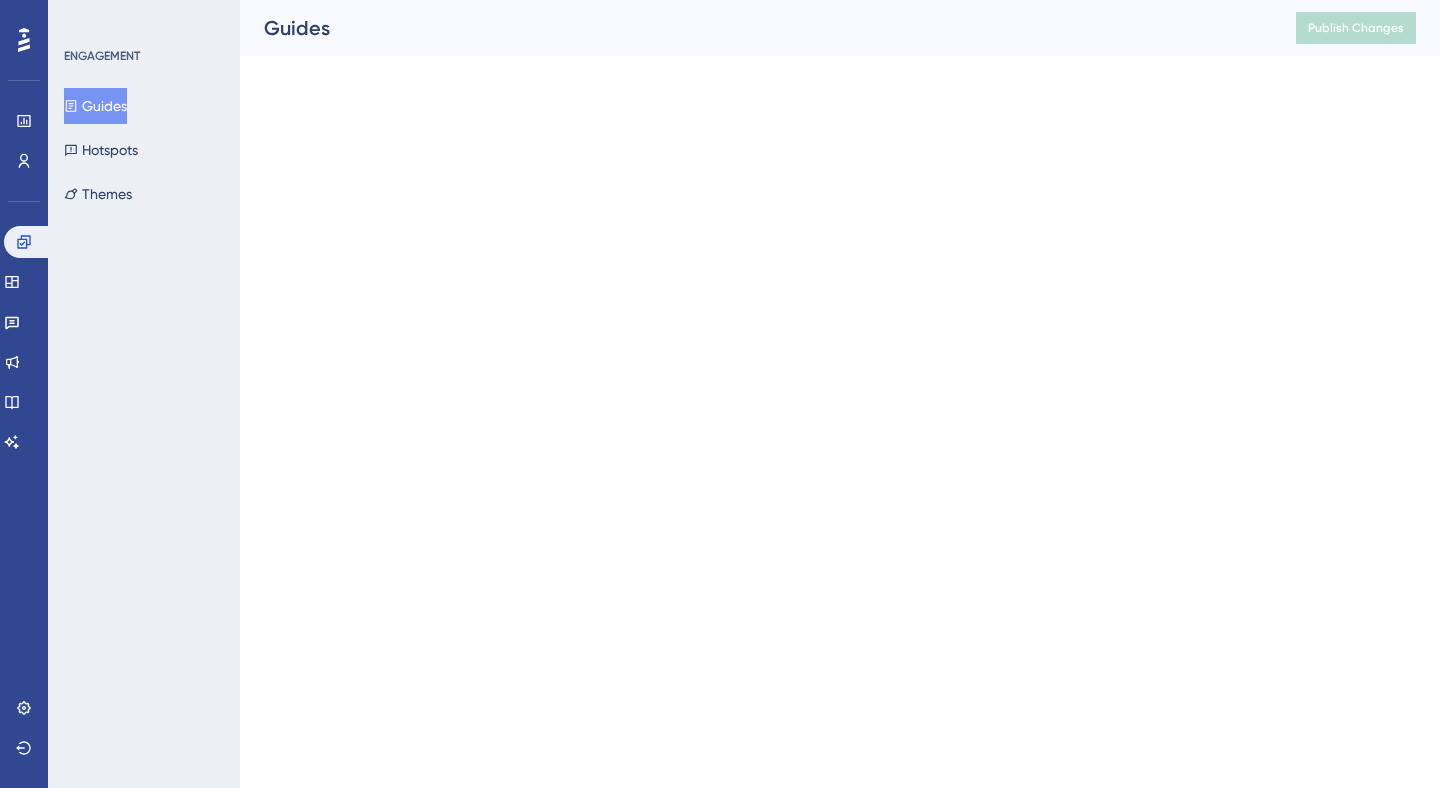 scroll, scrollTop: 0, scrollLeft: 0, axis: both 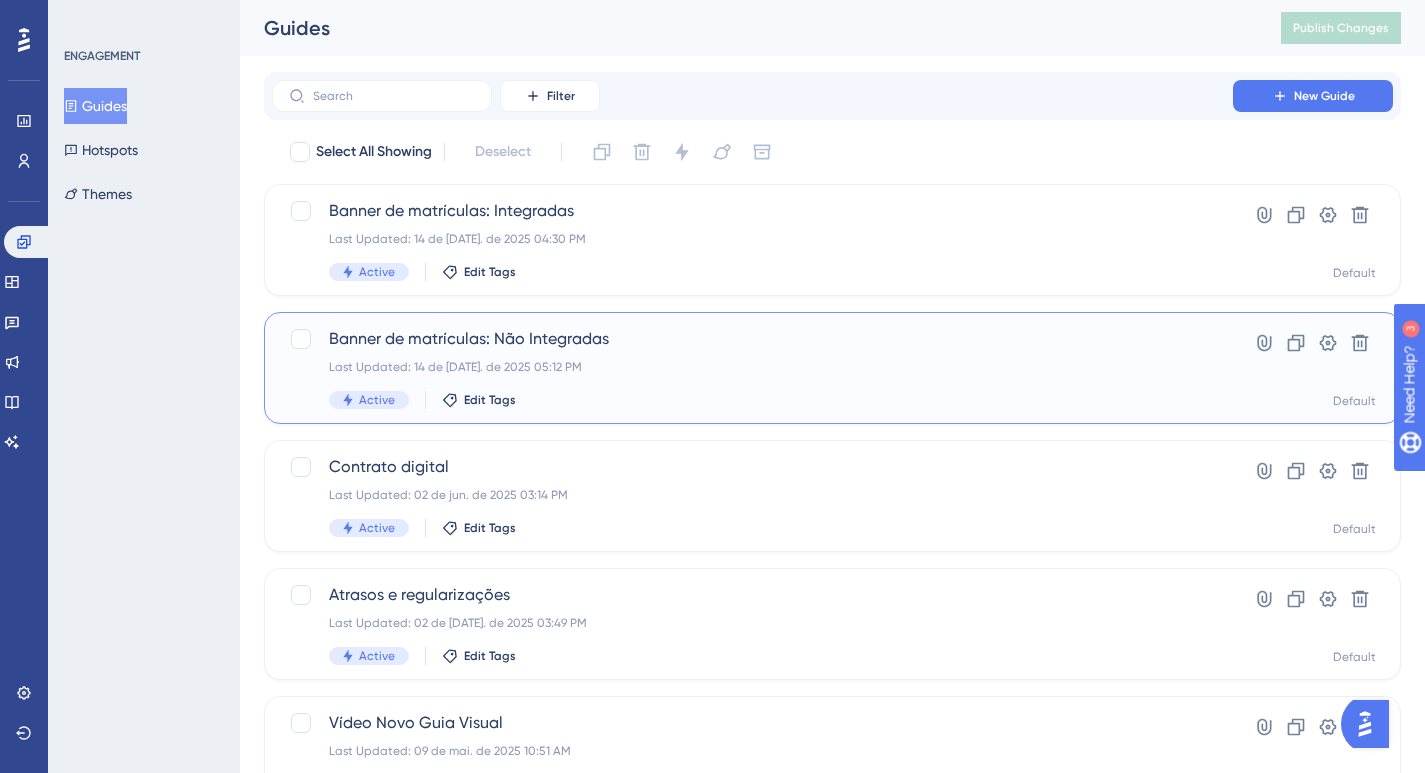 click on "Banner de matrículas: Não Integradas Last Updated: 14 de [DATE]. de 2025 05:12 PM Active Edit Tags" at bounding box center [752, 368] 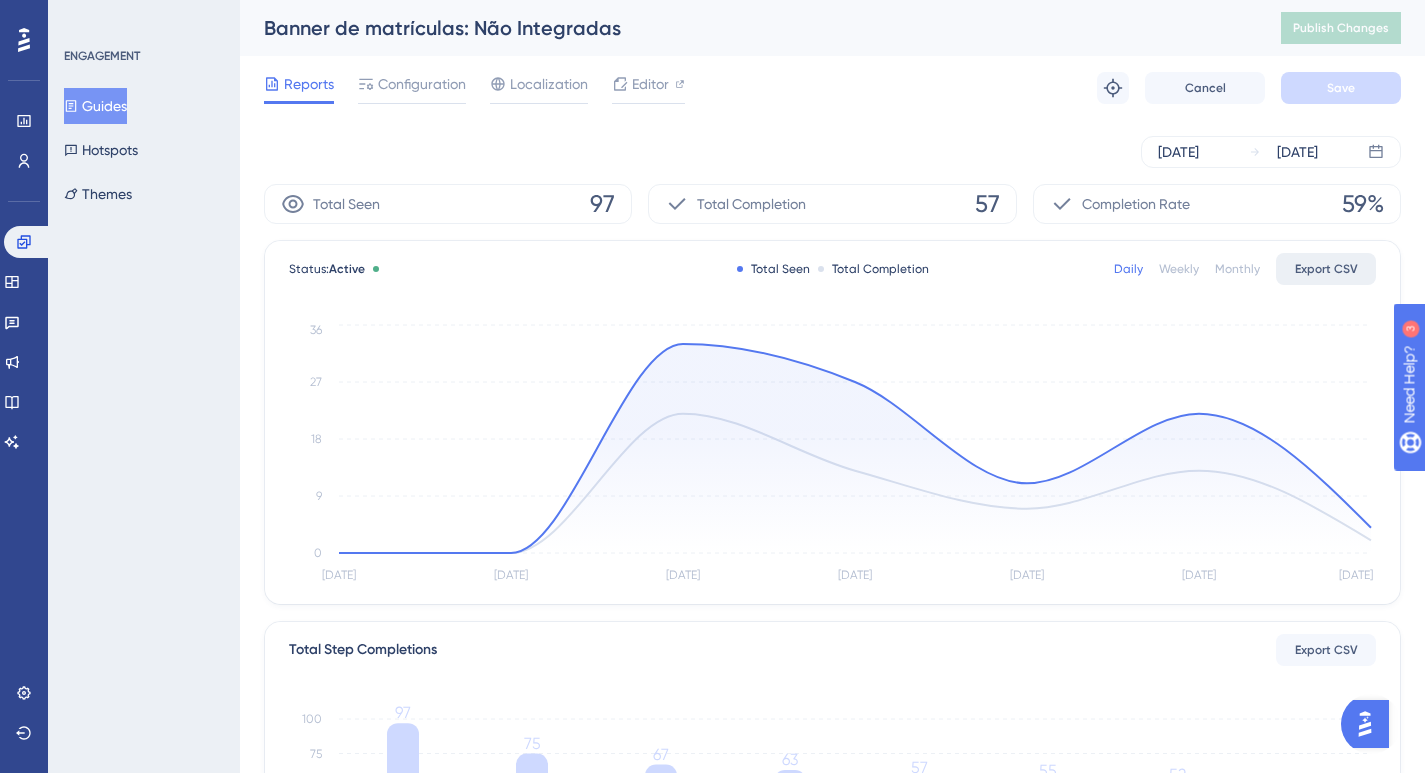 click on "Export CSV" at bounding box center (1326, 269) 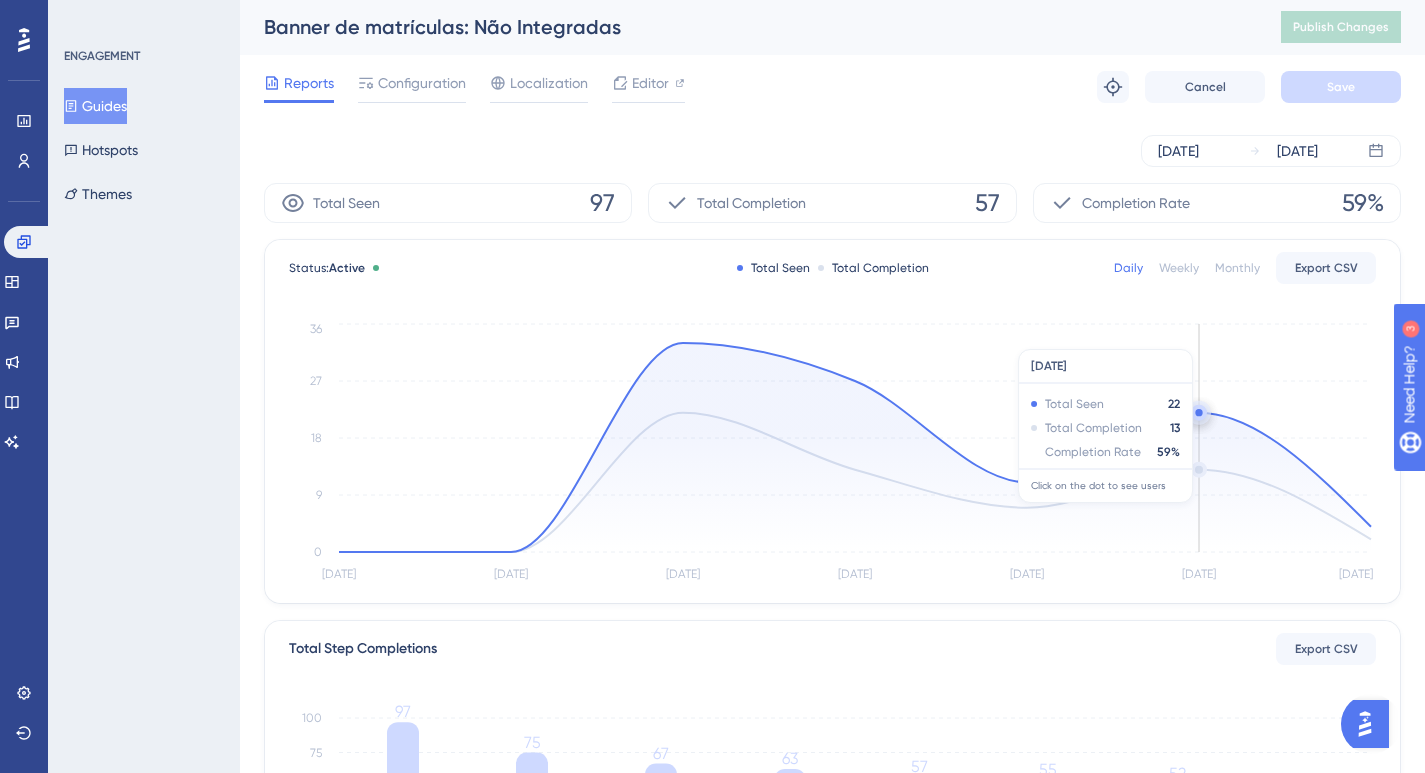 scroll, scrollTop: 0, scrollLeft: 0, axis: both 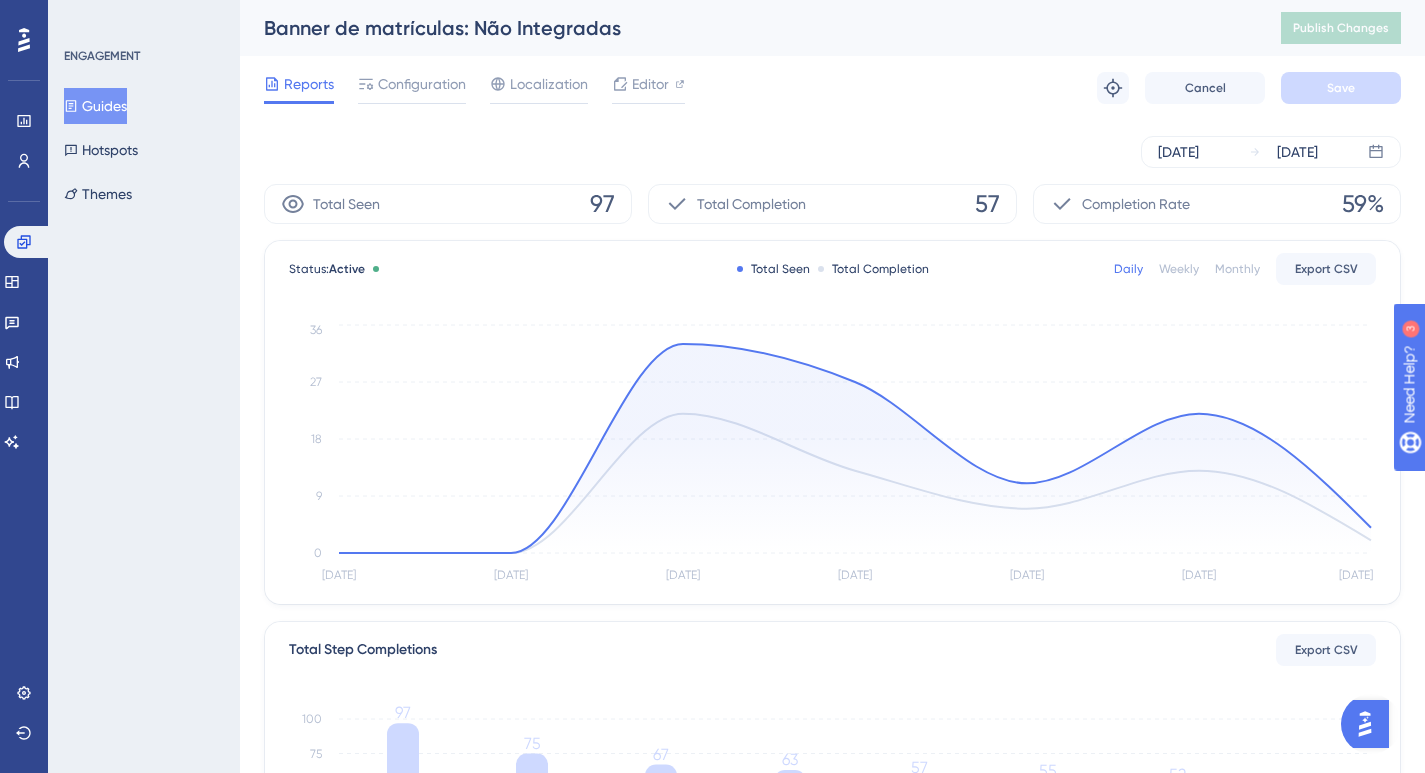 click on "Total Seen 97" at bounding box center (448, 204) 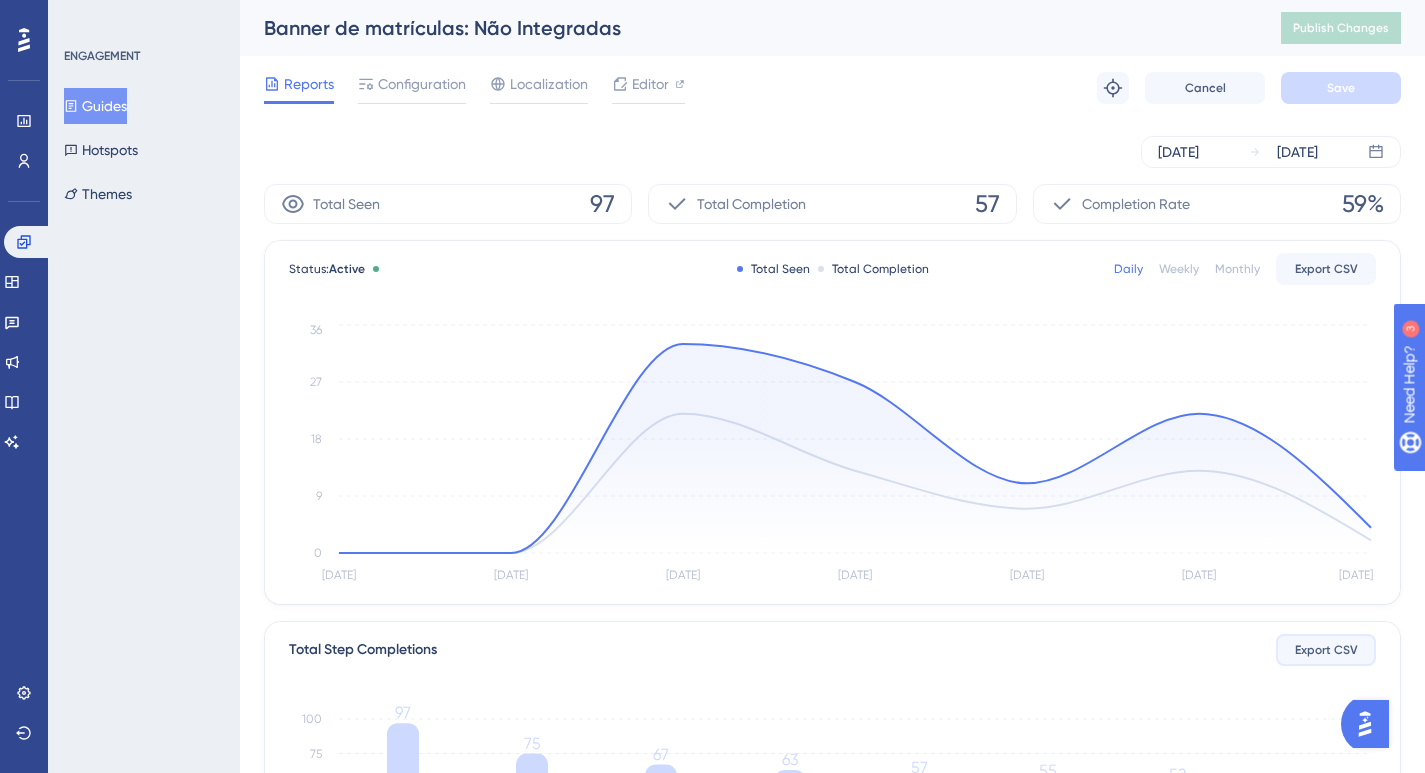 click on "Export CSV" at bounding box center [1326, 650] 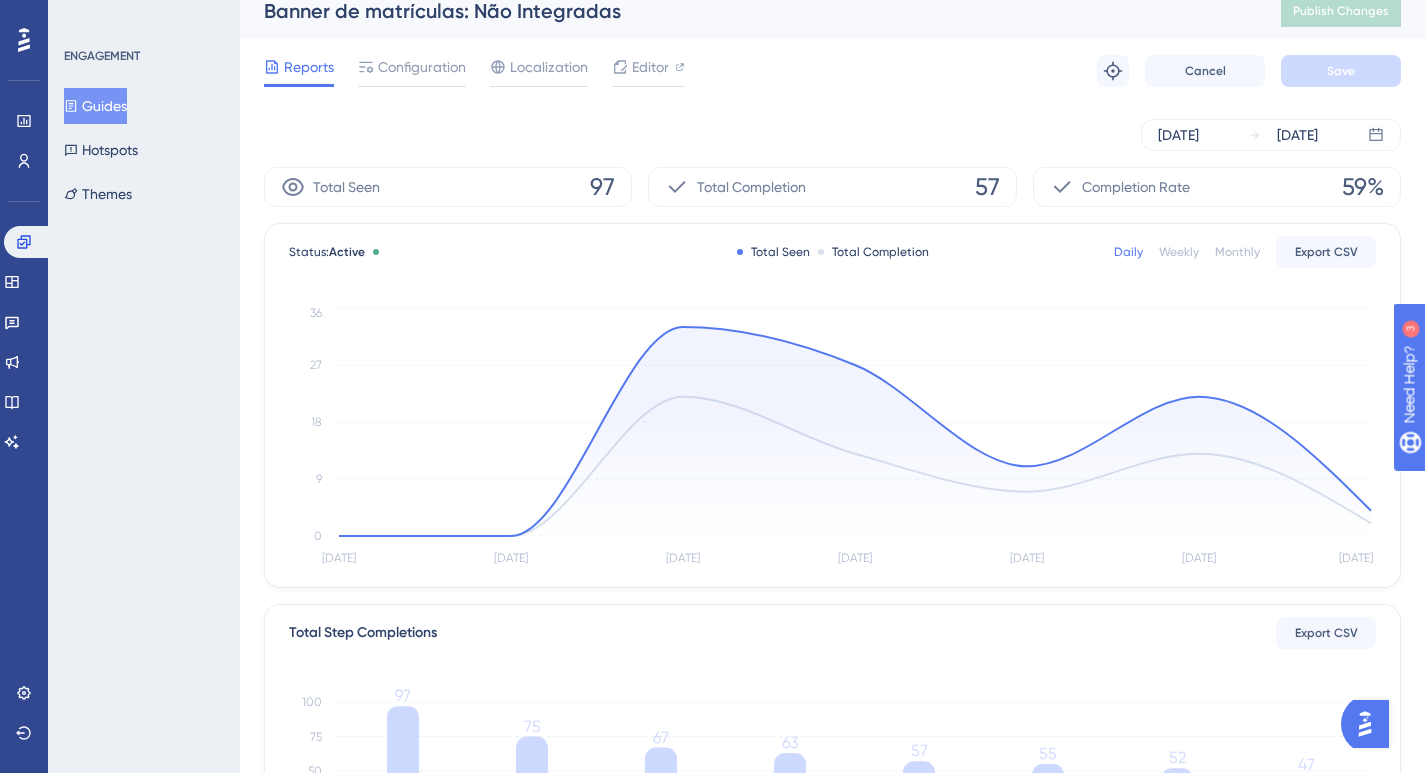 scroll, scrollTop: 0, scrollLeft: 0, axis: both 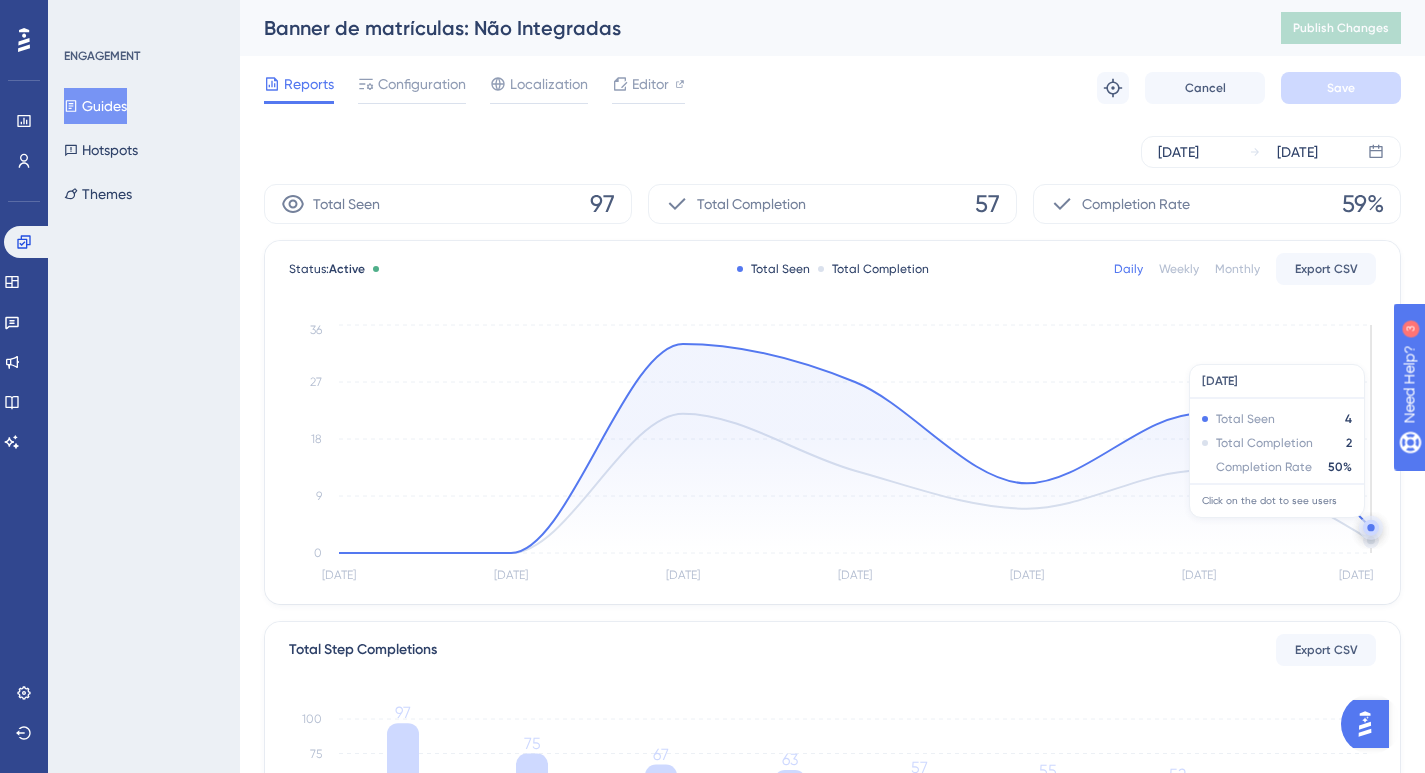 click 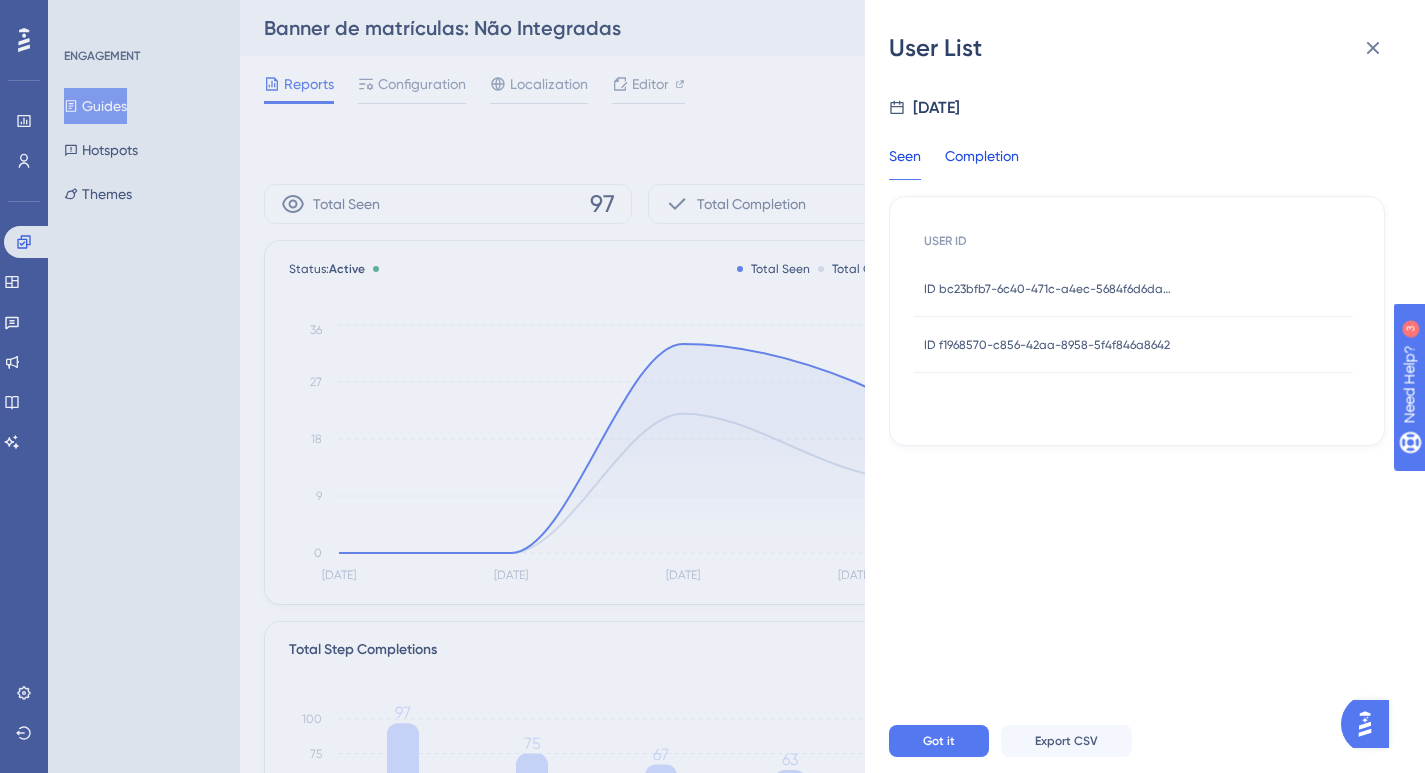 click on "Completion" at bounding box center (982, 162) 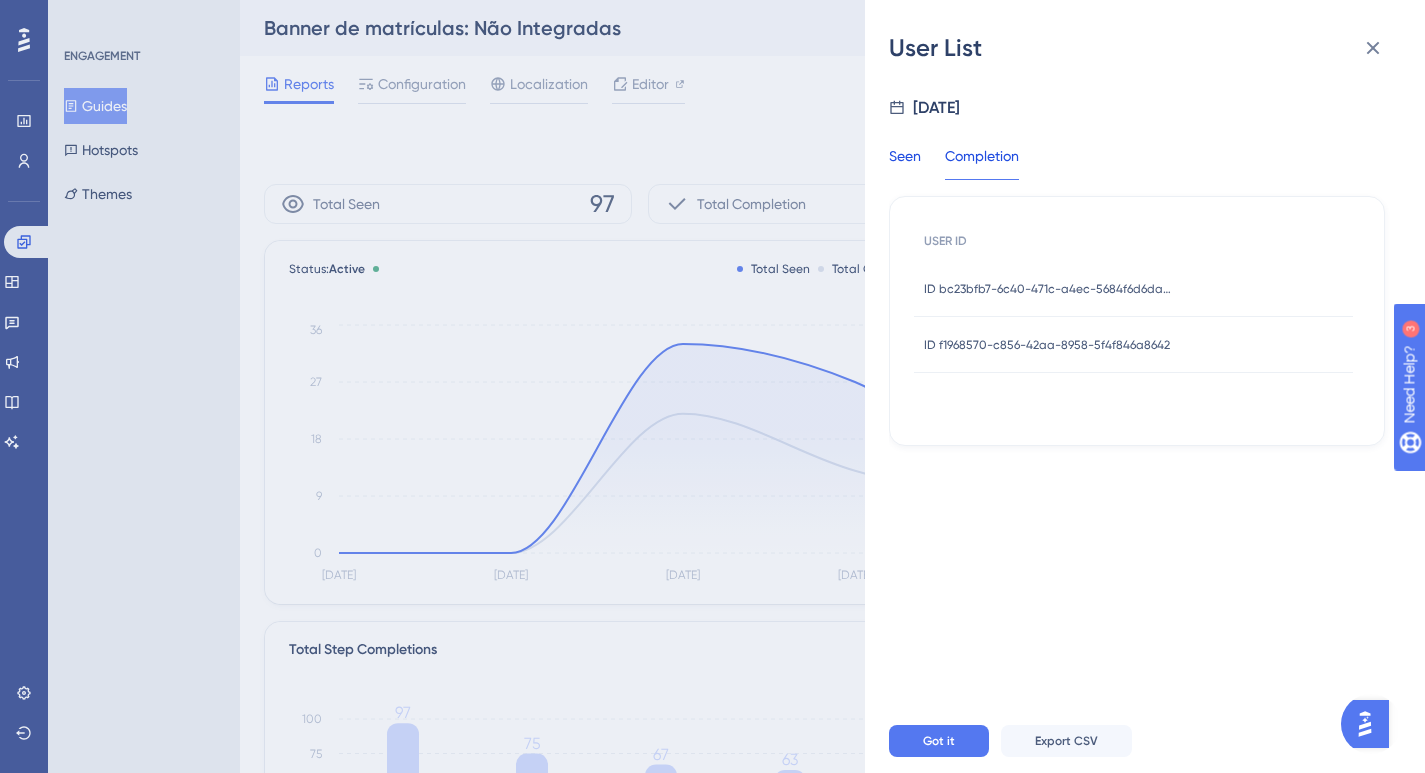 click on "Seen" at bounding box center (905, 162) 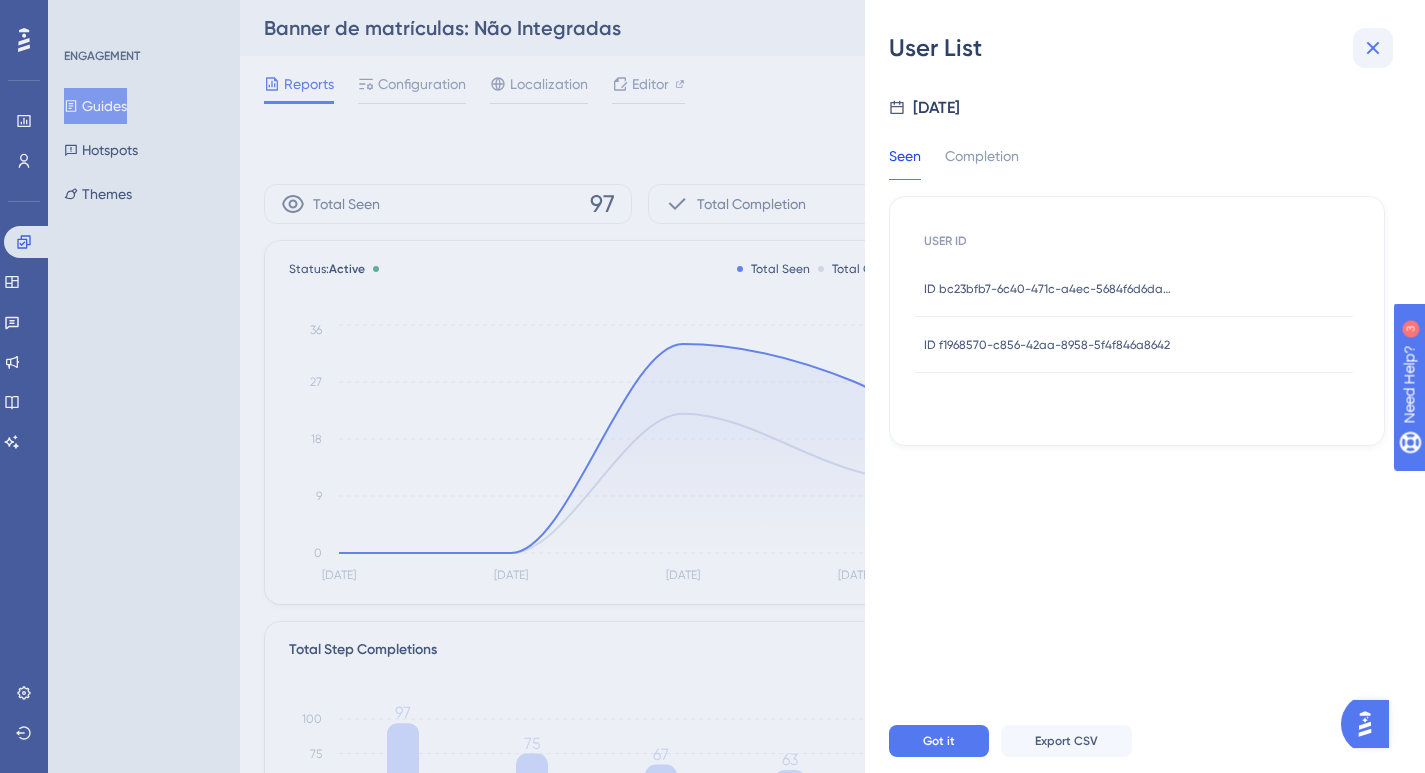 click at bounding box center (1373, 48) 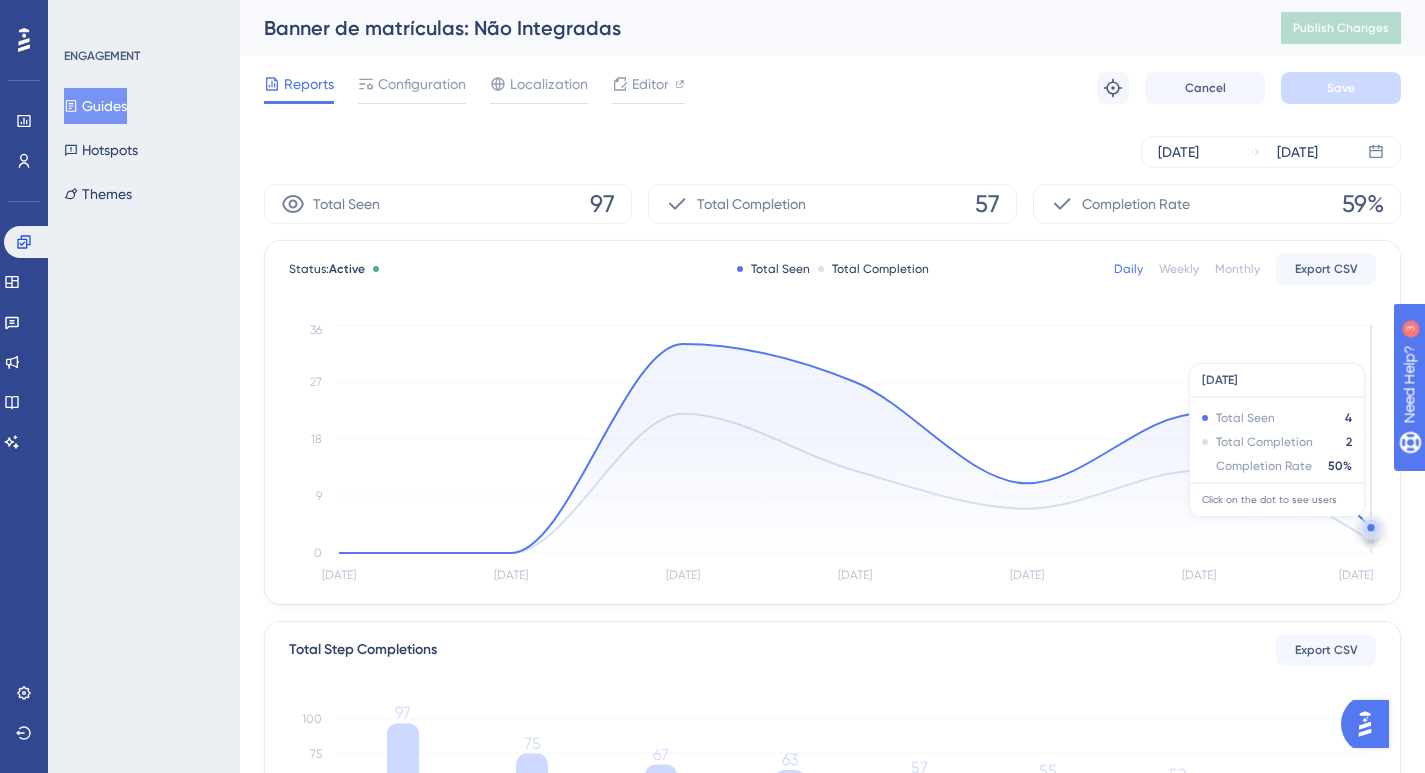 click 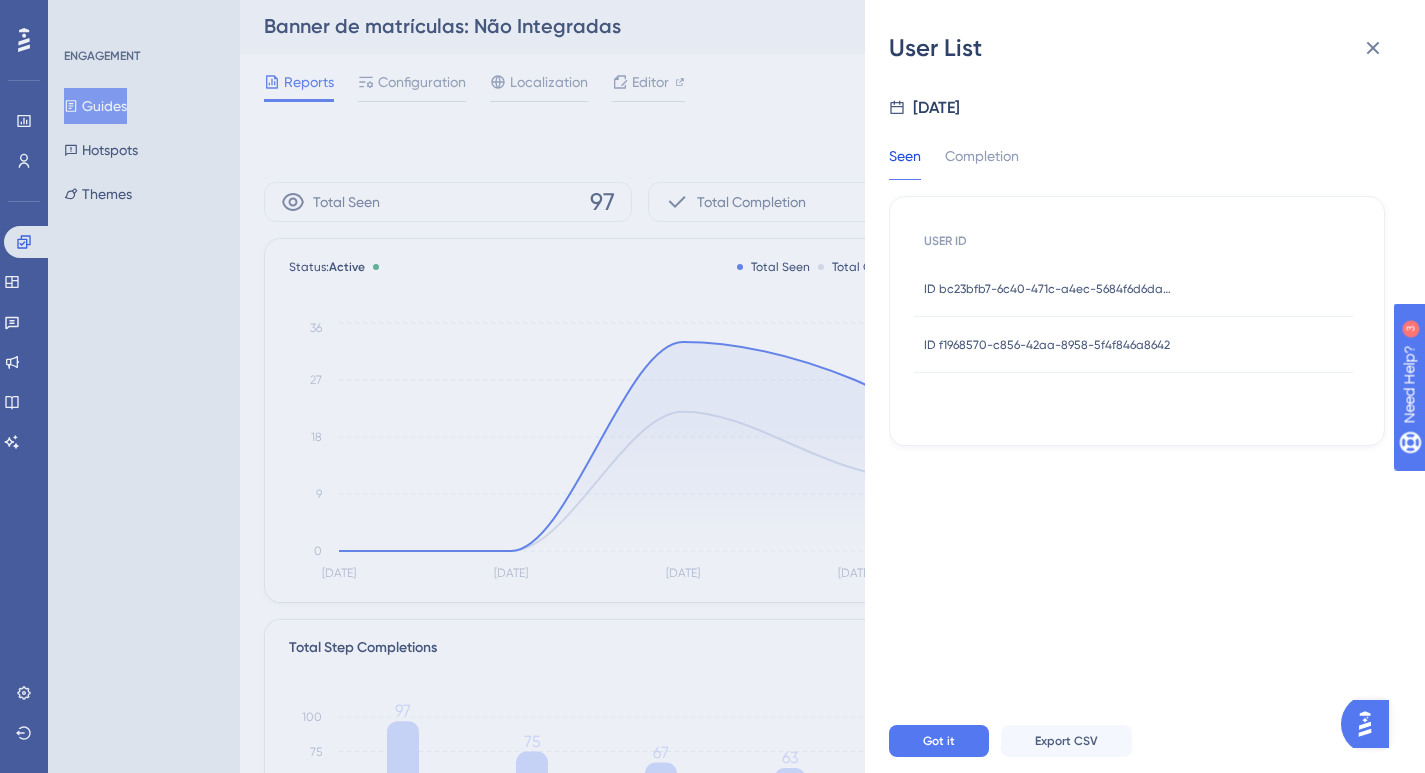 scroll, scrollTop: 0, scrollLeft: 0, axis: both 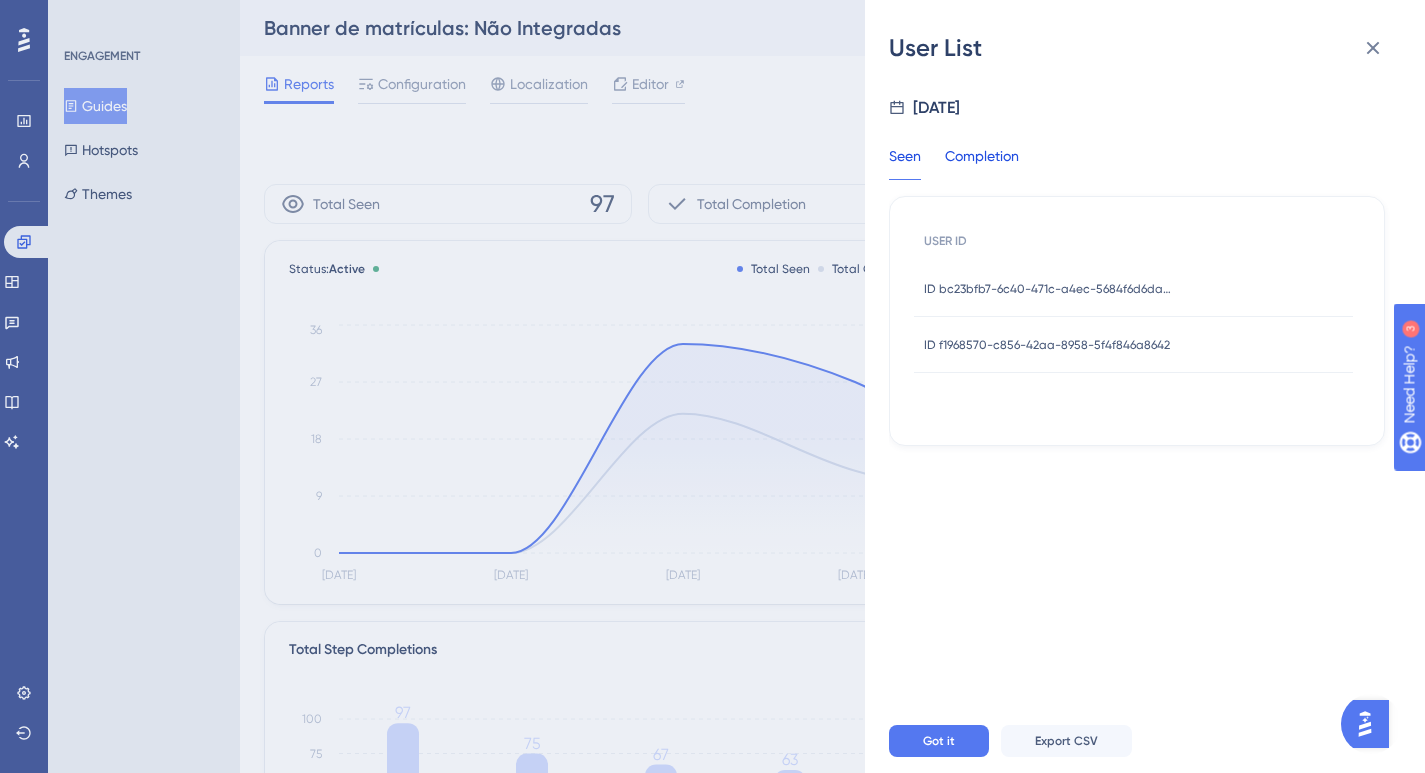 click on "Completion" at bounding box center [982, 162] 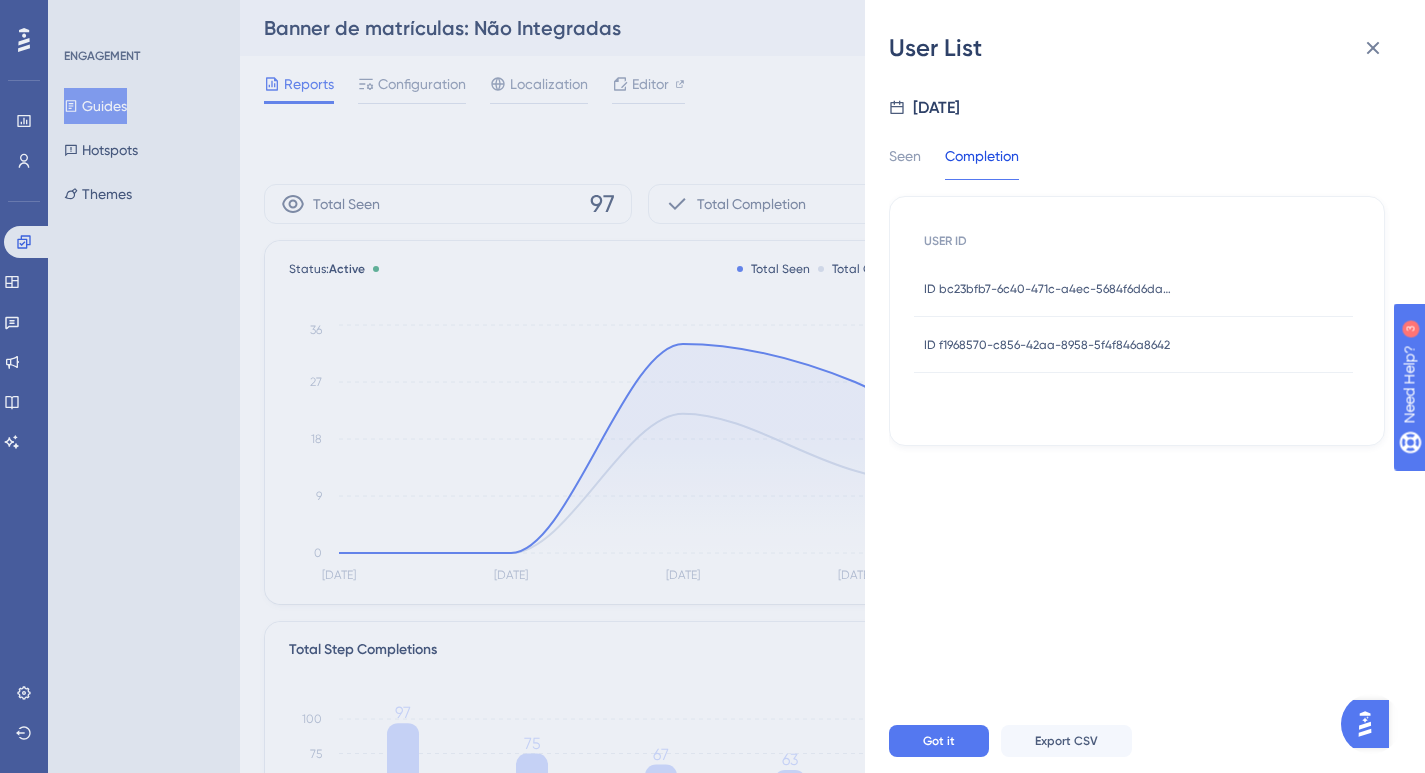 click on "ID bc23bfb7-6c40-471c-a4ec-5684f6d6daa3" at bounding box center [1049, 289] 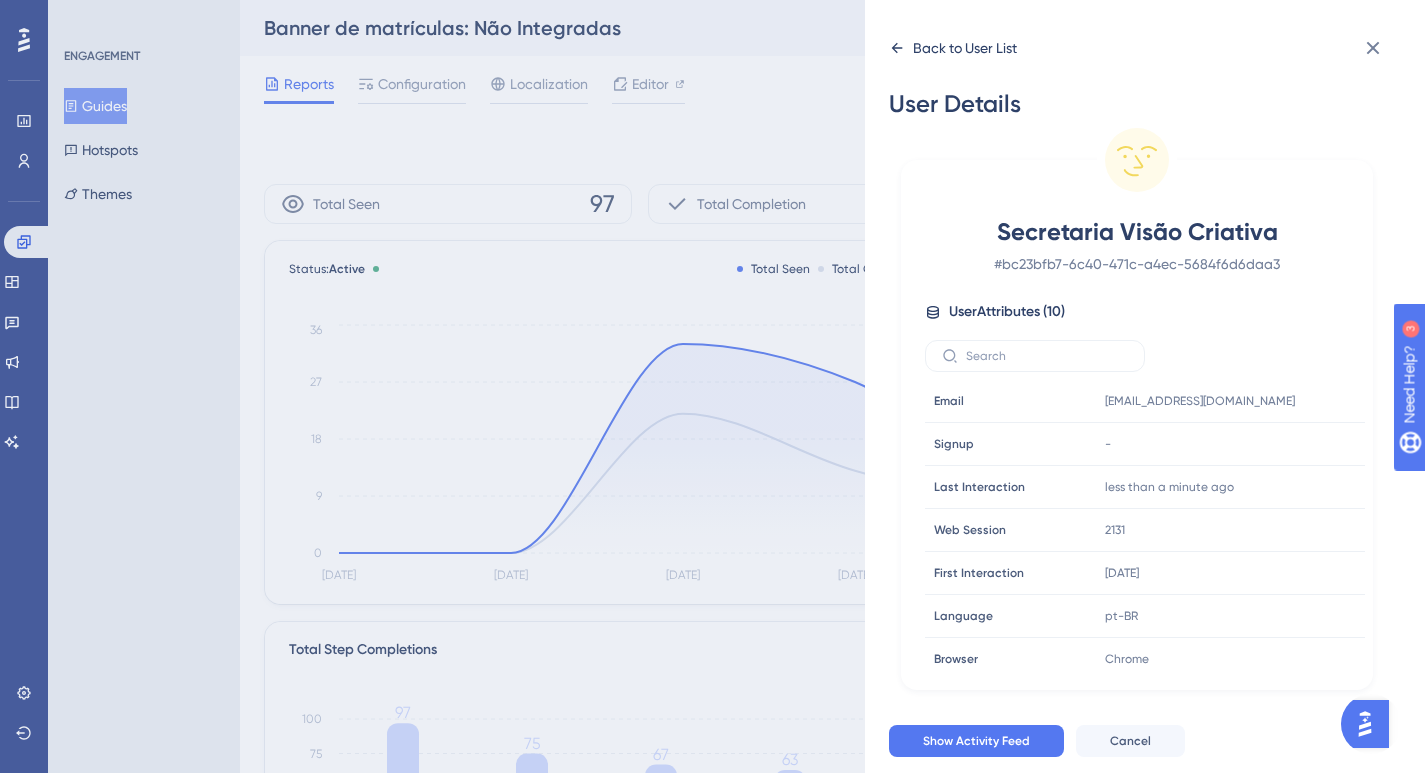 click on "Back to User List" at bounding box center [965, 48] 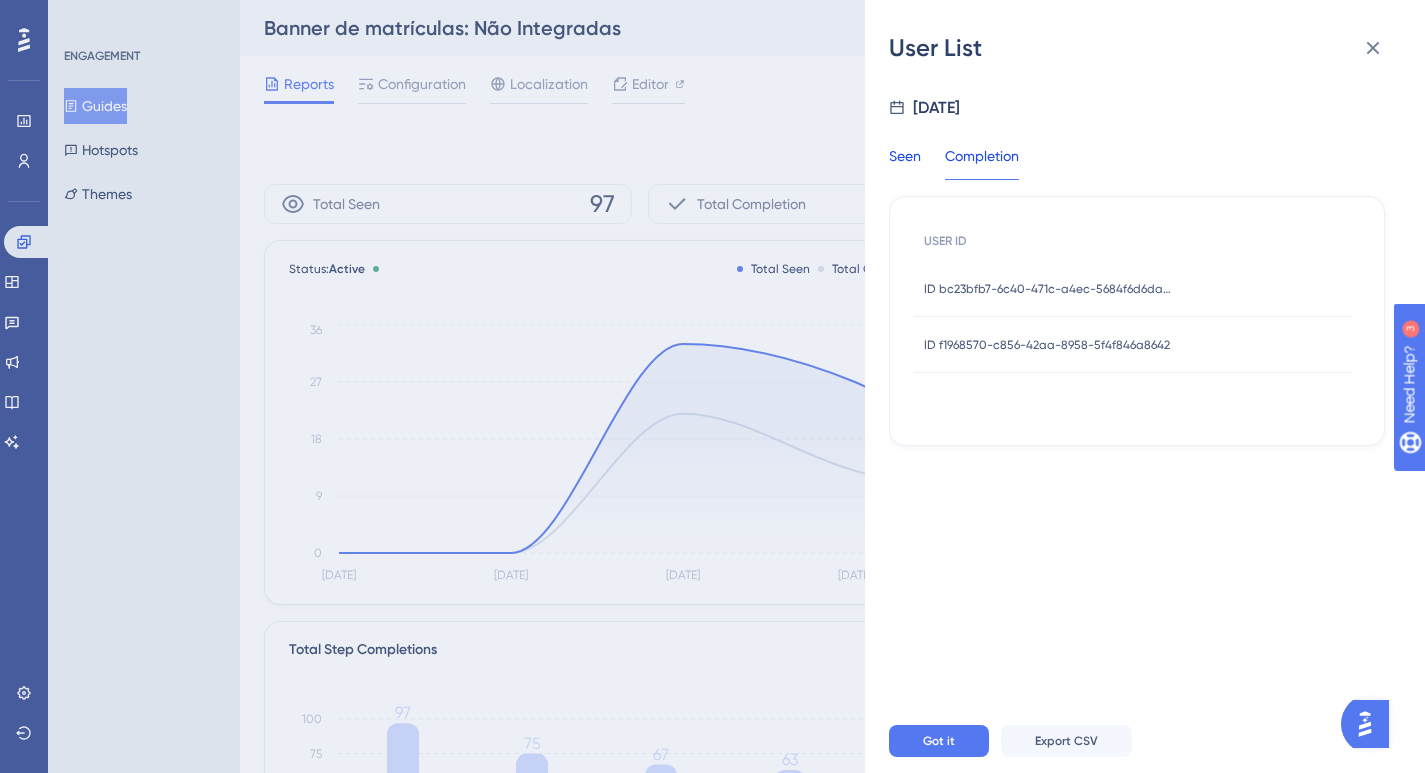 click on "Seen" at bounding box center [905, 162] 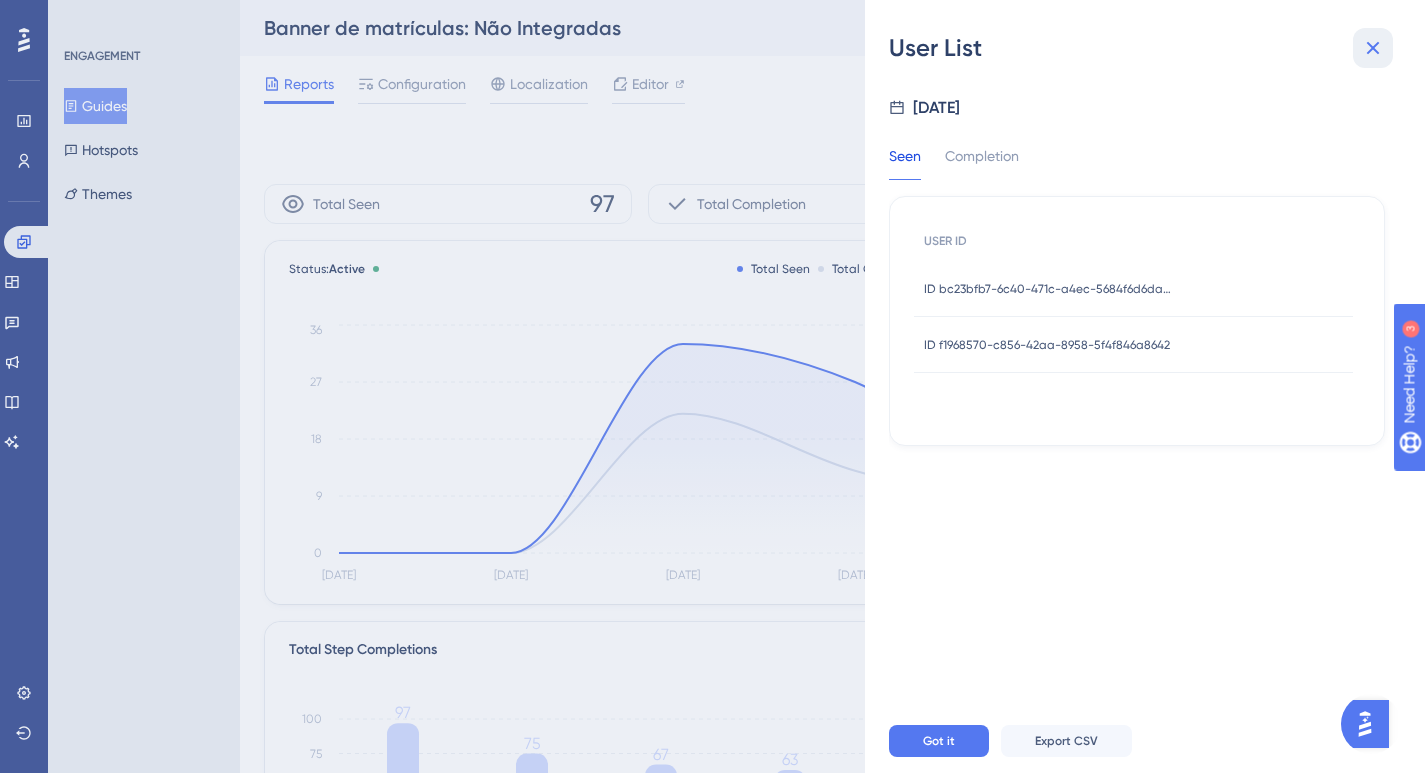click at bounding box center (1373, 48) 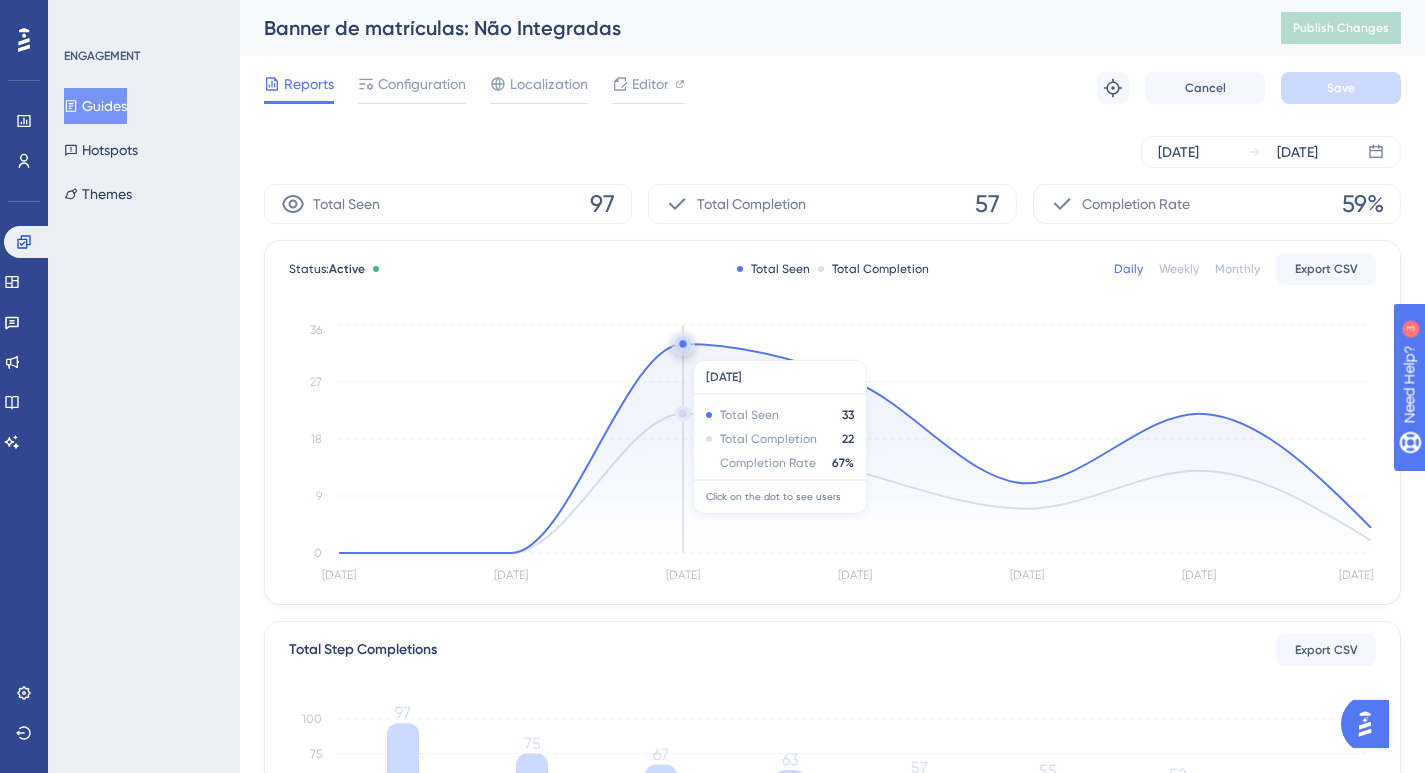 click 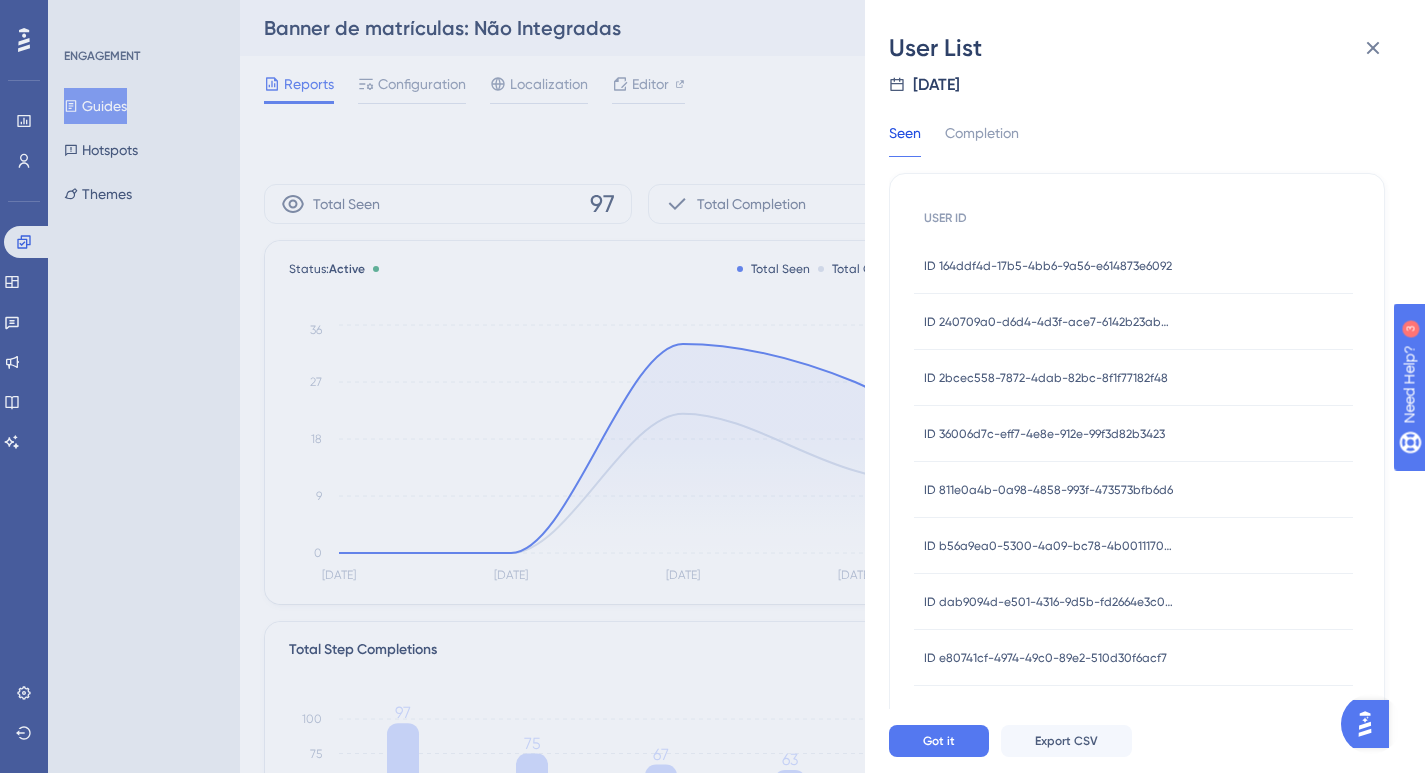 scroll, scrollTop: 34, scrollLeft: 0, axis: vertical 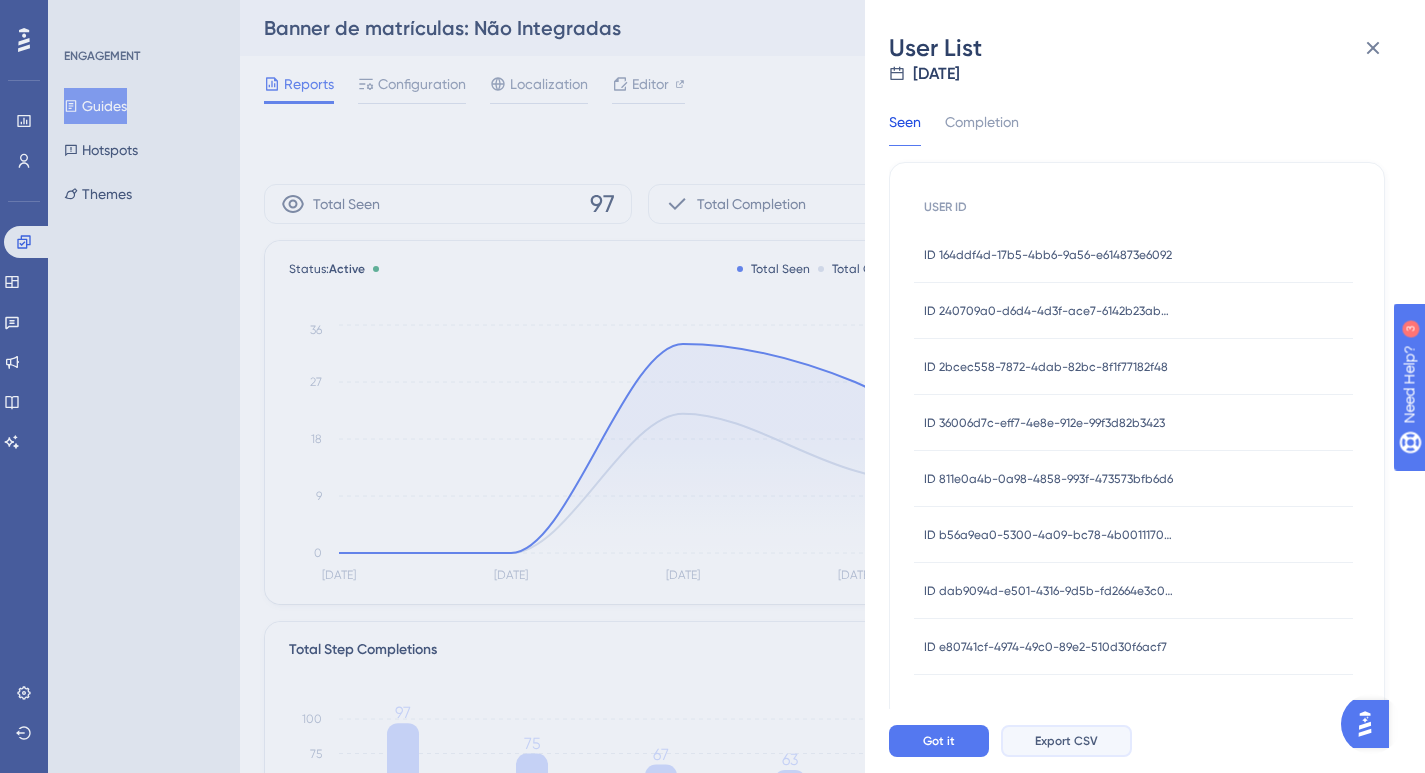 click on "Export CSV" at bounding box center (1066, 741) 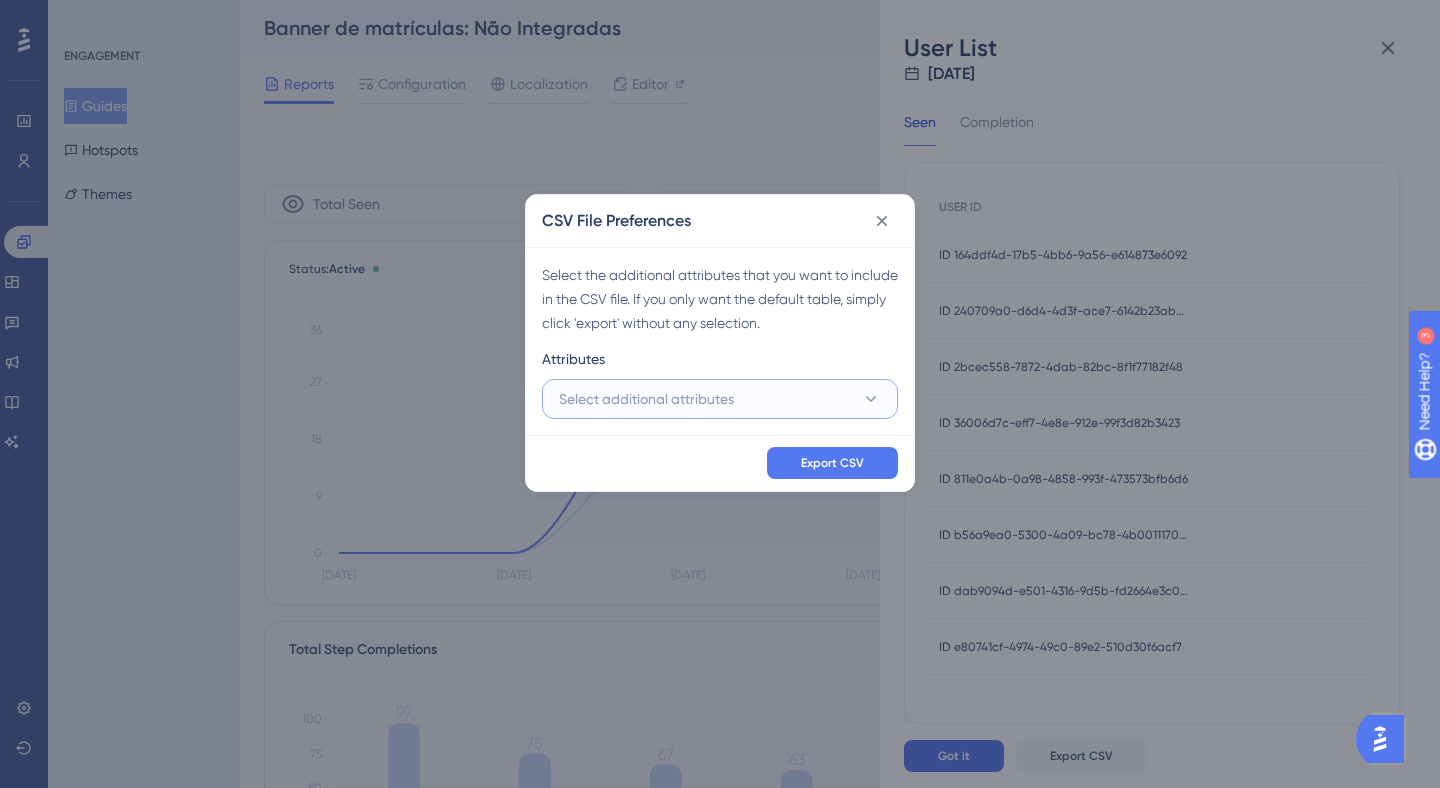 click on "Select additional attributes" at bounding box center [720, 399] 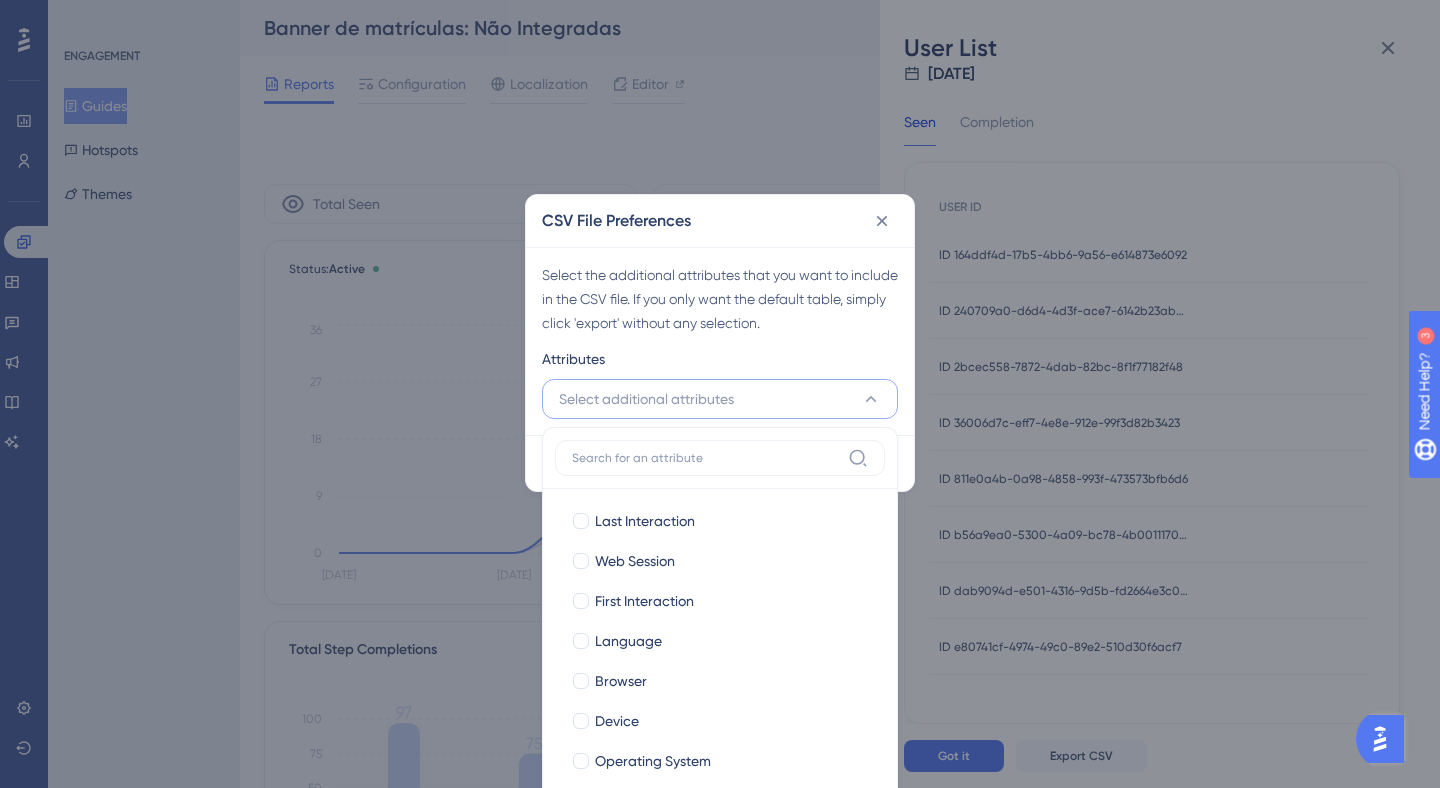 scroll, scrollTop: 55, scrollLeft: 0, axis: vertical 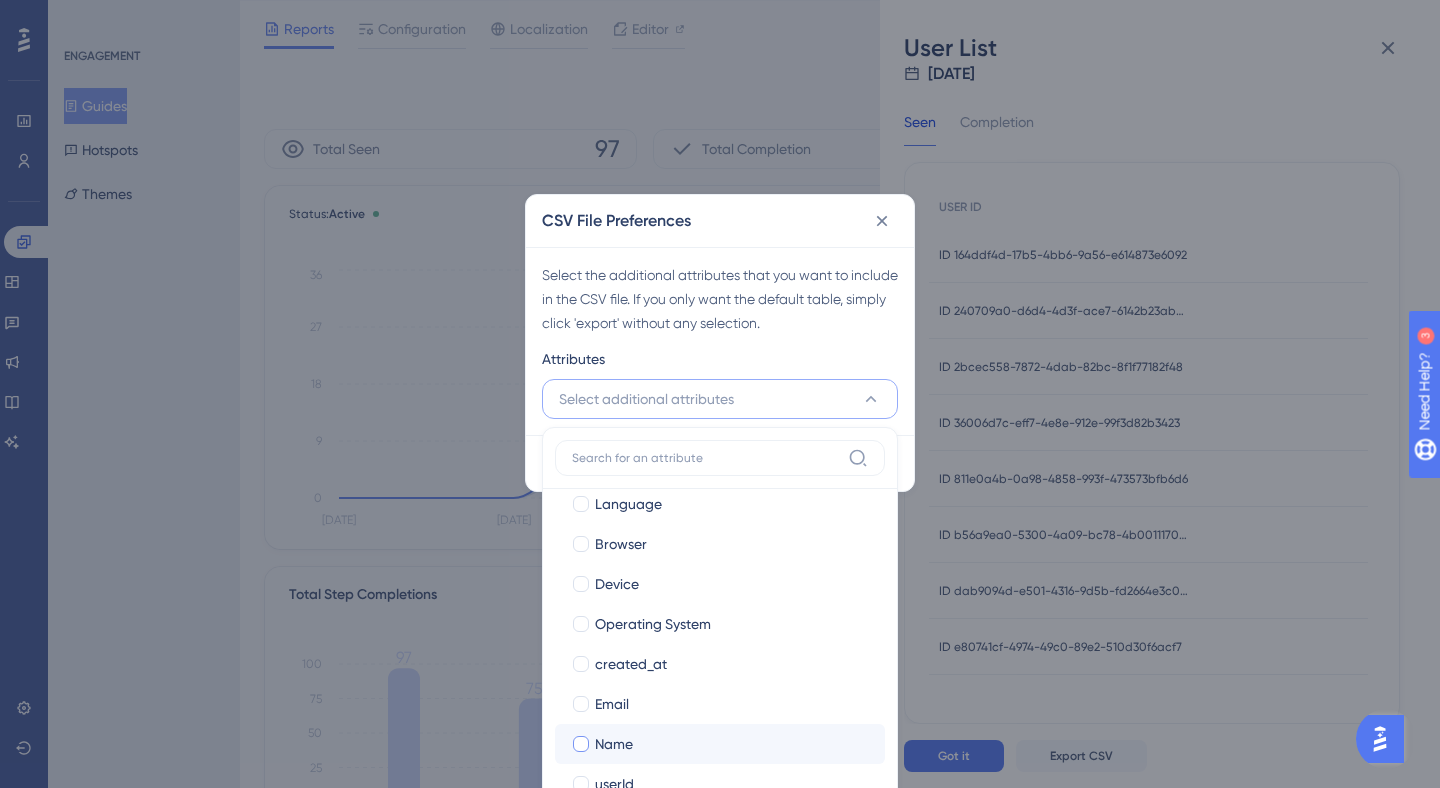 click on "Name" at bounding box center (614, 744) 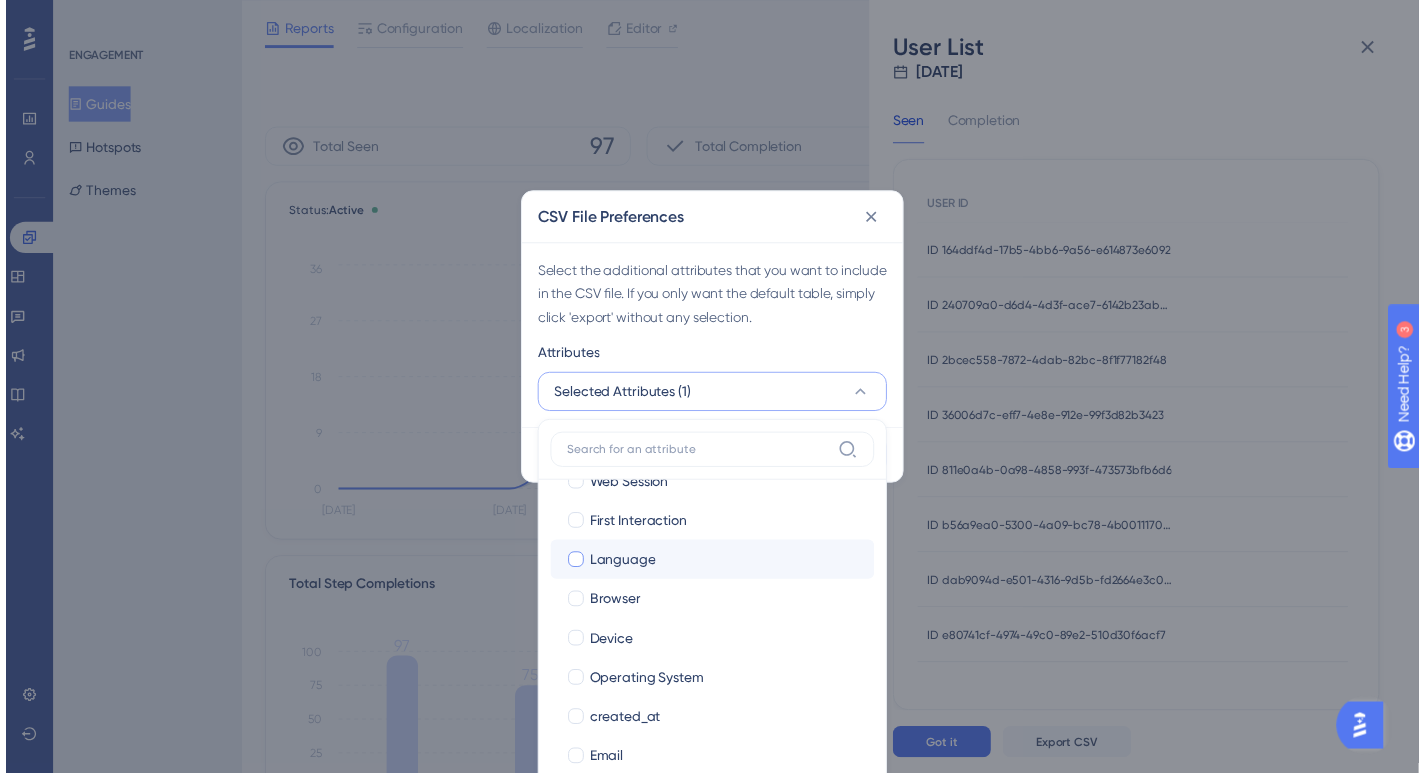 scroll, scrollTop: 0, scrollLeft: 0, axis: both 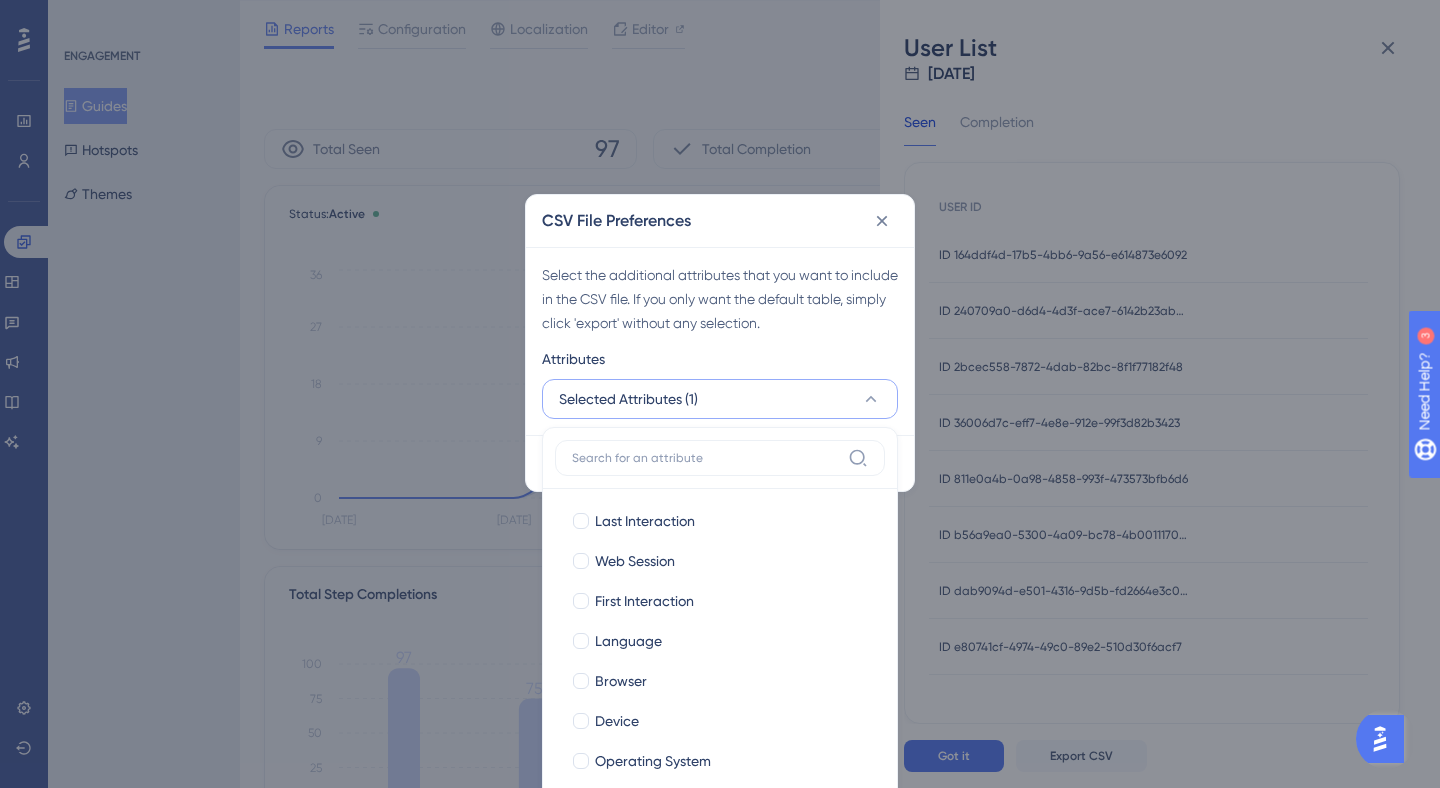 click on "Attributes" at bounding box center [720, 363] 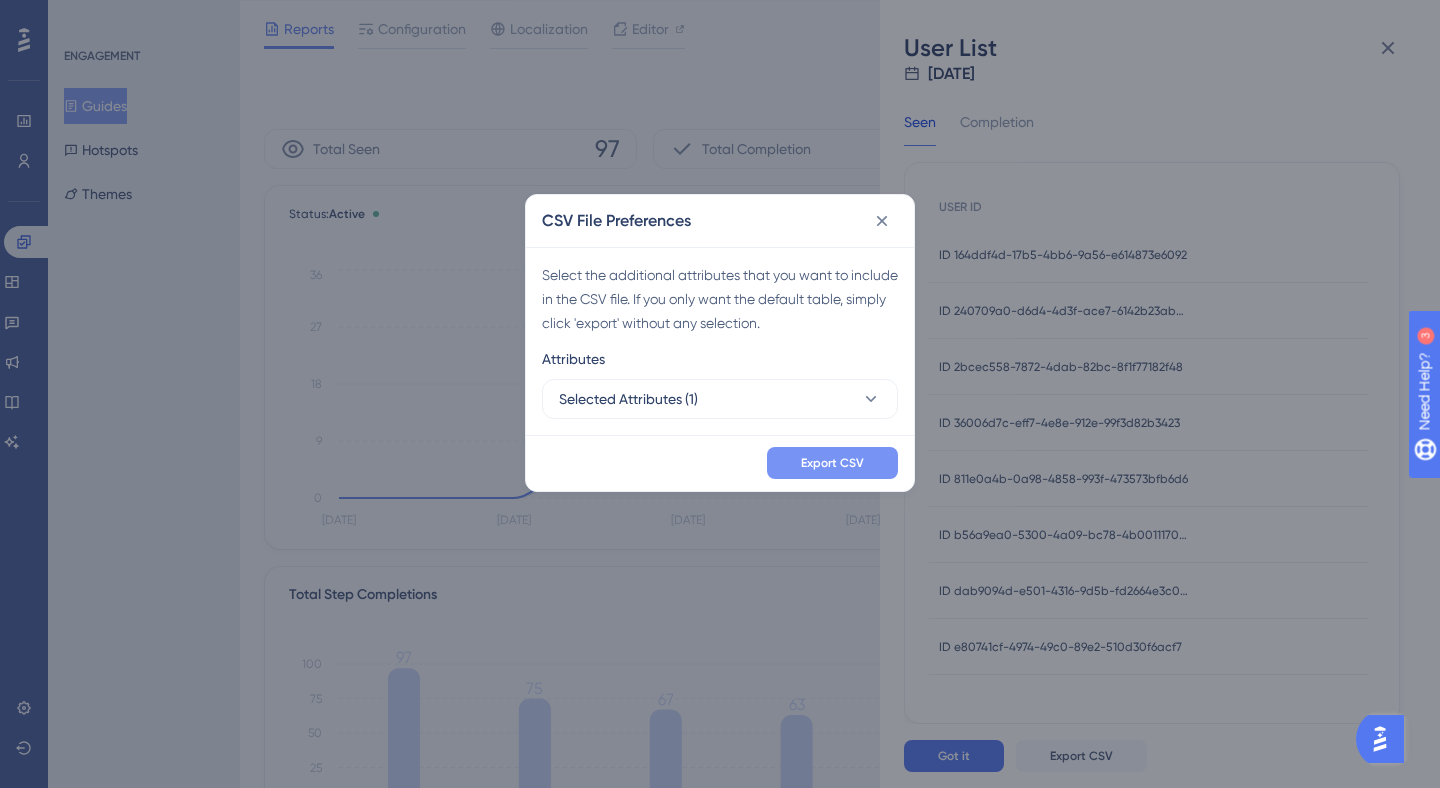 click on "Export CSV" at bounding box center [832, 463] 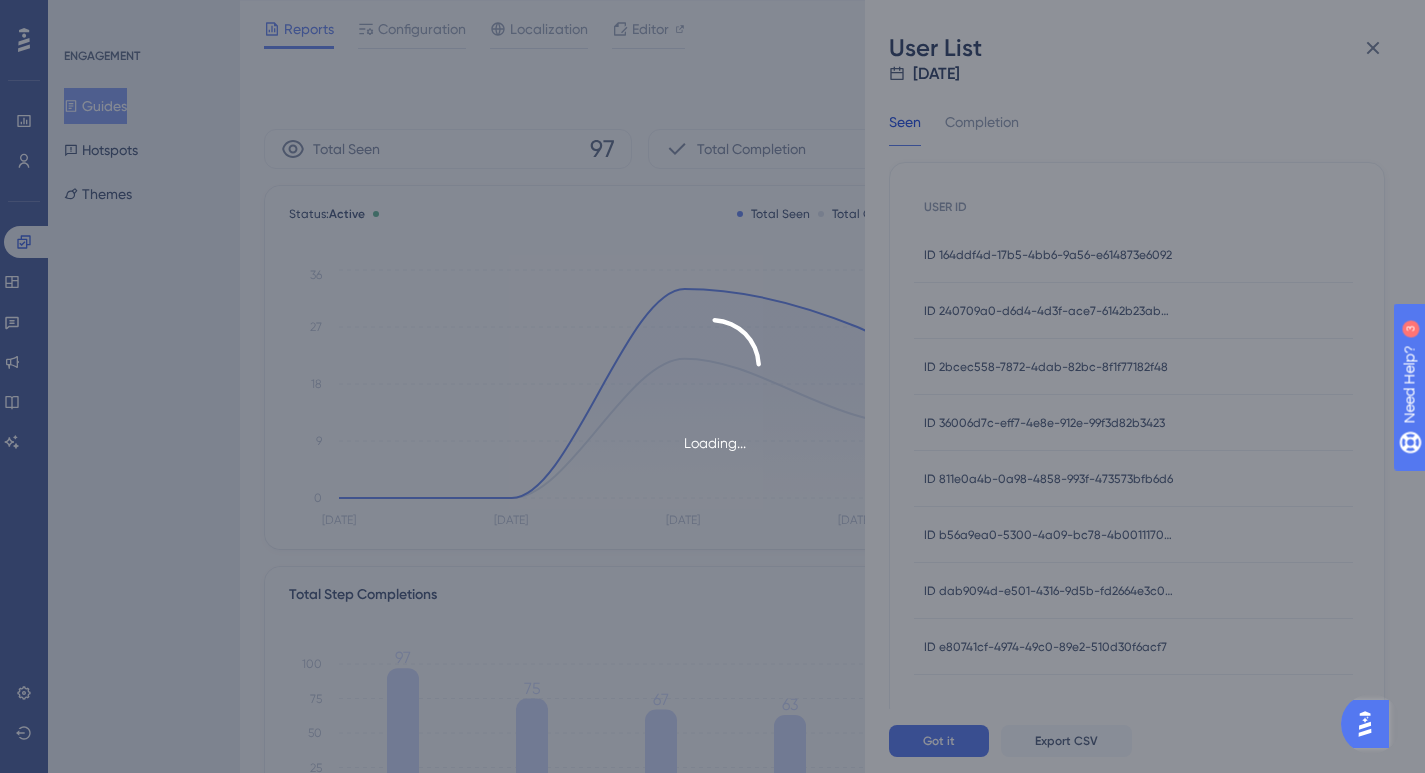scroll, scrollTop: 0, scrollLeft: 0, axis: both 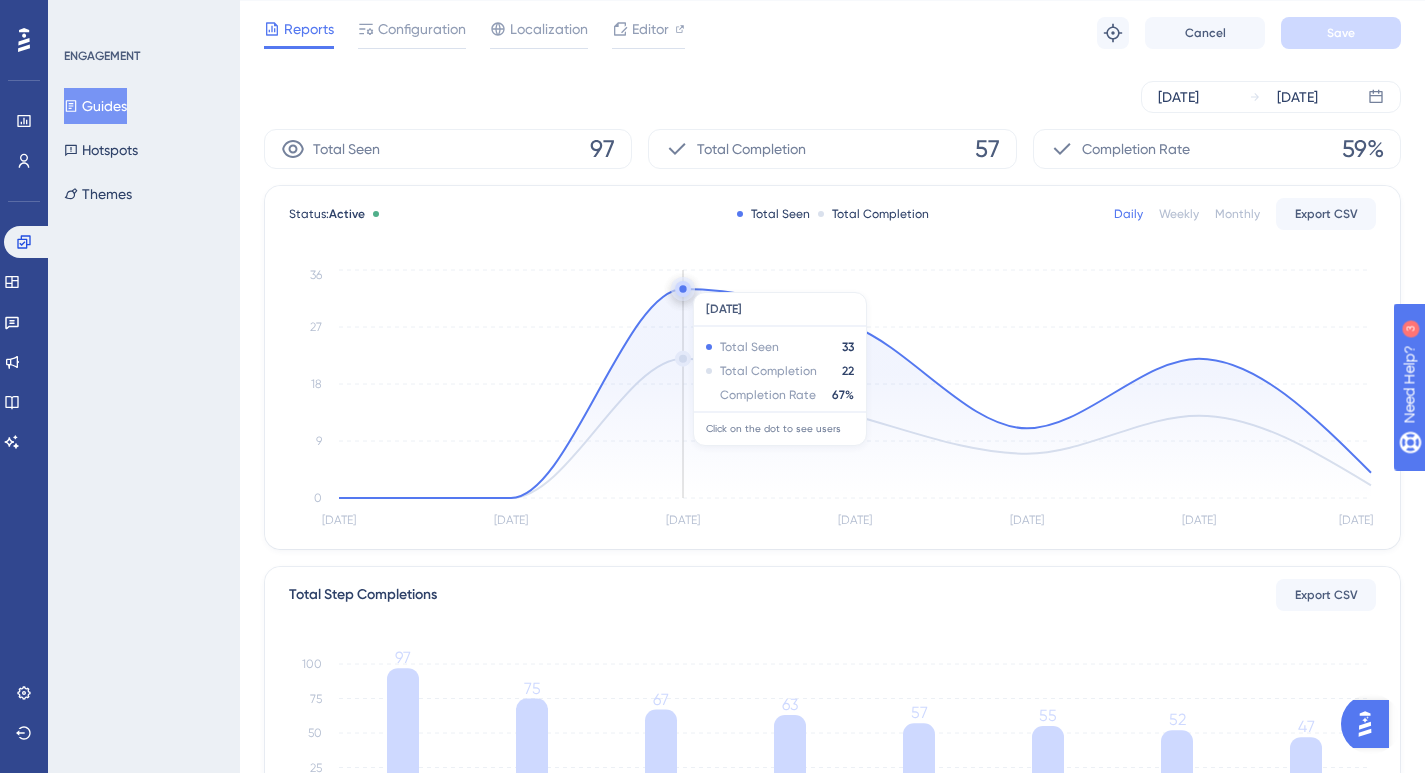 click 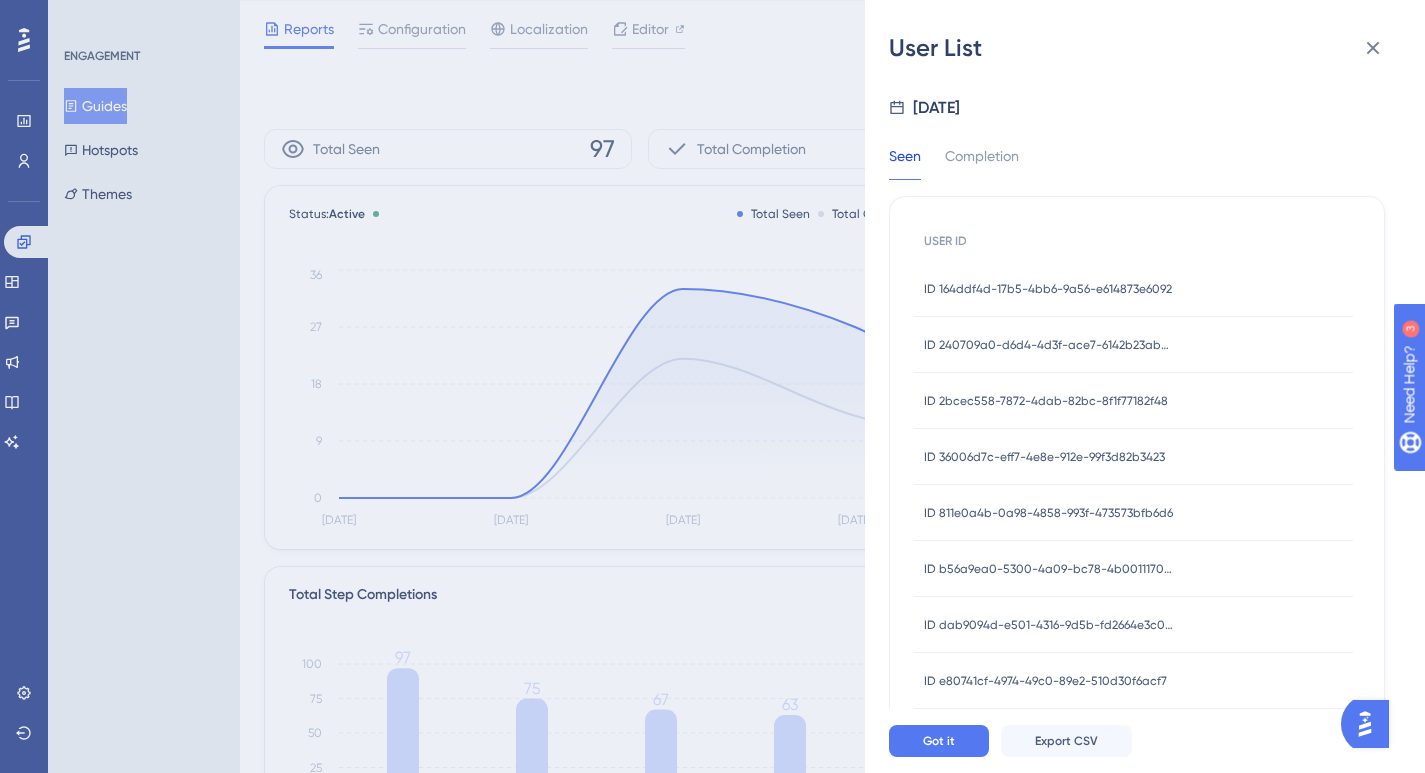 scroll, scrollTop: 0, scrollLeft: 0, axis: both 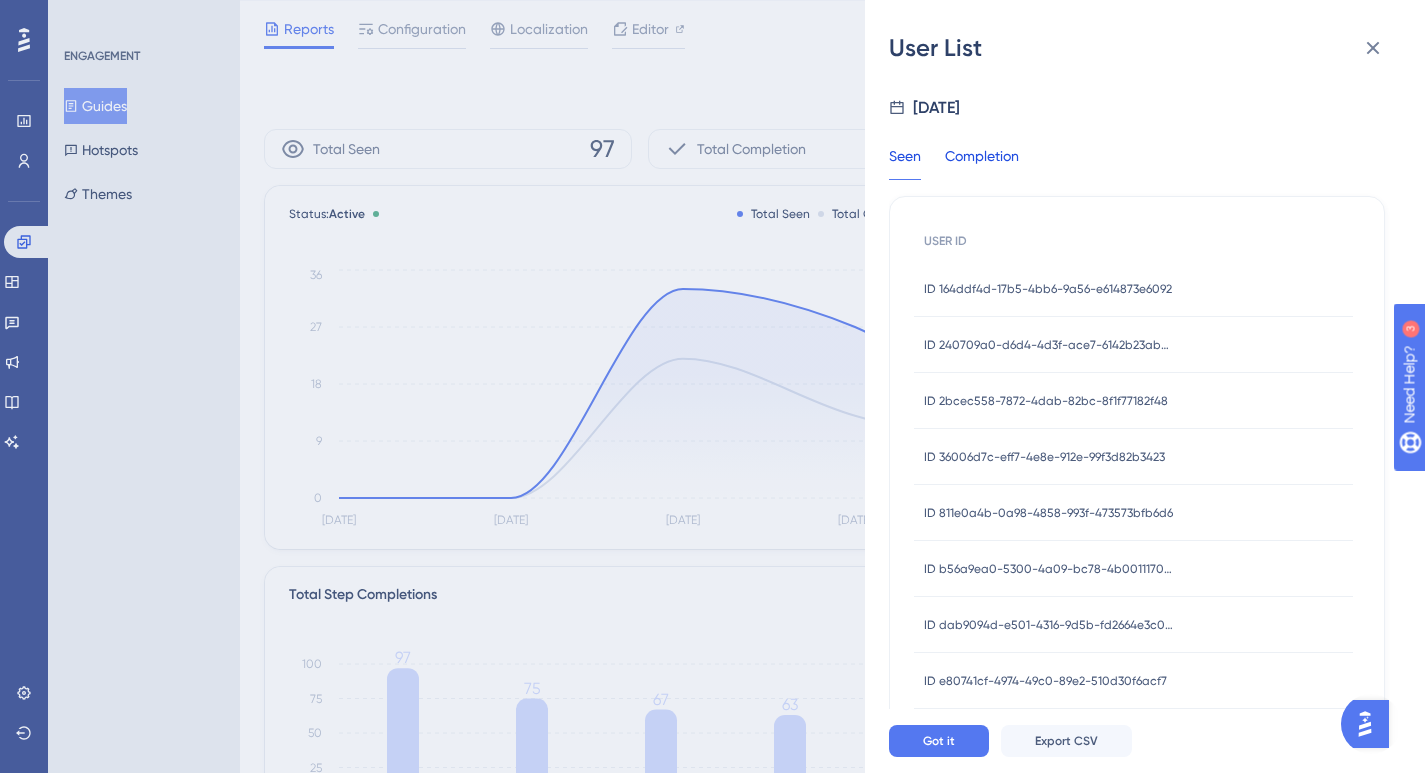 click on "Completion" at bounding box center [982, 162] 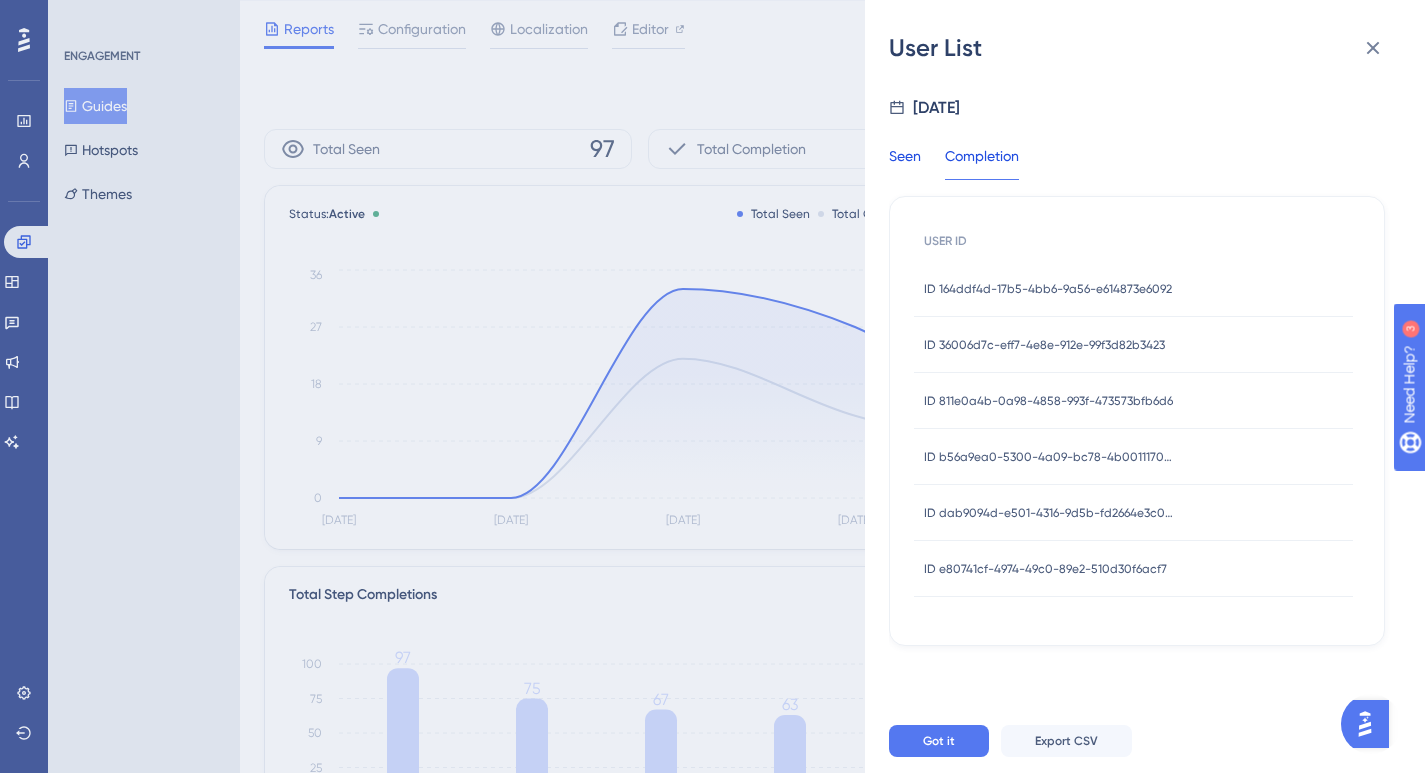 click on "Seen" at bounding box center [905, 162] 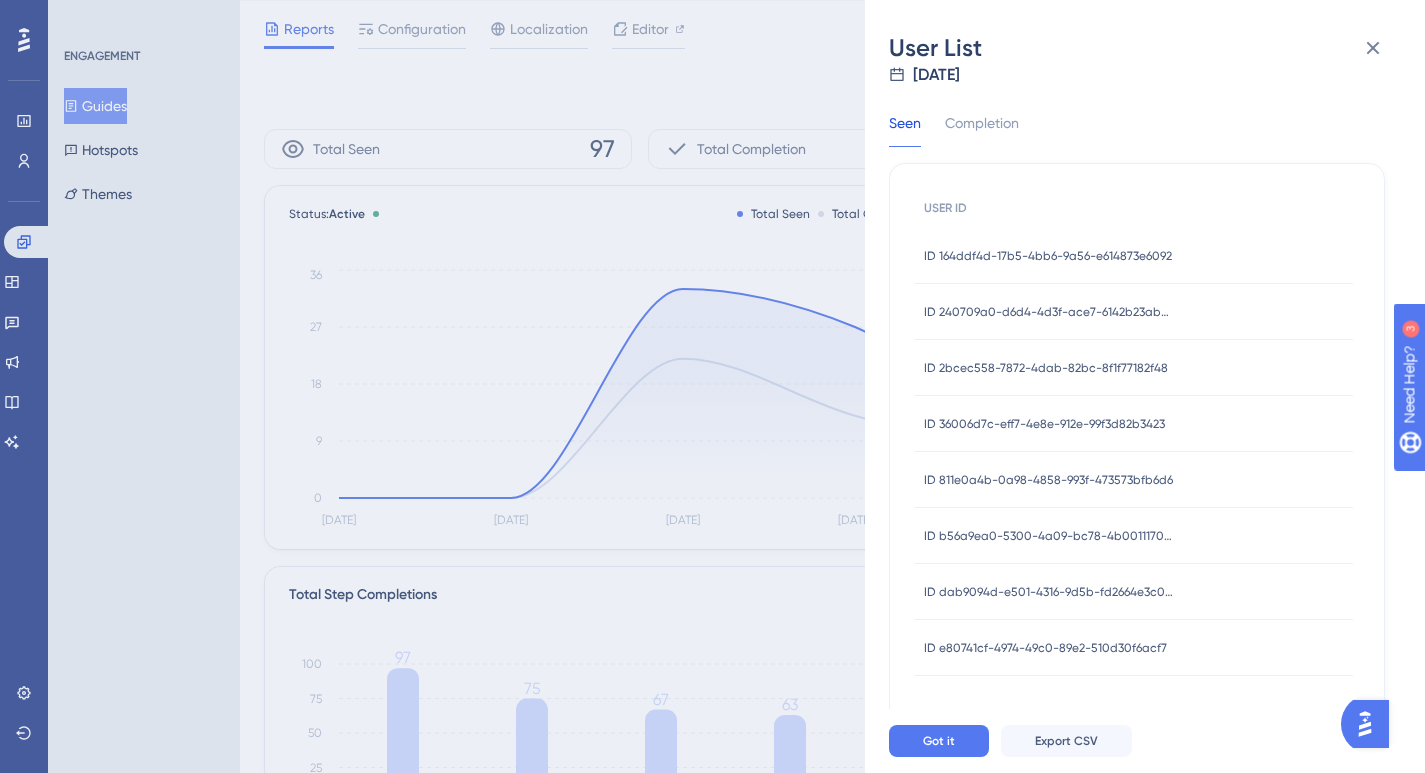 scroll, scrollTop: 34, scrollLeft: 0, axis: vertical 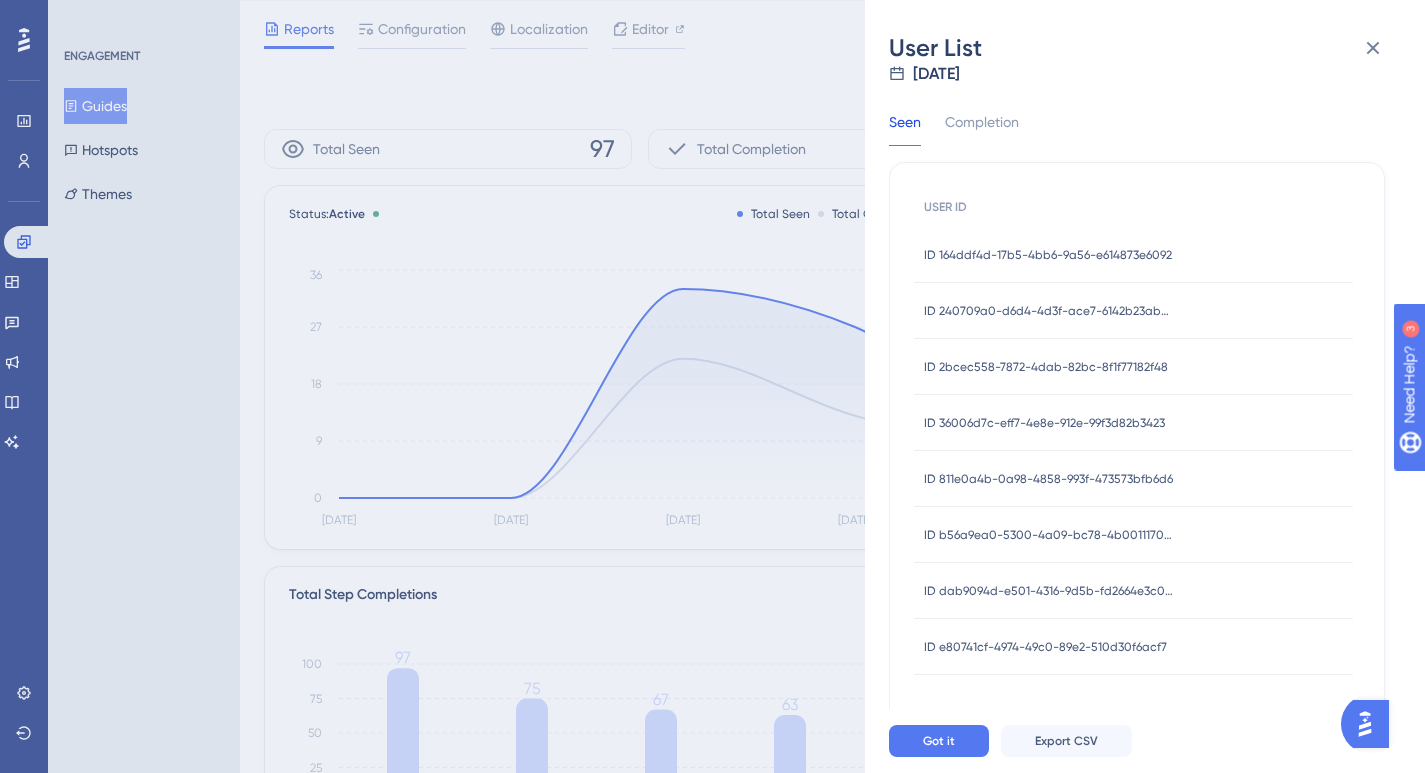 click on "ID 164ddf4d-17b5-4bb6-9a56-e614873e6092" at bounding box center (1048, 255) 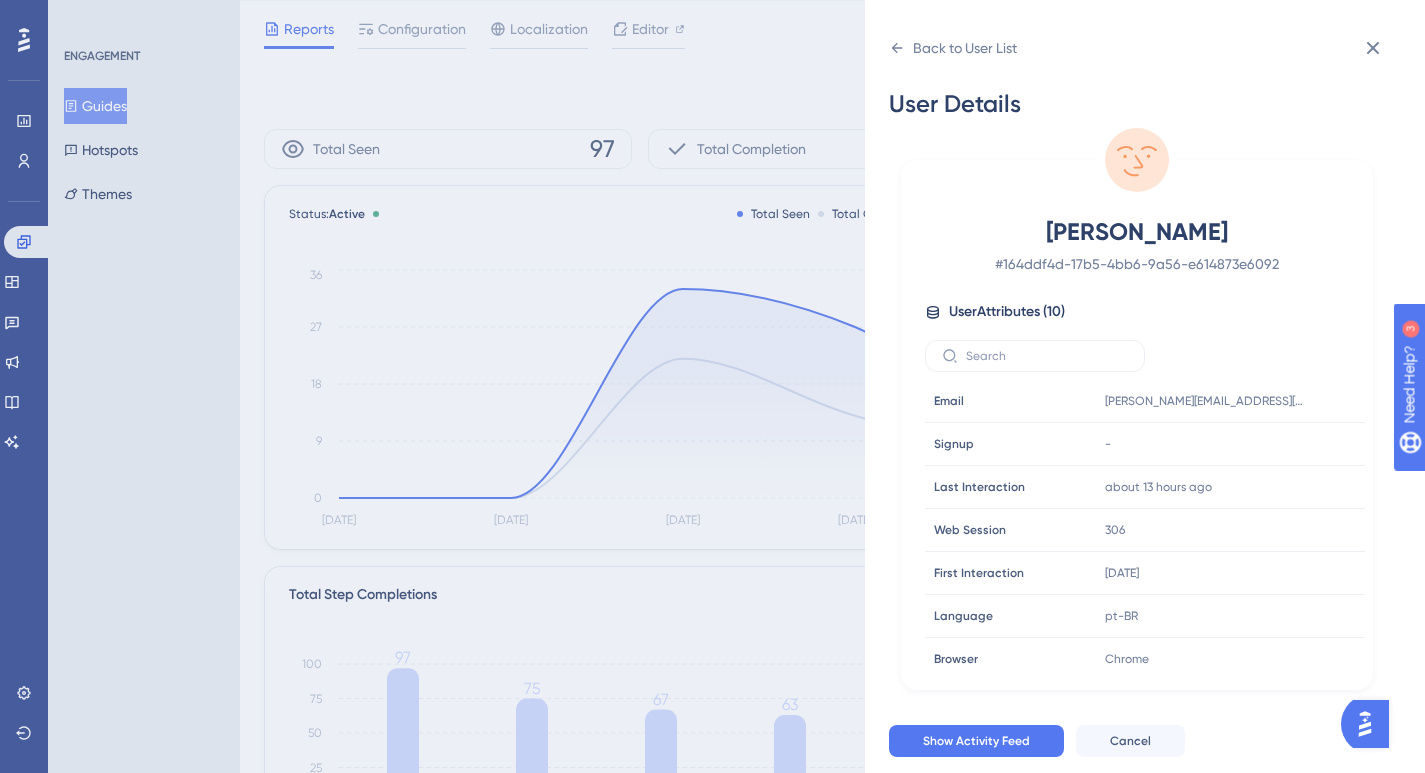 scroll, scrollTop: 0, scrollLeft: 0, axis: both 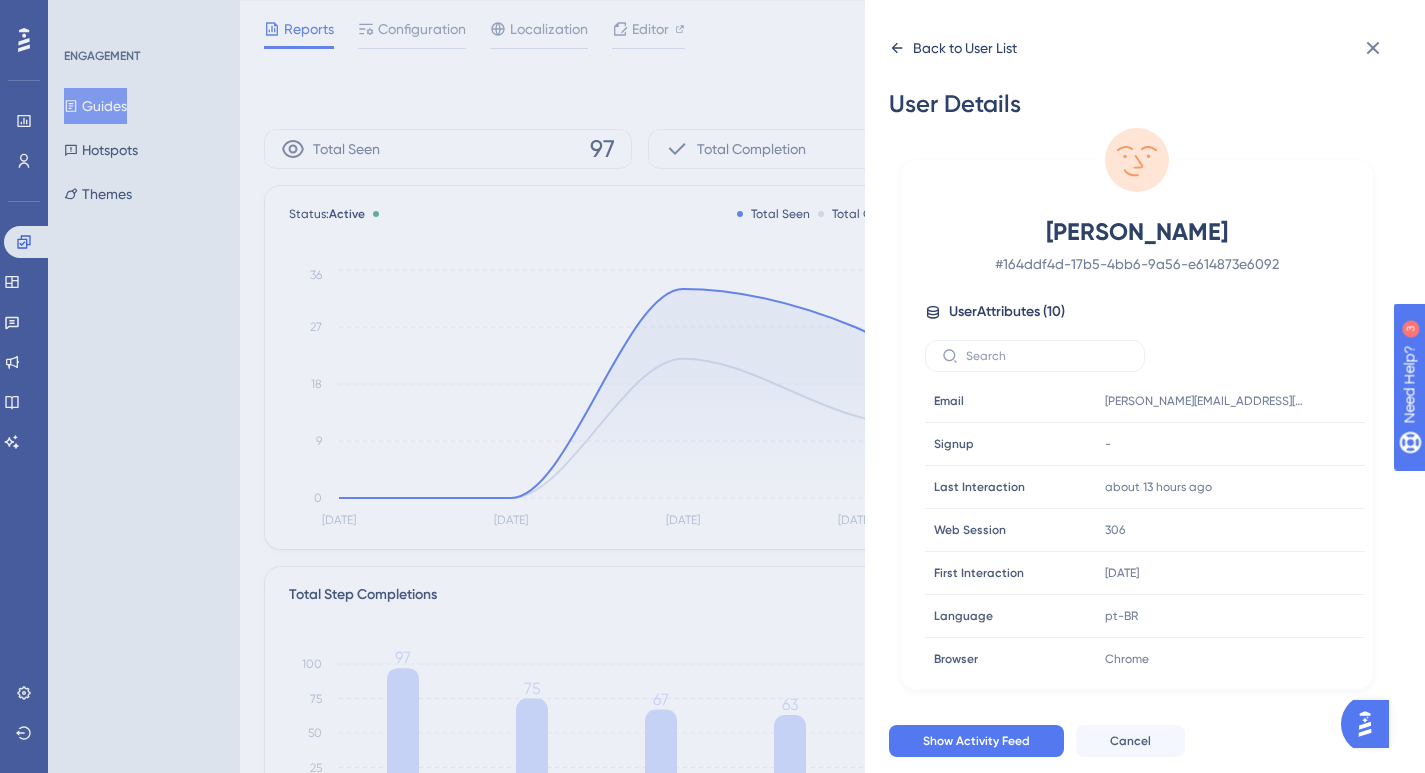 click 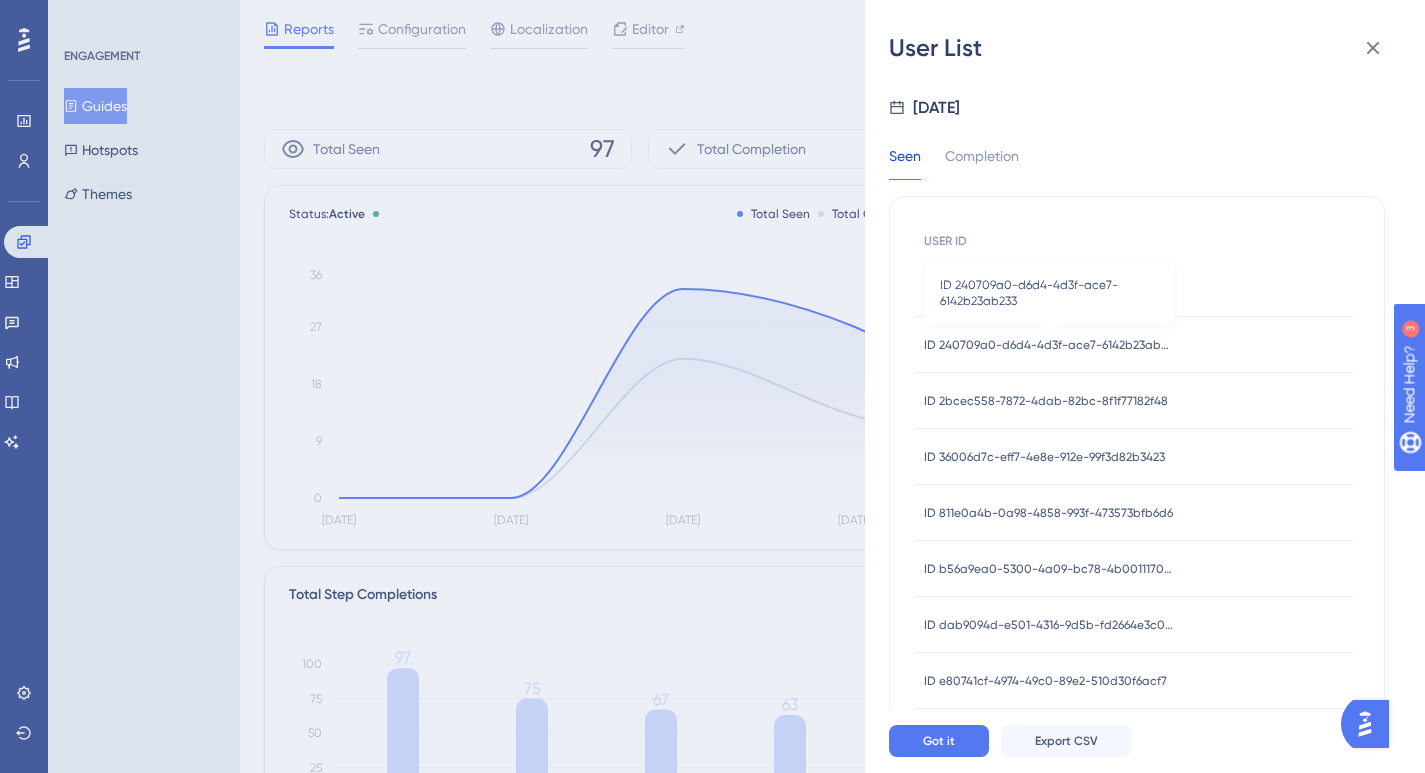 click on "ID 240709a0-d6d4-4d3f-ace7-6142b23ab233" at bounding box center (1049, 345) 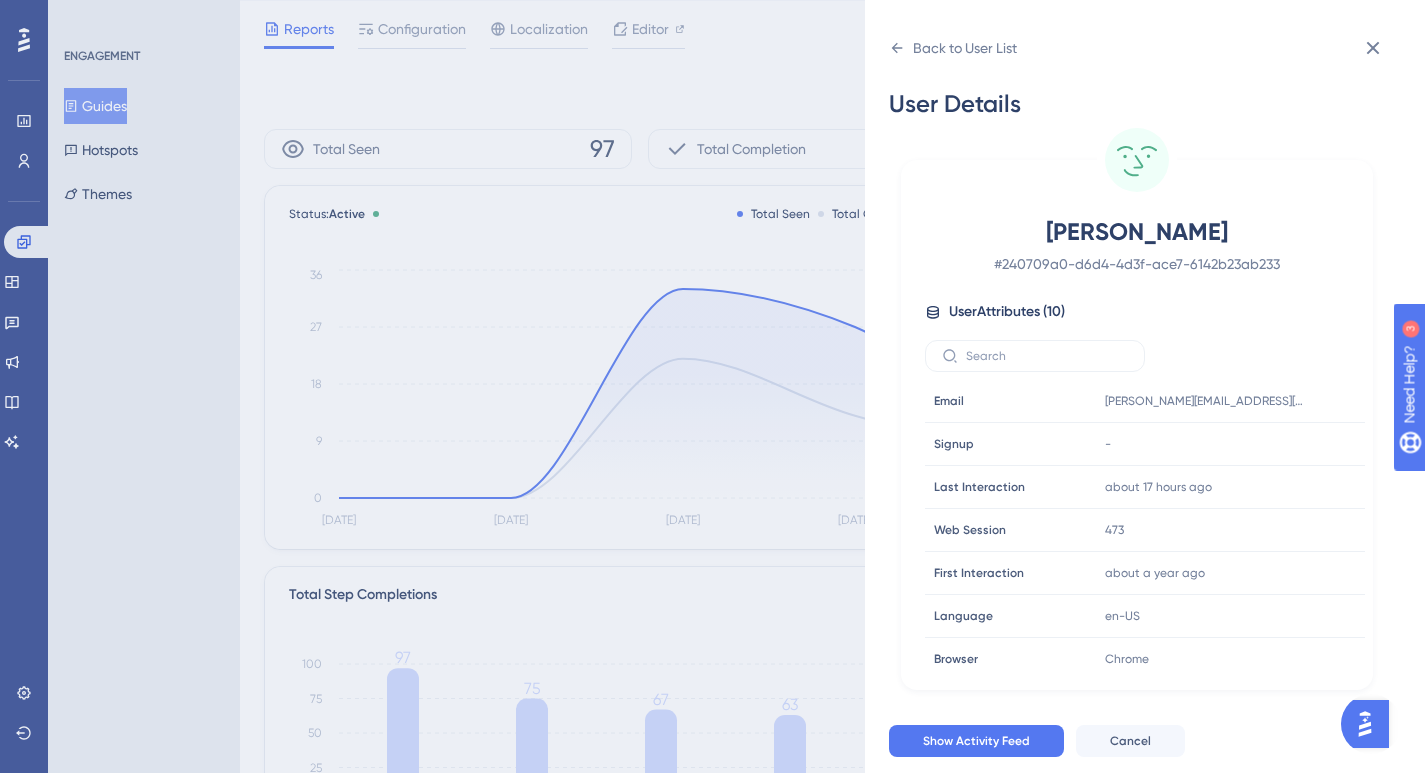 click on "Back to User List User Details [PERSON_NAME] #  240709a0-d6d4-4d3f-ace7-6142b23ab233 User  Attributes ( 10 ) Email Email [PERSON_NAME][EMAIL_ADDRESS][PERSON_NAME][PERSON_NAME][DOMAIN_NAME] Signup Signup - Last Interaction Last Interaction about 17 hours ago [DATE] 15:37 Web Session Web Session 473 First Interaction First Interaction about a year ago [DATE] 08:55 Language Language en-US Browser Browser Chrome Device Device computer Operating System Operating System Mac OS userId userId 240709a0-d6d4-4d3f-ace7-6142b23ab233 Show Activity Feed Cancel" at bounding box center (1145, 386) 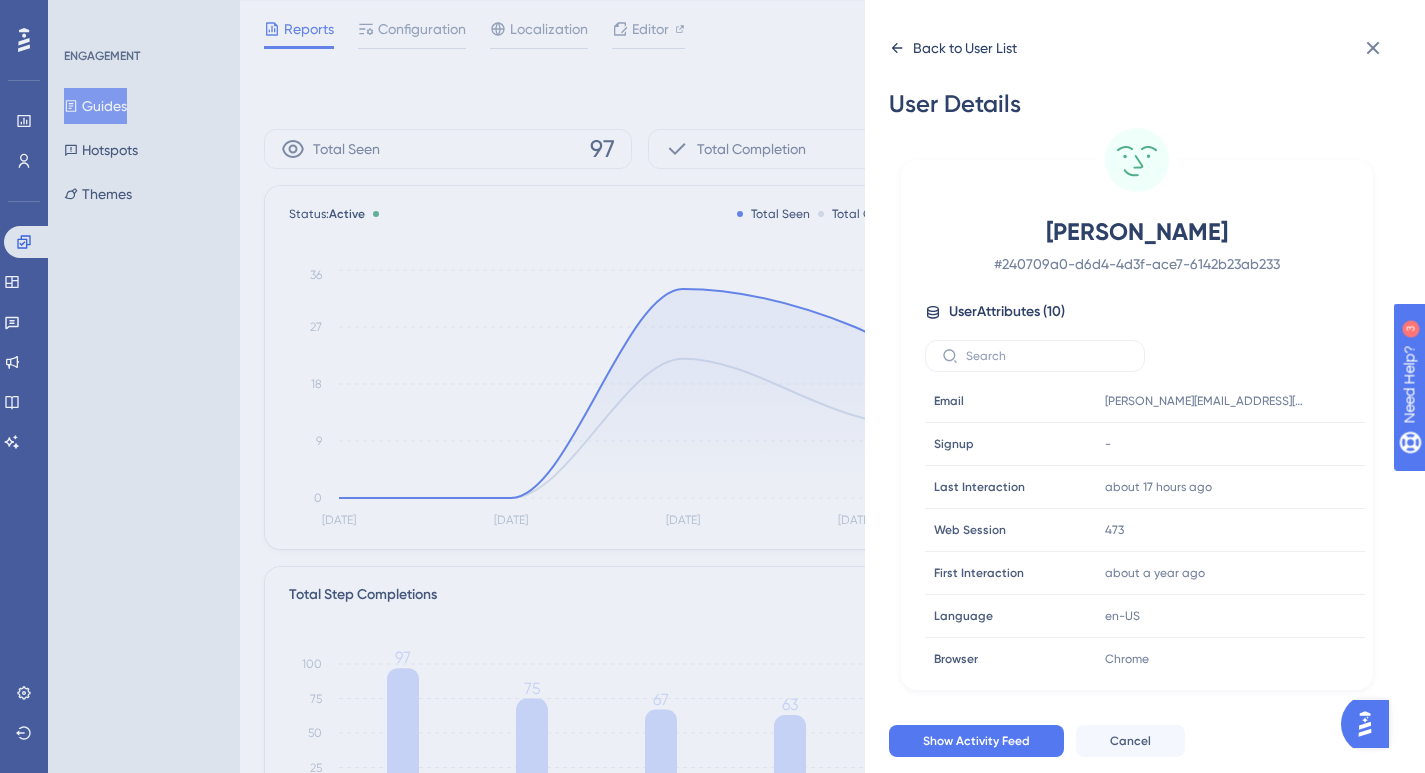 click on "Back to User List" at bounding box center (953, 48) 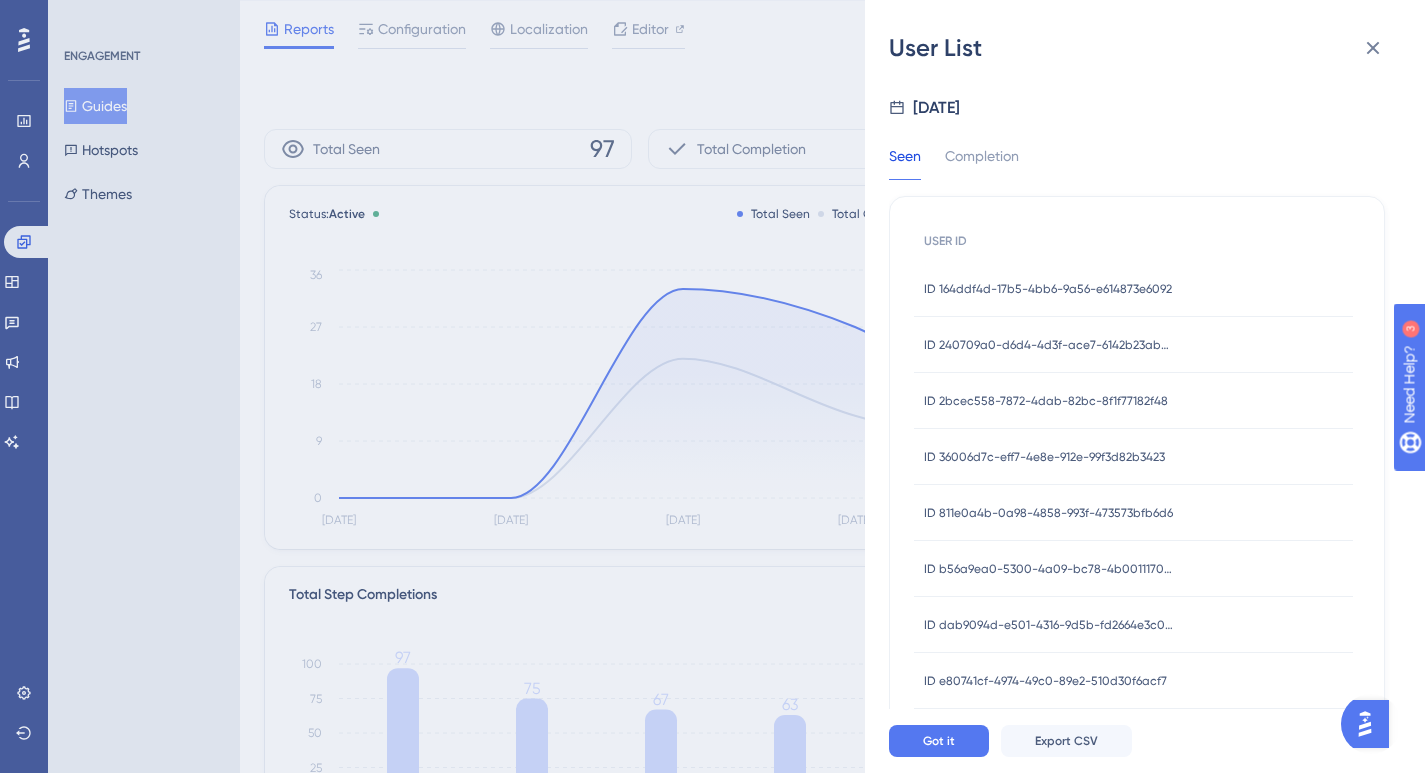 click on "ID 2bcec558-7872-4dab-82bc-8f1f77182f48" at bounding box center (1046, 401) 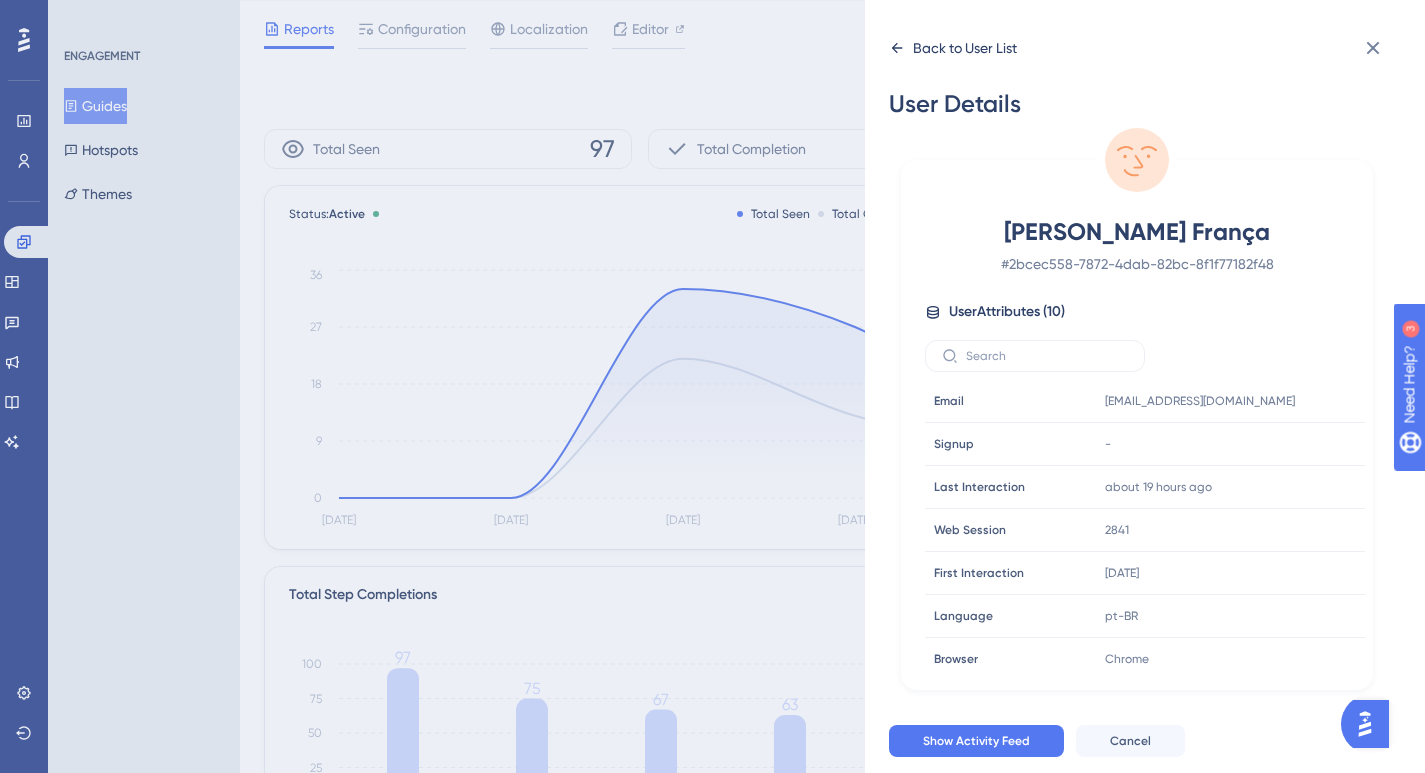 click 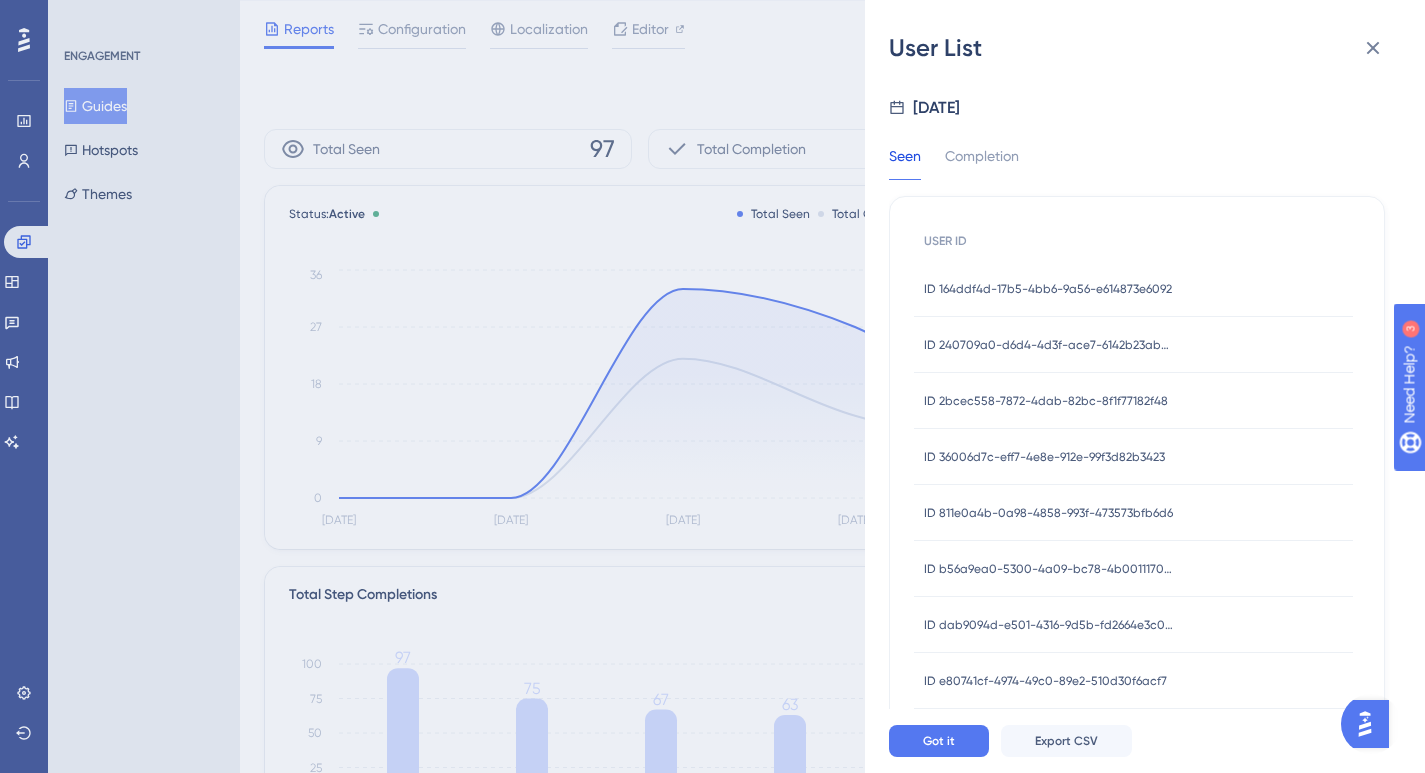 click on "ID 2bcec558-7872-4dab-82bc-8f1f77182f48 ID 2bcec558-7872-4dab-82bc-8f1f77182f48" at bounding box center [1046, 401] 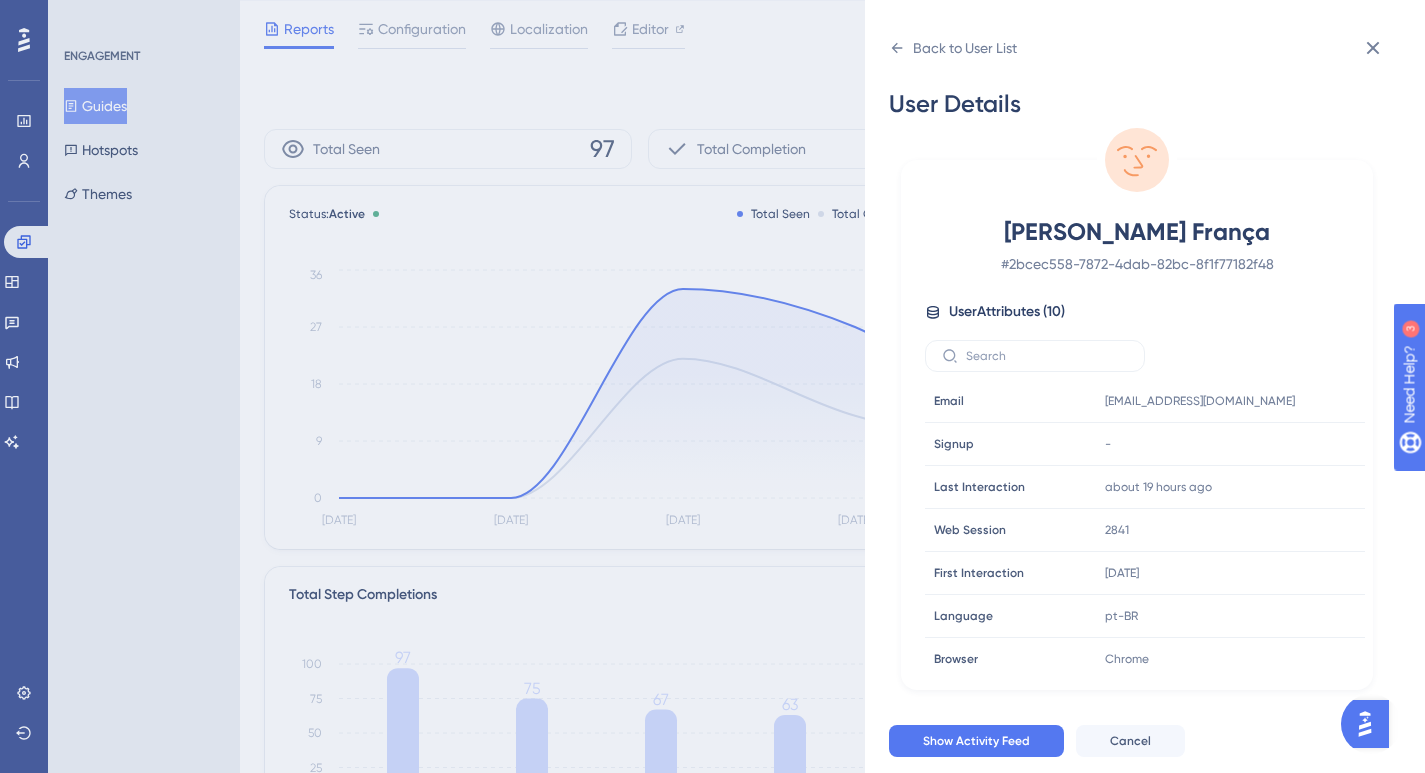 click on "Back to User List User Details [PERSON_NAME] [GEOGRAPHIC_DATA]	 #  2bcec558-7872-4dab-82bc-8f1f77182f48 User  Attributes ( 10 ) Email Email [EMAIL_ADDRESS][DOMAIN_NAME] Signup Signup - Last Interaction Last Interaction about 19 hours ago [DATE] 13:25 Web Session Web Session 2841 First Interaction First Interaction [DATE] [DATE] 19:47 Language Language pt-BR Browser Browser Chrome Device Device computer Operating System Operating System Windows userId userId 2bcec558-7872-4dab-82bc-8f1f77182f48 Show Activity Feed Cancel" at bounding box center (1145, 386) 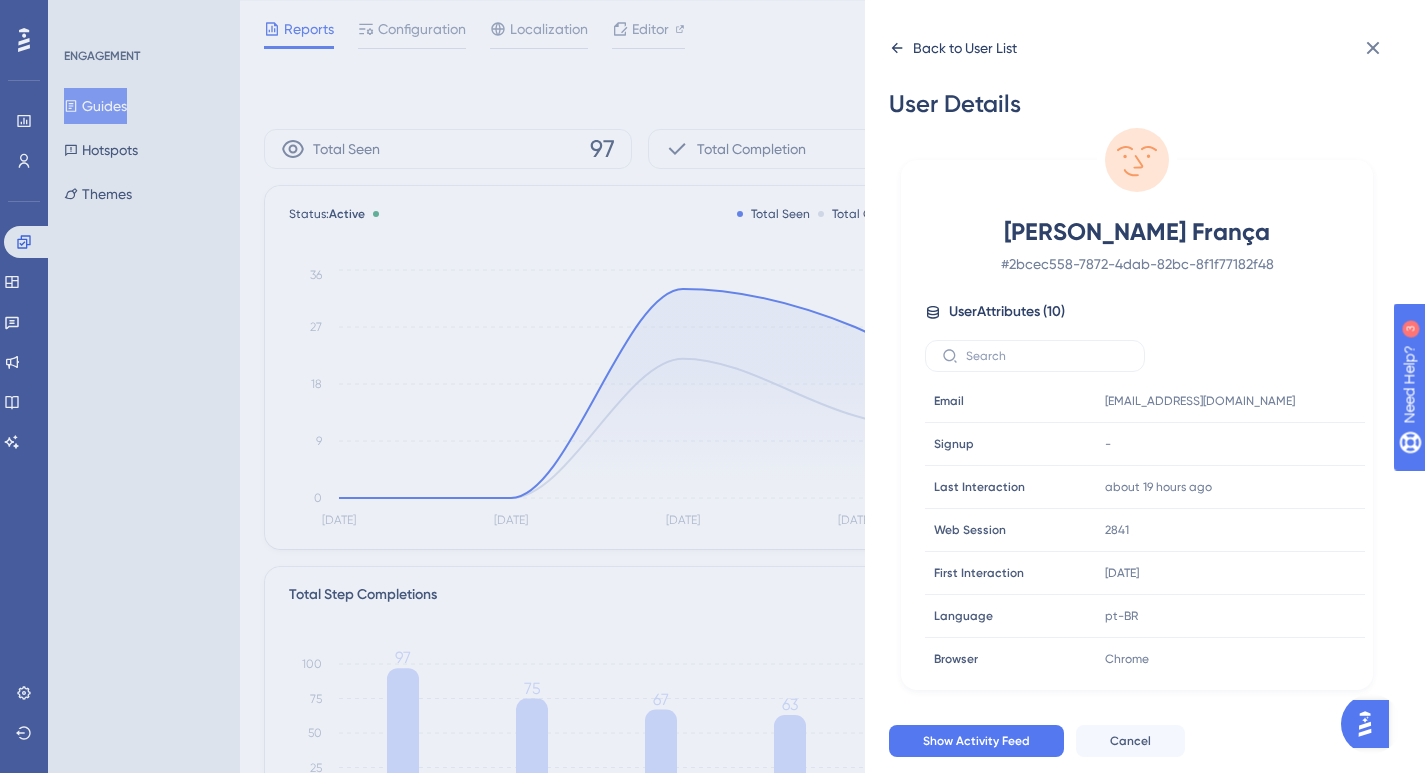click on "Back to User List" at bounding box center [953, 48] 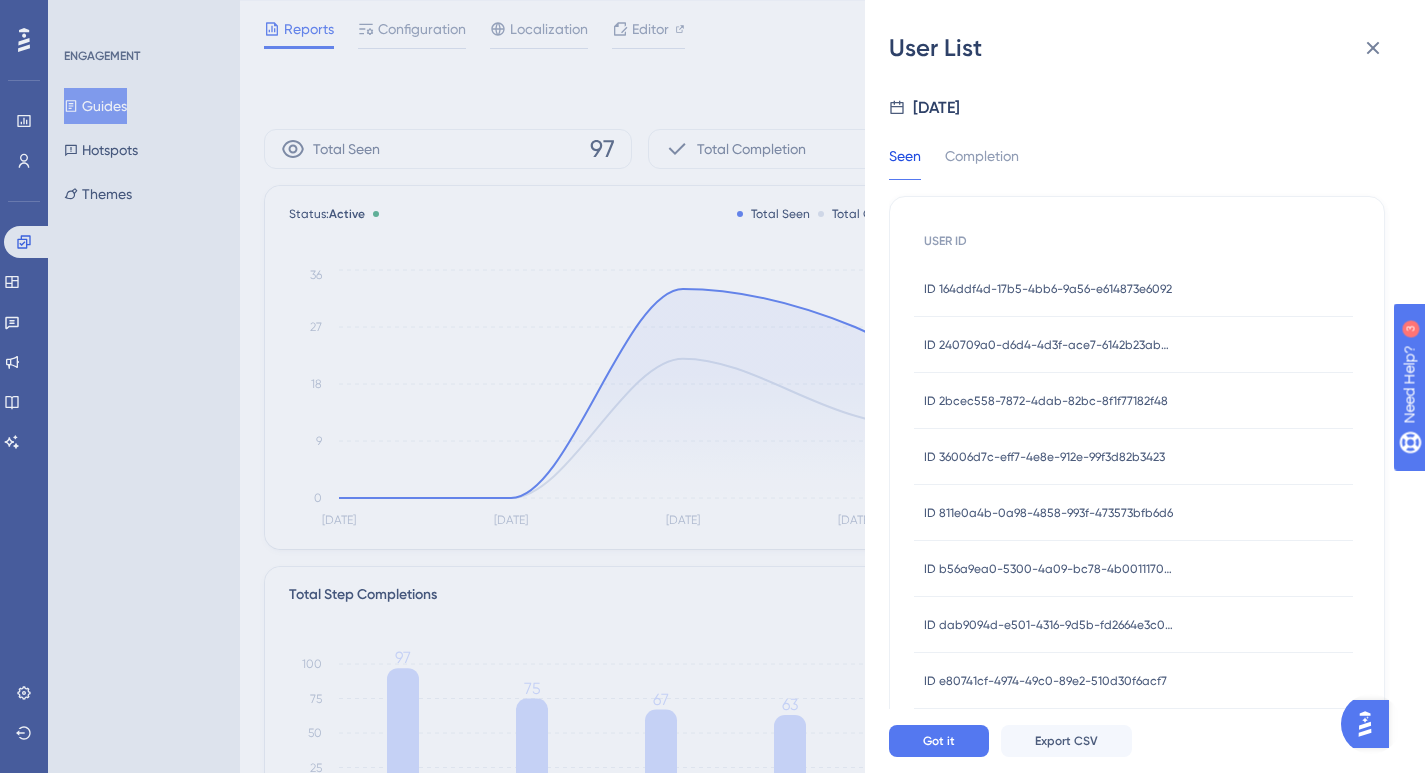 click on "ID 36006d7c-eff7-4e8e-912e-99f3d82b3423 ID 36006d7c-eff7-4e8e-912e-99f3d82b3423" at bounding box center [1044, 457] 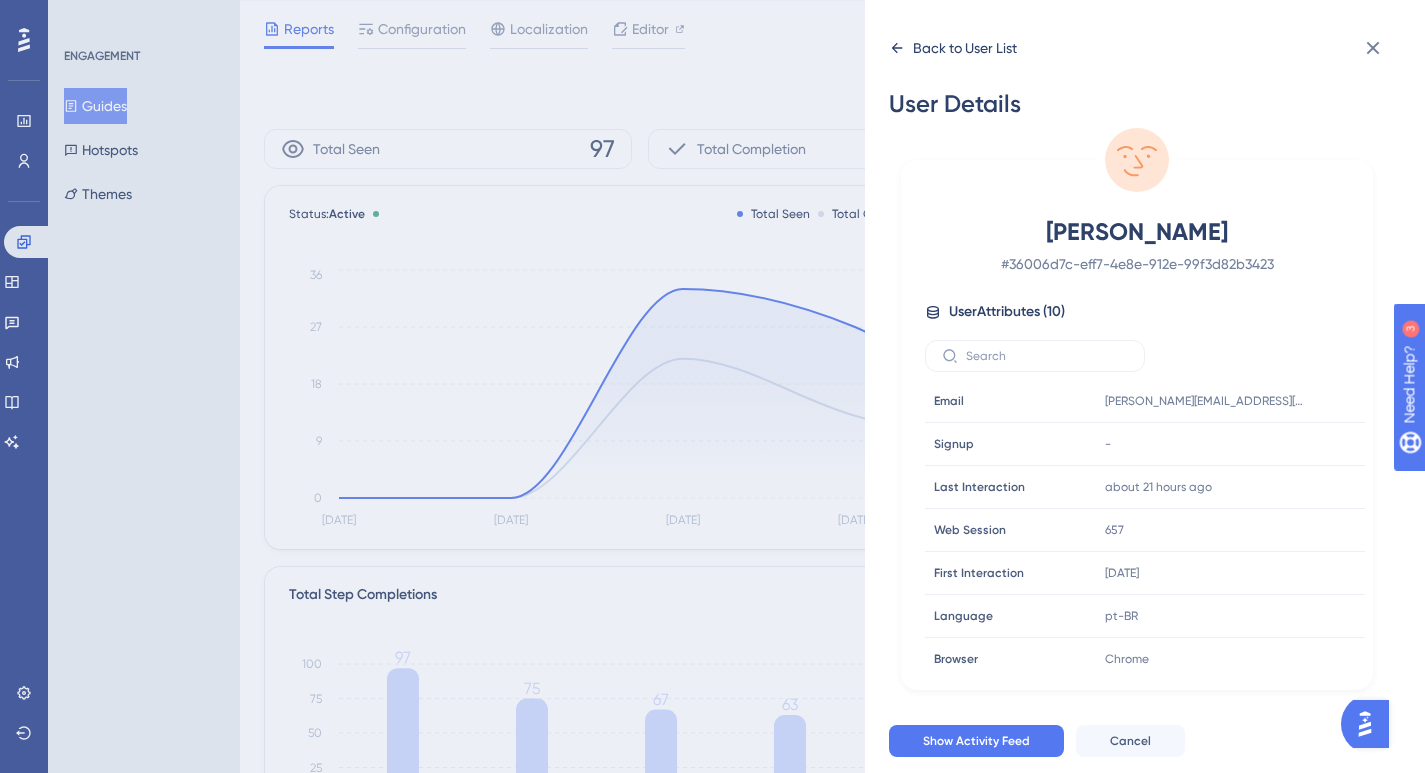 click 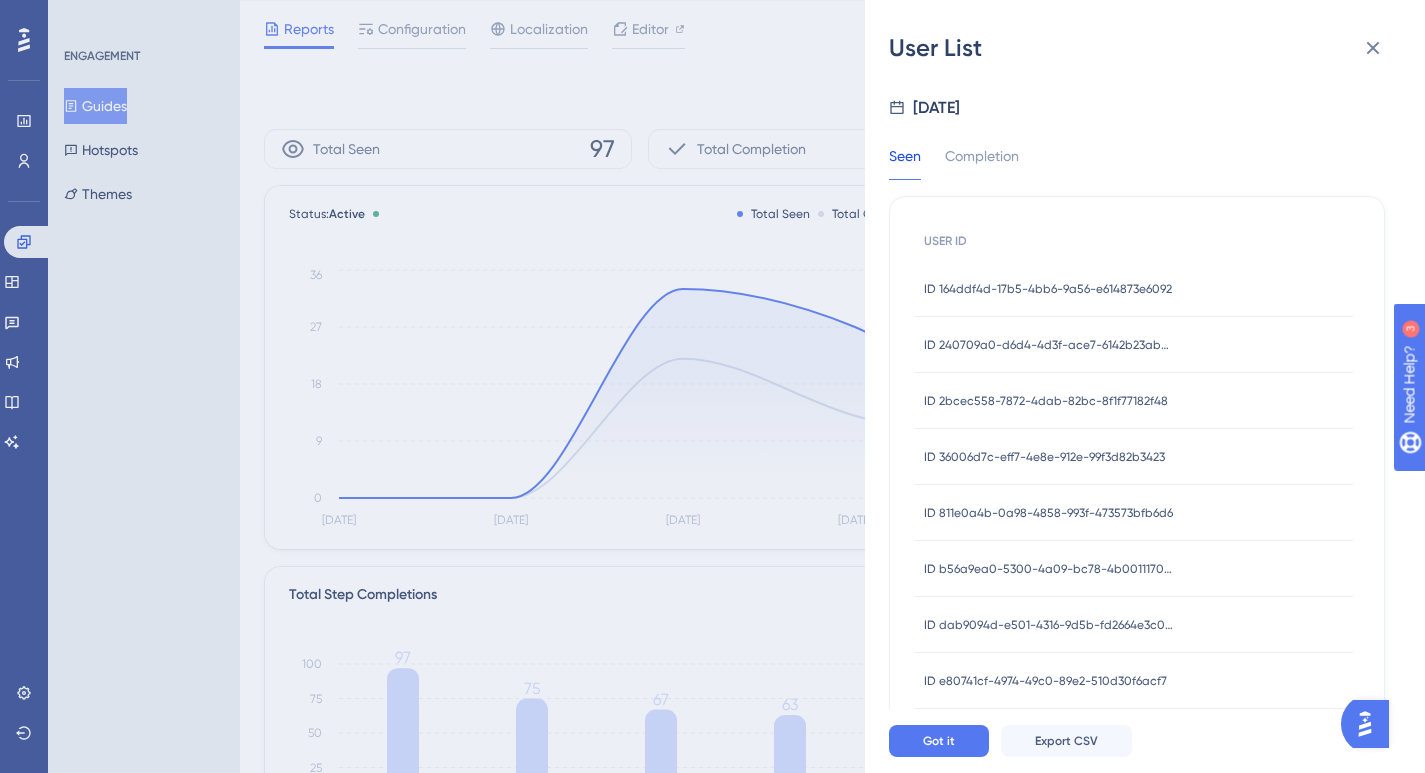 click on "ID 811e0a4b-0a98-4858-993f-473573bfb6d6 ID 811e0a4b-0a98-4858-993f-473573bfb6d6" at bounding box center [1048, 513] 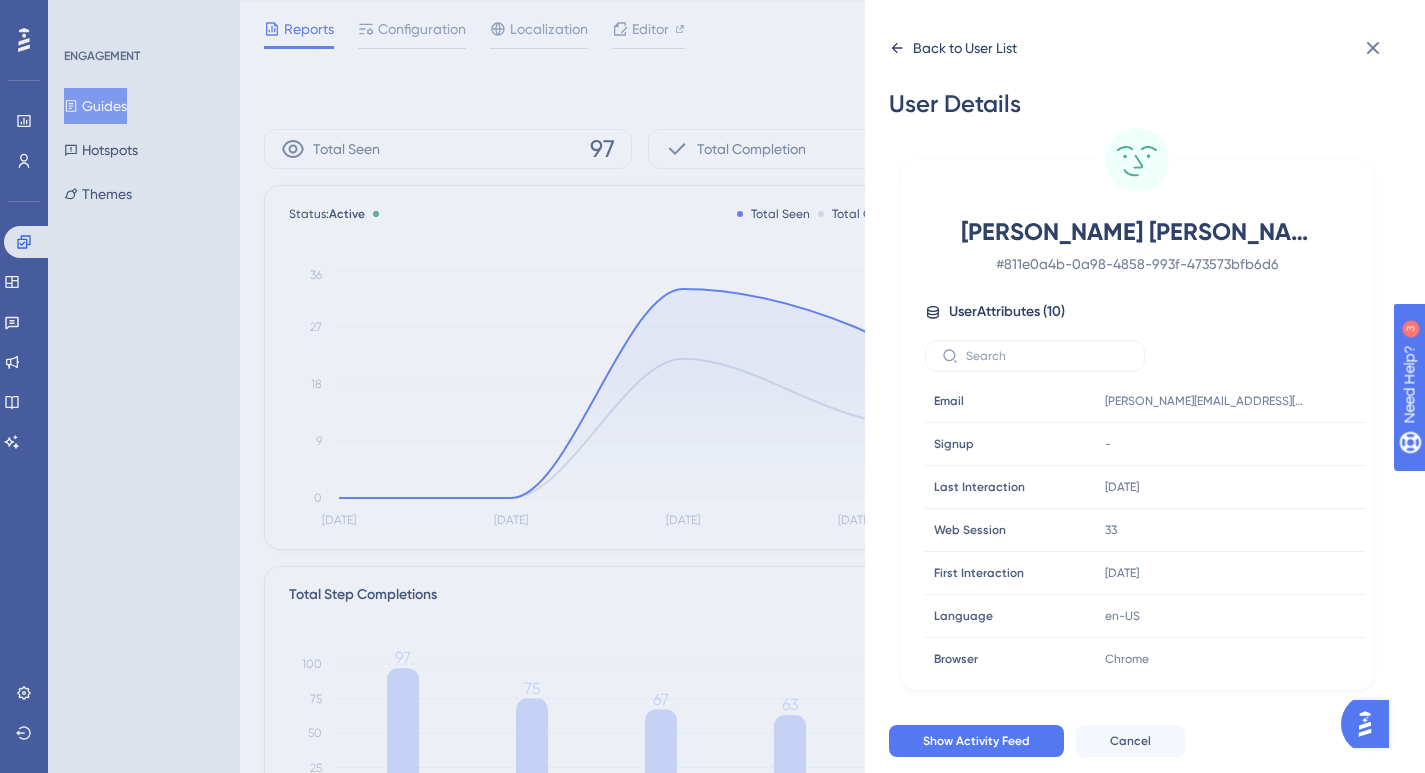 click on "Back to User List" at bounding box center [953, 48] 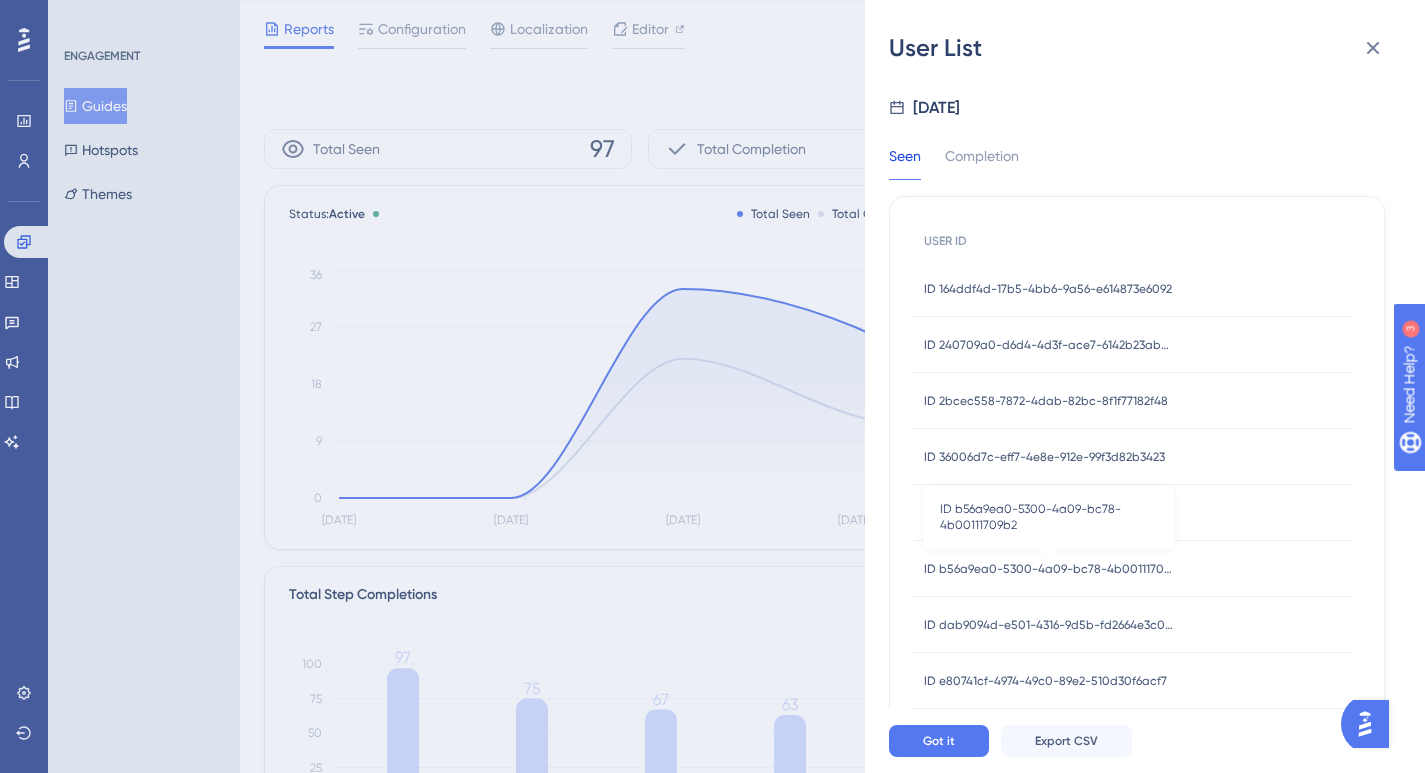 click on "ID b56a9ea0-5300-4a09-bc78-4b00111709b2" at bounding box center (1049, 569) 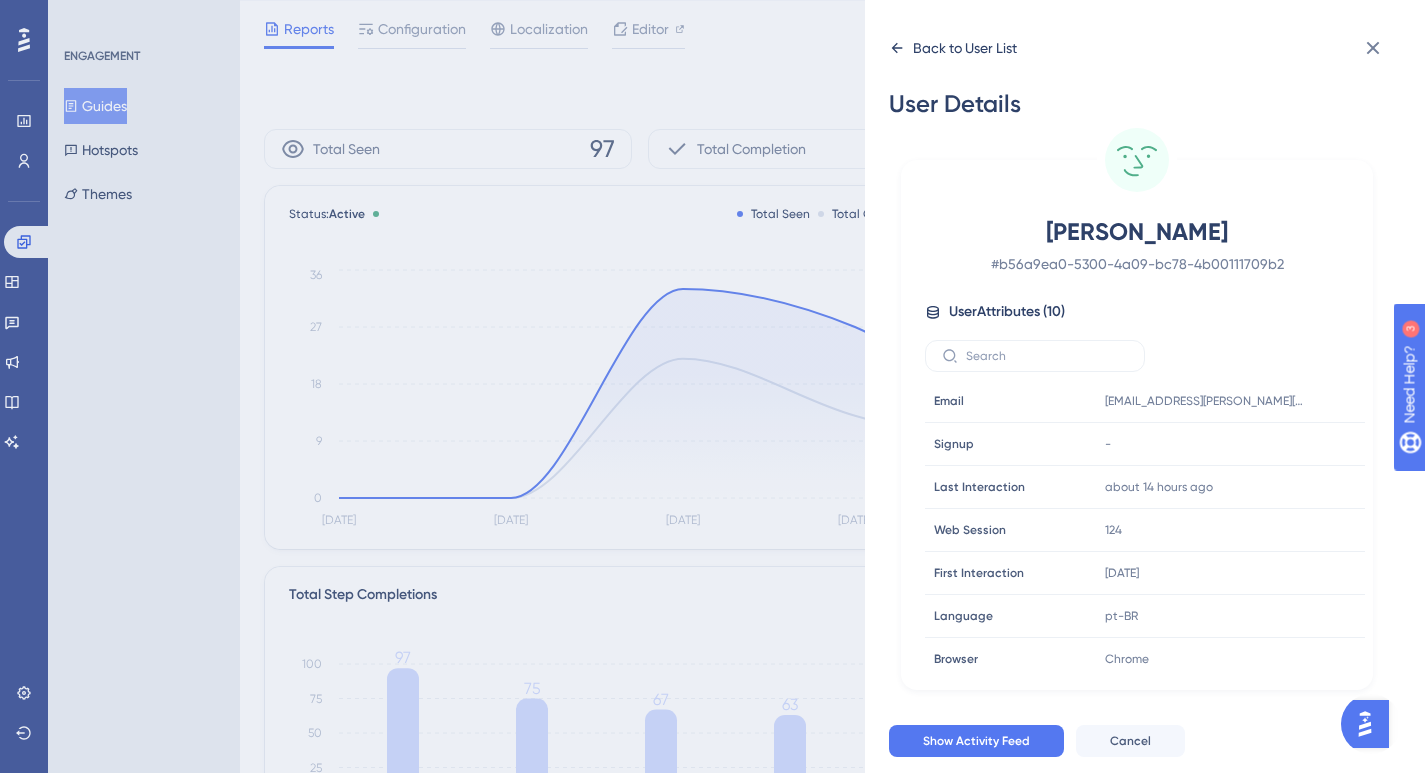 click 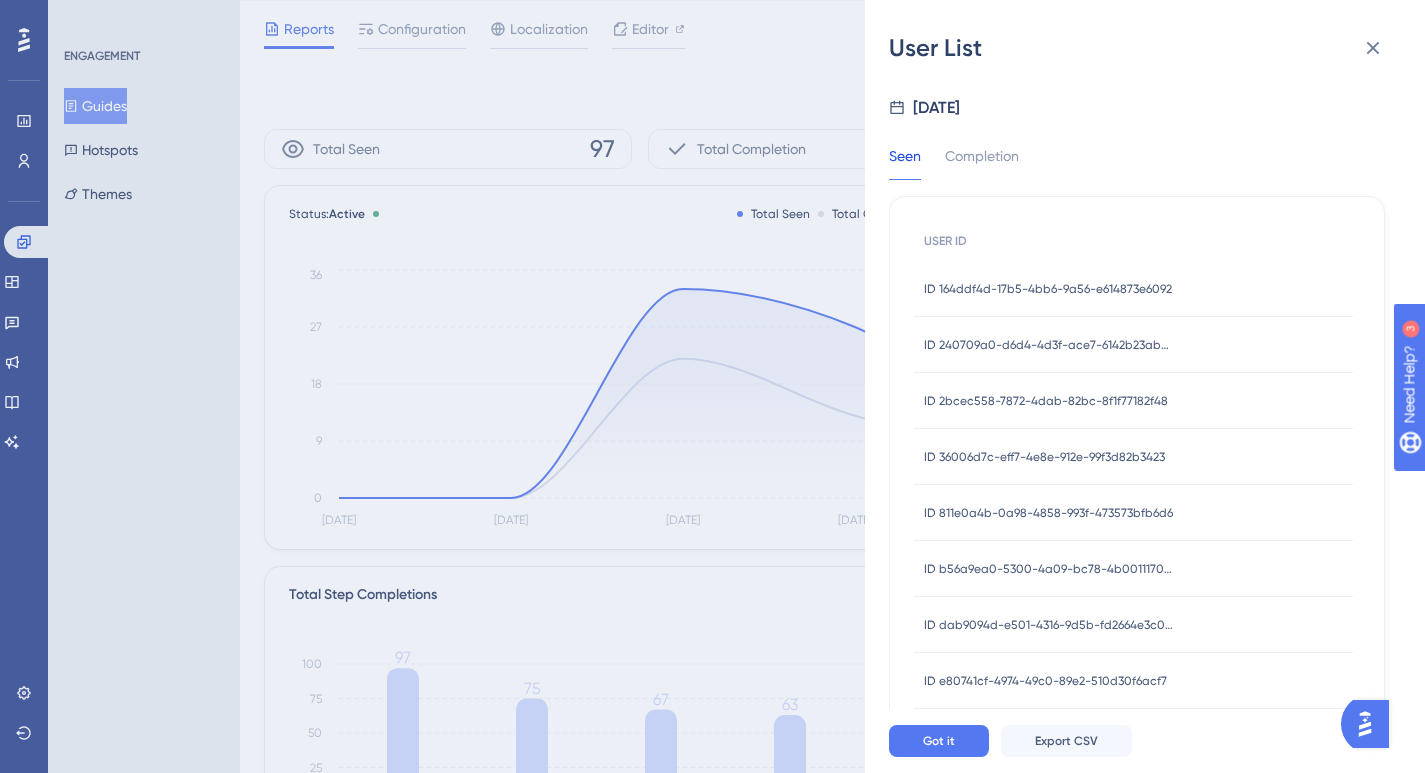 click on "ID dab9094d-e501-4316-9d5b-fd2664e3c04c ID dab9094d-e501-4316-9d5b-fd2664e3c04c" at bounding box center [1049, 625] 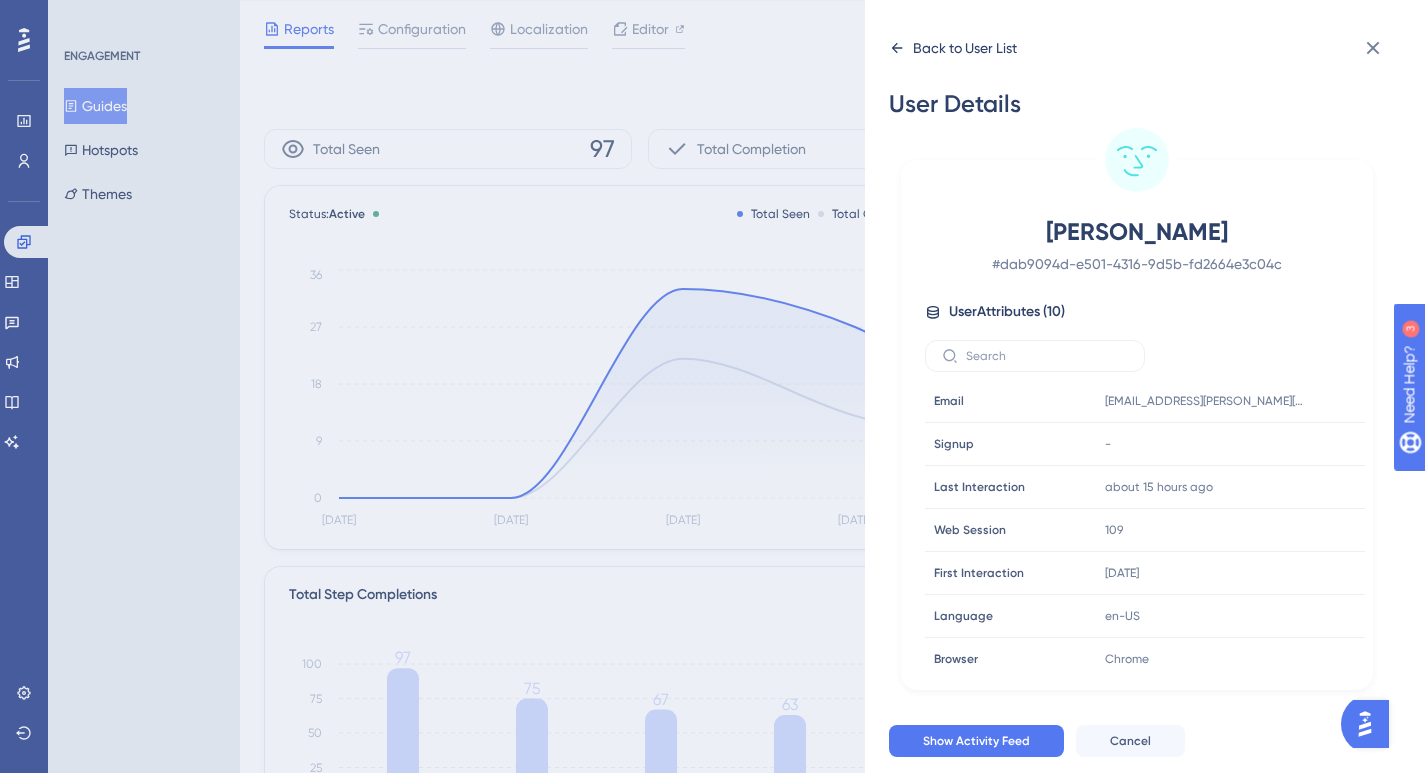 click 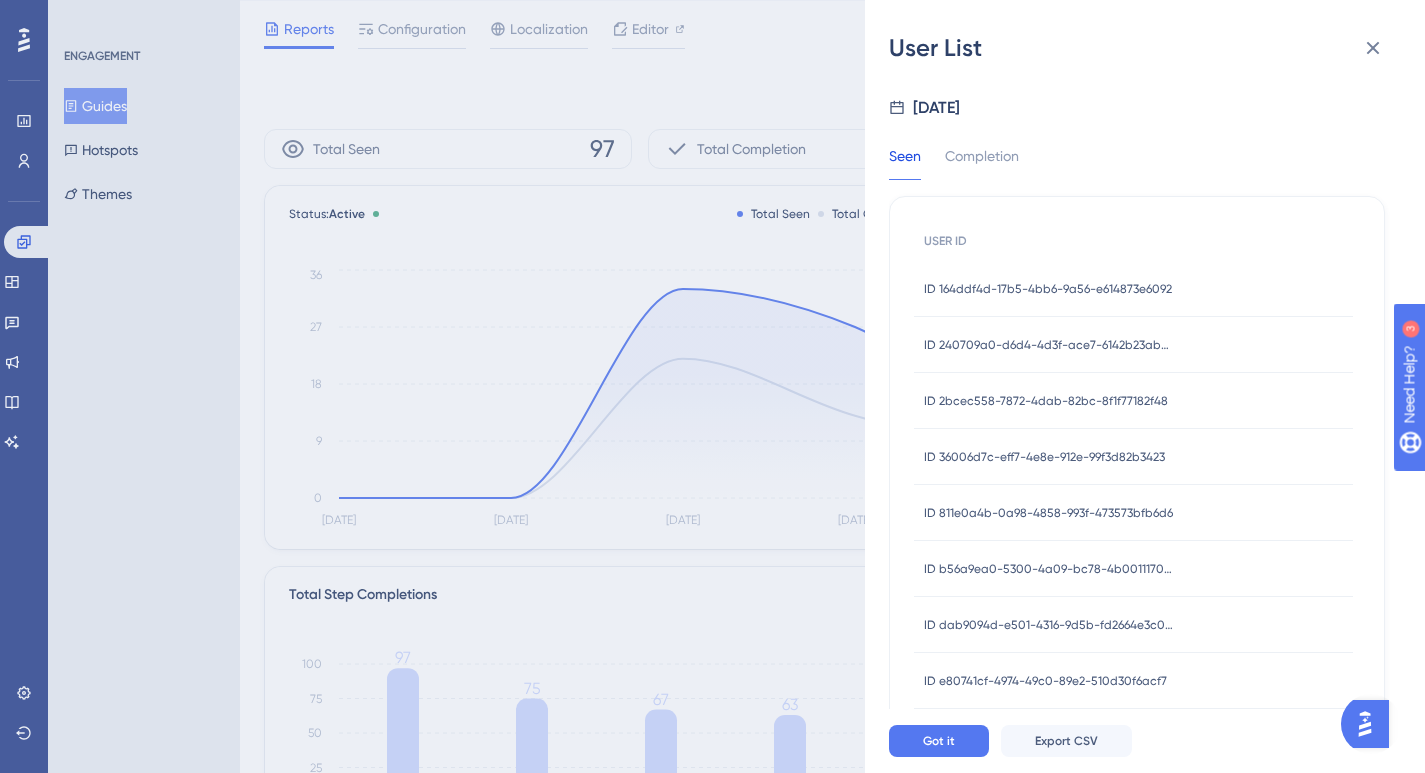 click on "ID e80741cf-4974-49c0-89e2-510d30f6acf7" at bounding box center (1045, 681) 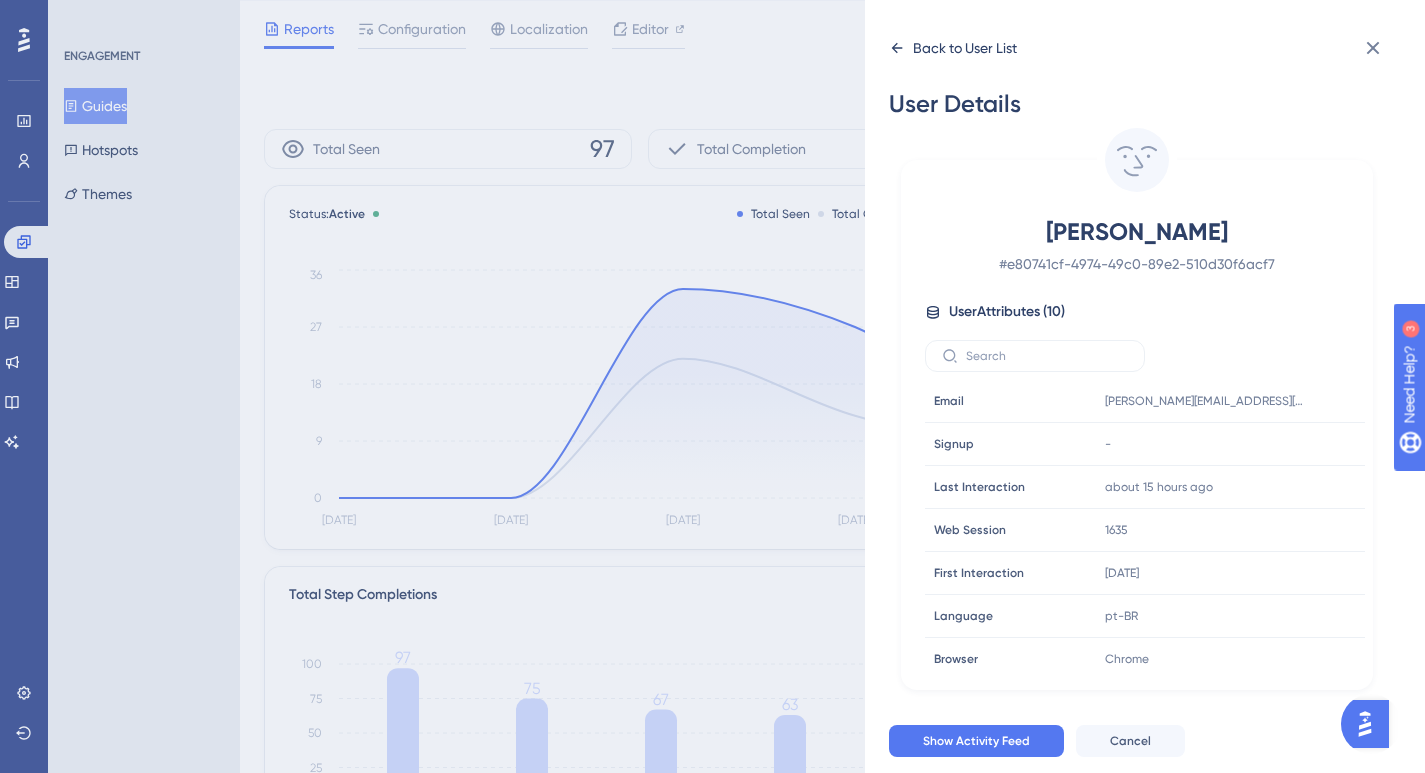 click 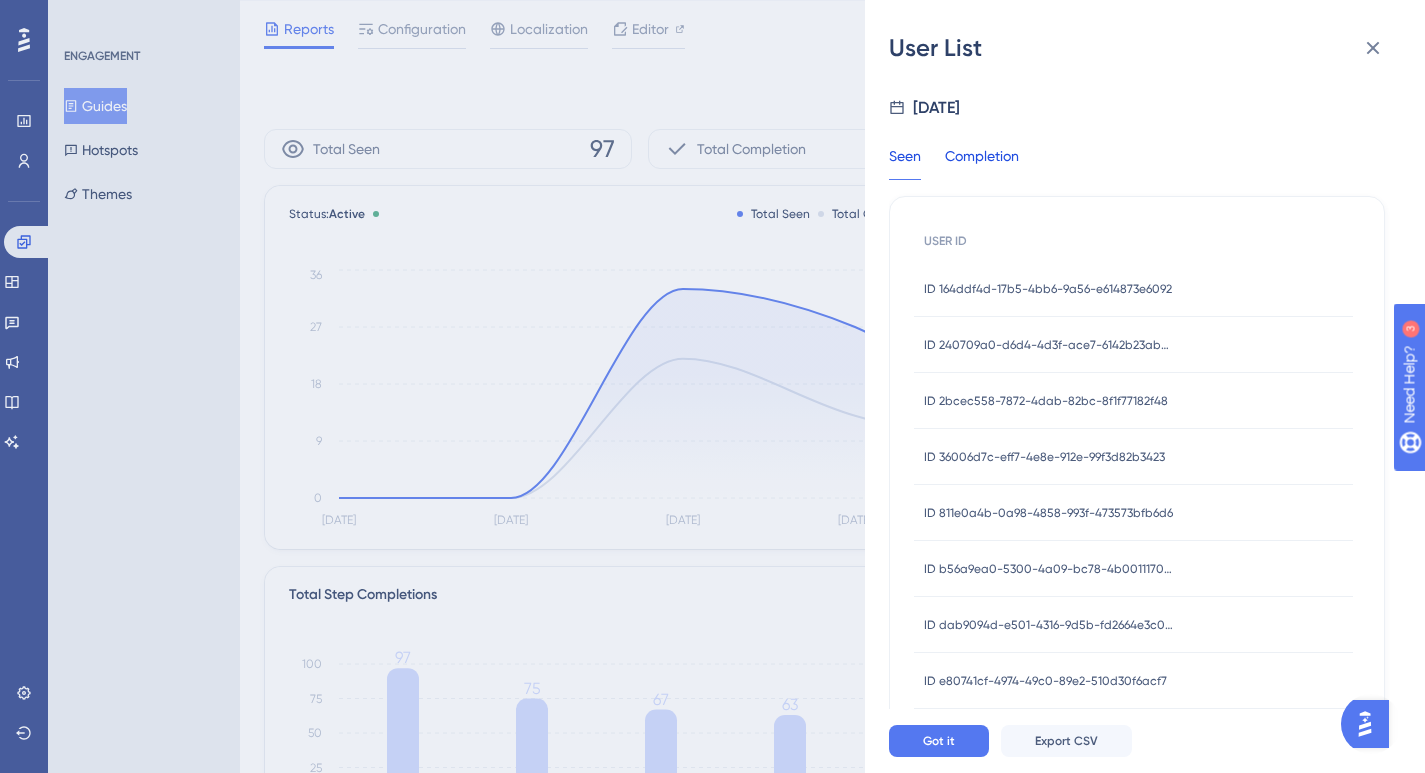 click on "Completion" at bounding box center (982, 162) 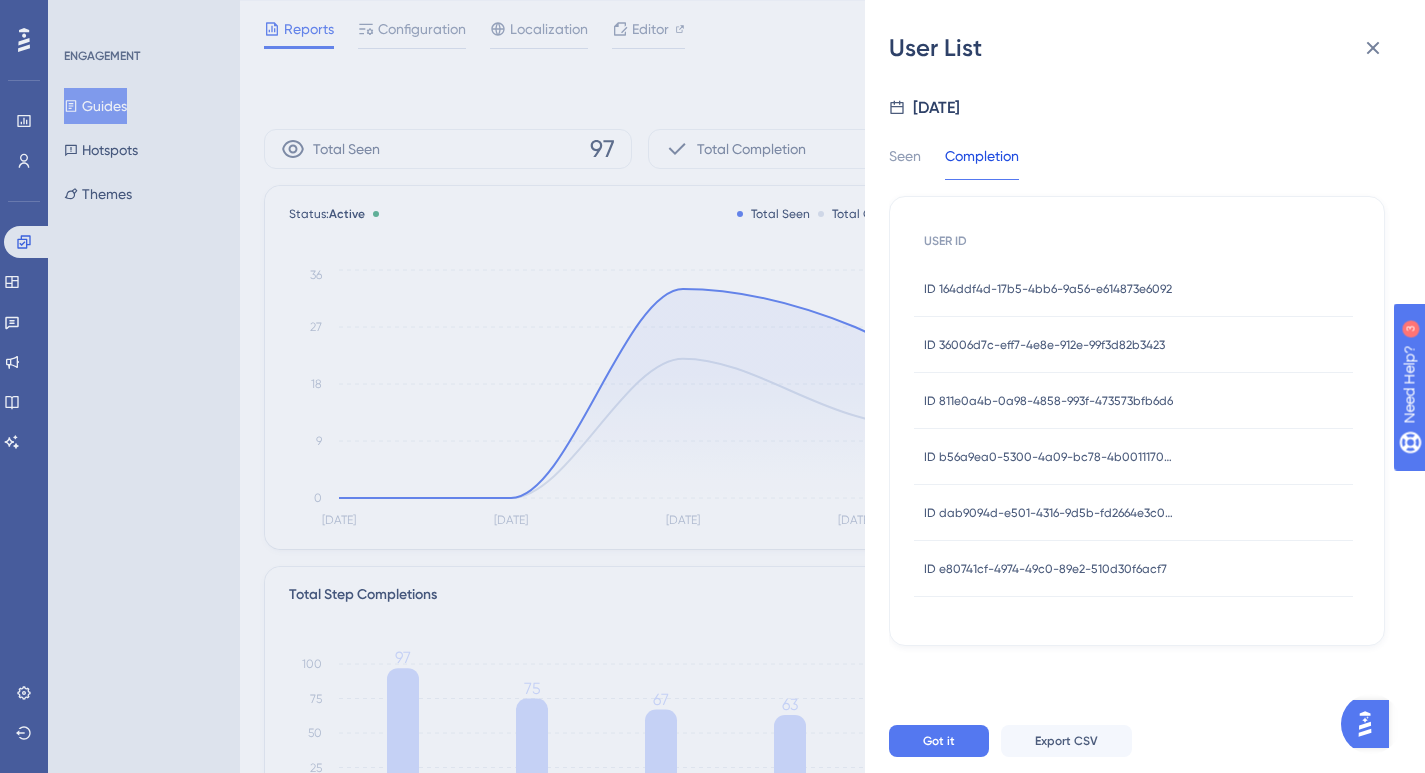 click on "ID 164ddf4d-17b5-4bb6-9a56-e614873e6092" at bounding box center (1048, 289) 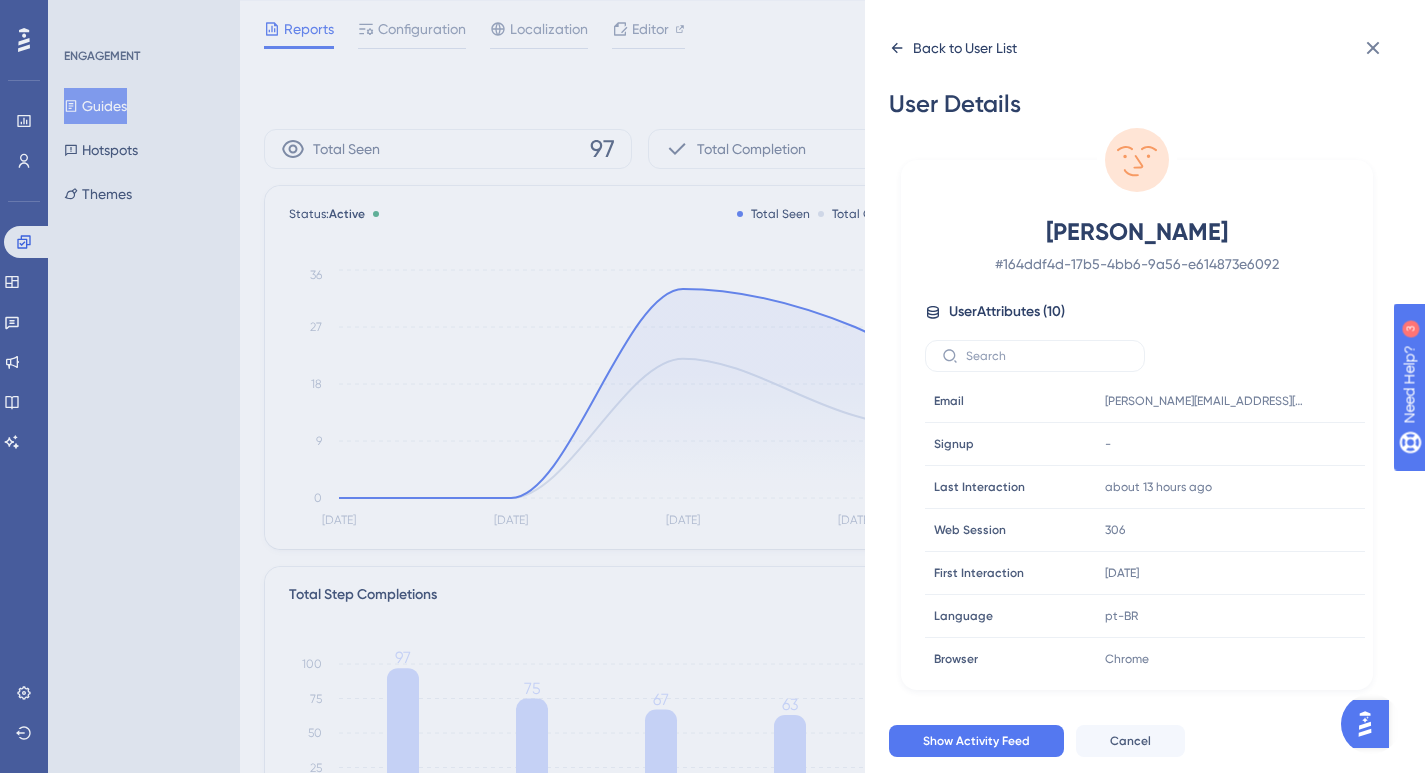 click 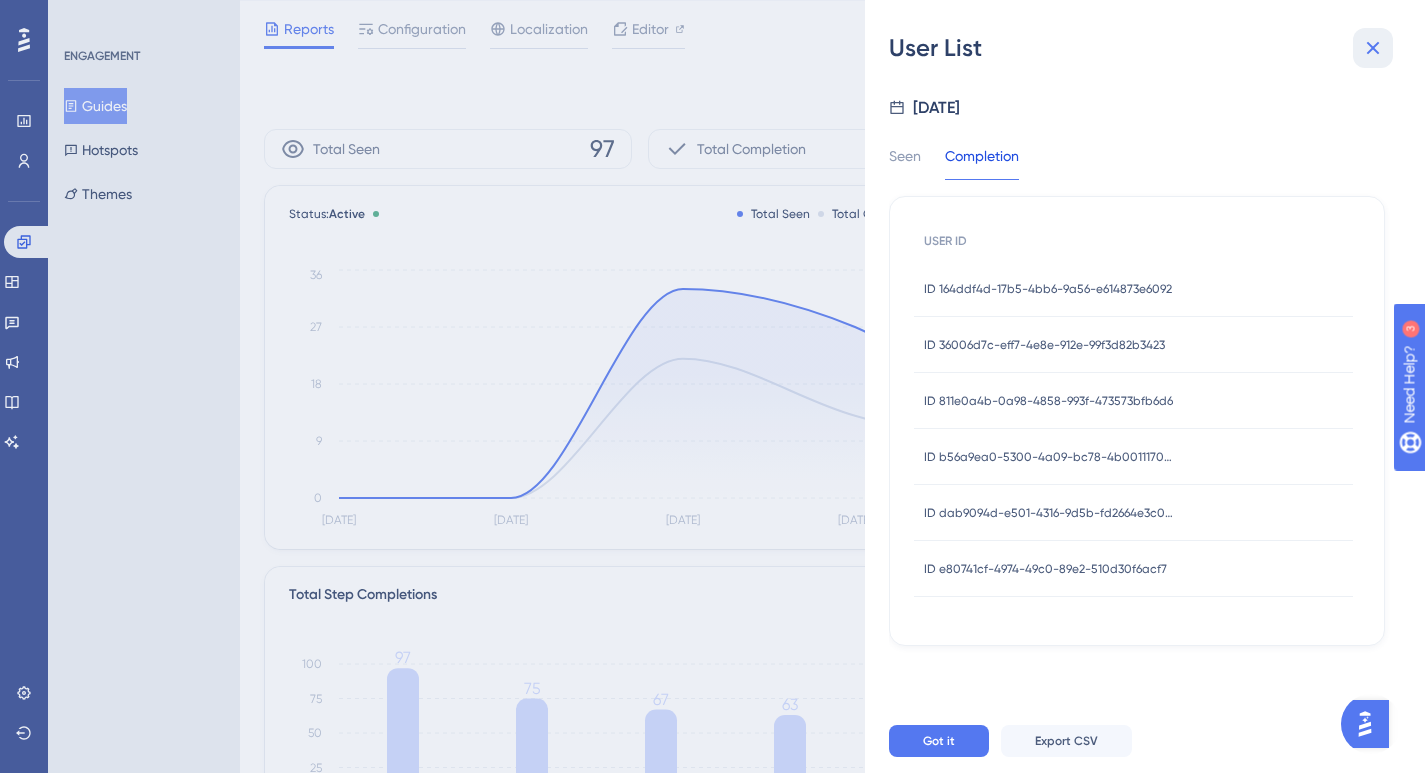 click 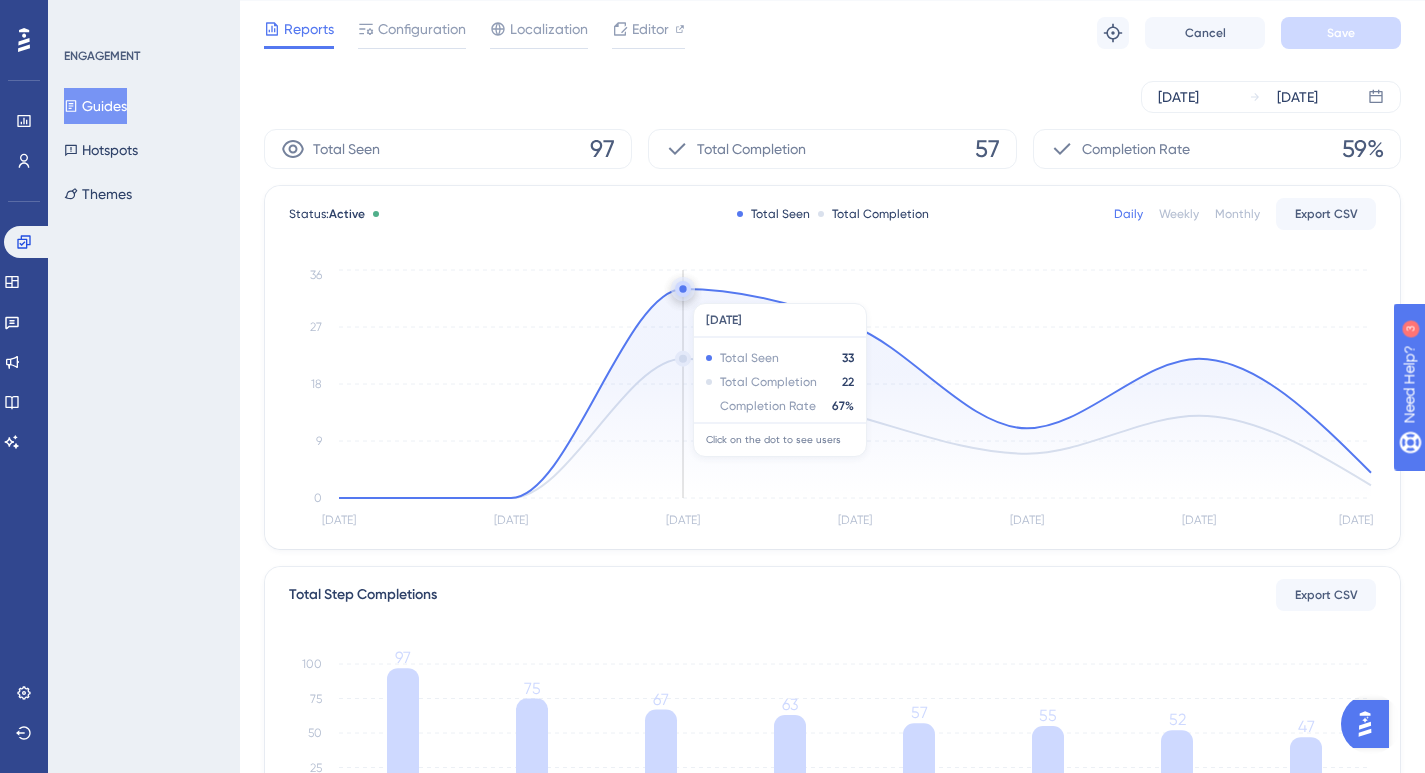 click 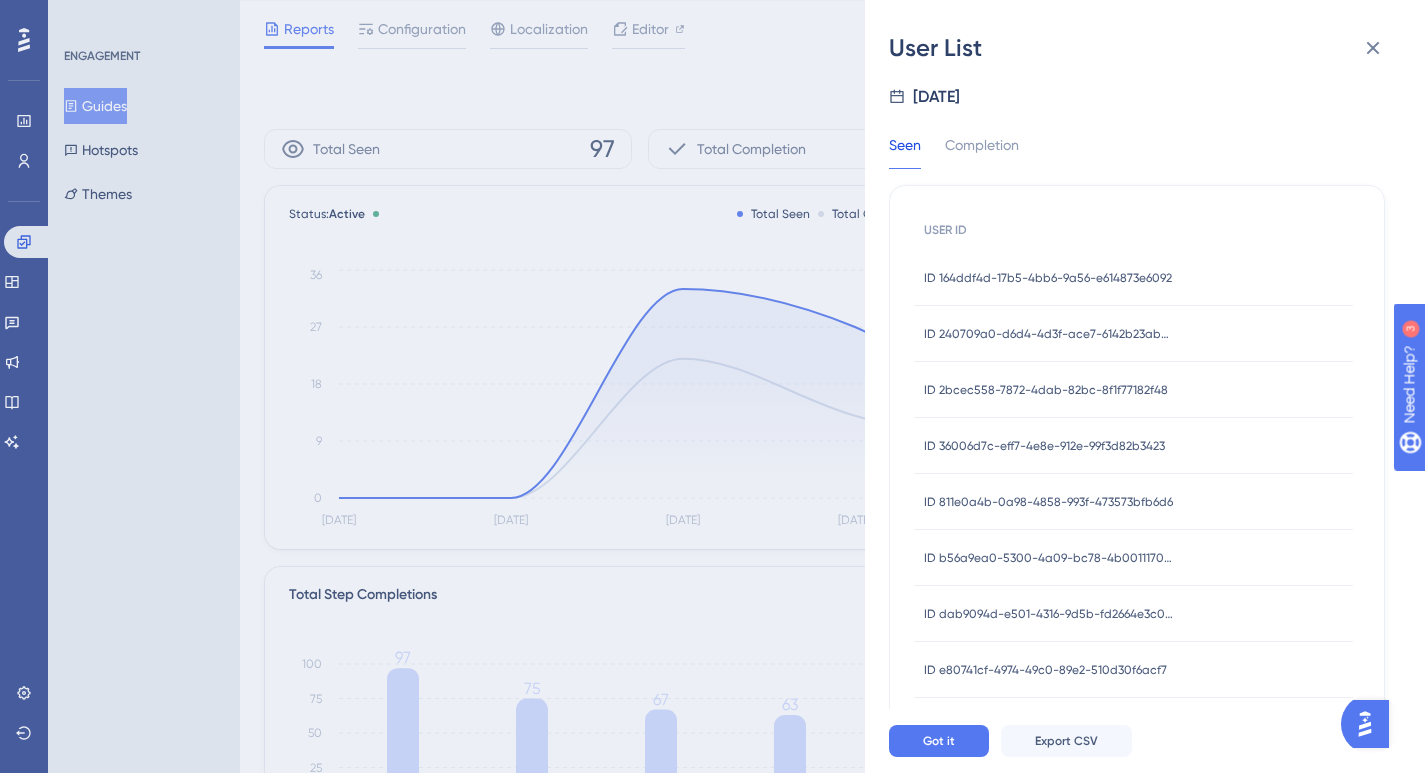 scroll, scrollTop: 0, scrollLeft: 0, axis: both 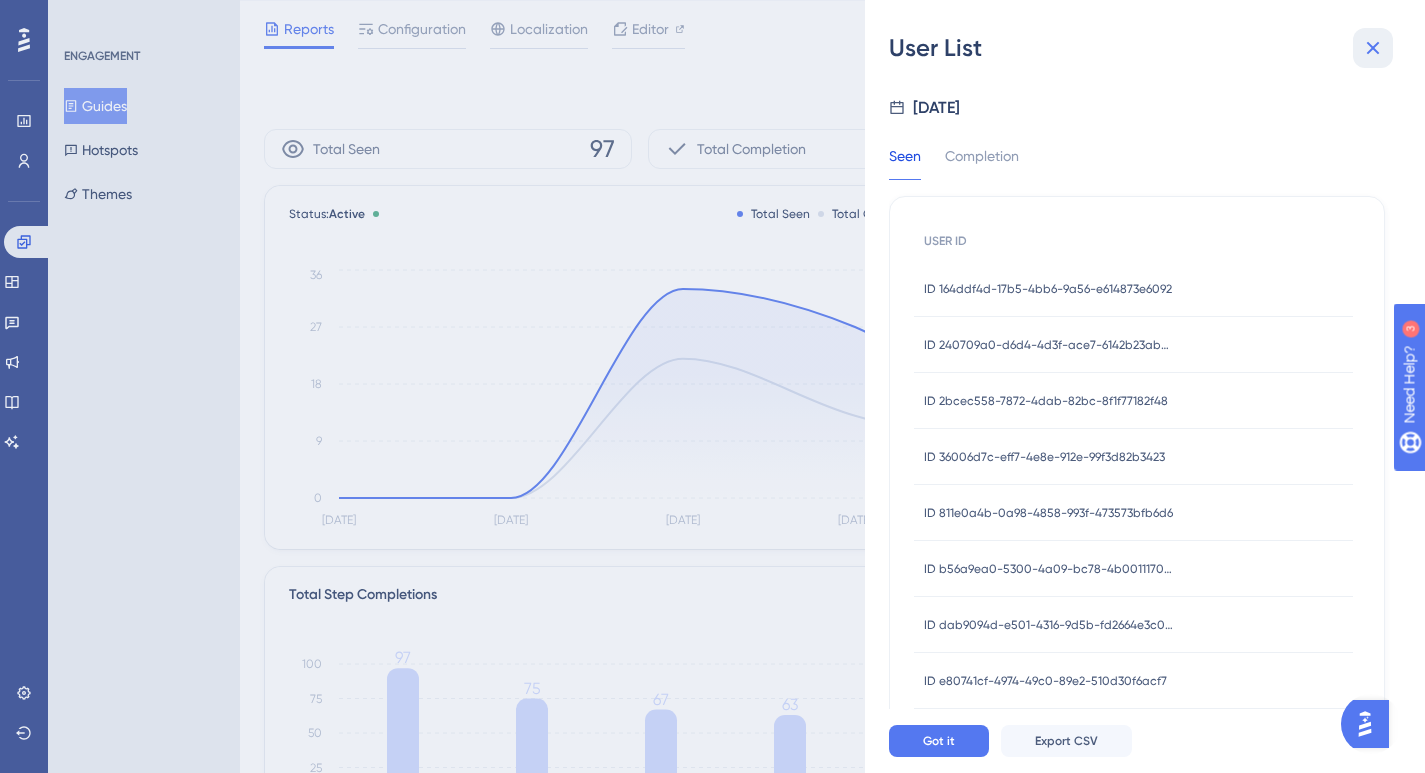 click 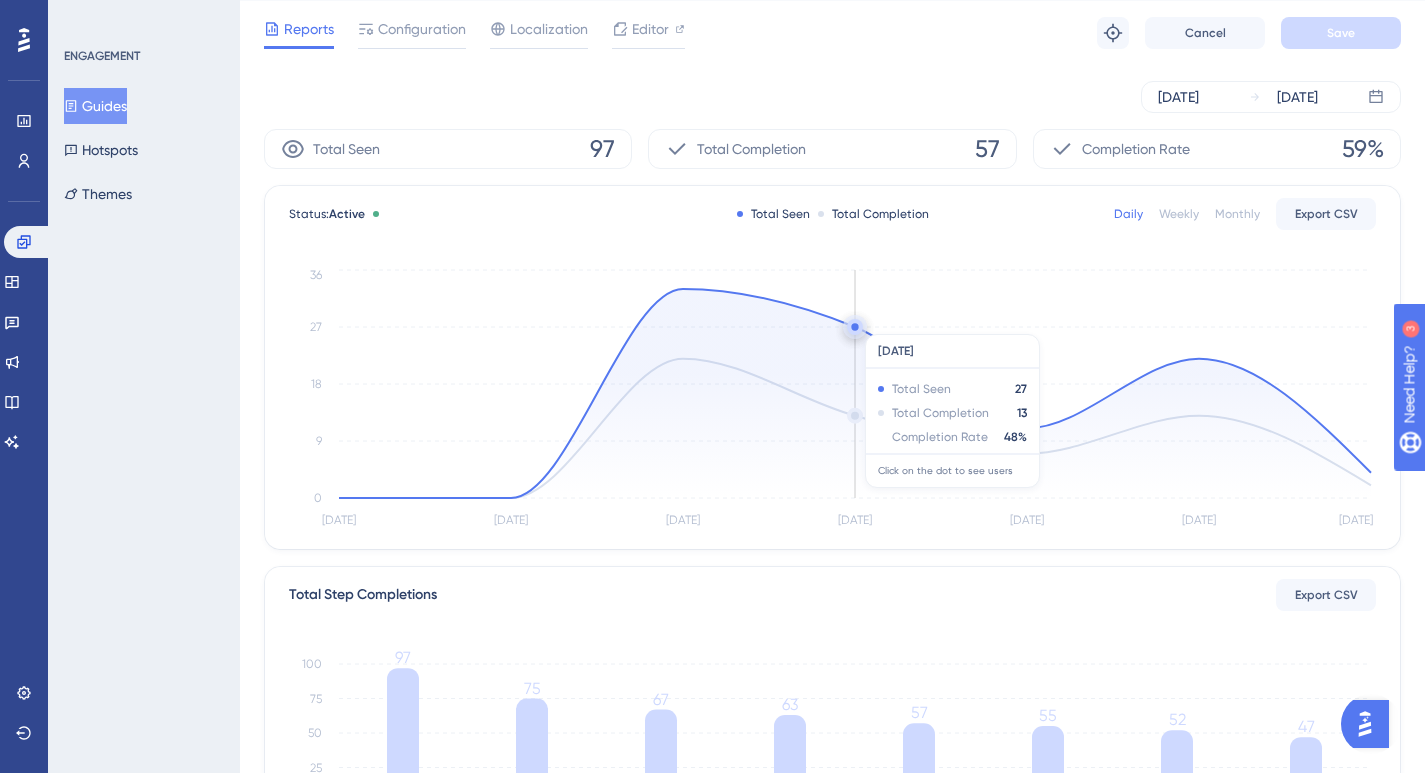 click 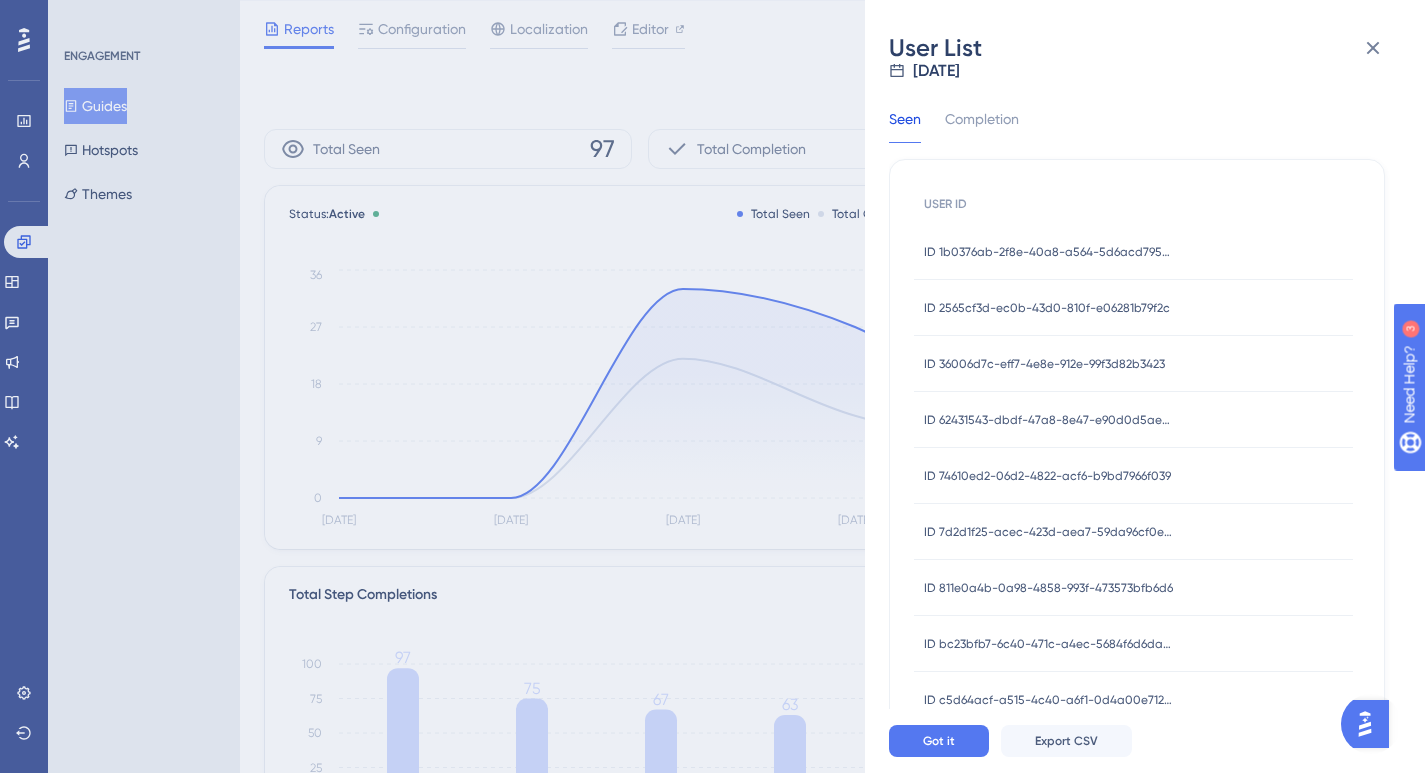 scroll, scrollTop: 0, scrollLeft: 0, axis: both 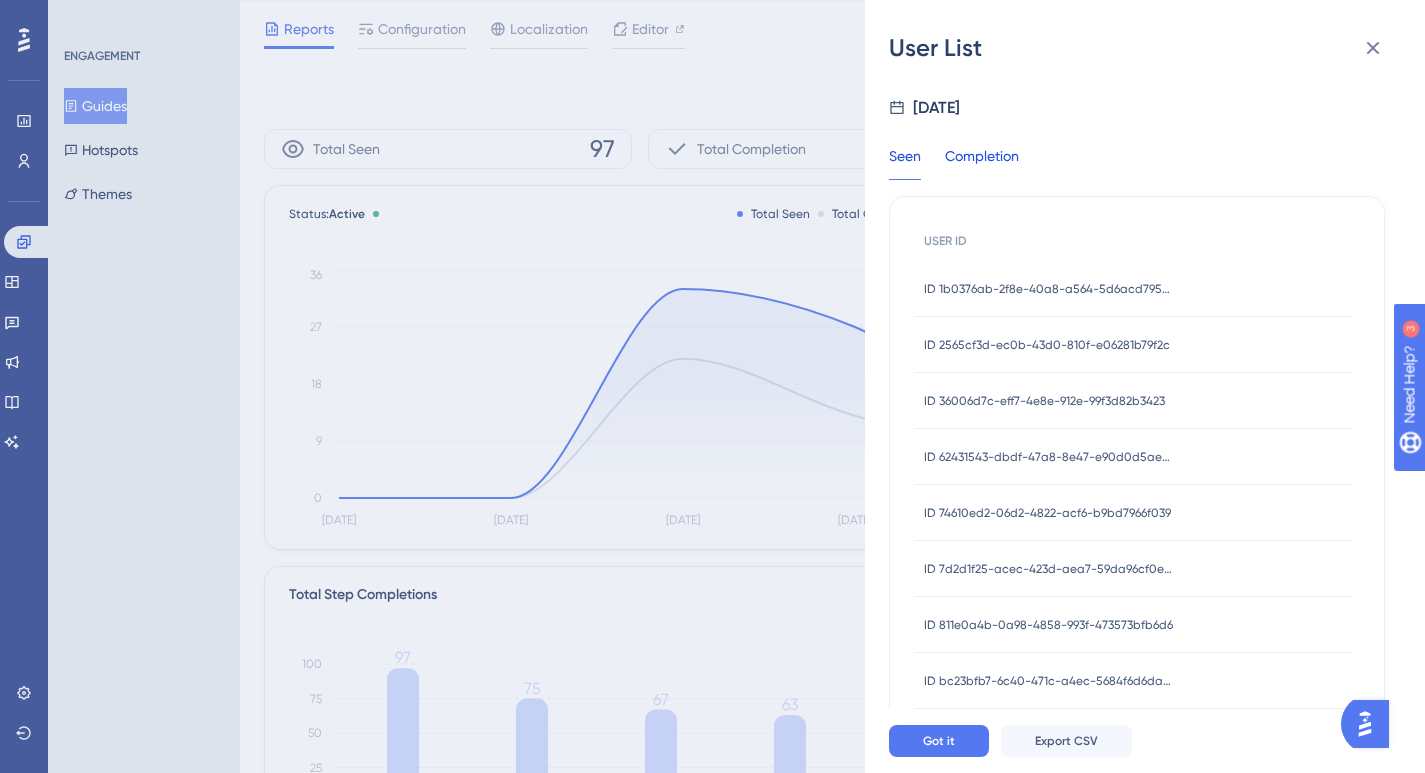 click on "Completion" at bounding box center (982, 162) 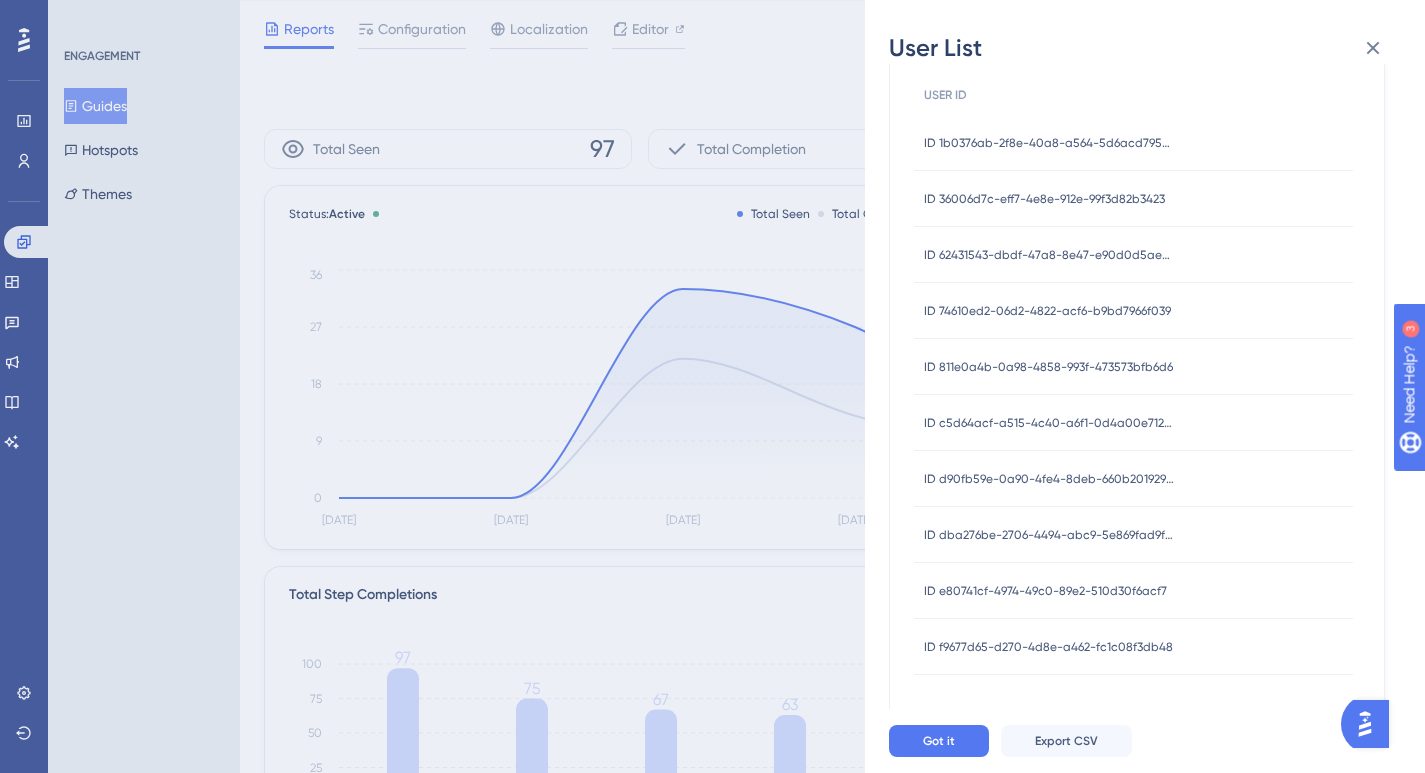 scroll, scrollTop: 0, scrollLeft: 0, axis: both 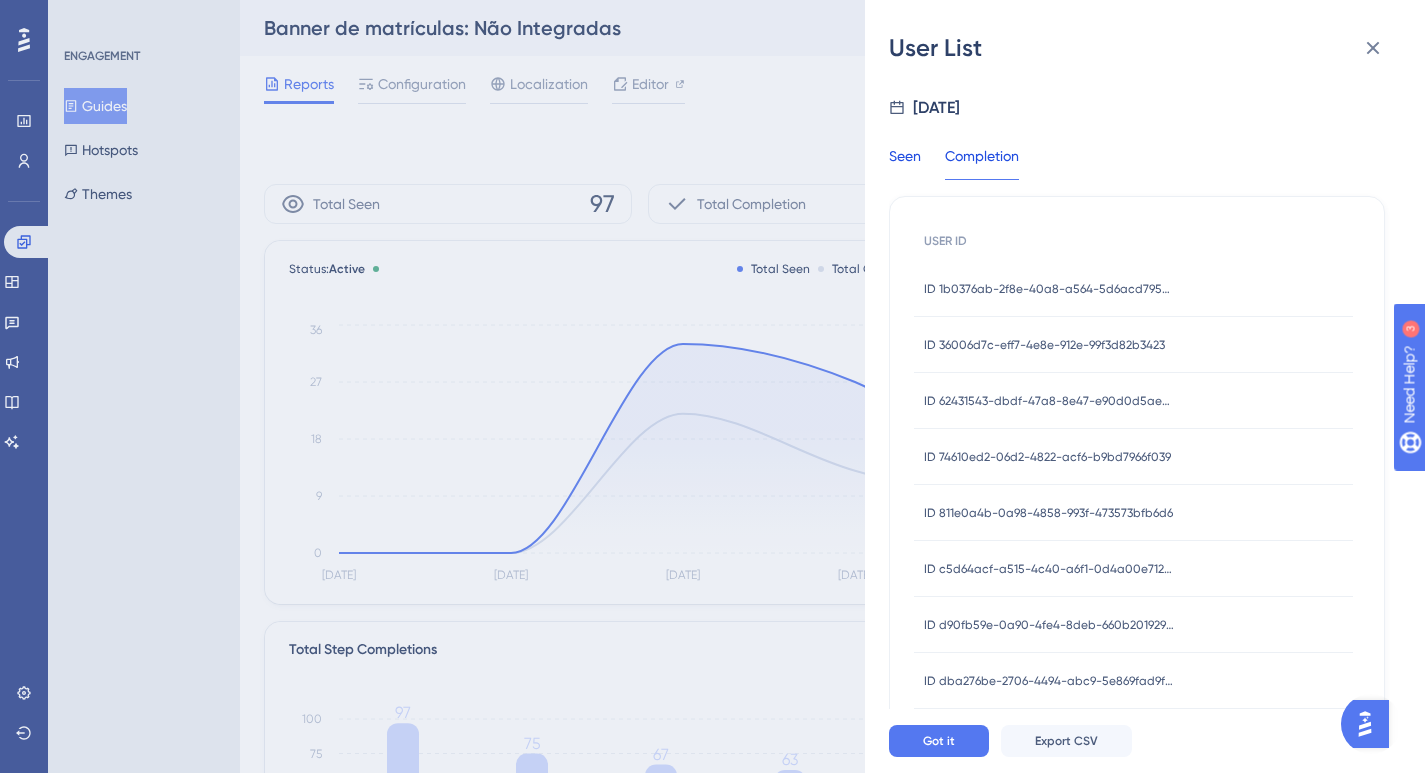 click on "Seen" at bounding box center [905, 162] 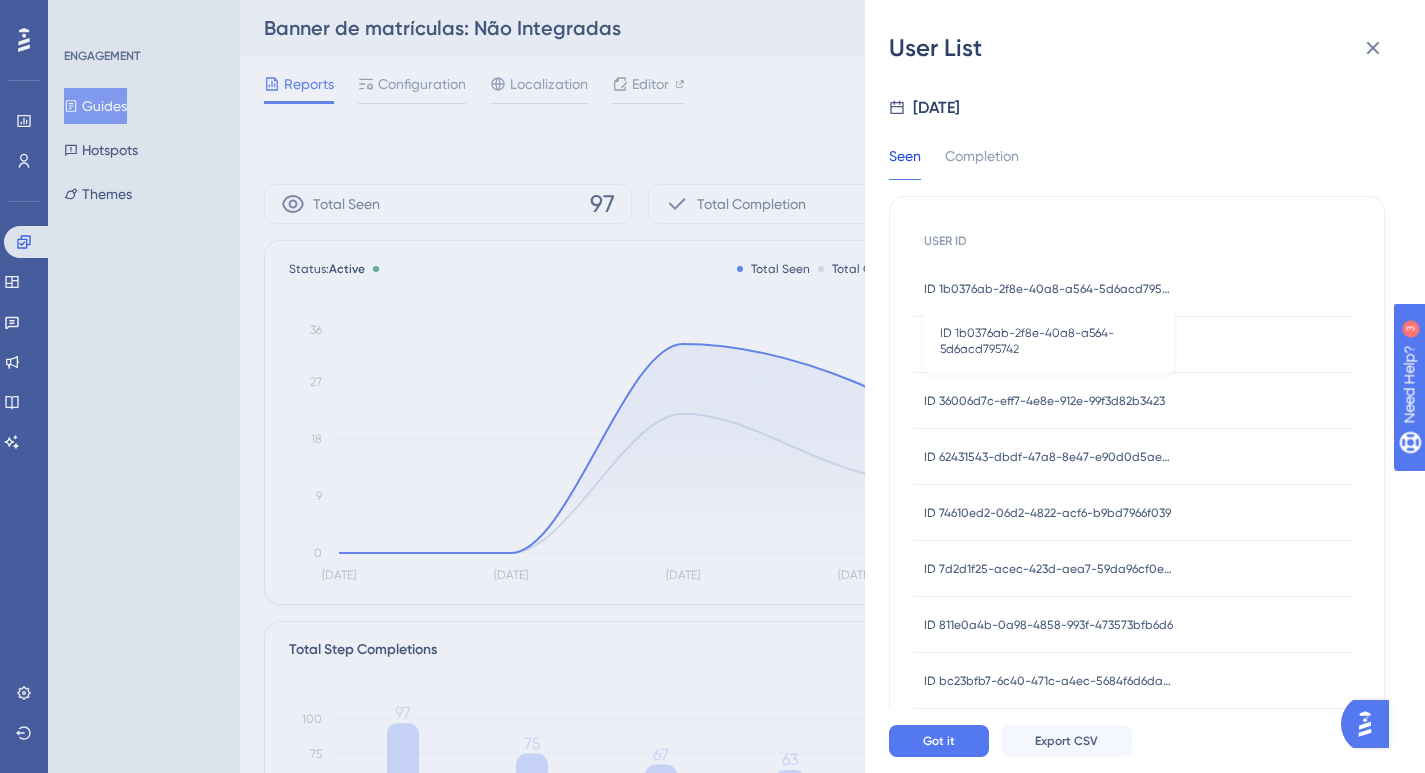 click on "ID 1b0376ab-2f8e-40a8-a564-5d6acd795742" at bounding box center [1049, 289] 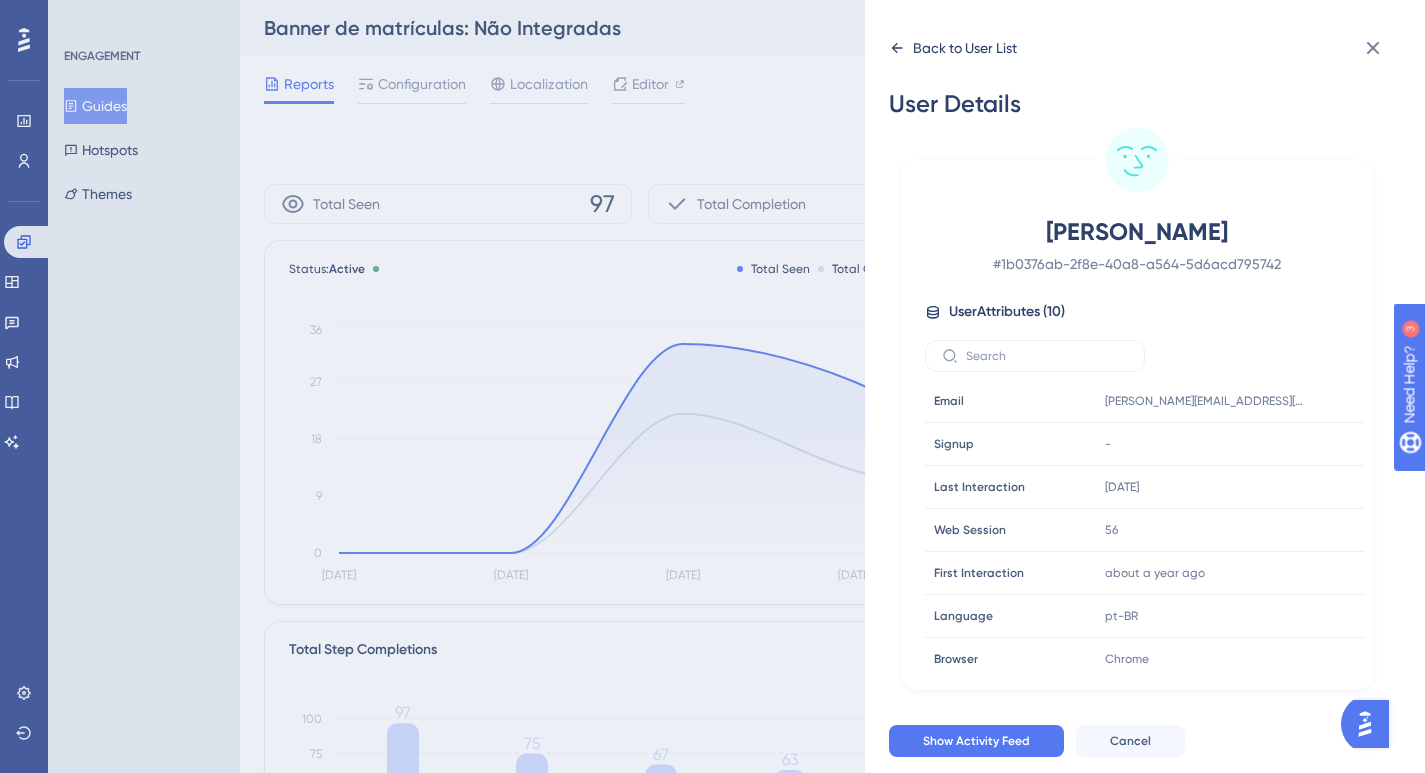 click on "Back to User List" at bounding box center (953, 48) 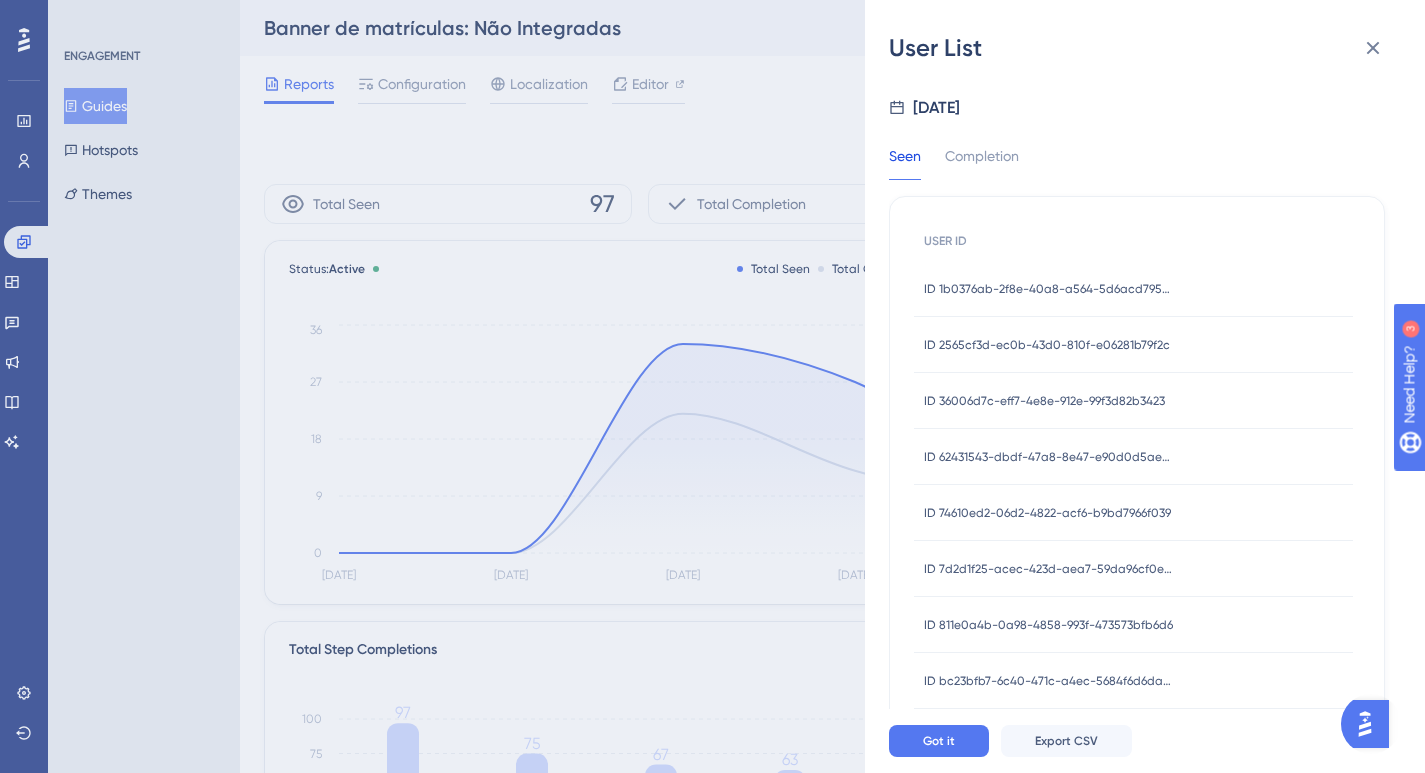 click on "ID 2565cf3d-ec0b-43d0-810f-e06281b79f2c" at bounding box center [1047, 345] 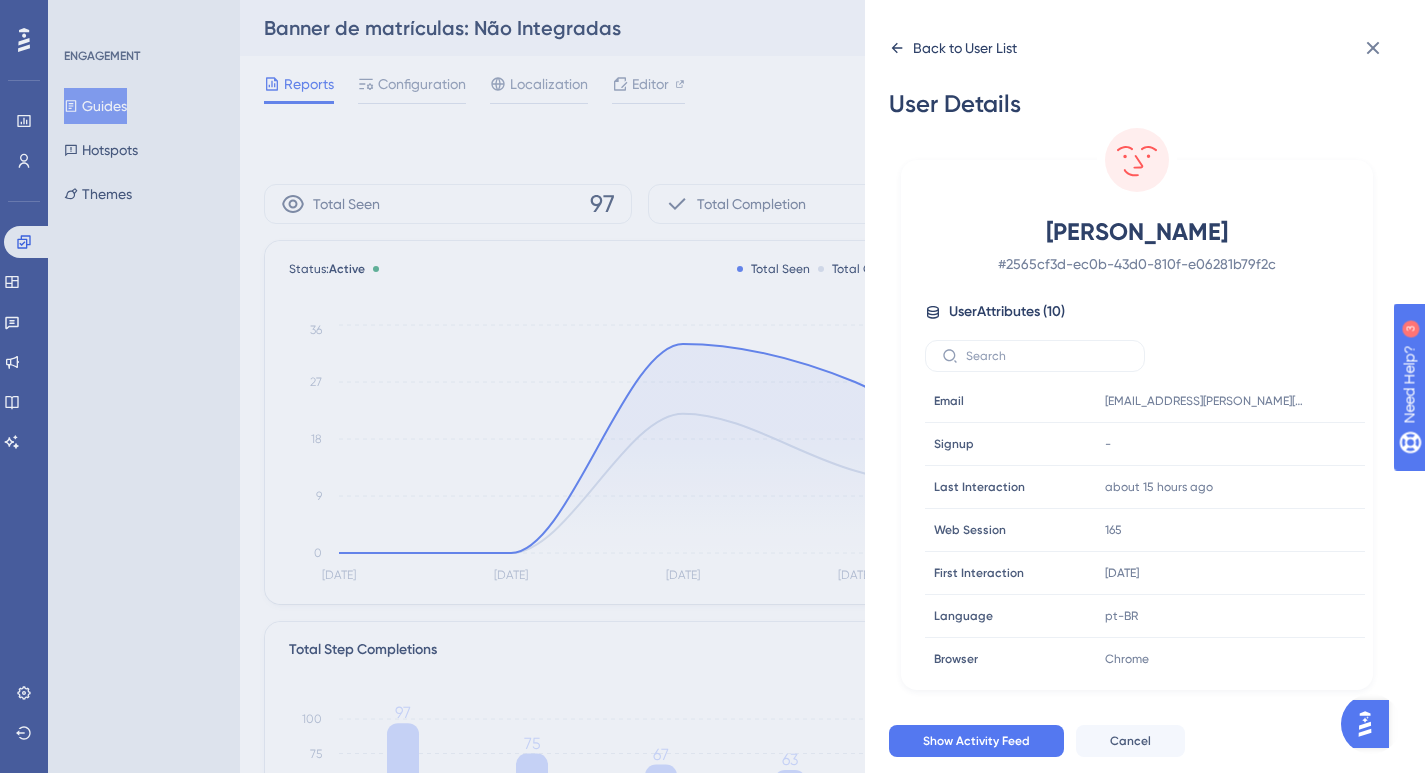 click on "Back to User List" at bounding box center [953, 48] 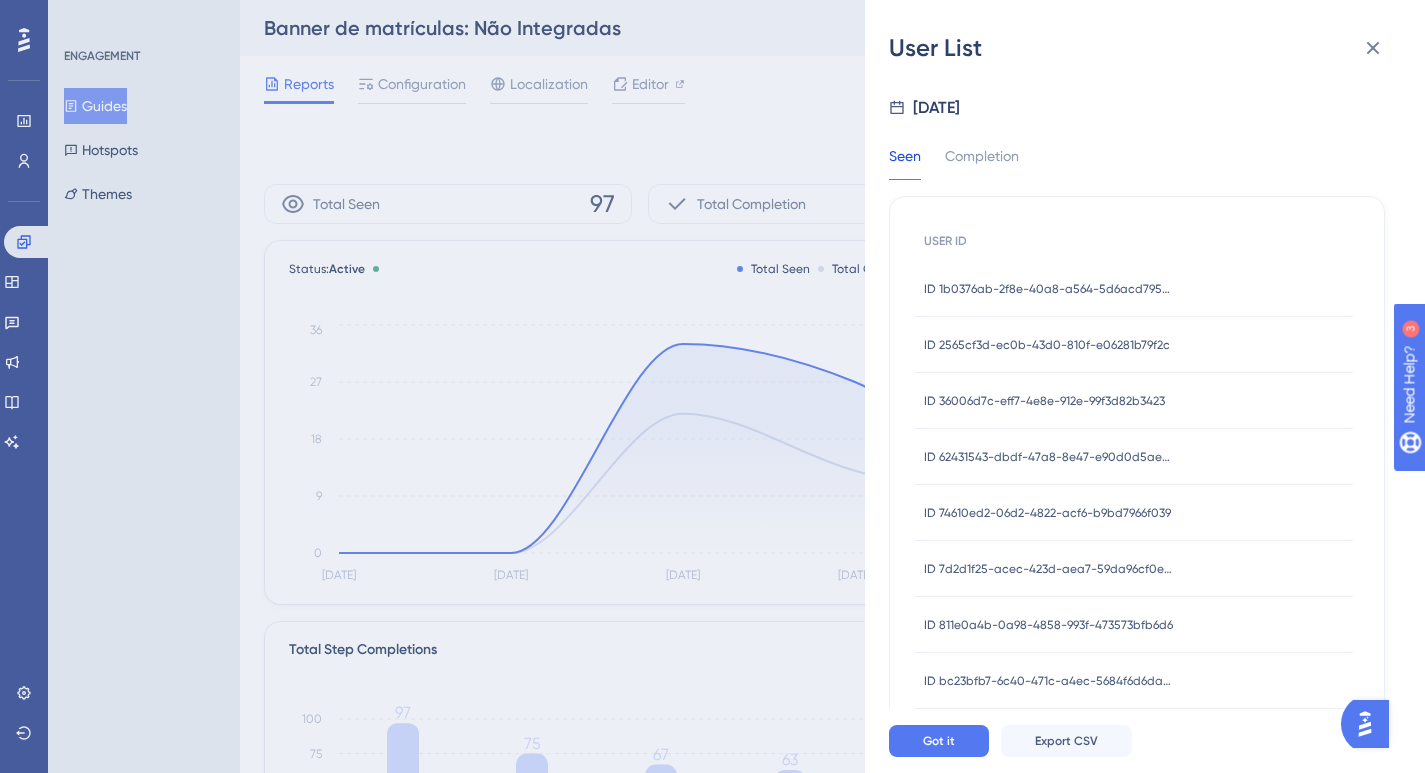 click on "ID 36006d7c-eff7-4e8e-912e-99f3d82b3423" at bounding box center [1044, 401] 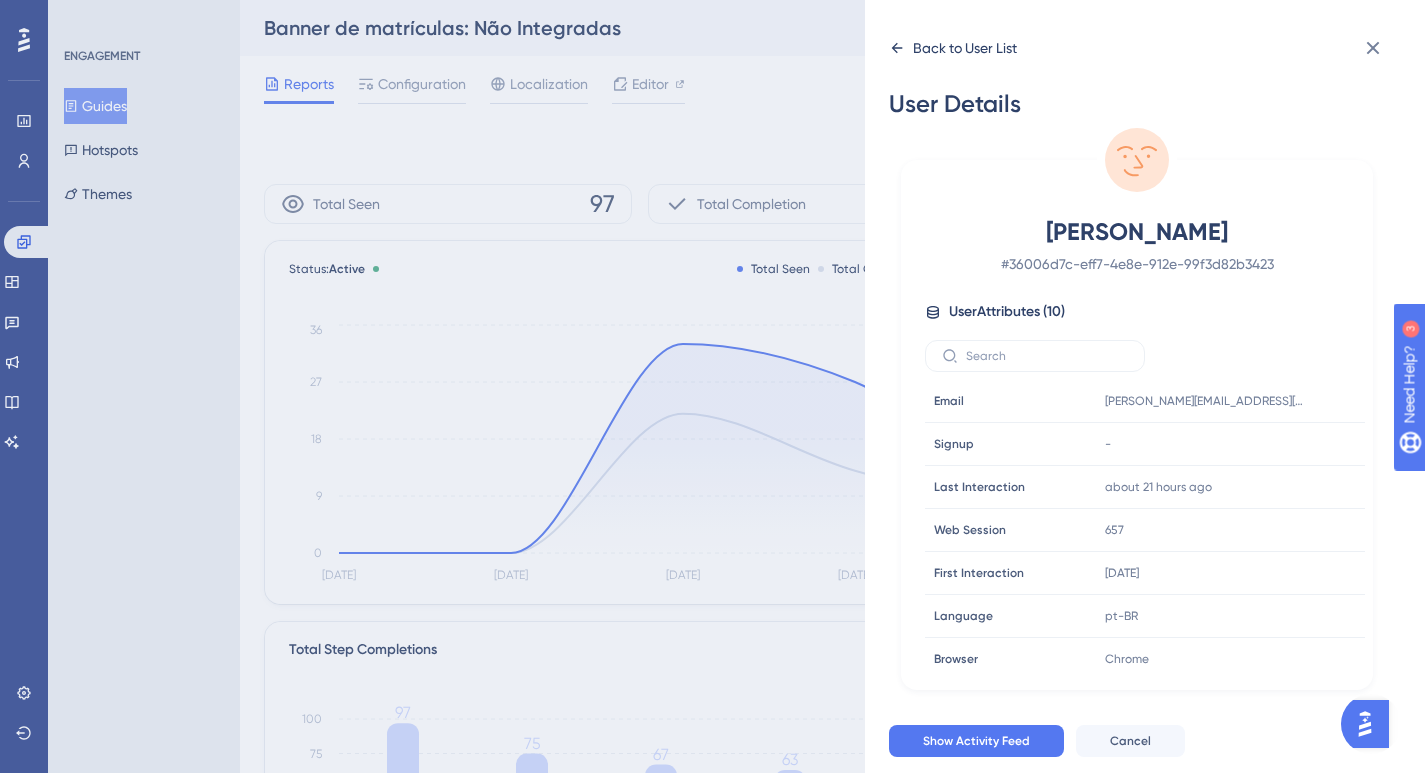 click 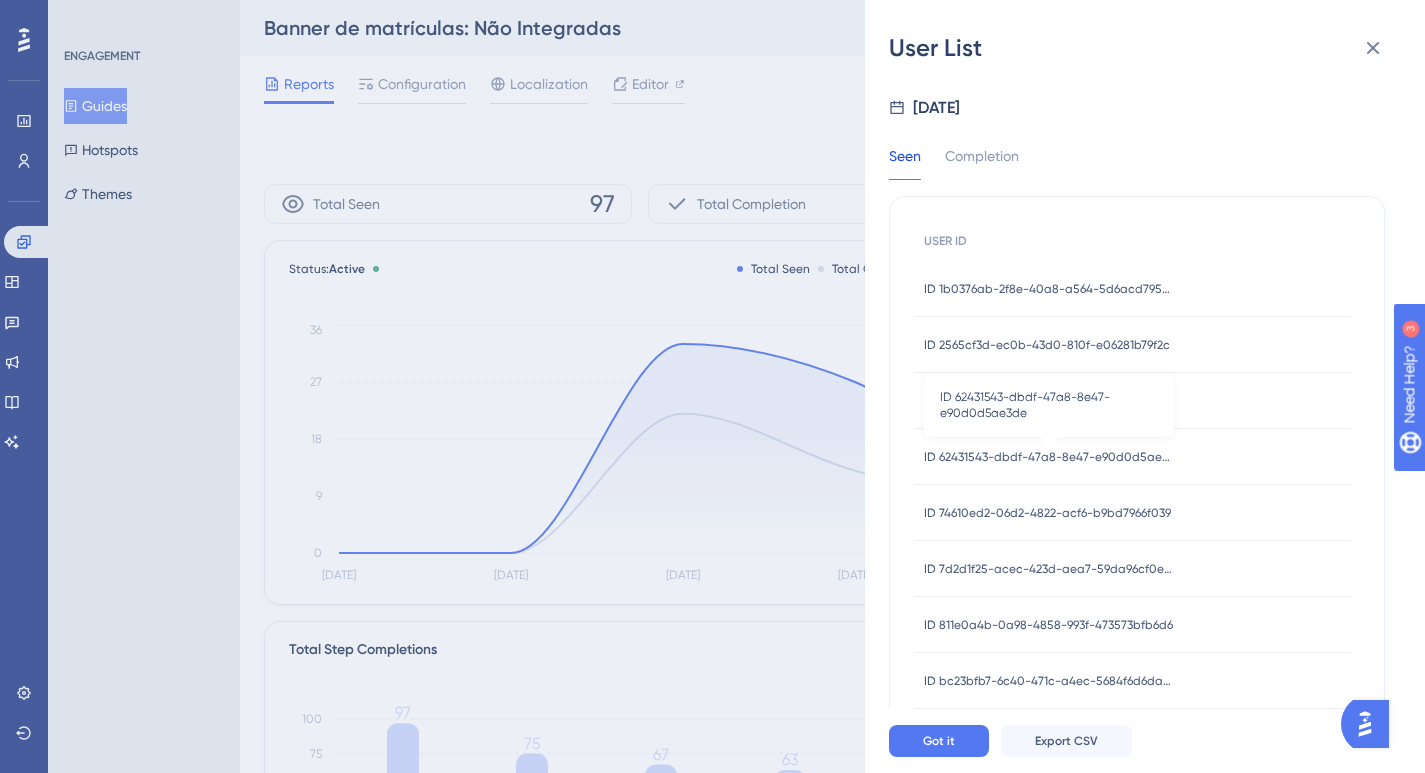 click on "ID 62431543-dbdf-47a8-8e47-e90d0d5ae3de" at bounding box center [1049, 457] 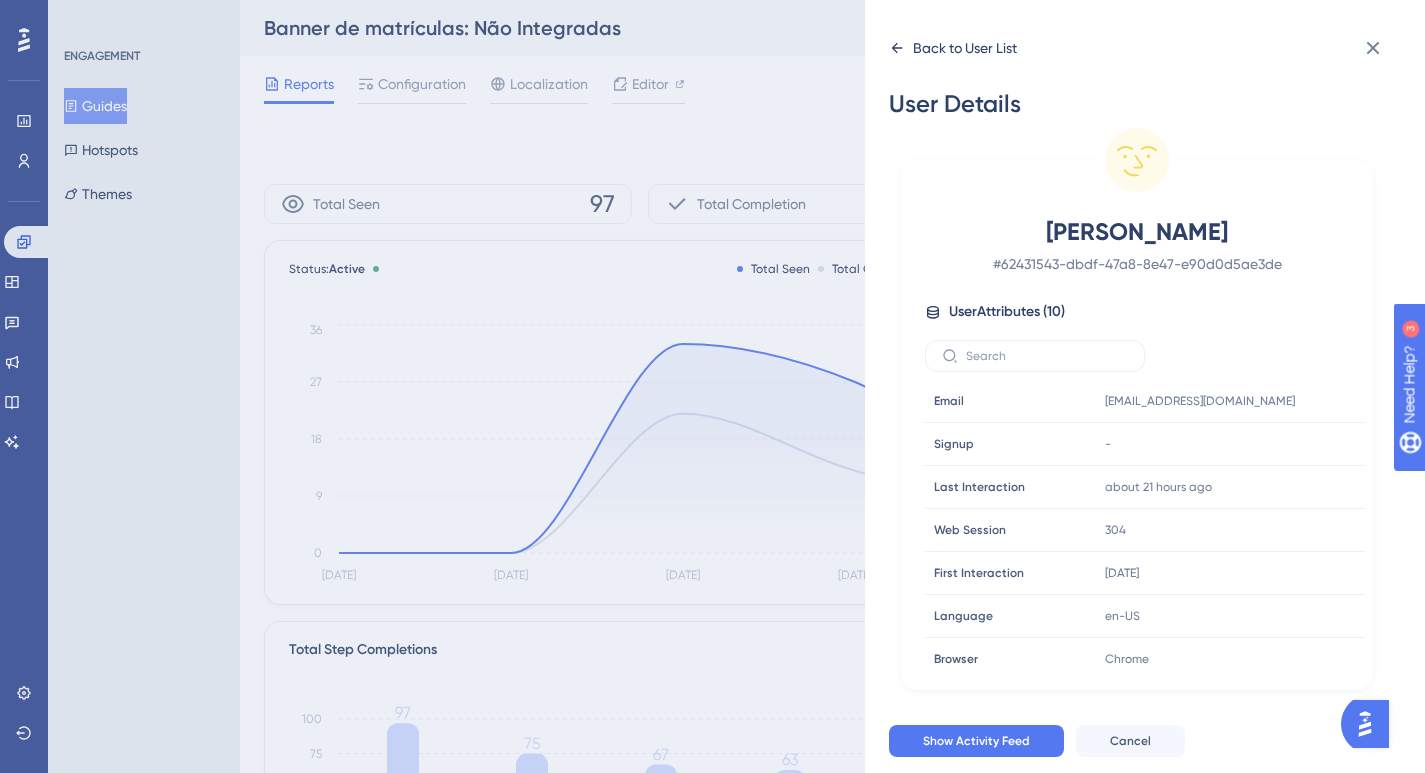 click on "Back to User List" at bounding box center [953, 48] 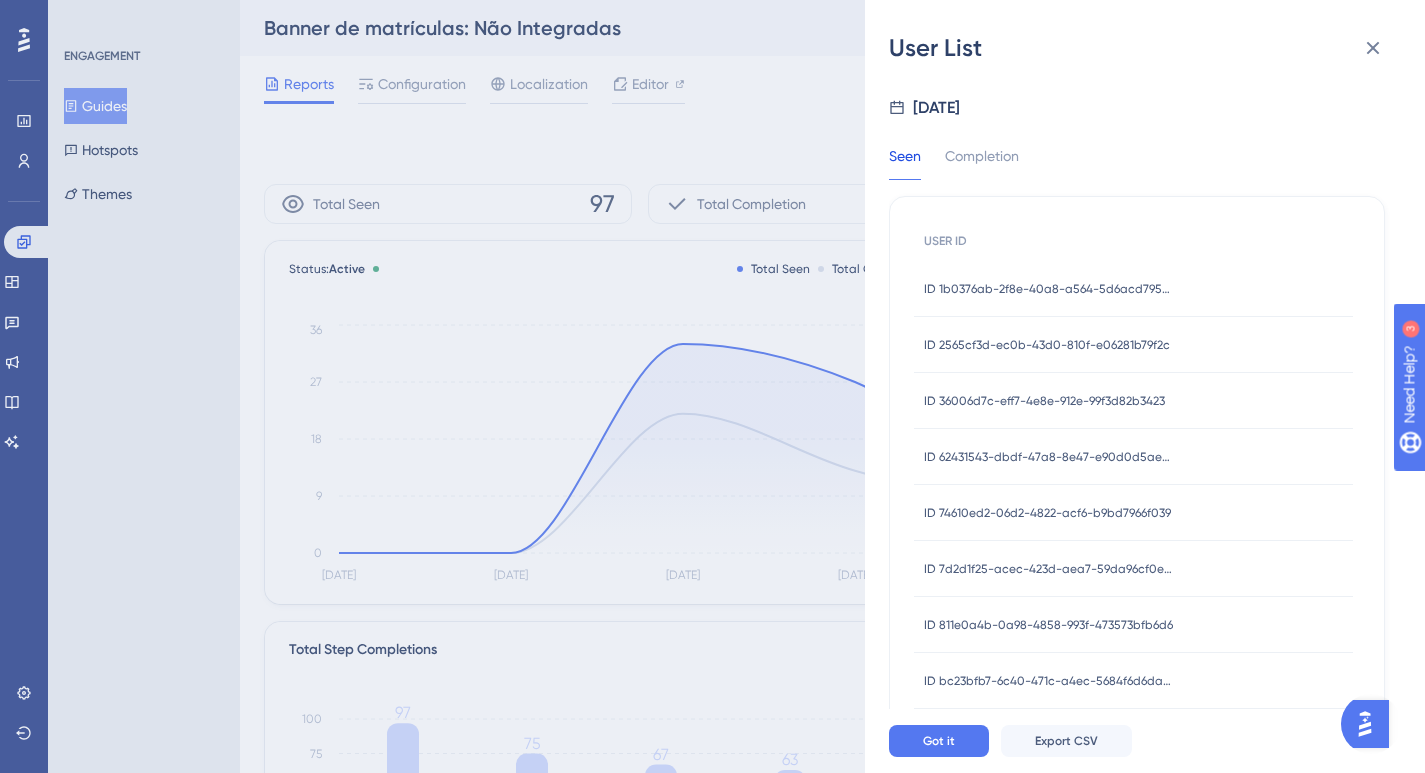 click on "ID 74610ed2-06d2-4822-acf6-b9bd7966f039" at bounding box center (1047, 513) 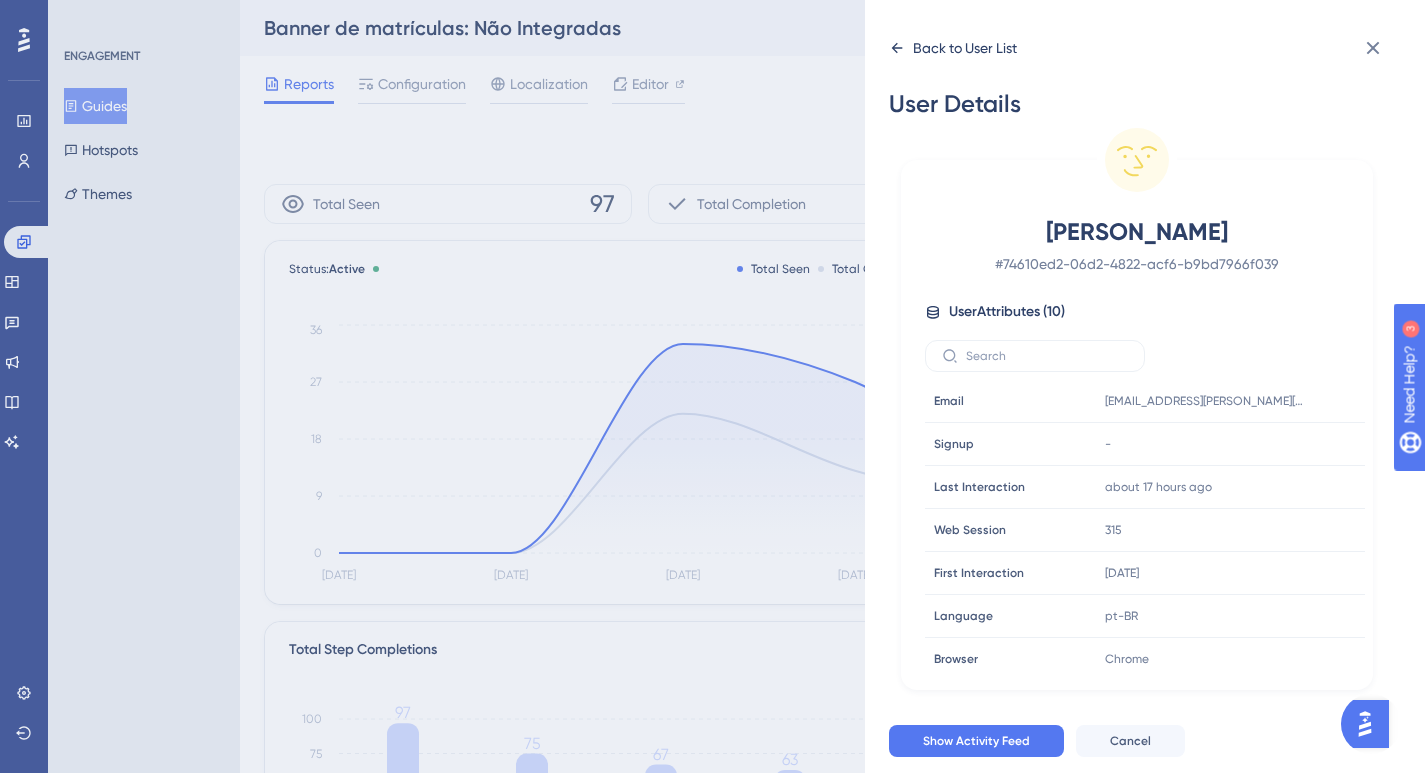 click on "Back to User List" at bounding box center [953, 48] 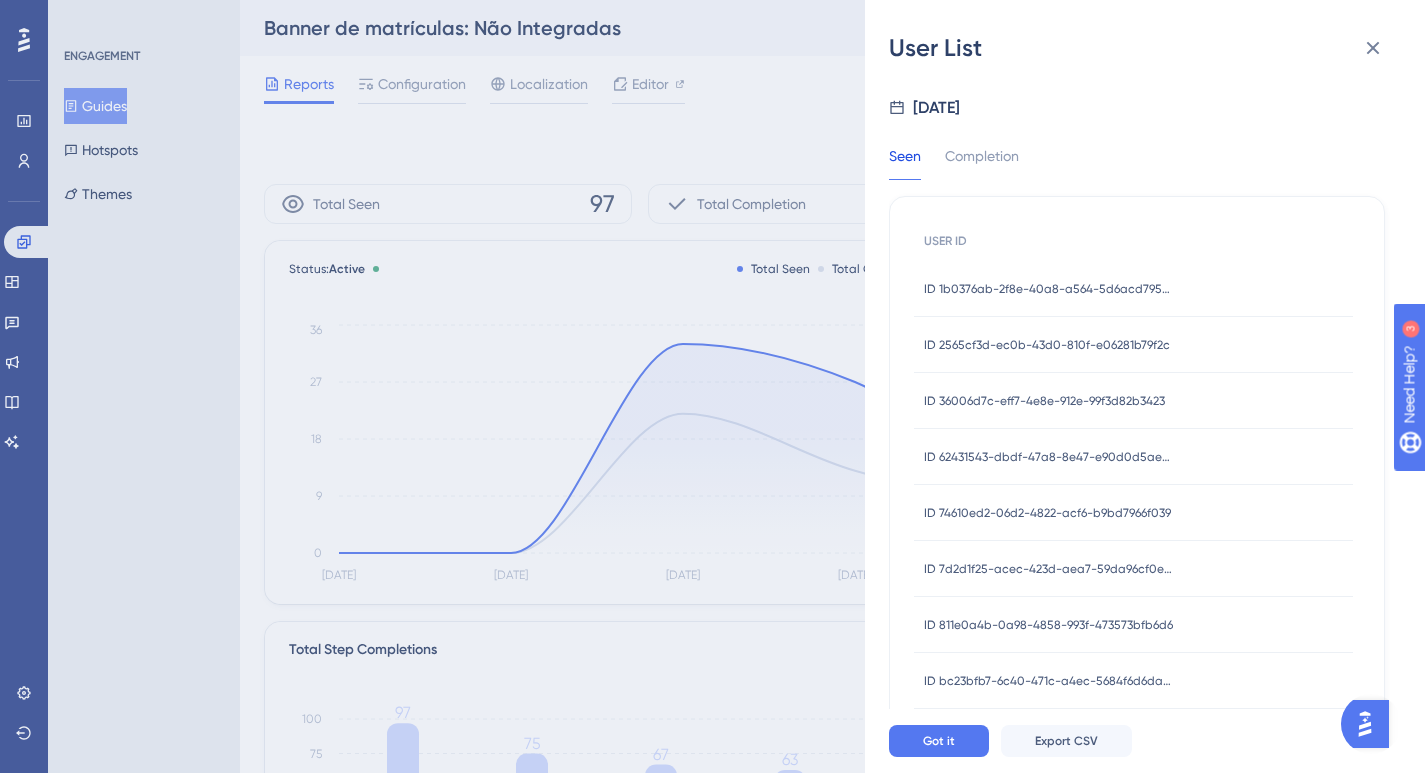 click on "ID 74610ed2-06d2-4822-acf6-b9bd7966f039" at bounding box center [1047, 513] 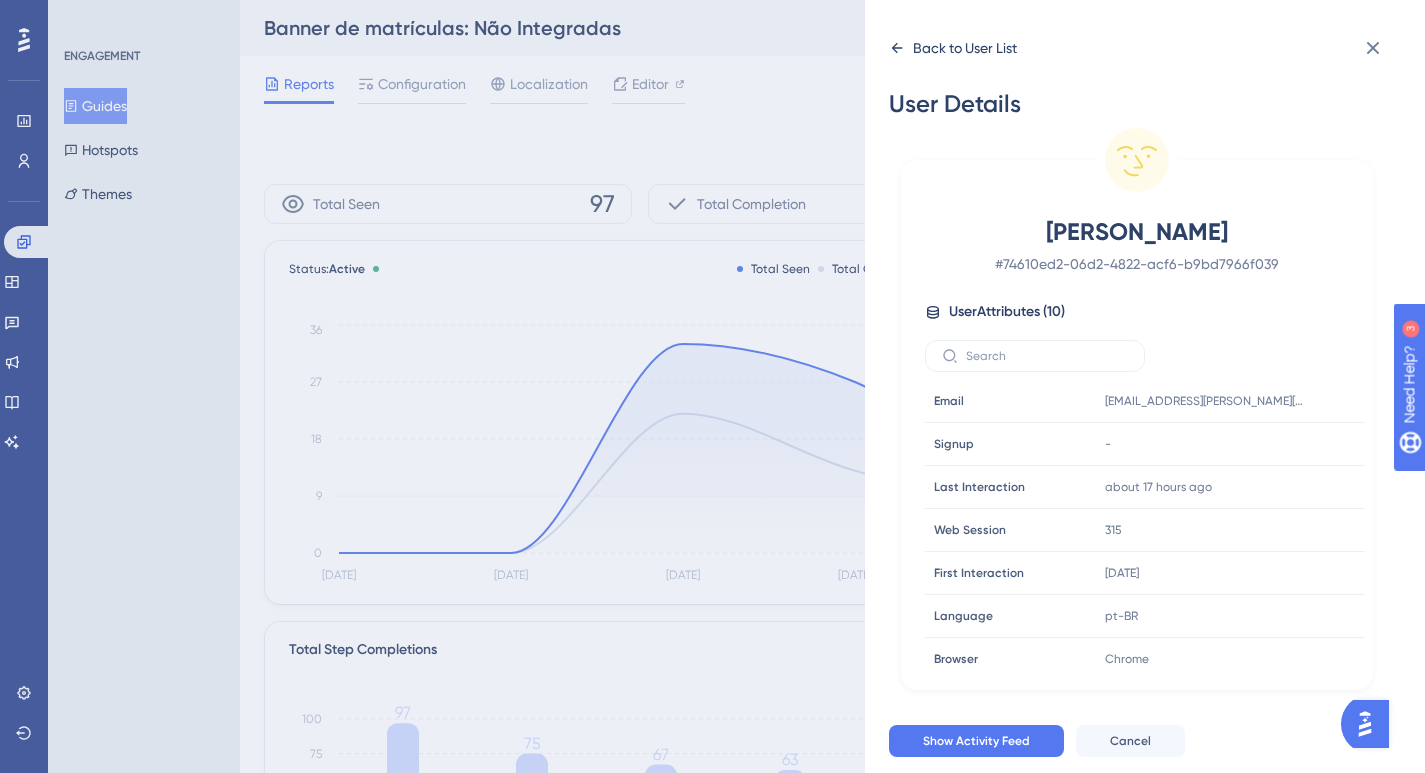 click on "Back to User List" at bounding box center (965, 48) 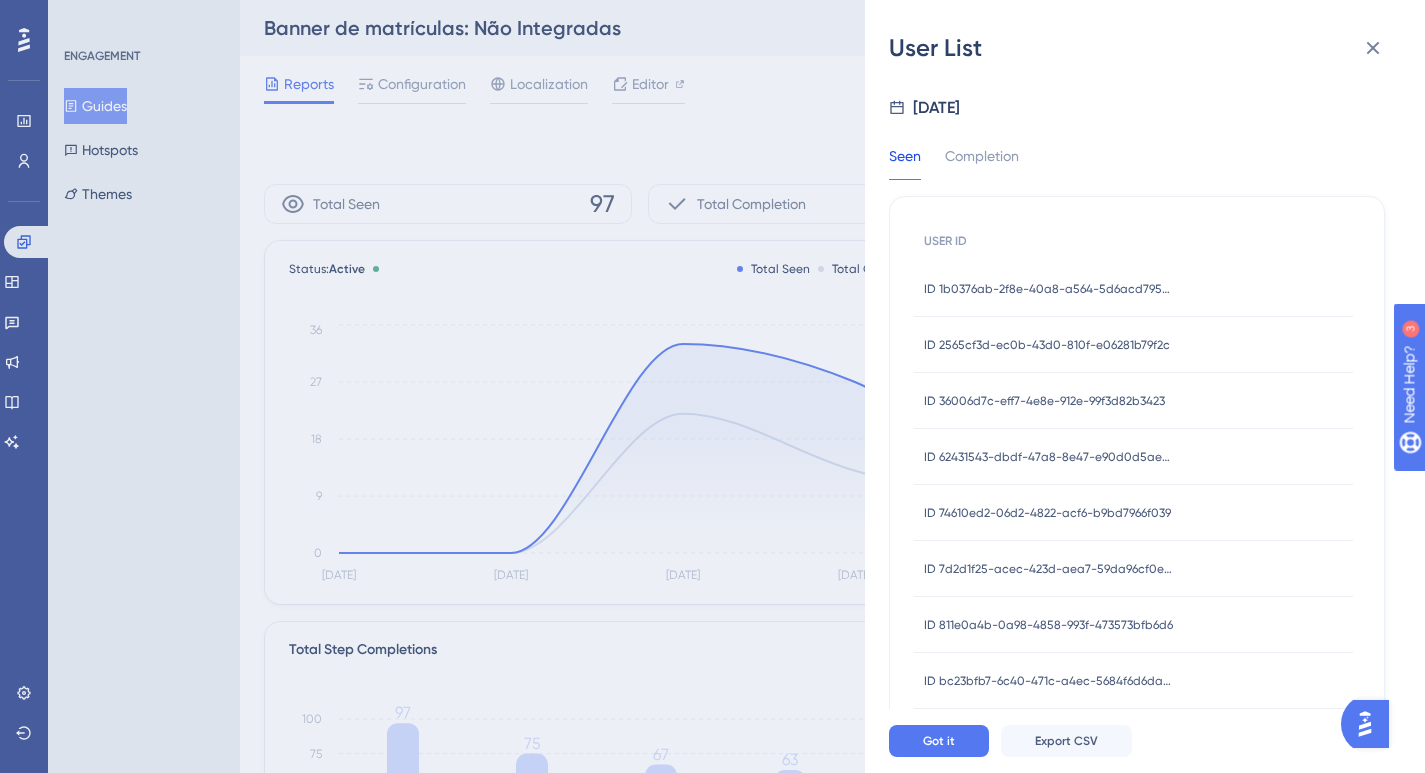 click on "ID 7d2d1f25-acec-423d-aea7-59da96cf0ec4 ID 7d2d1f25-acec-423d-aea7-59da96cf0ec4" at bounding box center (1049, 569) 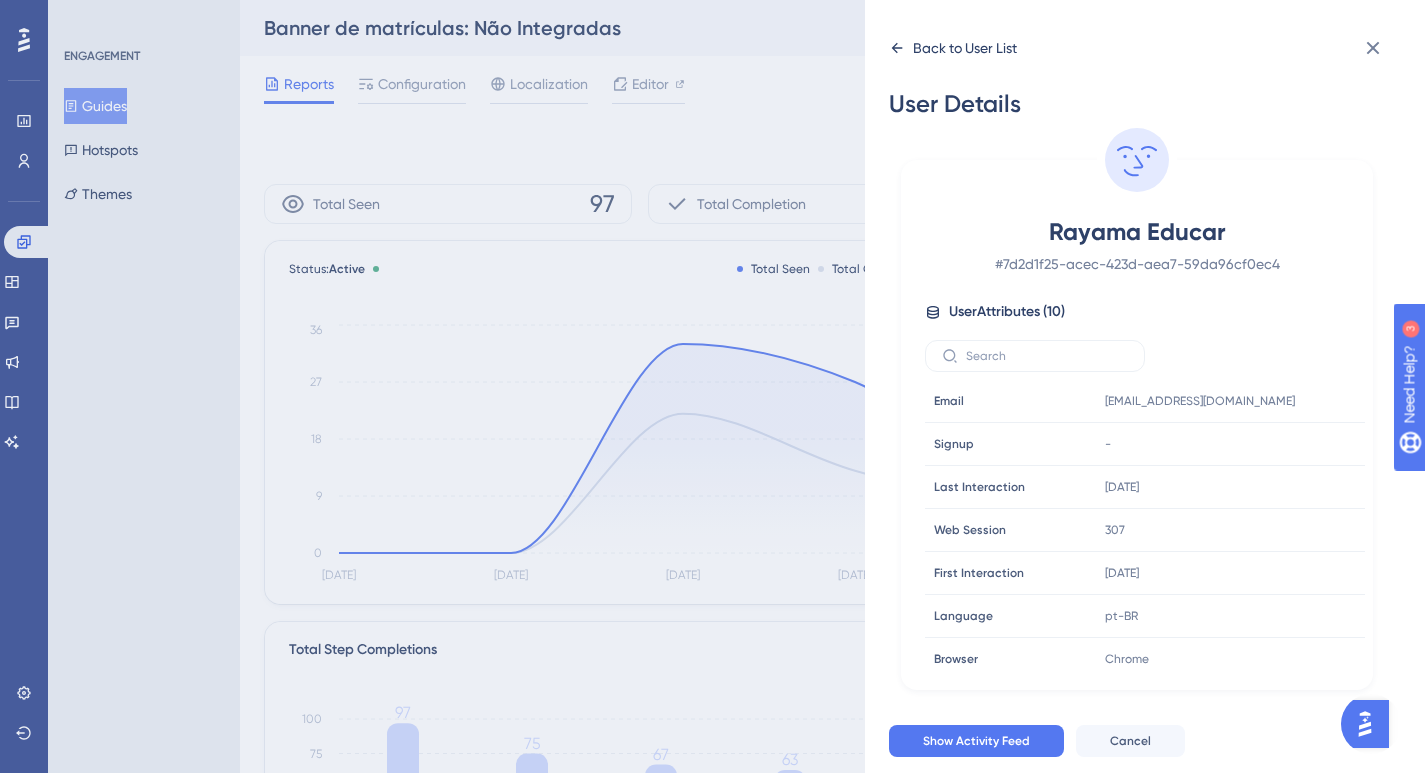 click on "Back to User List" at bounding box center (953, 48) 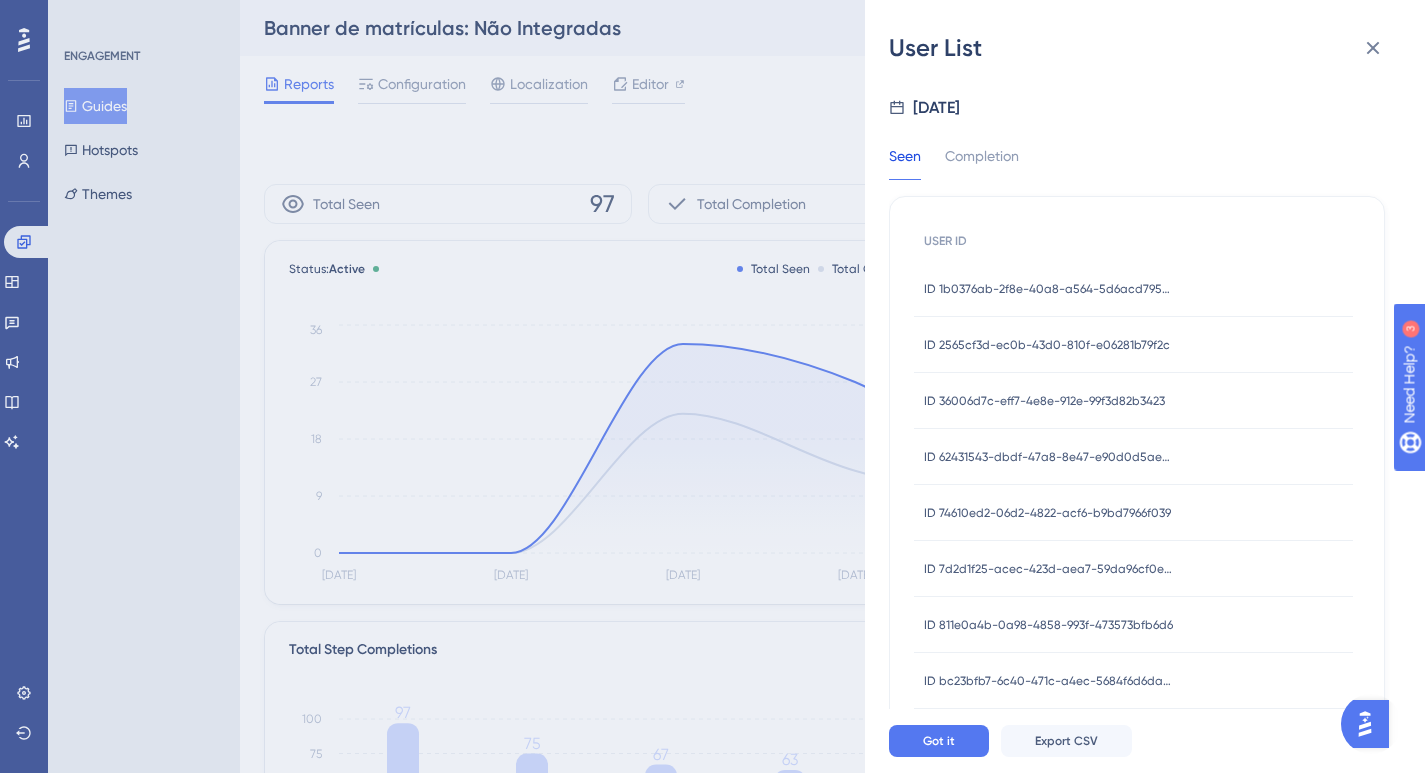 click on "ID 7d2d1f25-acec-423d-aea7-59da96cf0ec4" at bounding box center (1049, 569) 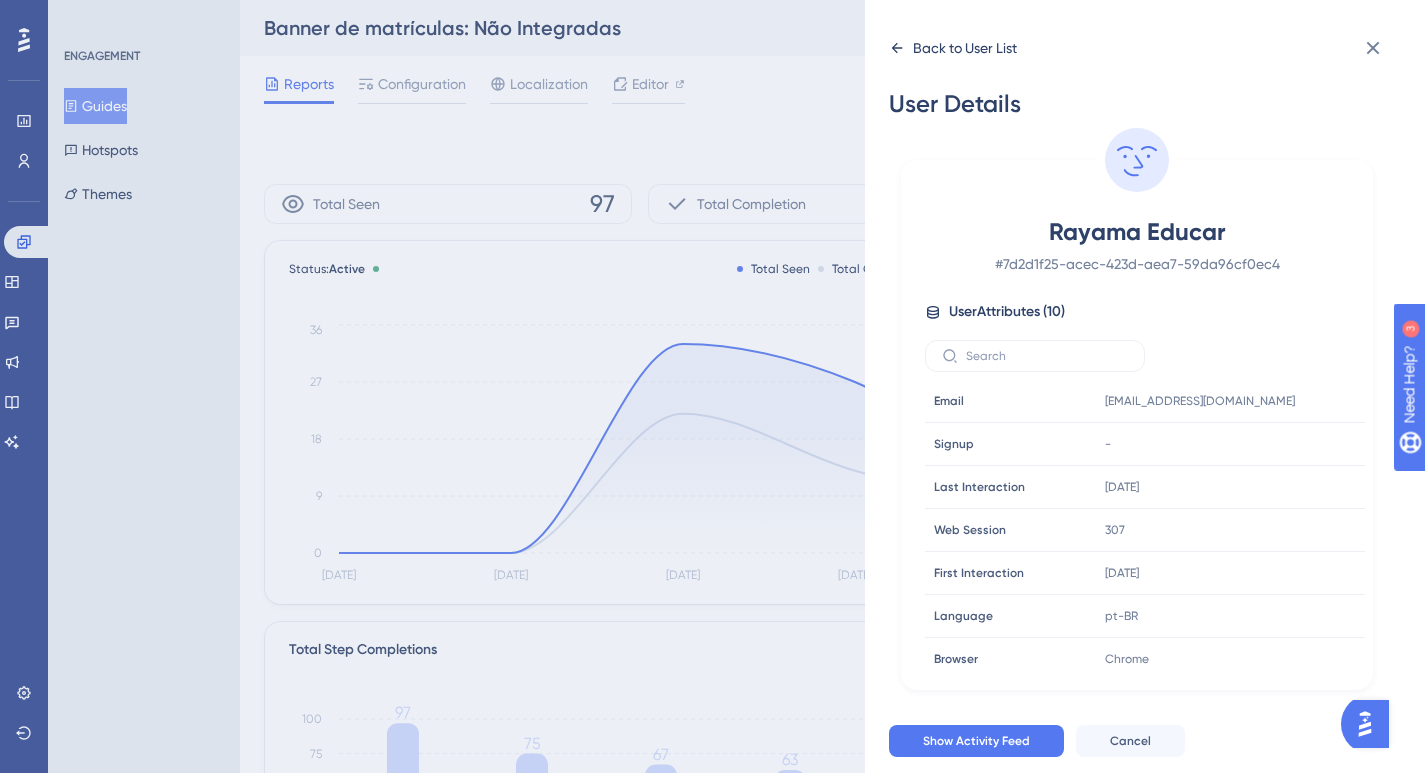 click on "Back to User List" at bounding box center [965, 48] 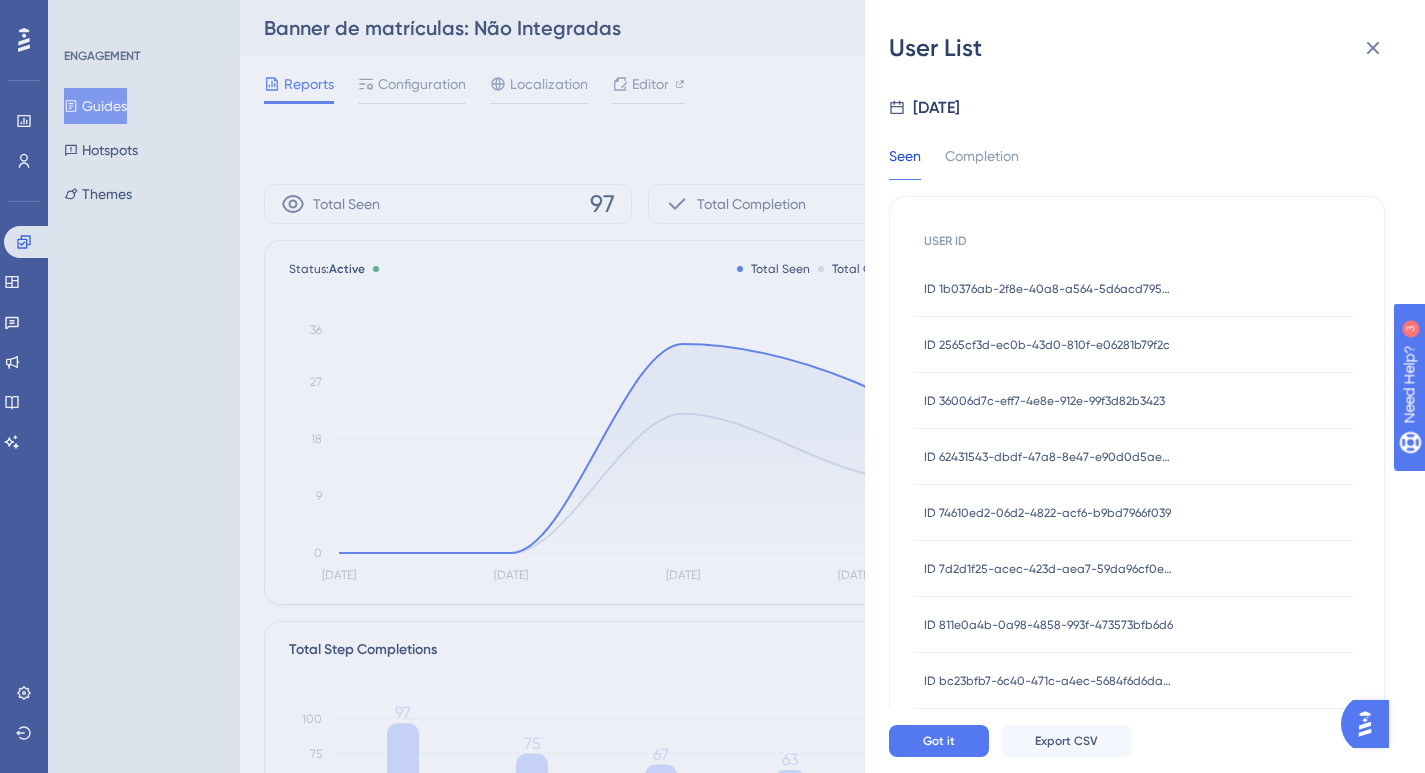 click on "ID 811e0a4b-0a98-4858-993f-473573bfb6d6" at bounding box center (1048, 625) 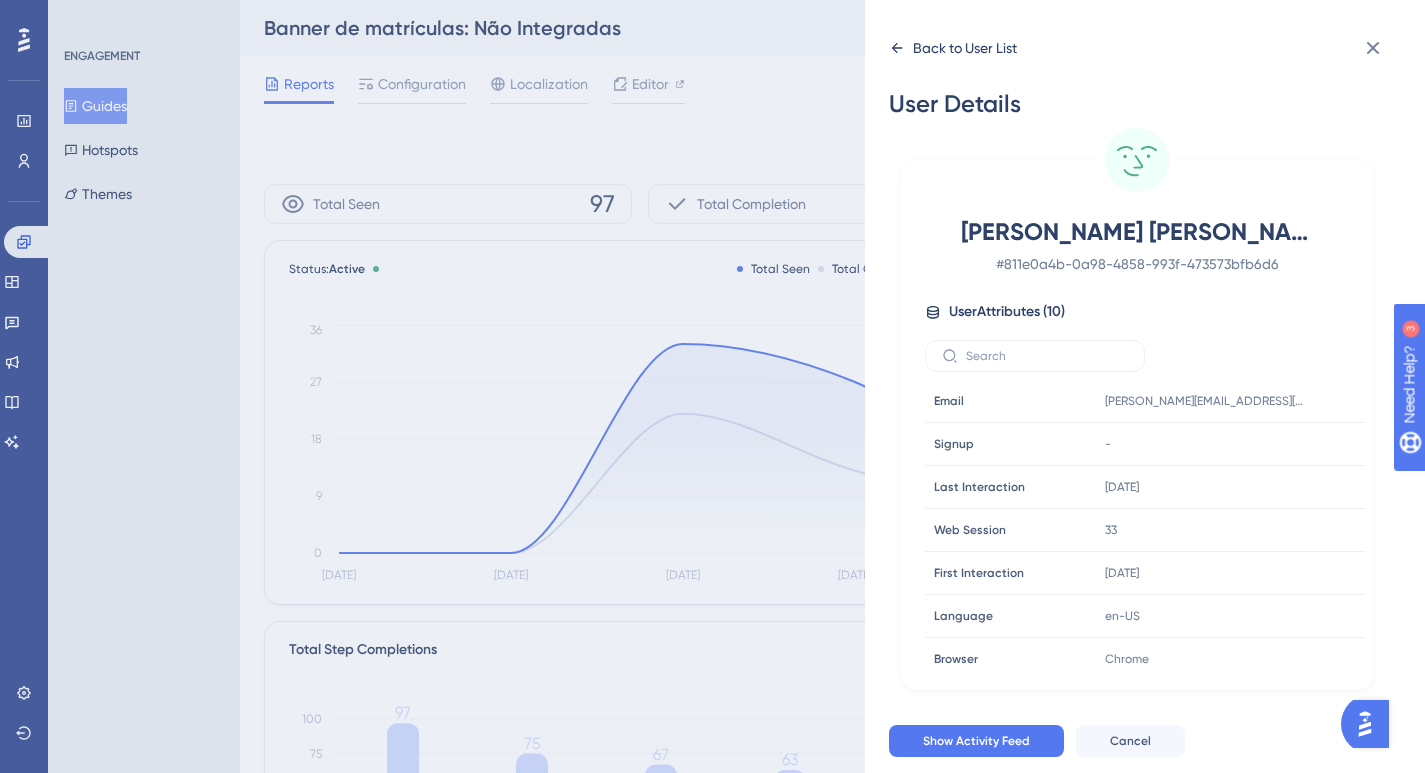 click on "Back to User List" at bounding box center [965, 48] 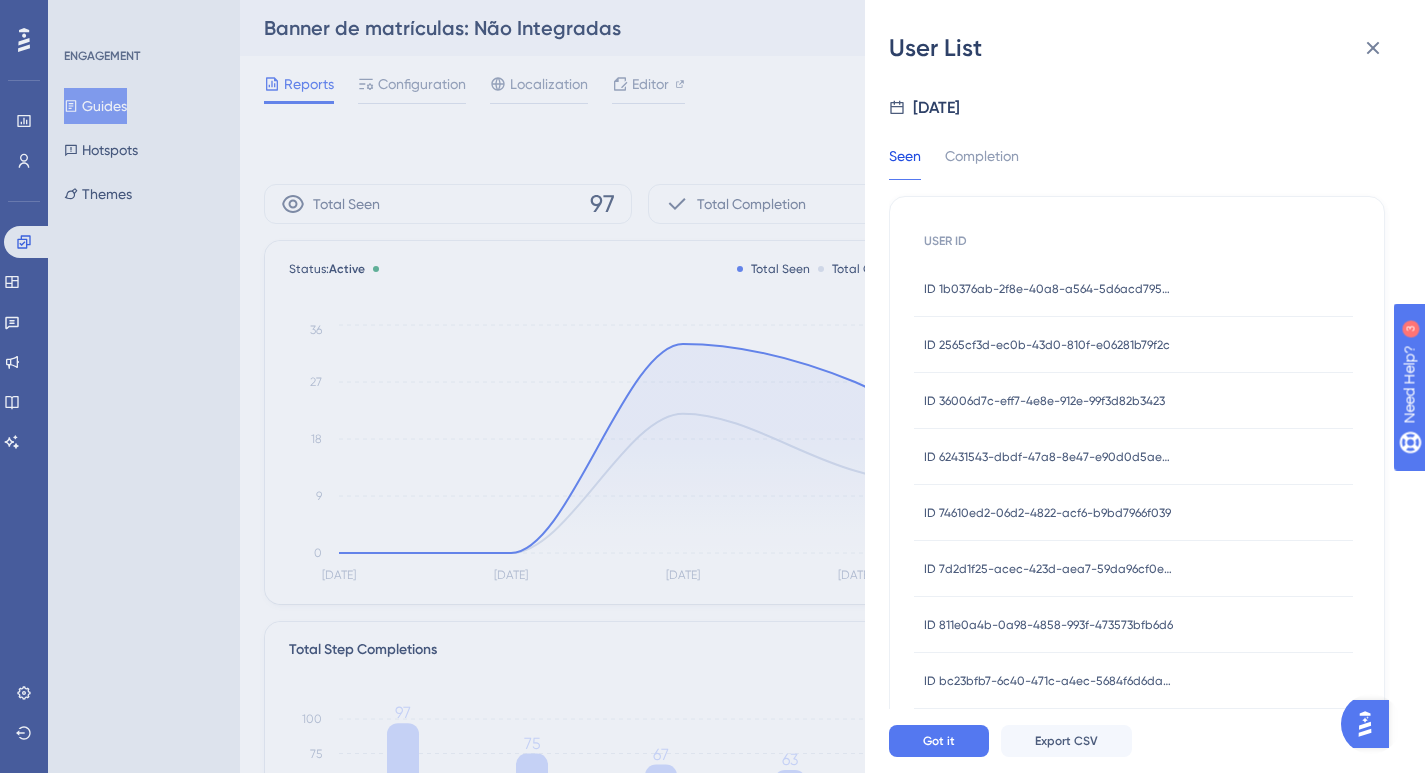 click on "ID bc23bfb7-6c40-471c-a4ec-5684f6d6daa3" at bounding box center (1049, 681) 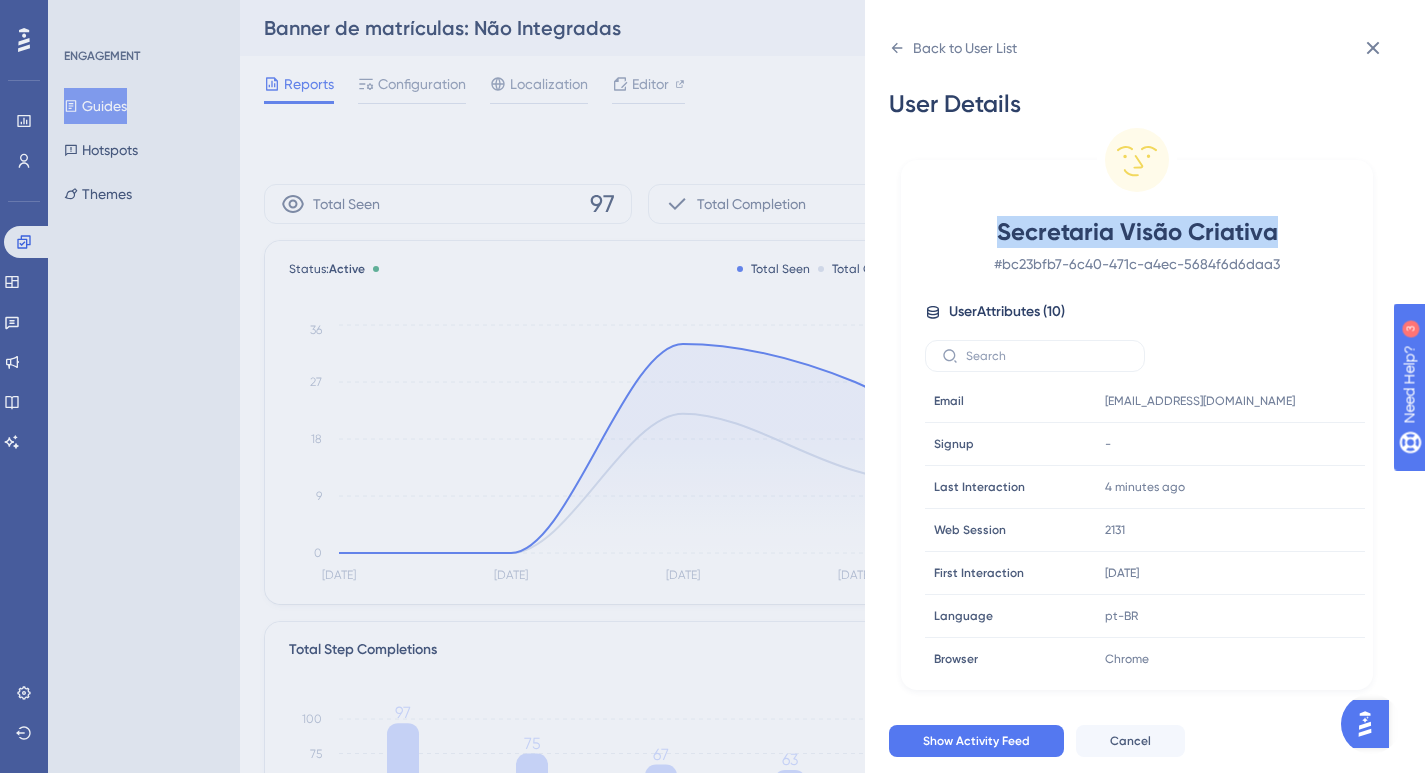 drag, startPoint x: 1274, startPoint y: 227, endPoint x: 990, endPoint y: 232, distance: 284.044 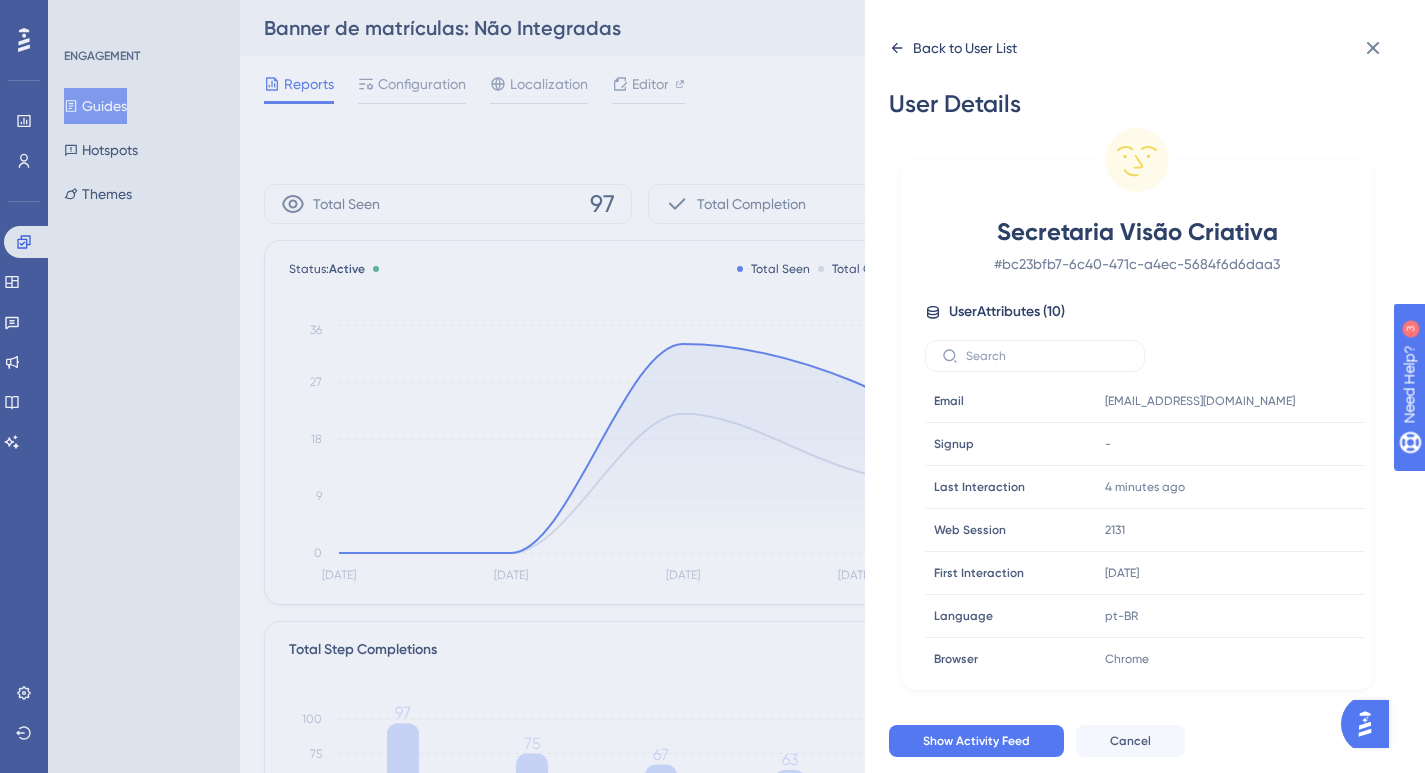 click on "Back to User List" at bounding box center (965, 48) 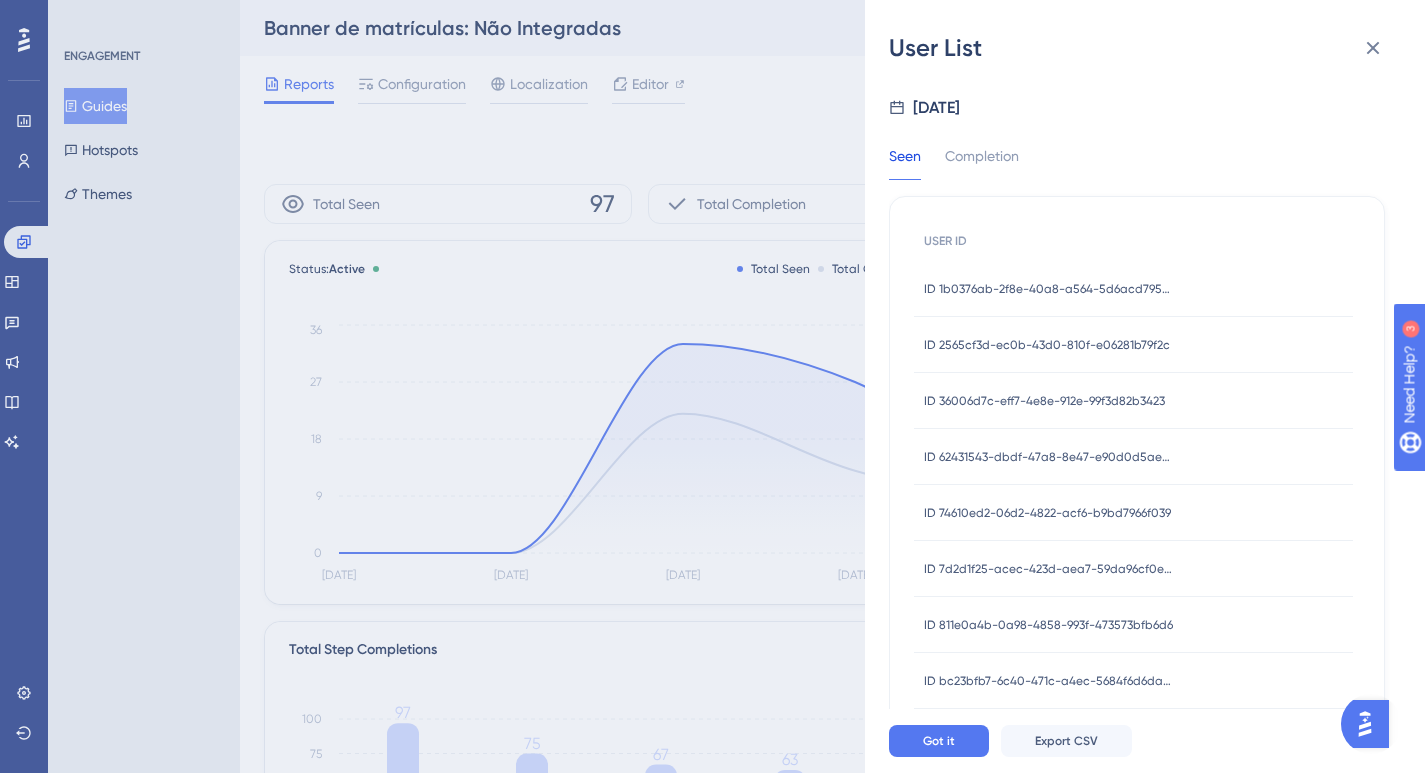 click on "ID bc23bfb7-6c40-471c-a4ec-5684f6d6daa3" at bounding box center (1049, 681) 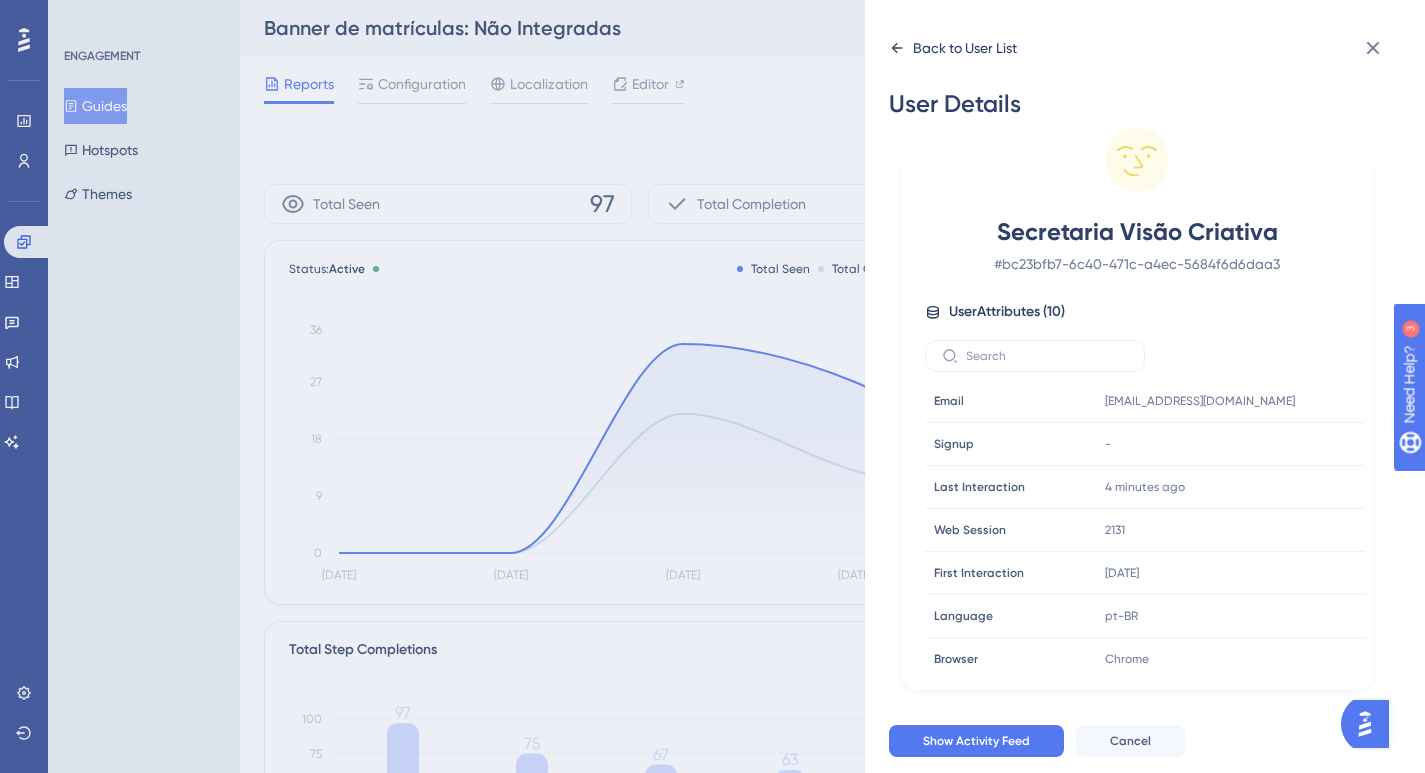 click on "Back to User List" at bounding box center (965, 48) 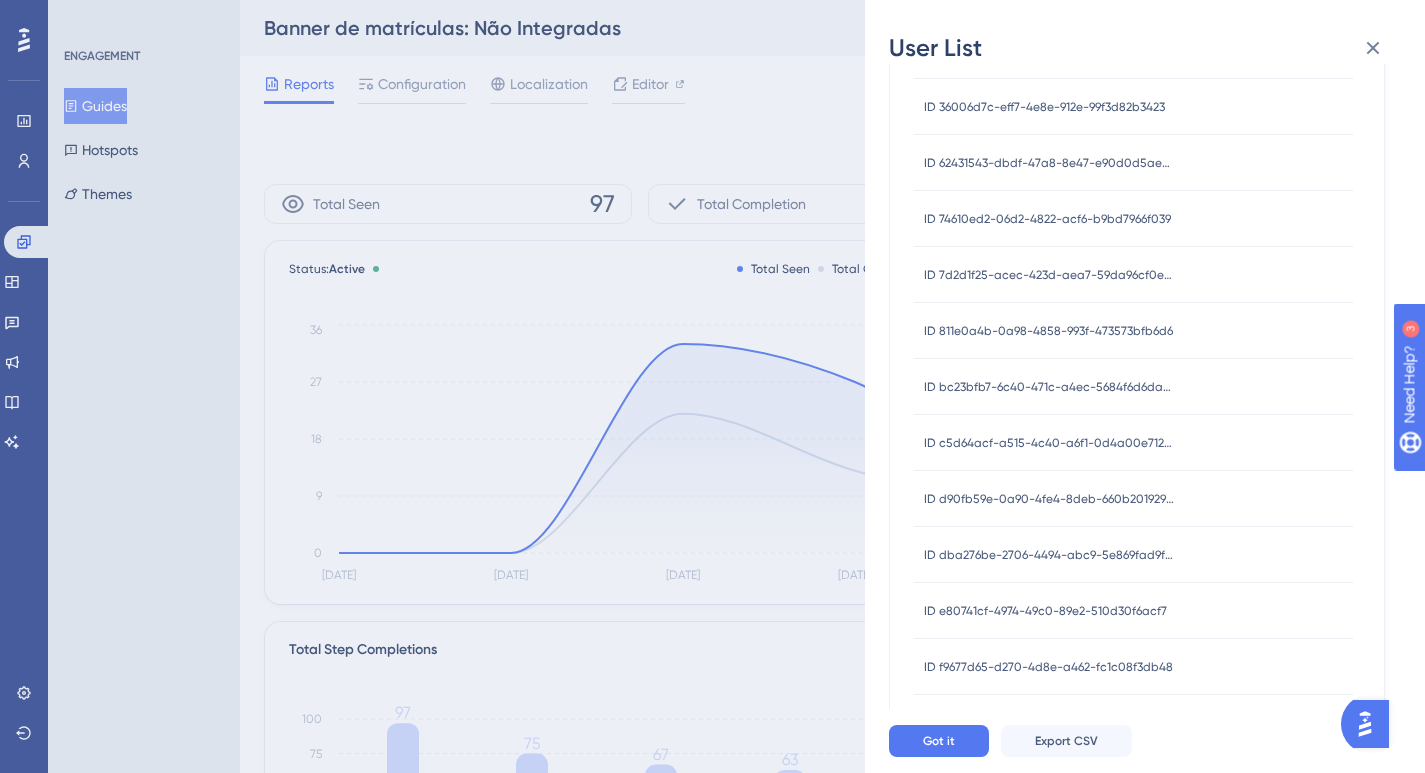 scroll, scrollTop: 294, scrollLeft: 0, axis: vertical 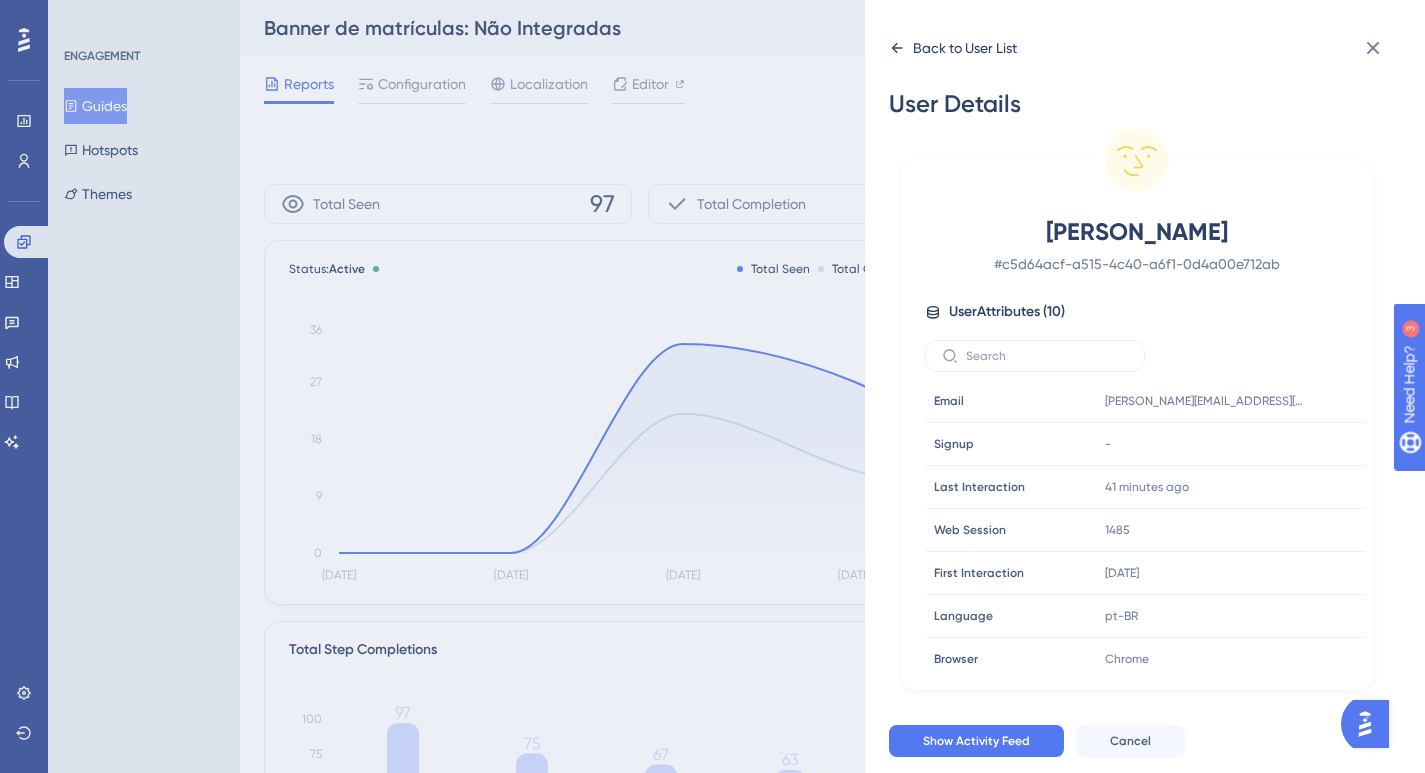 click on "Back to User List" at bounding box center [965, 48] 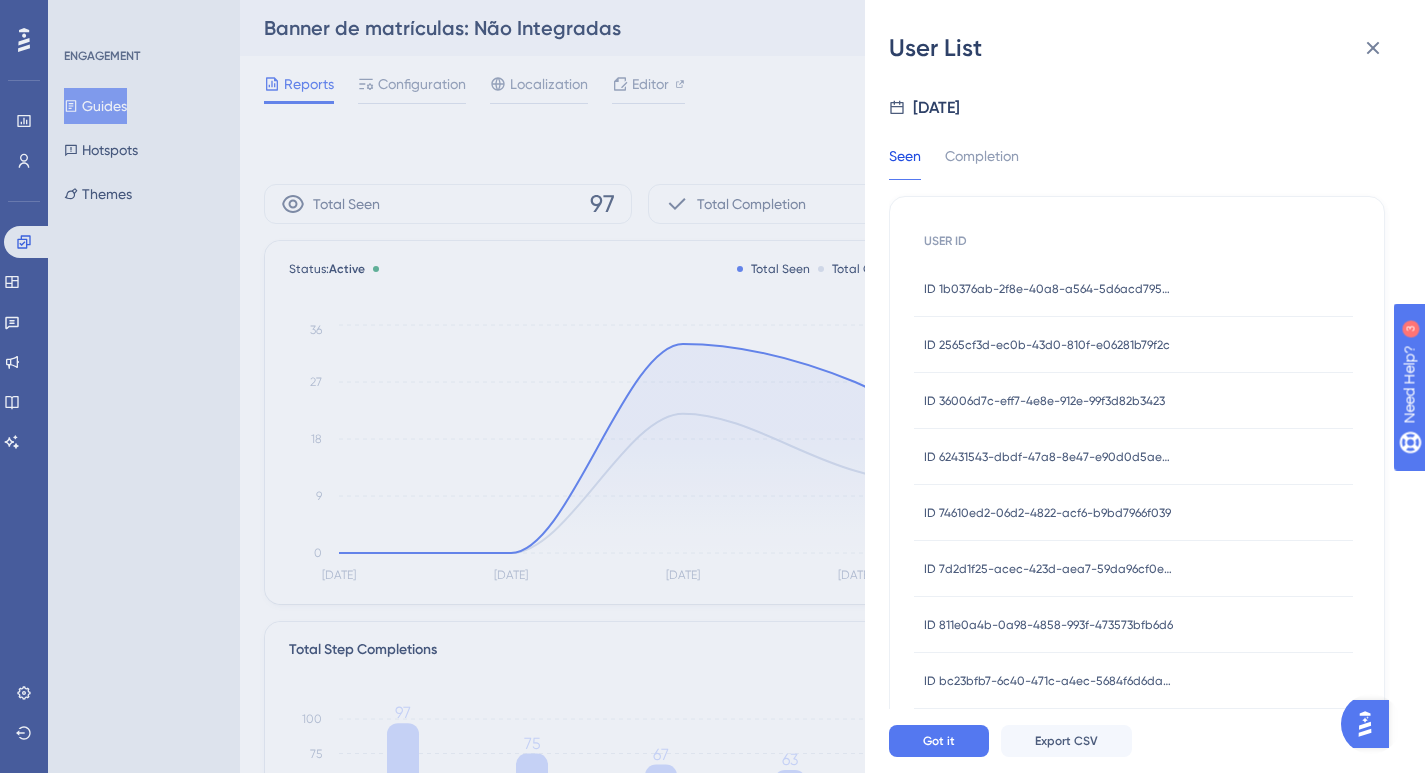 click on "ID 36006d7c-eff7-4e8e-912e-99f3d82b3423" at bounding box center (1044, 401) 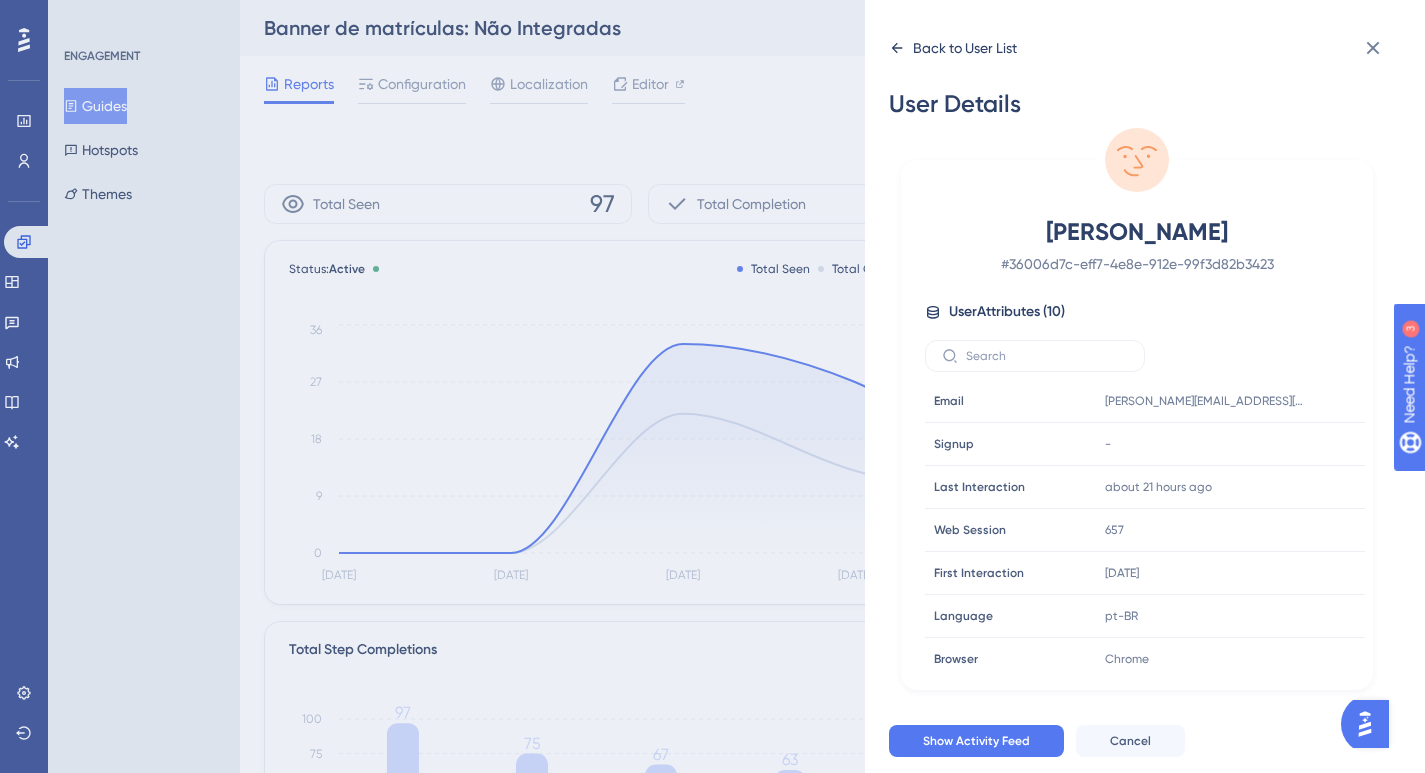 click on "Back to User List" at bounding box center (965, 48) 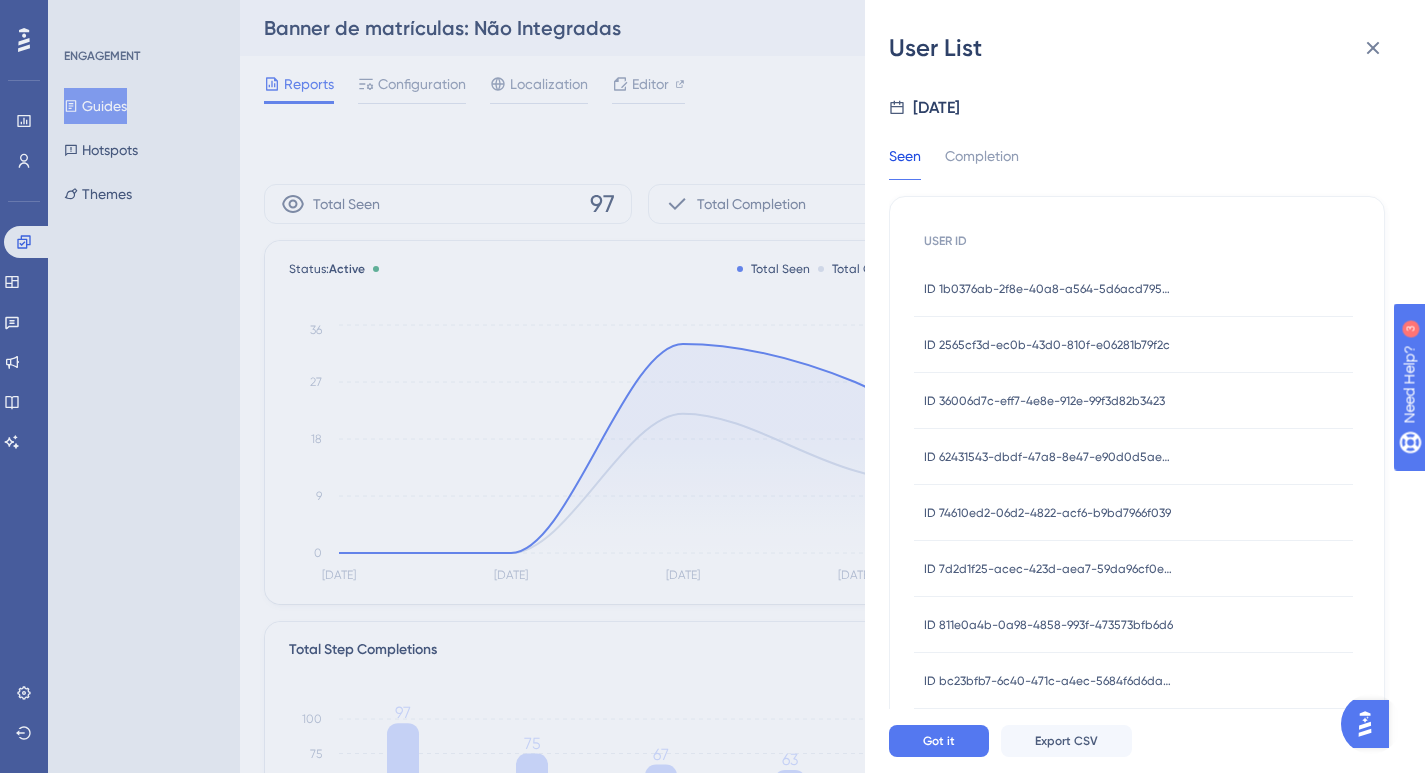 click on "ID 36006d7c-eff7-4e8e-912e-99f3d82b3423" at bounding box center (1044, 401) 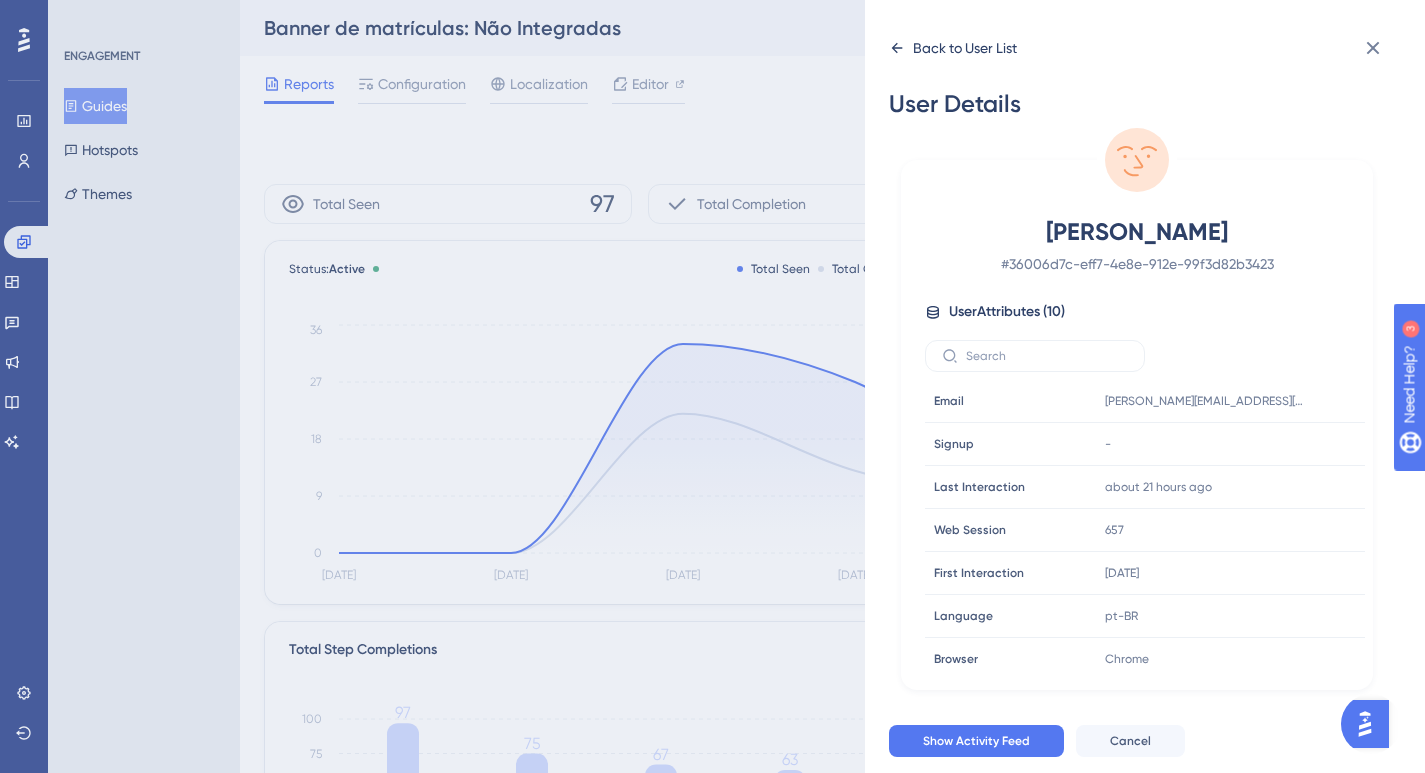 click on "Back to User List" at bounding box center (965, 48) 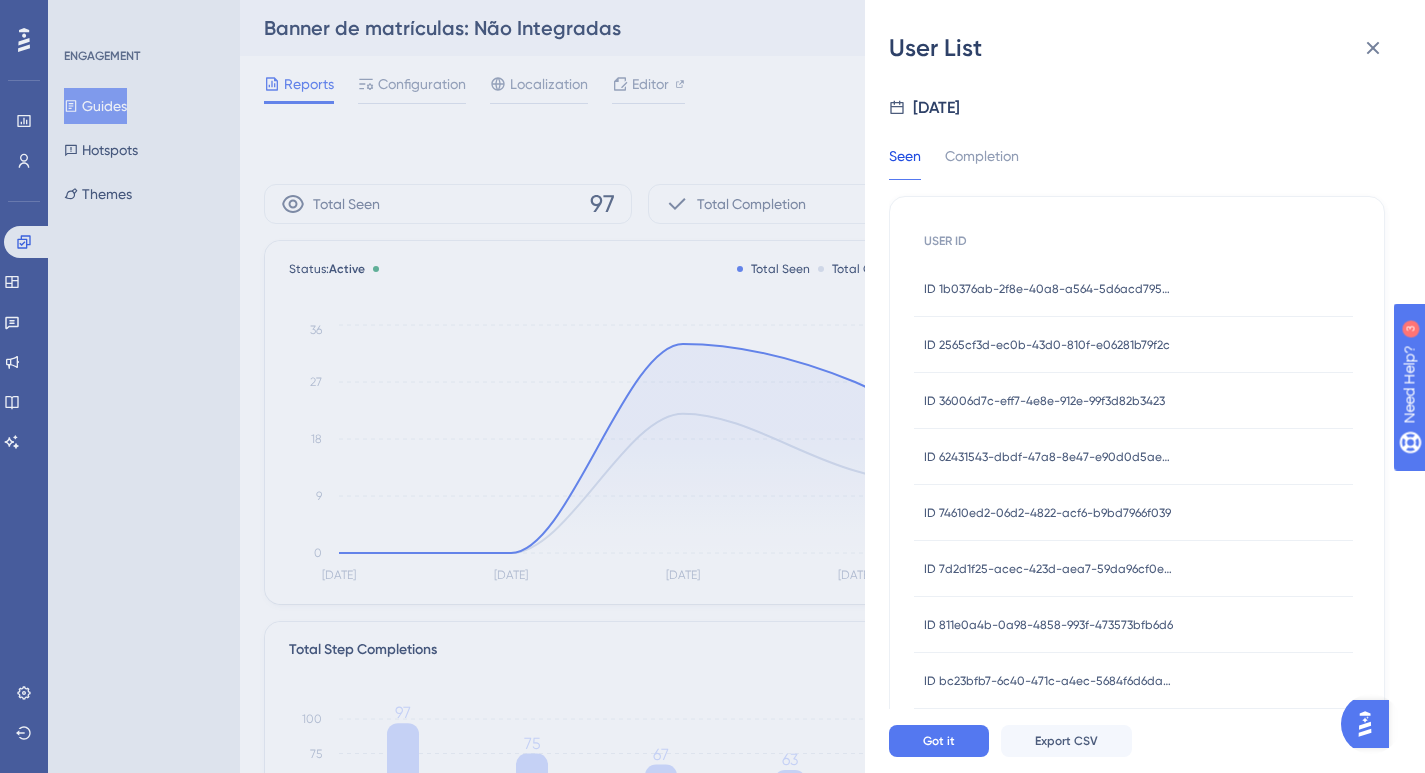 click on "ID 2565cf3d-ec0b-43d0-810f-e06281b79f2c" at bounding box center (1047, 345) 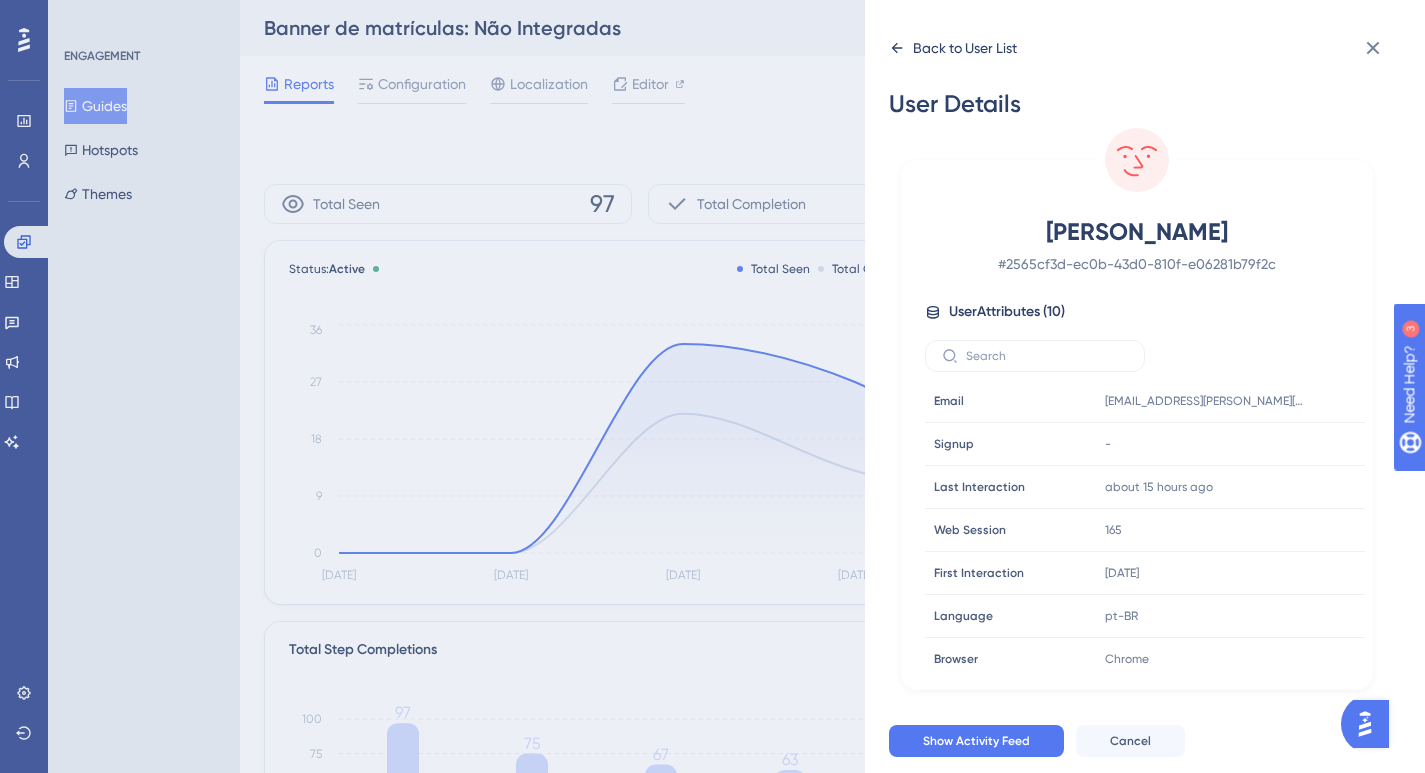 click on "Back to User List" at bounding box center (965, 48) 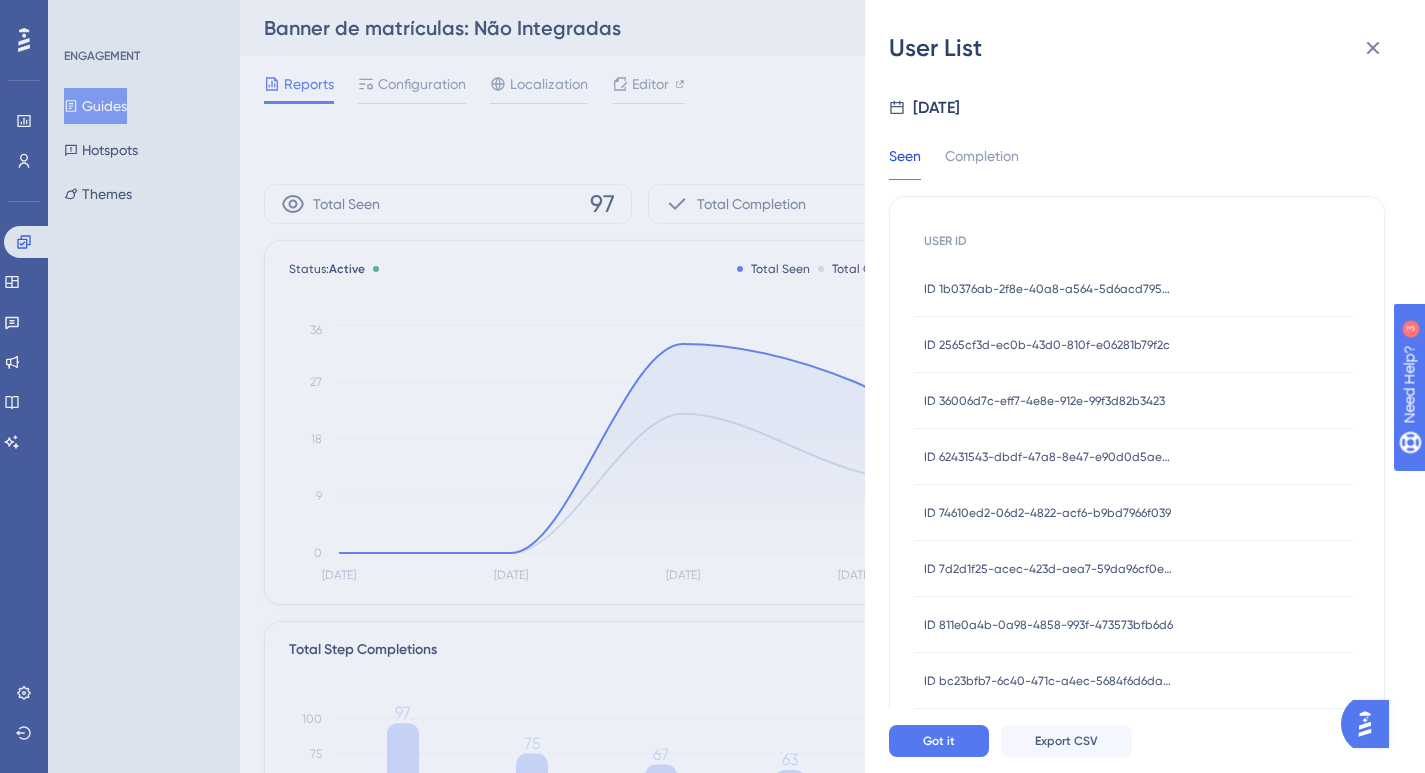 click on "ID 811e0a4b-0a98-4858-993f-473573bfb6d6" at bounding box center (1048, 625) 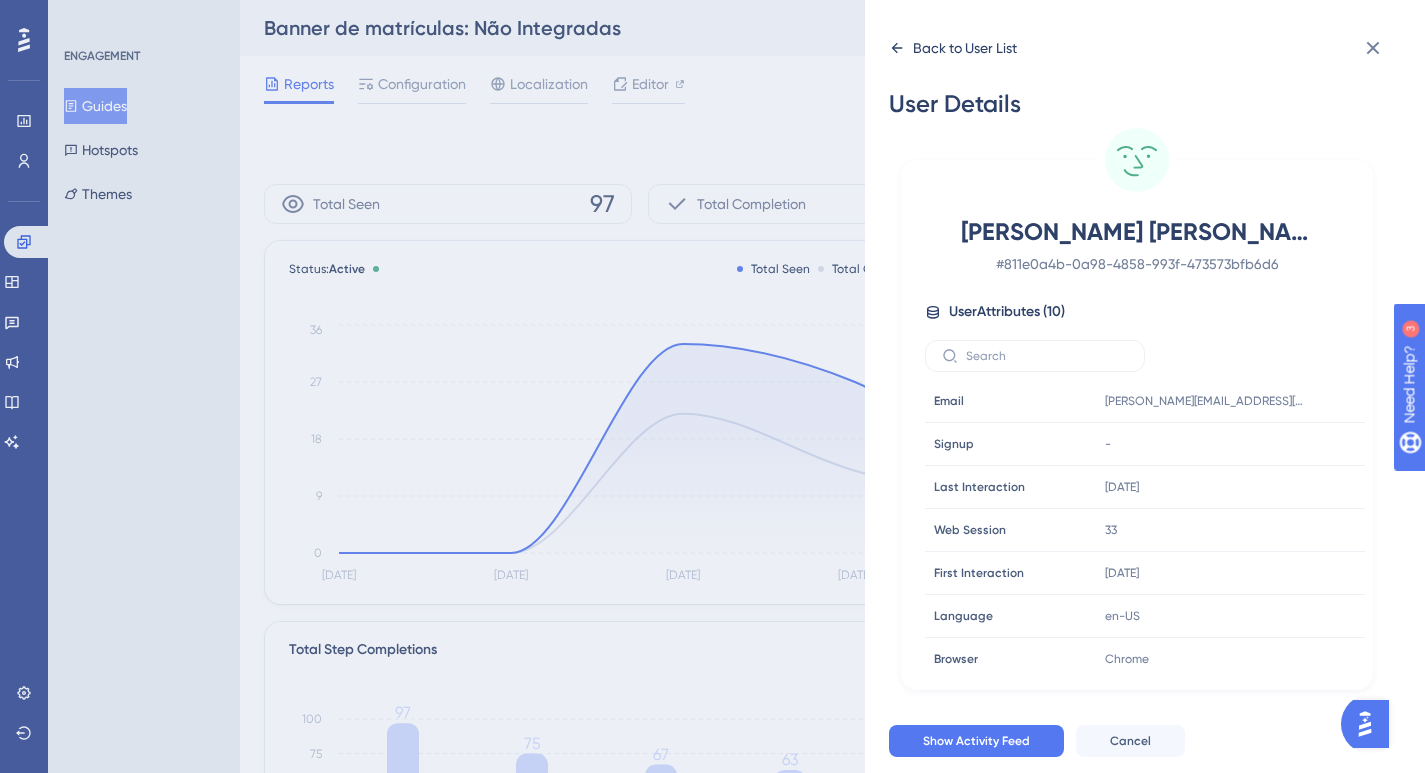 click on "Back to User List" at bounding box center (965, 48) 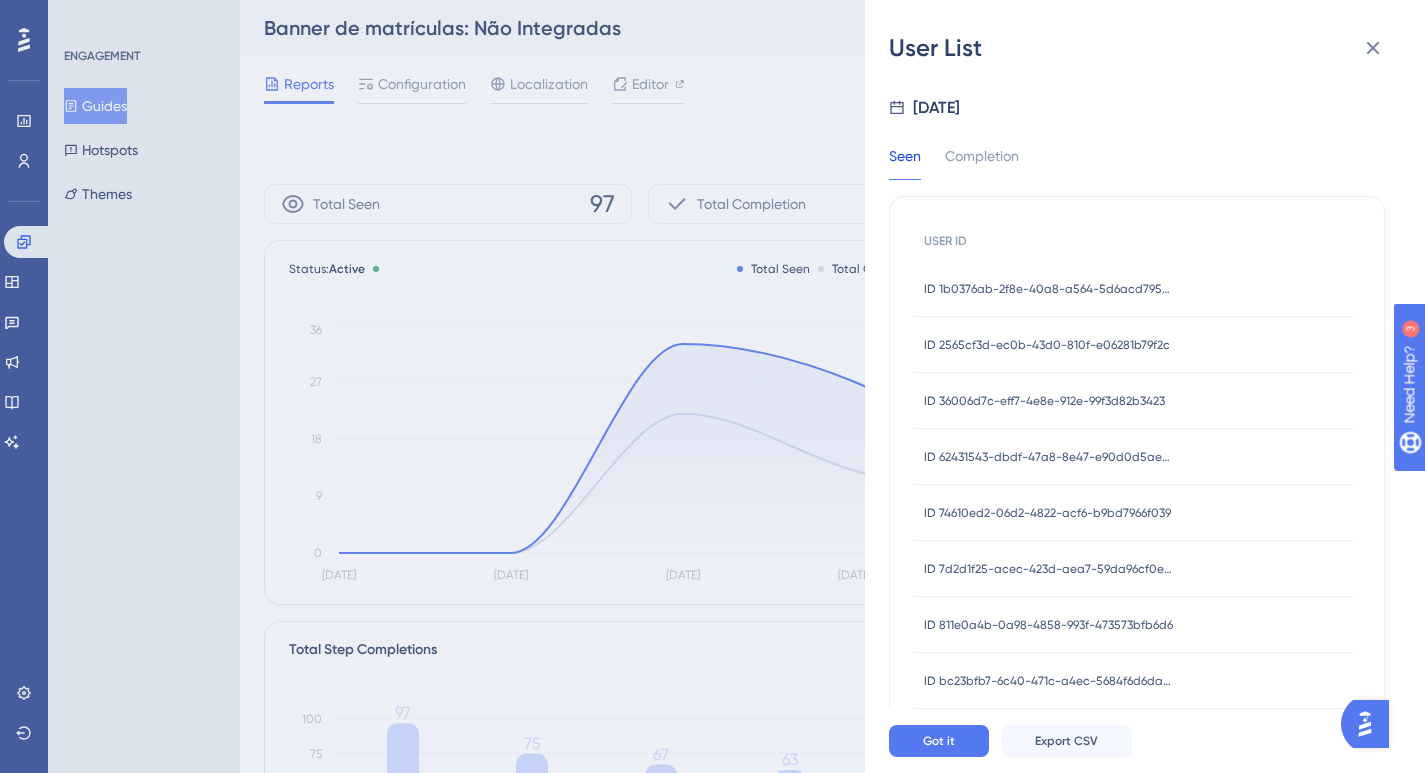 click on "ID bc23bfb7-6c40-471c-a4ec-5684f6d6daa3" at bounding box center [1049, 681] 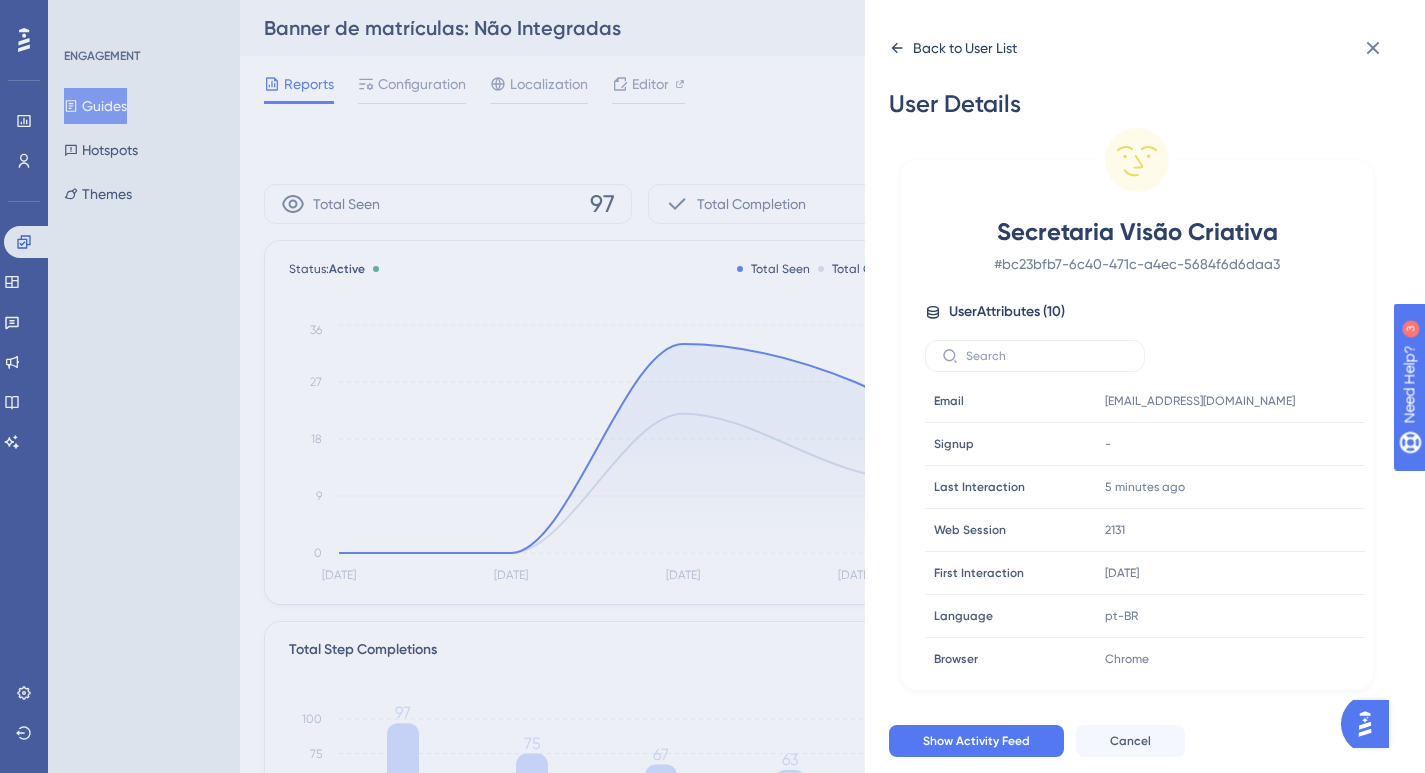 click on "Back to User List" at bounding box center (965, 48) 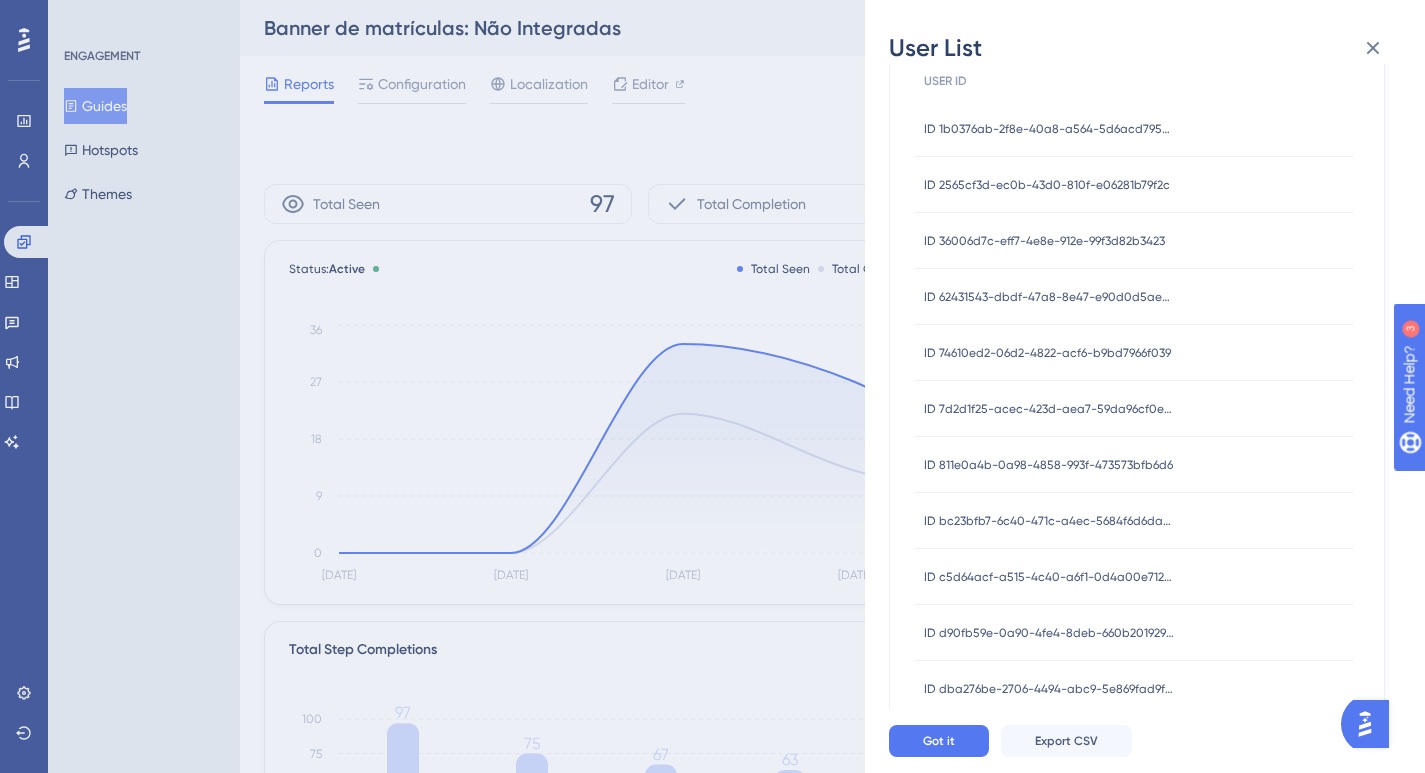 scroll, scrollTop: 172, scrollLeft: 0, axis: vertical 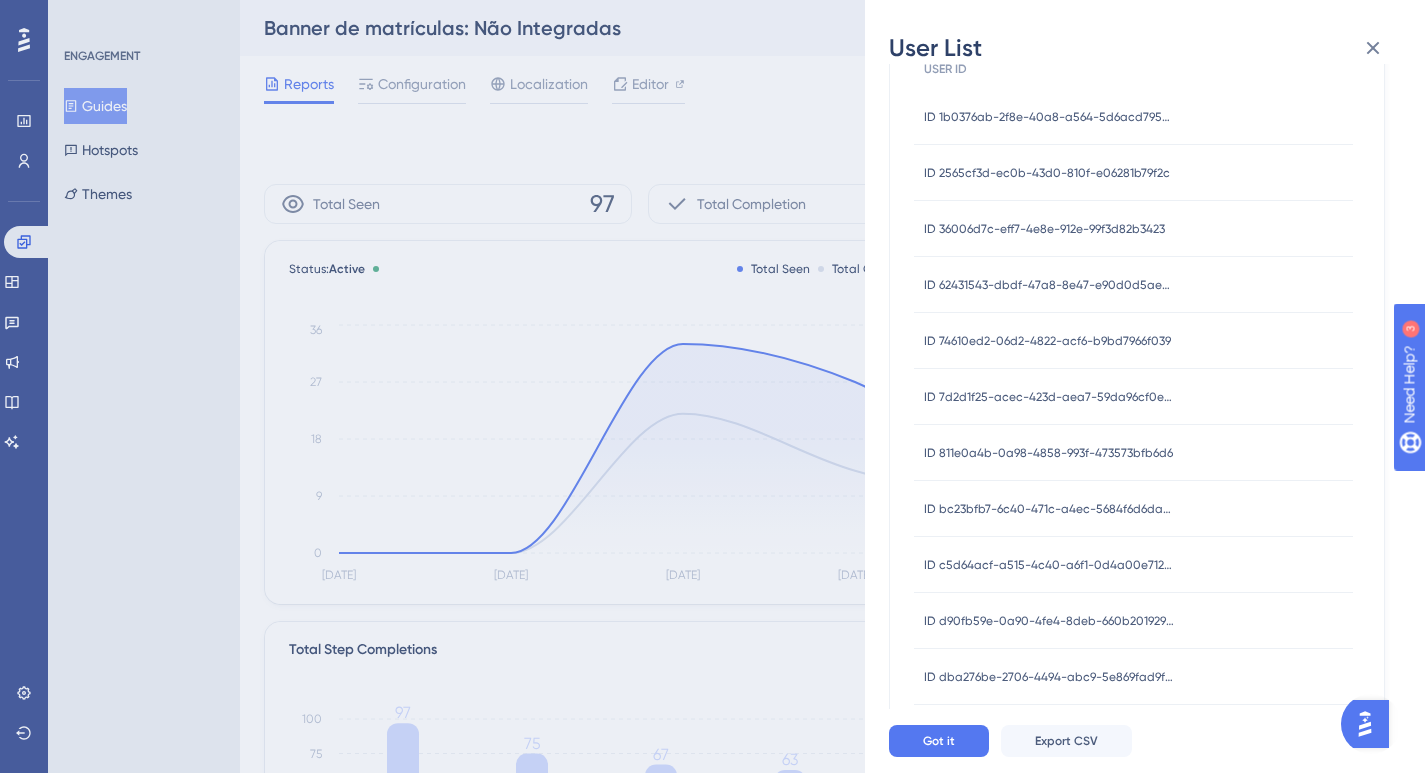click on "ID c5d64acf-a515-4c40-a6f1-0d4a00e712ab" at bounding box center (1049, 565) 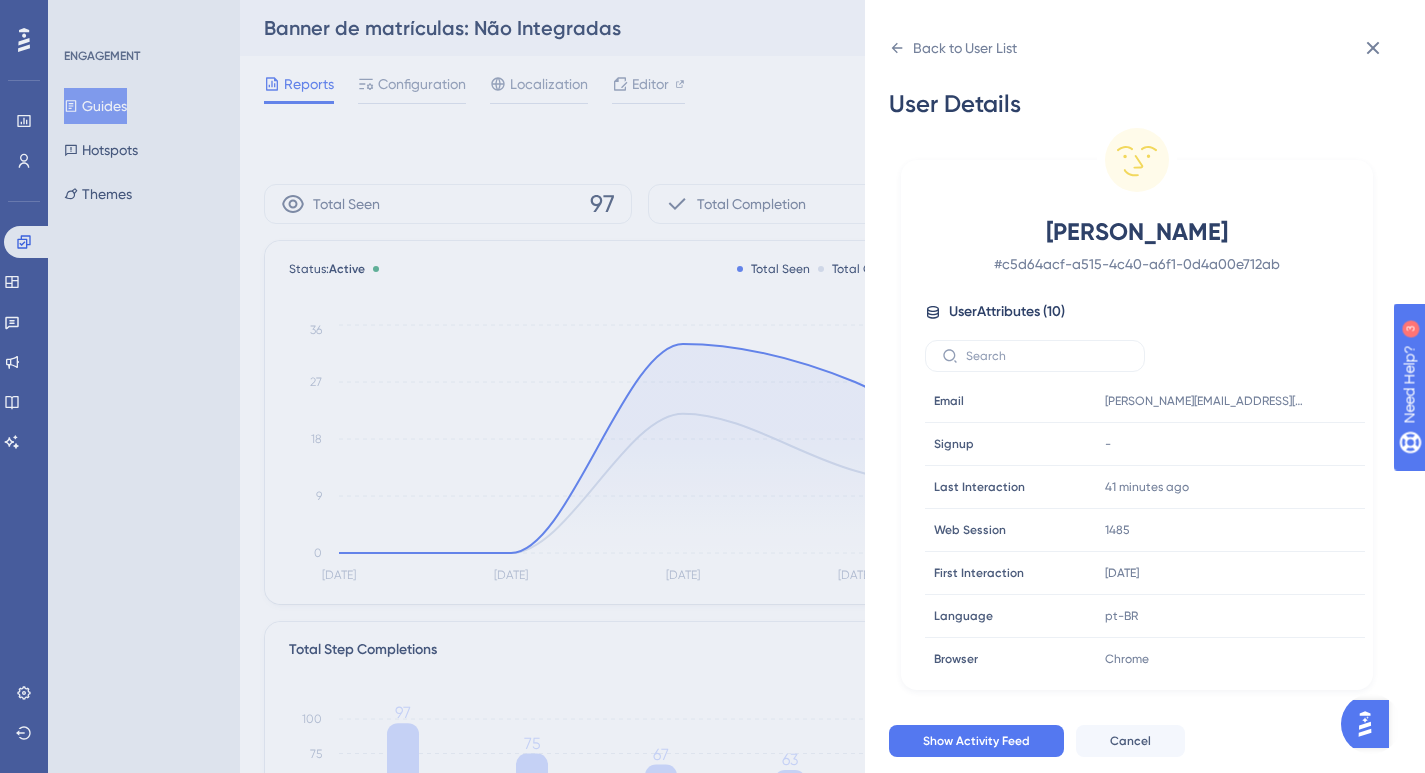 scroll, scrollTop: 0, scrollLeft: 0, axis: both 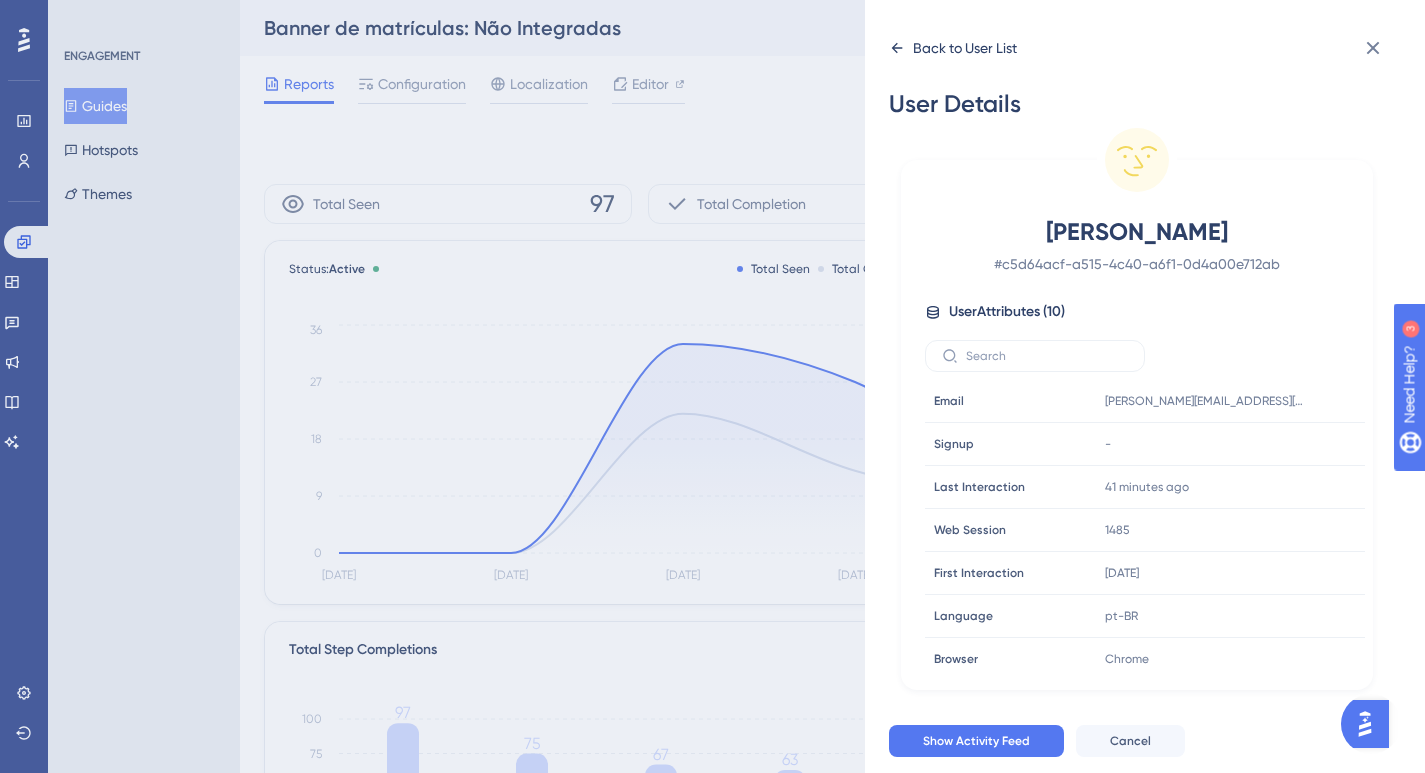 click on "Back to User List" at bounding box center (965, 48) 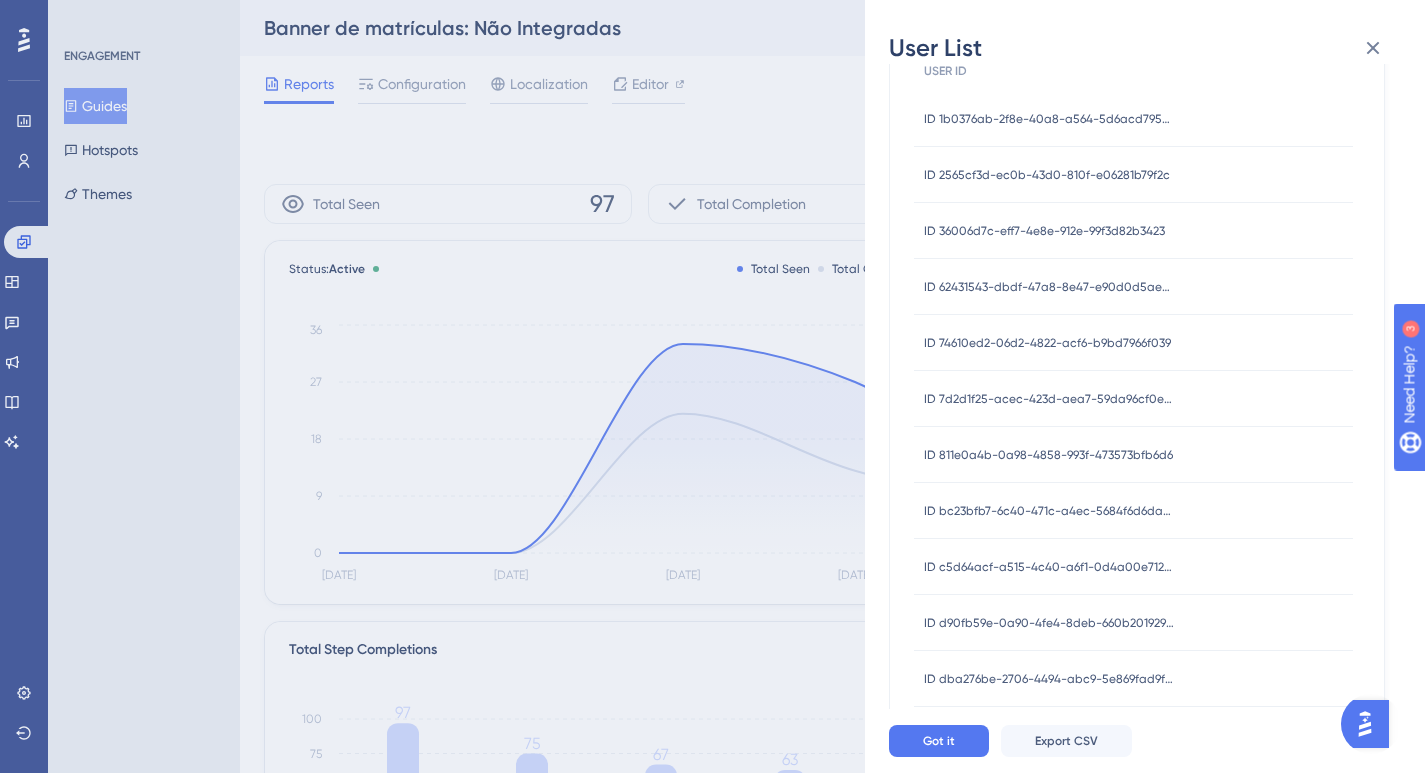 scroll, scrollTop: 171, scrollLeft: 0, axis: vertical 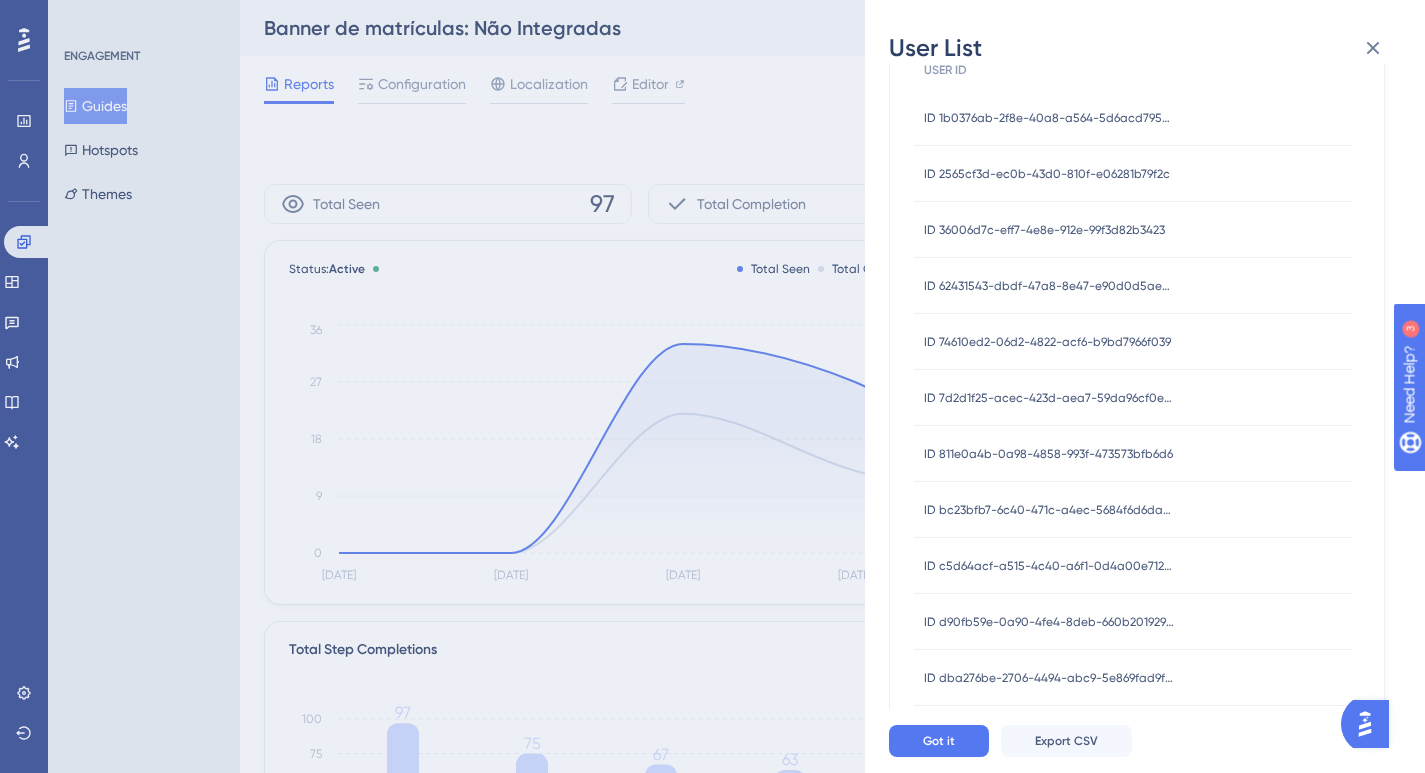 click on "ID d90fb59e-0a90-4fe4-8deb-660b201929fa ID d90fb59e-0a90-4fe4-8deb-660b201929fa" at bounding box center [1049, 622] 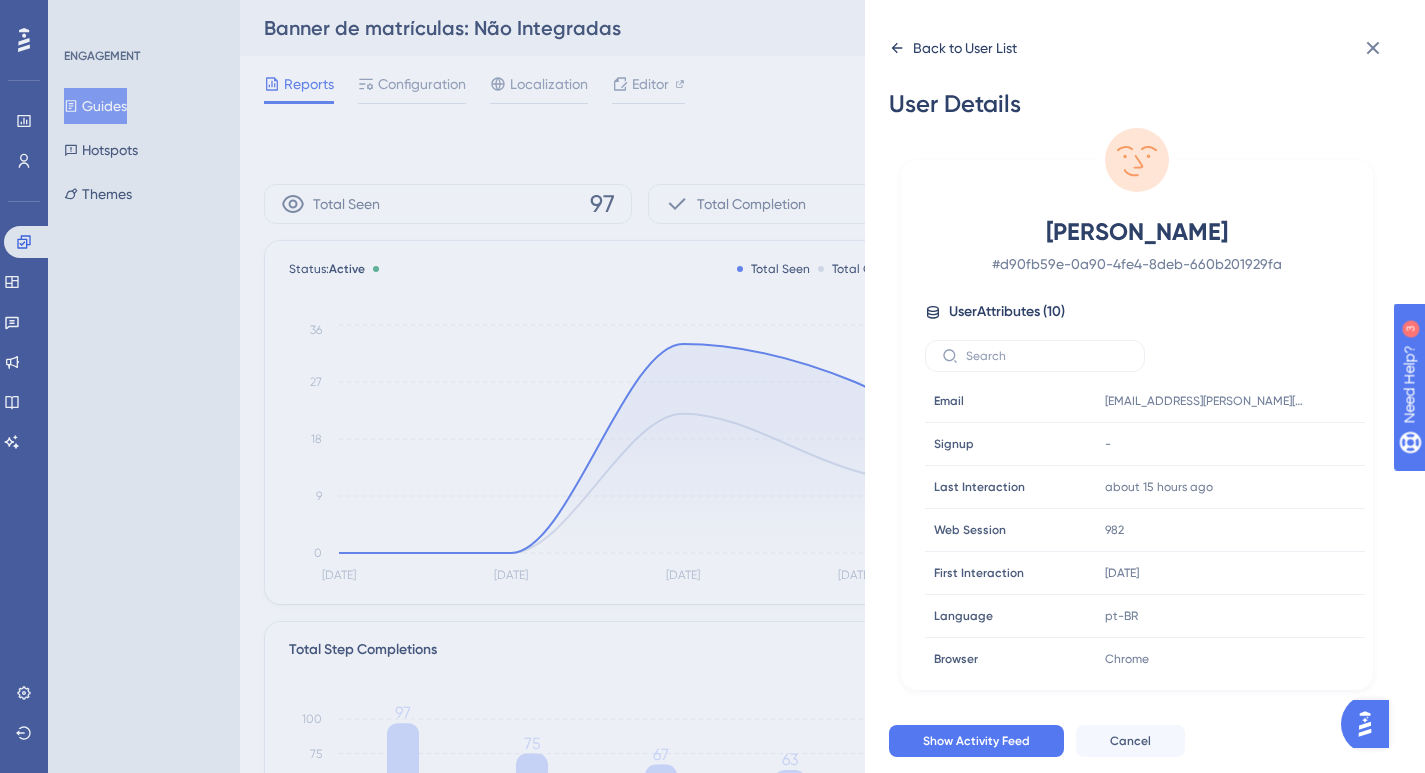 click on "Back to User List" at bounding box center (965, 48) 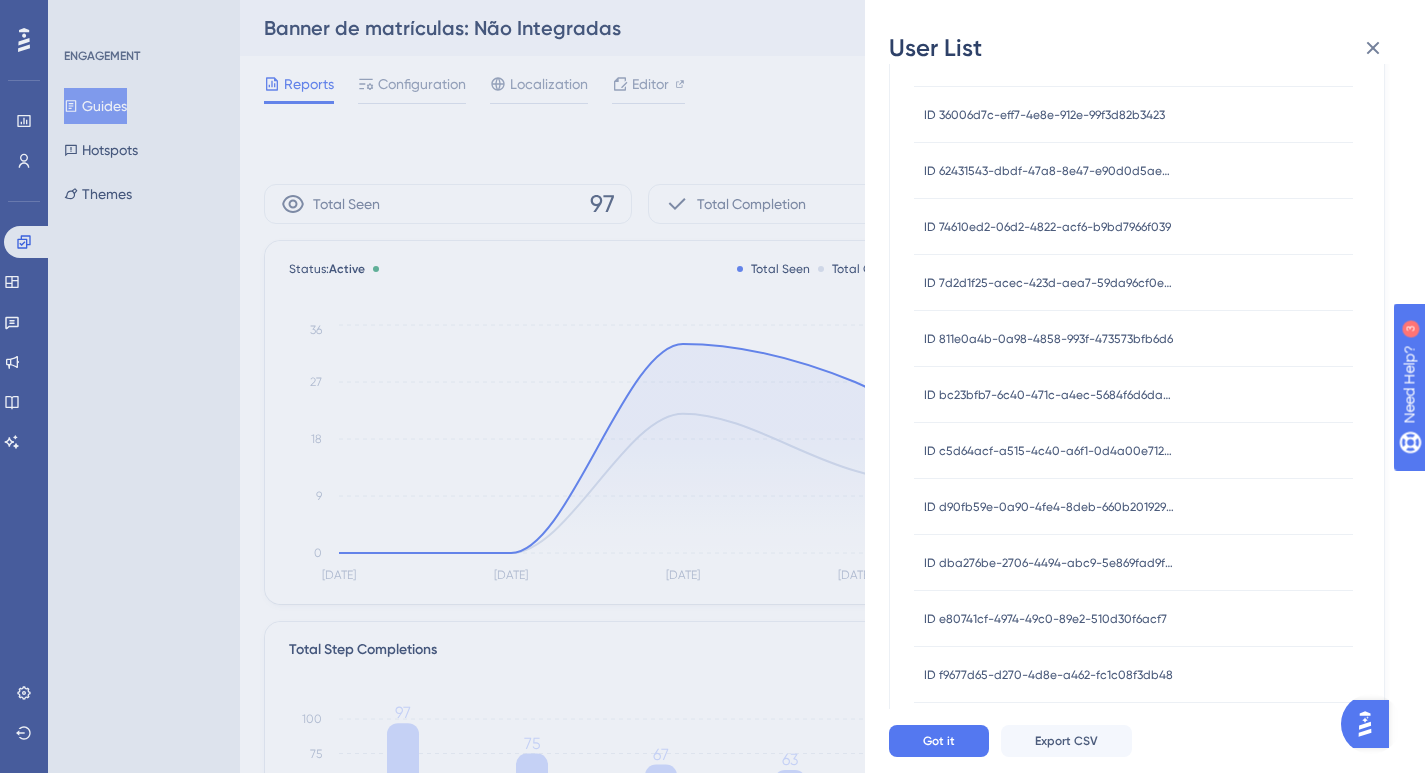 scroll, scrollTop: 312, scrollLeft: 0, axis: vertical 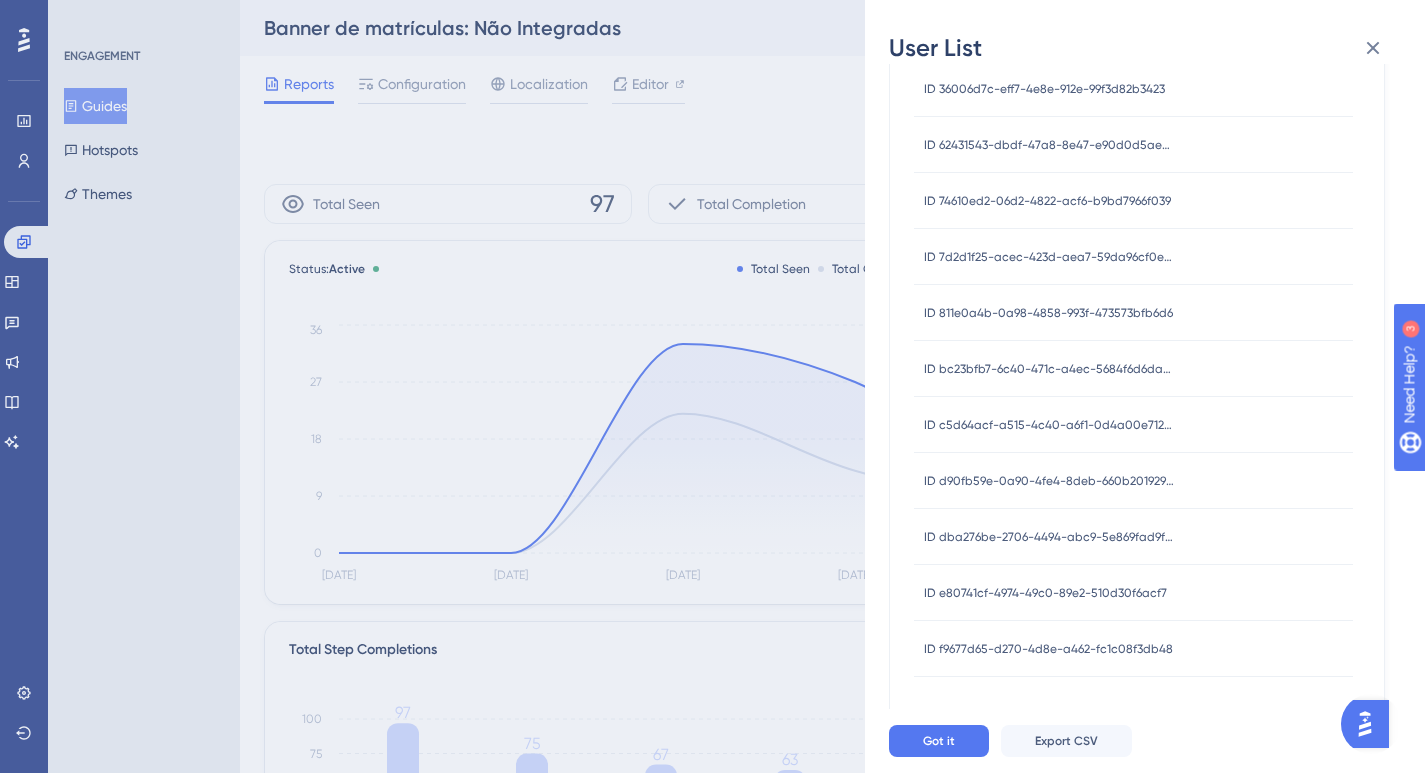 click on "ID dba276be-2706-4494-abc9-5e869fad9fc7" at bounding box center (1049, 537) 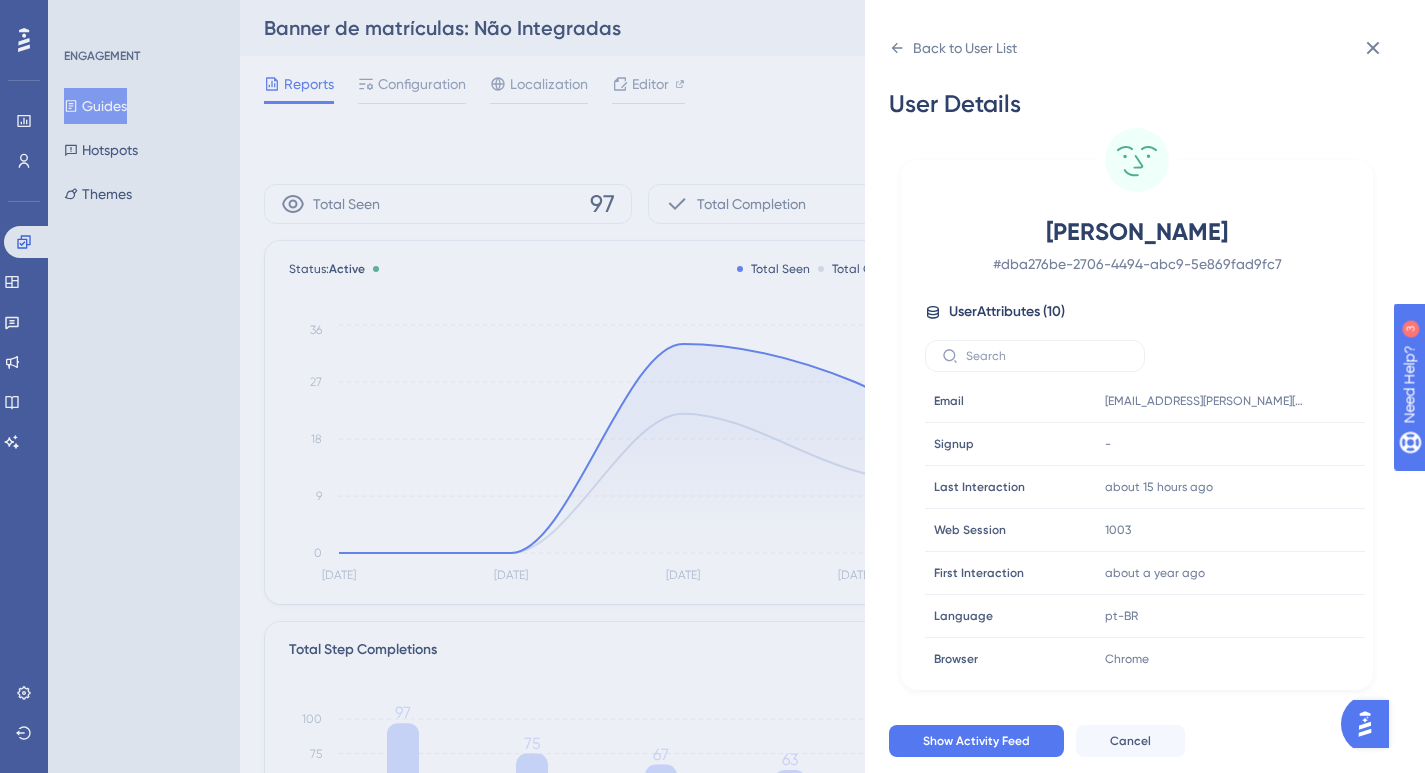 scroll, scrollTop: 0, scrollLeft: 0, axis: both 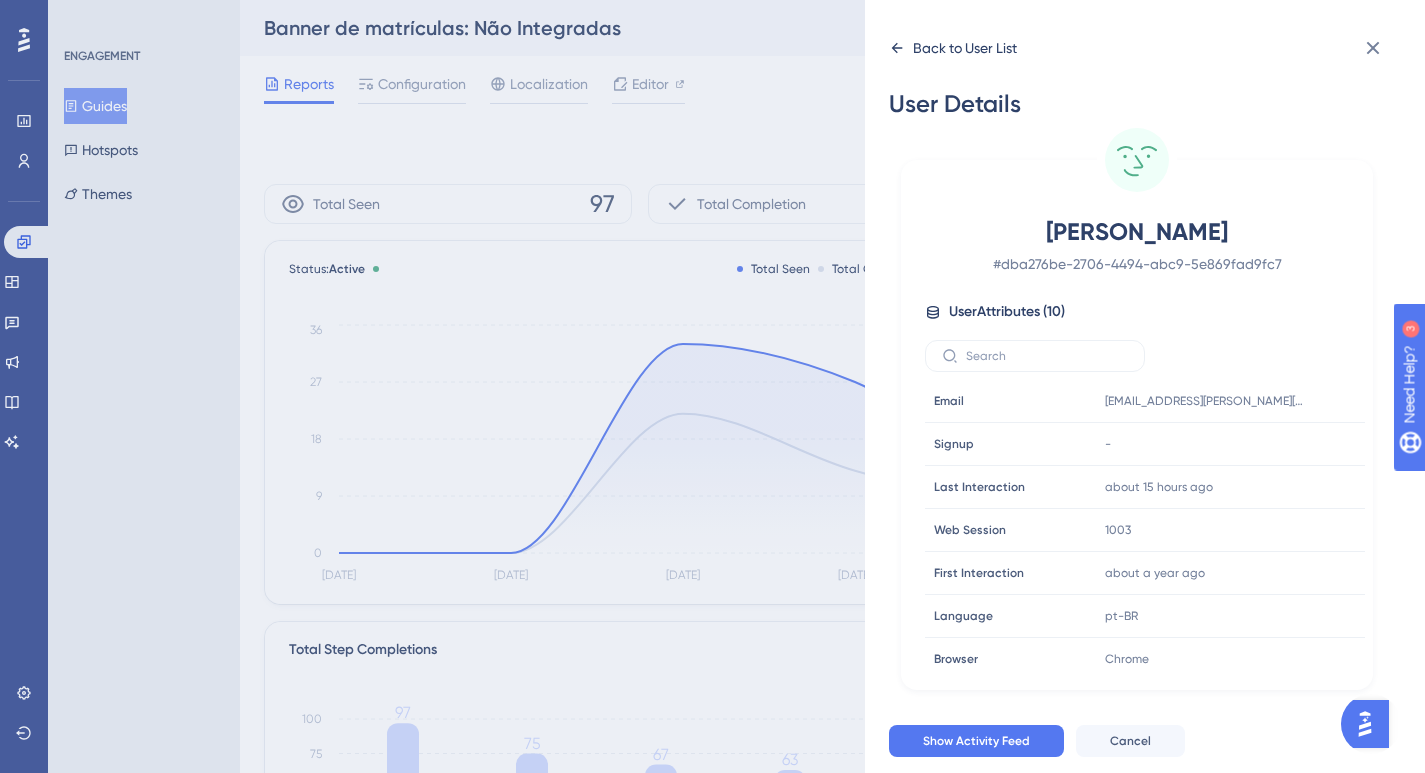 click on "Back to User List" at bounding box center [965, 48] 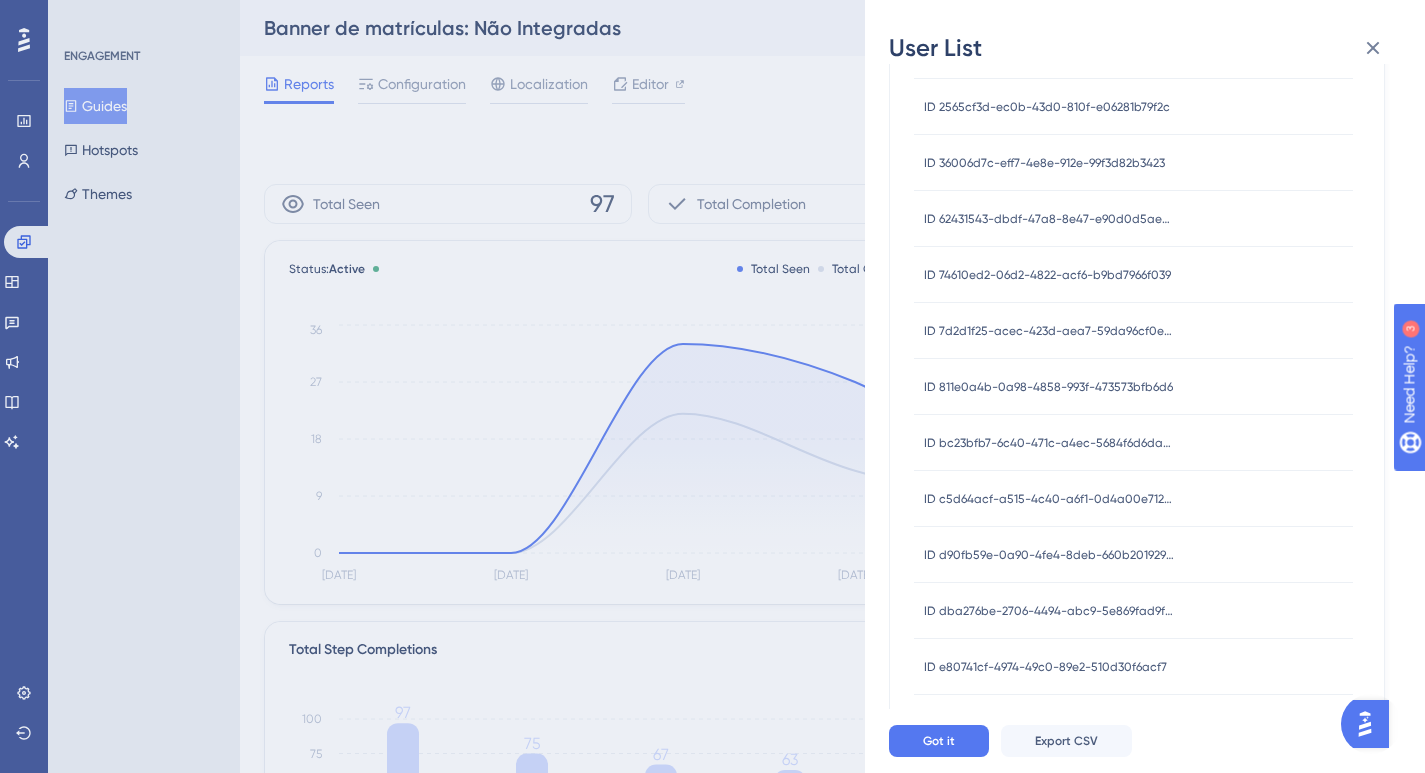 scroll, scrollTop: 314, scrollLeft: 0, axis: vertical 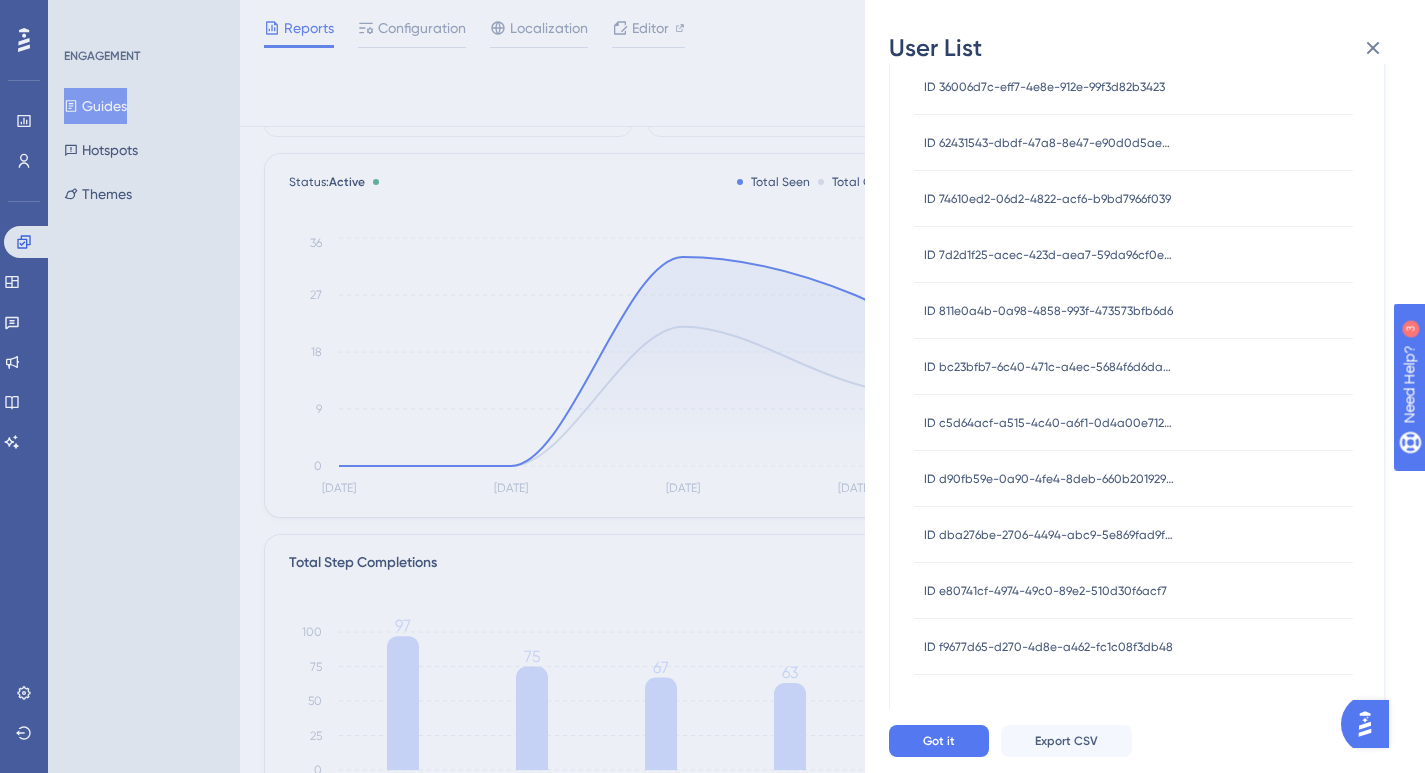 click on "ID e80741cf-4974-49c0-89e2-510d30f6acf7" at bounding box center [1045, 591] 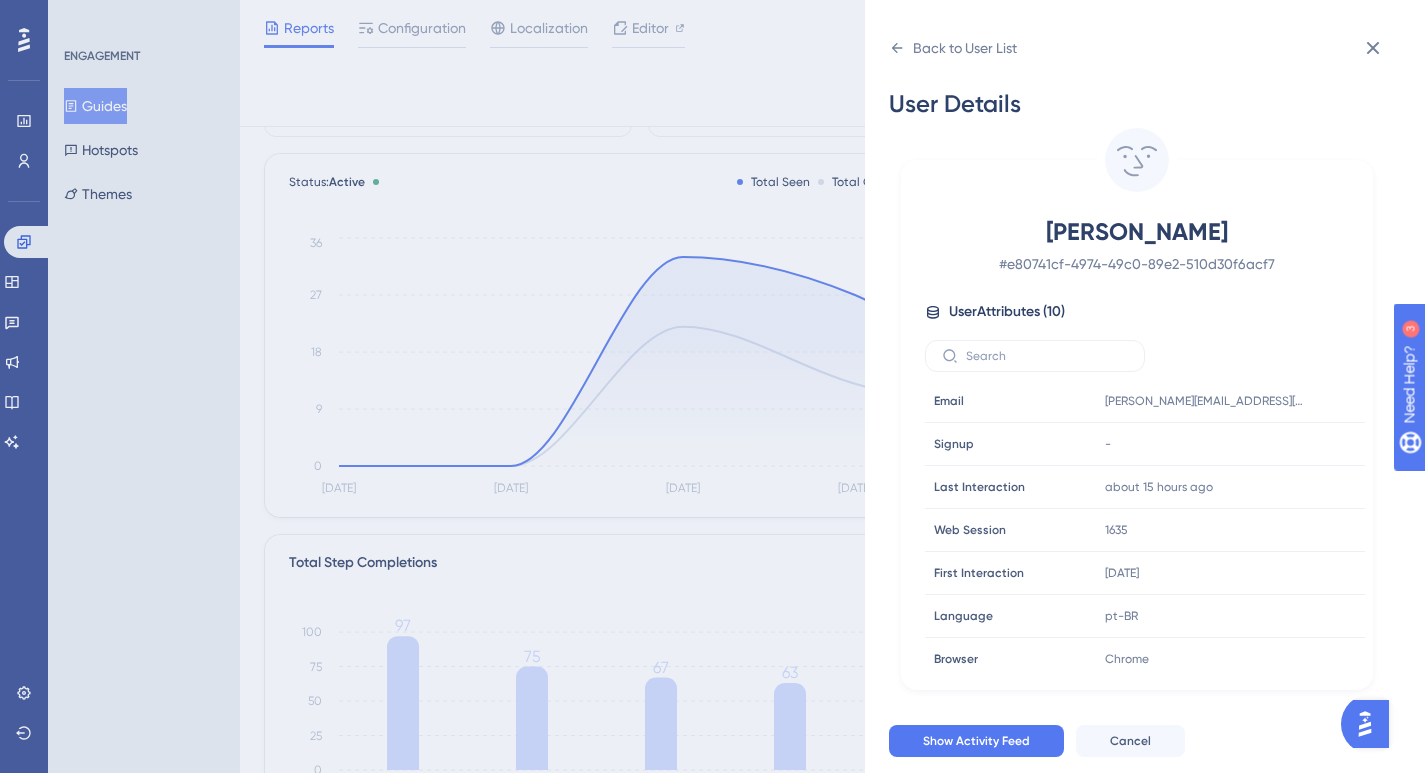 scroll, scrollTop: 0, scrollLeft: 0, axis: both 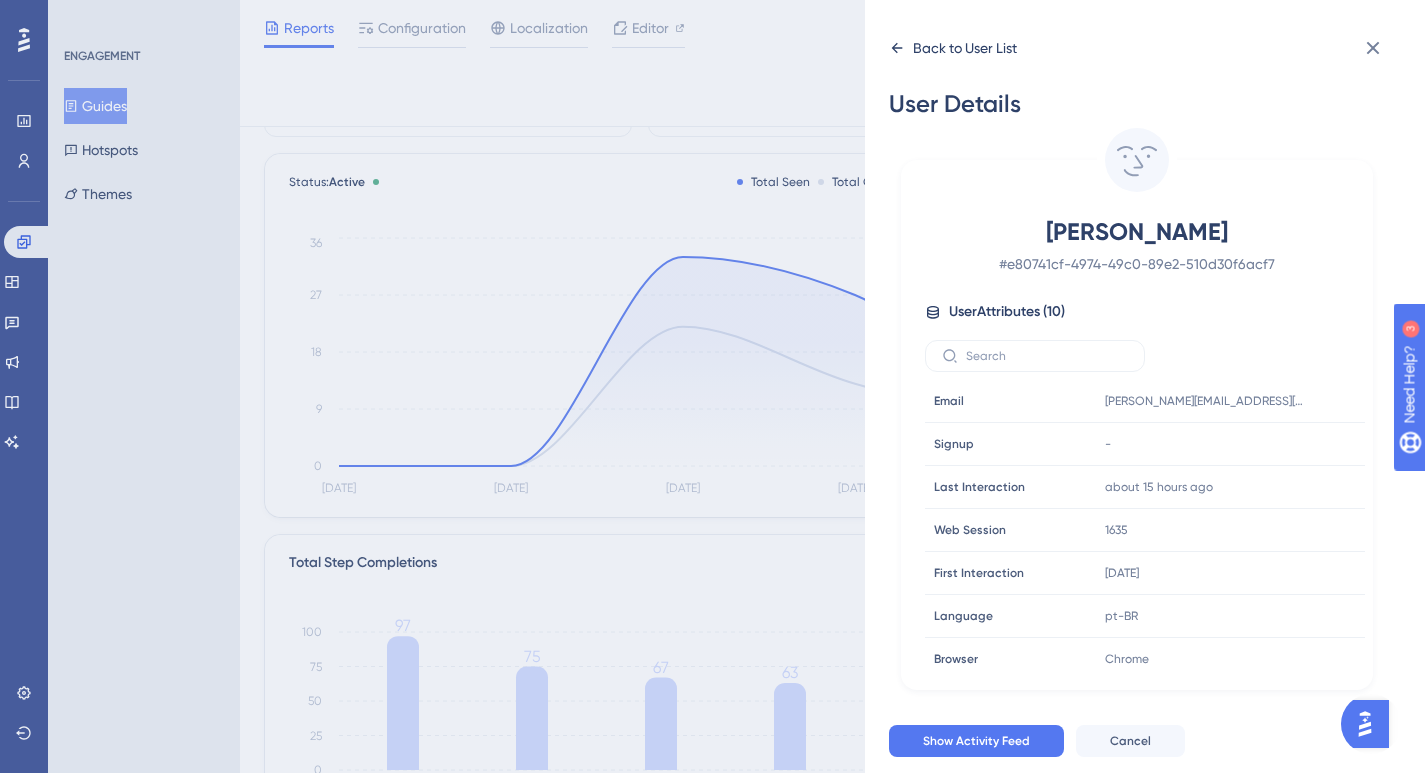 click on "Back to User List" at bounding box center [965, 48] 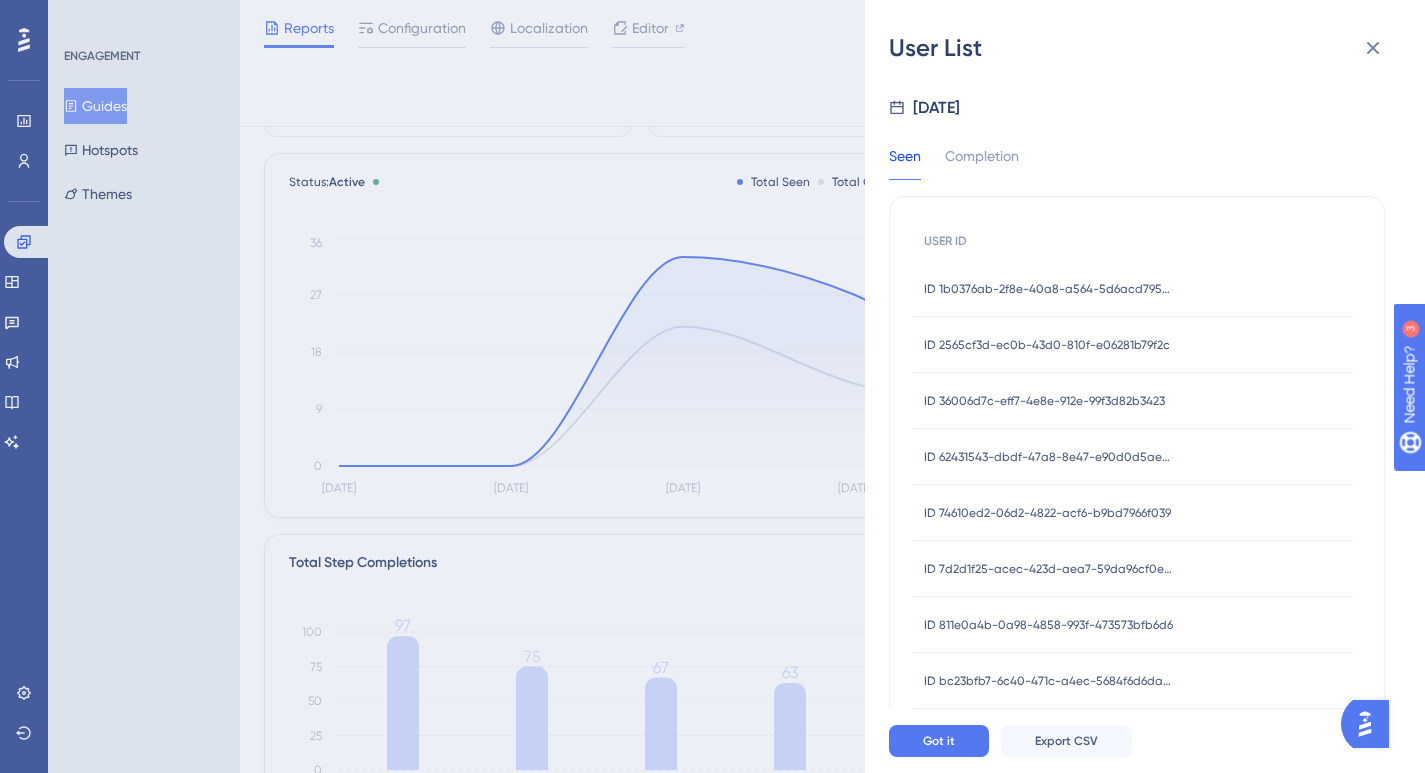 scroll, scrollTop: 314, scrollLeft: 0, axis: vertical 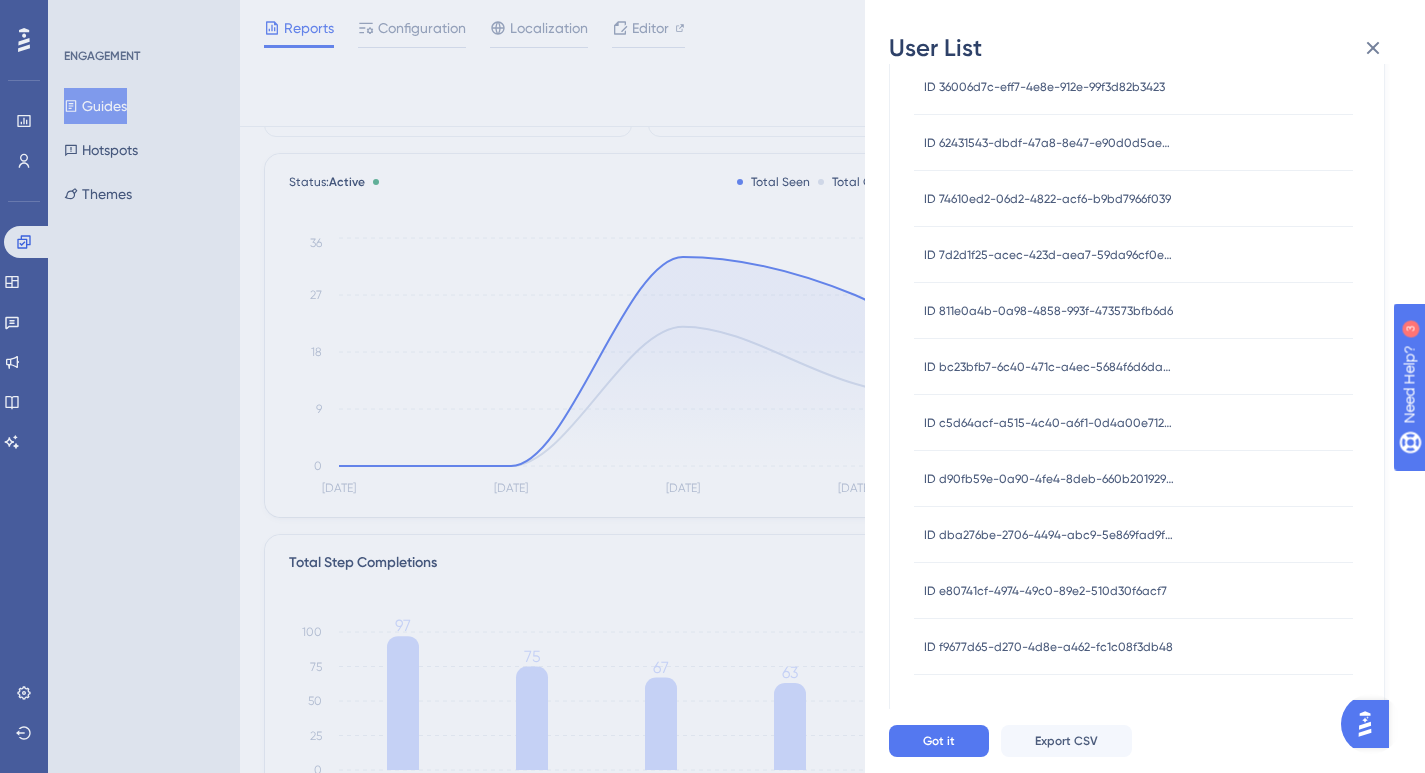 click on "ID f9677d65-d270-4d8e-a462-fc1c08f3db48" at bounding box center [1048, 647] 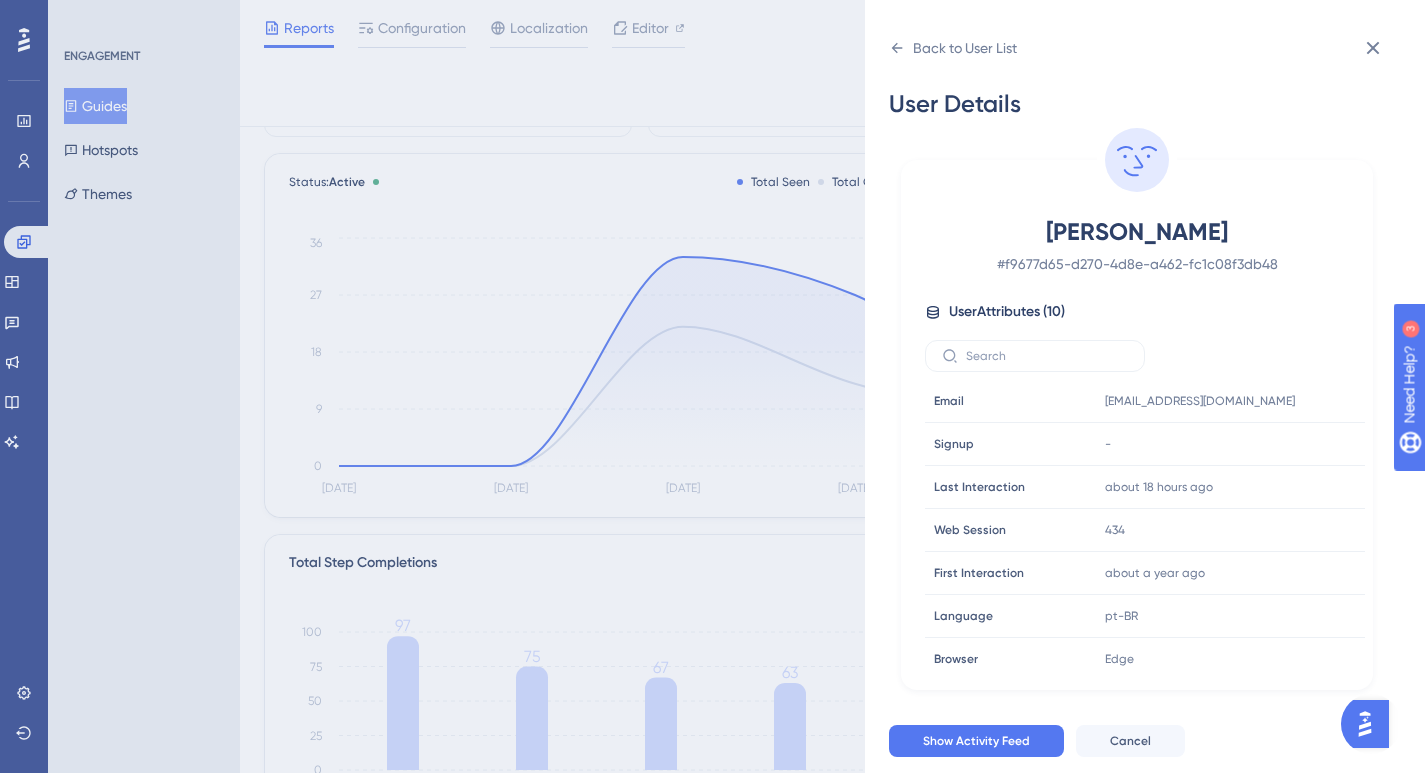scroll, scrollTop: 0, scrollLeft: 0, axis: both 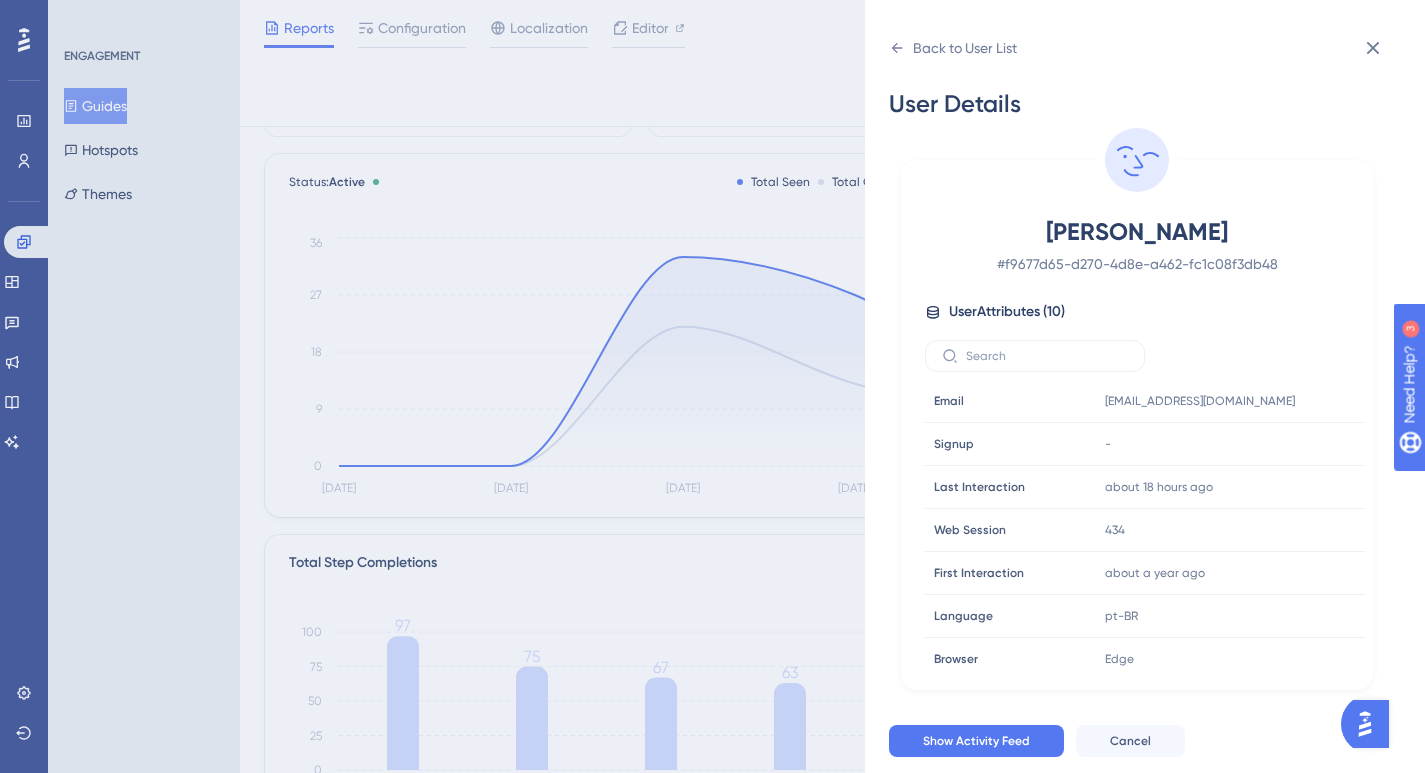 drag, startPoint x: 1055, startPoint y: 226, endPoint x: 1228, endPoint y: 229, distance: 173.02602 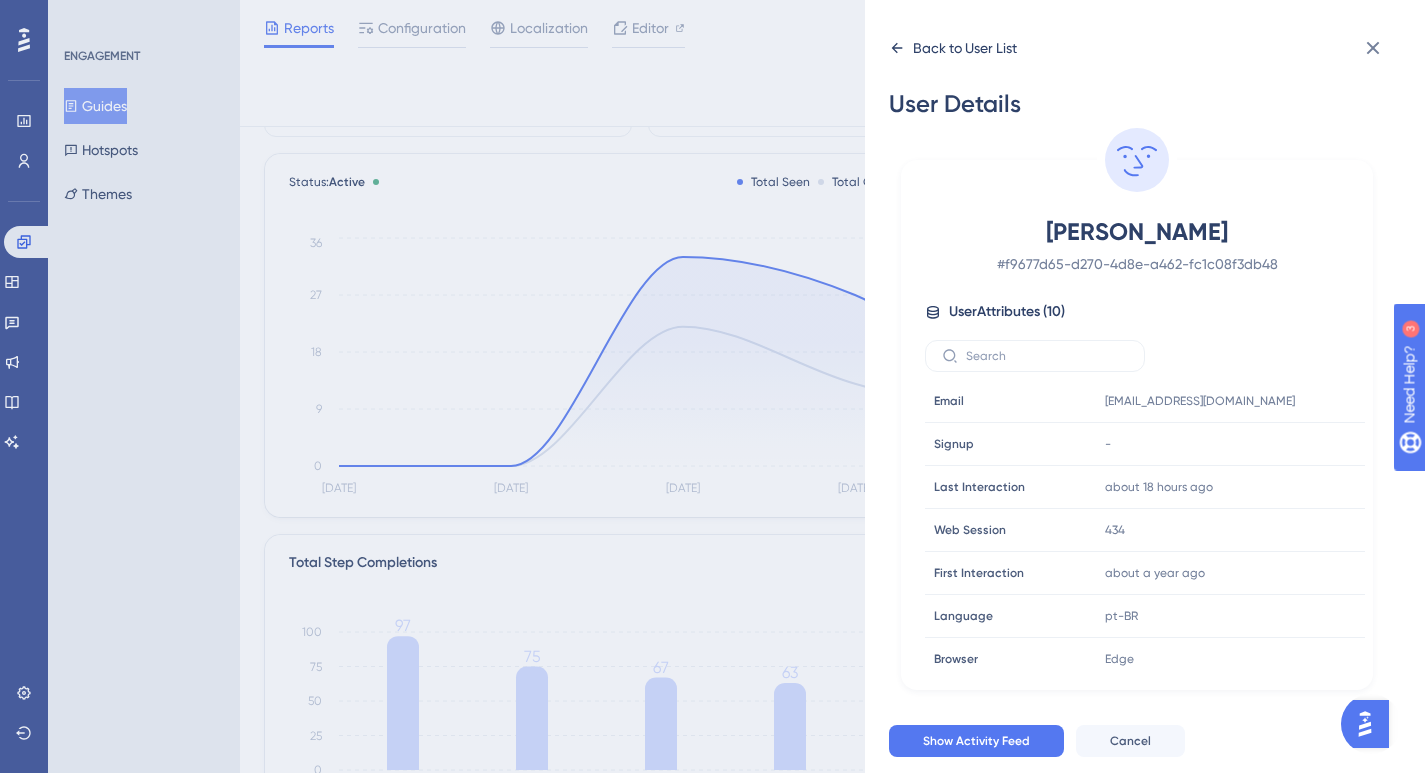 click on "Back to User List" at bounding box center (965, 48) 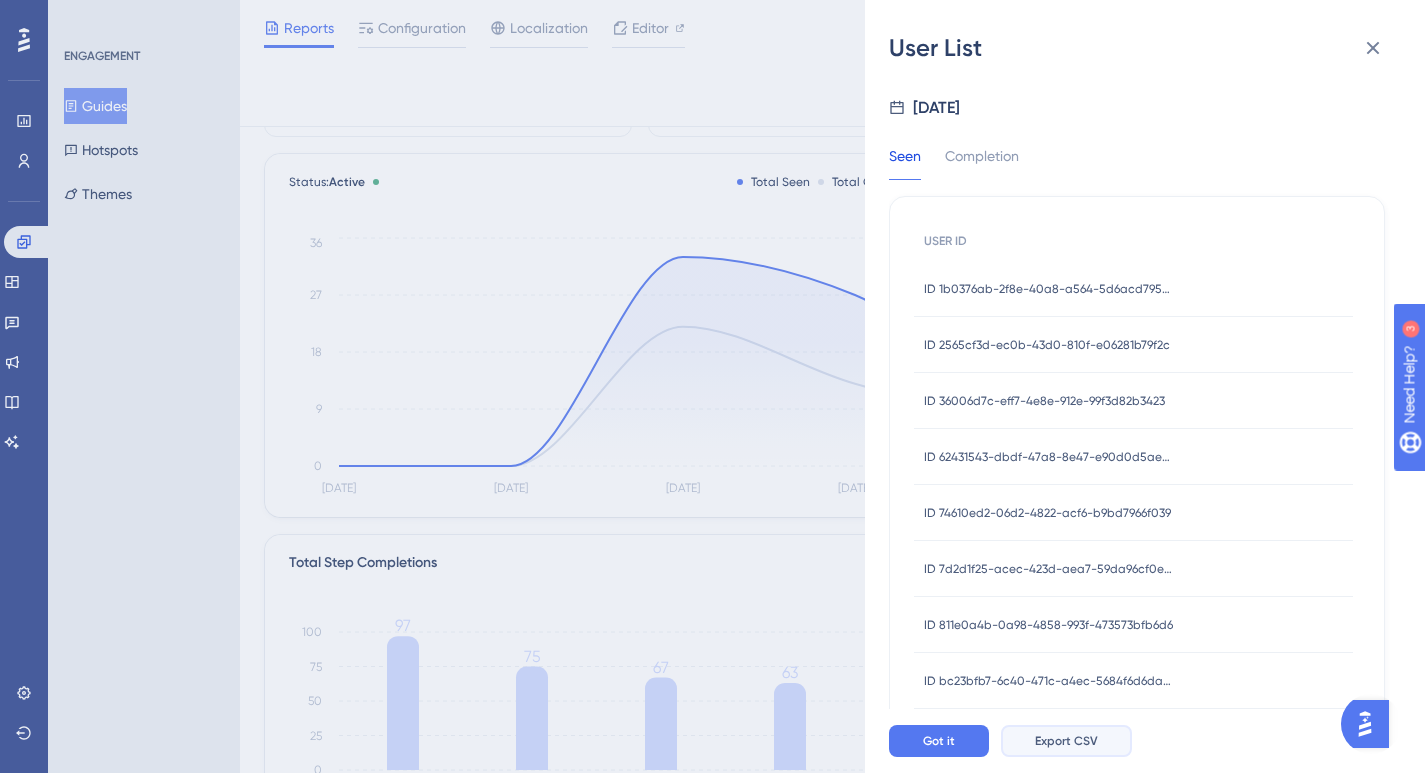 click on "Export CSV" at bounding box center [1066, 741] 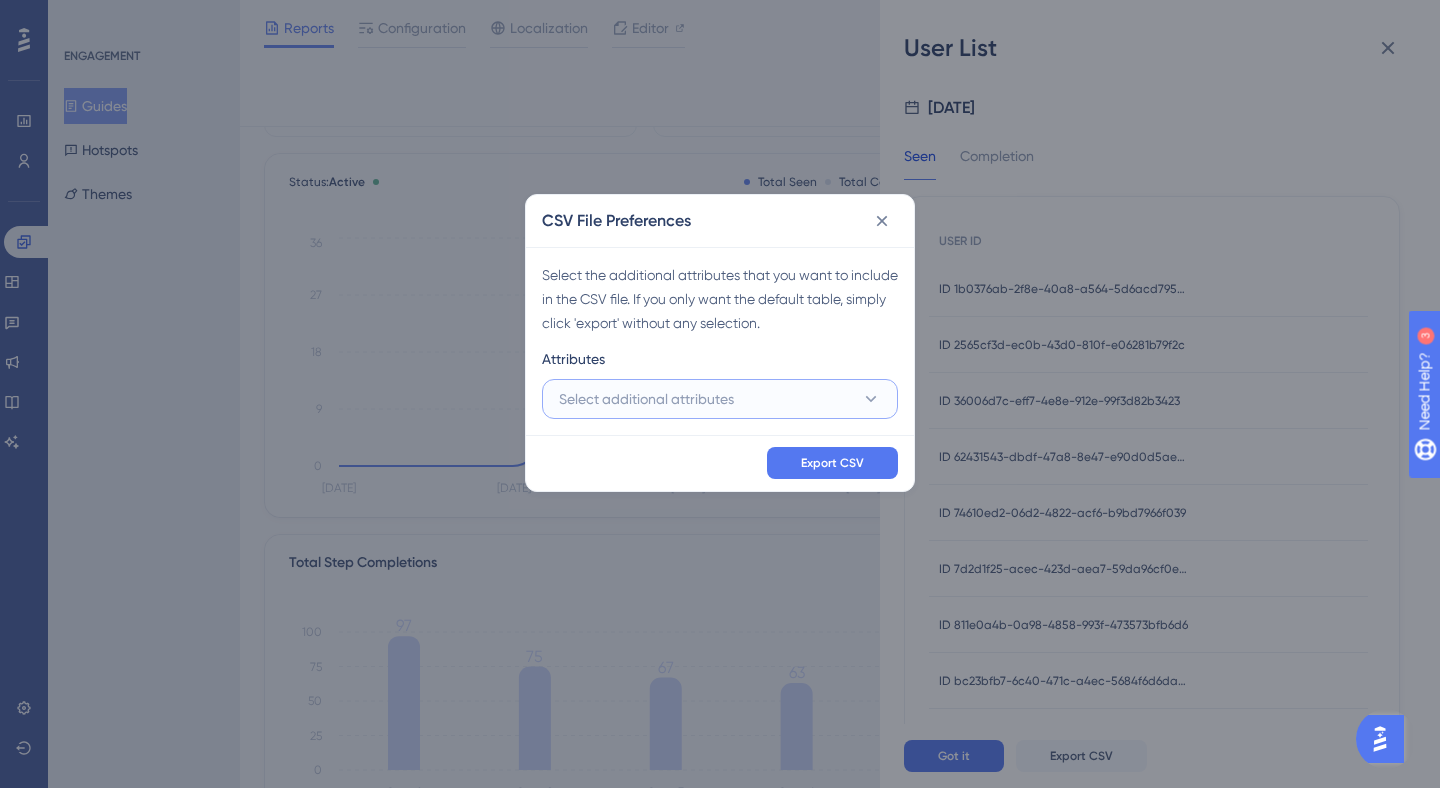click on "Select additional attributes" at bounding box center [720, 399] 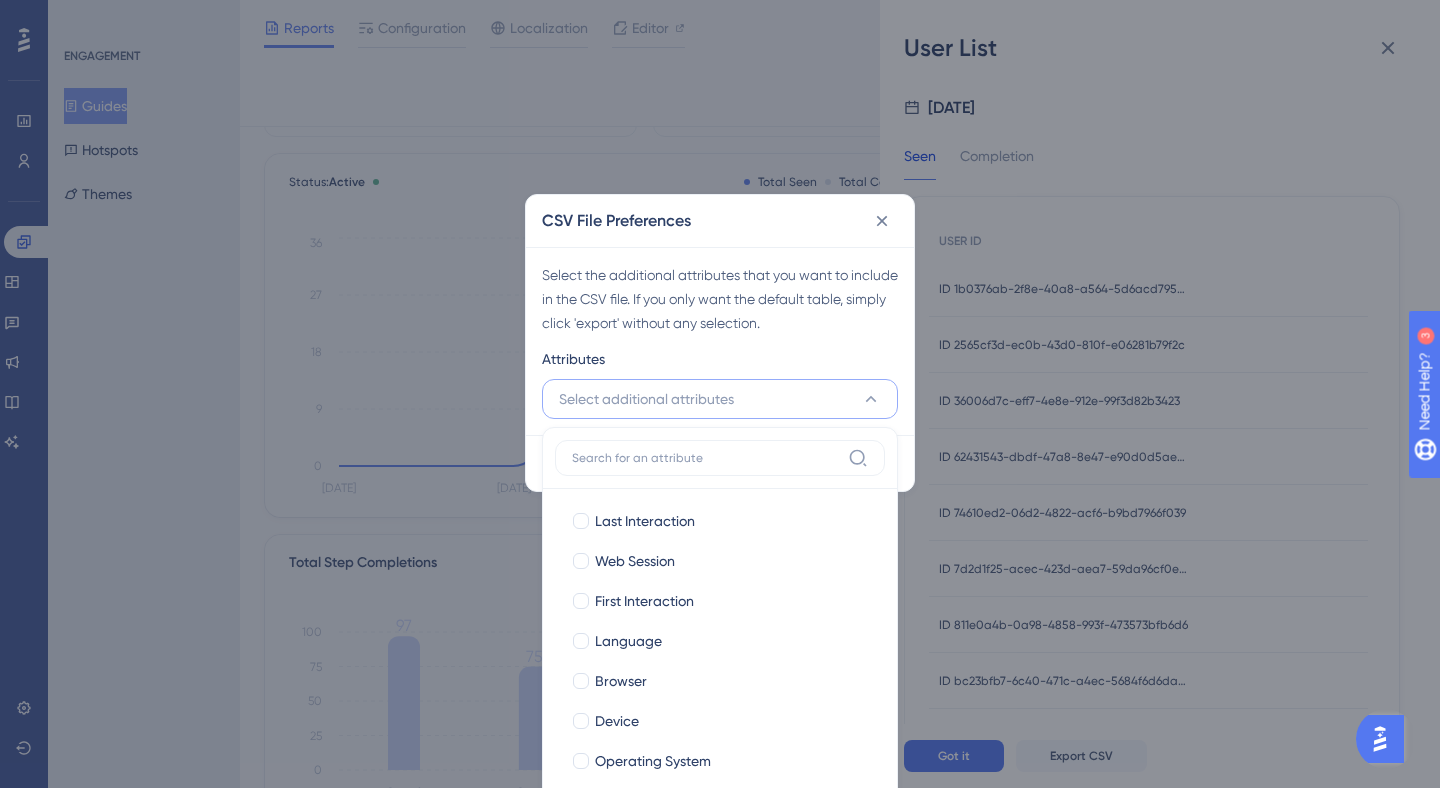 scroll, scrollTop: 134, scrollLeft: 0, axis: vertical 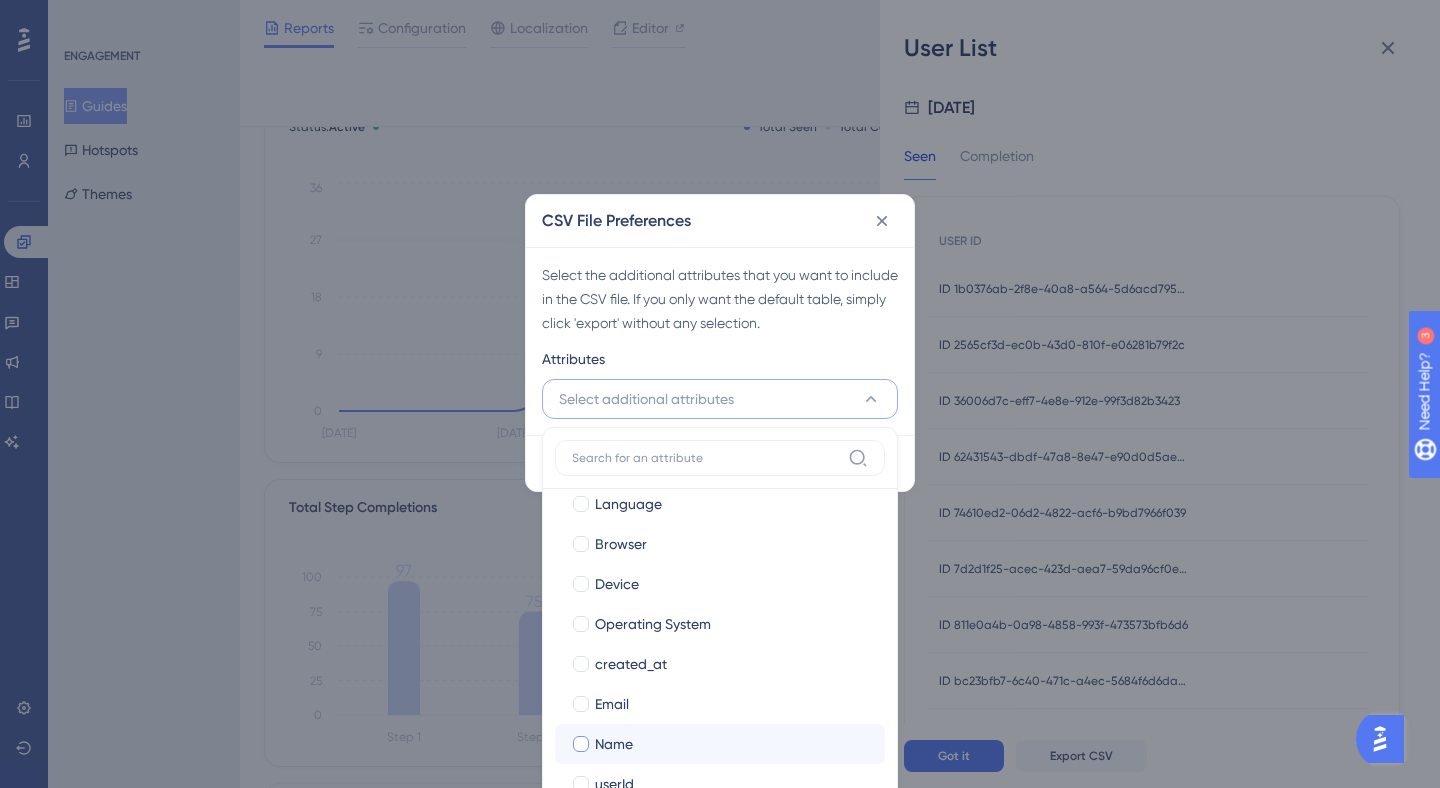 click on "Name" at bounding box center (614, 744) 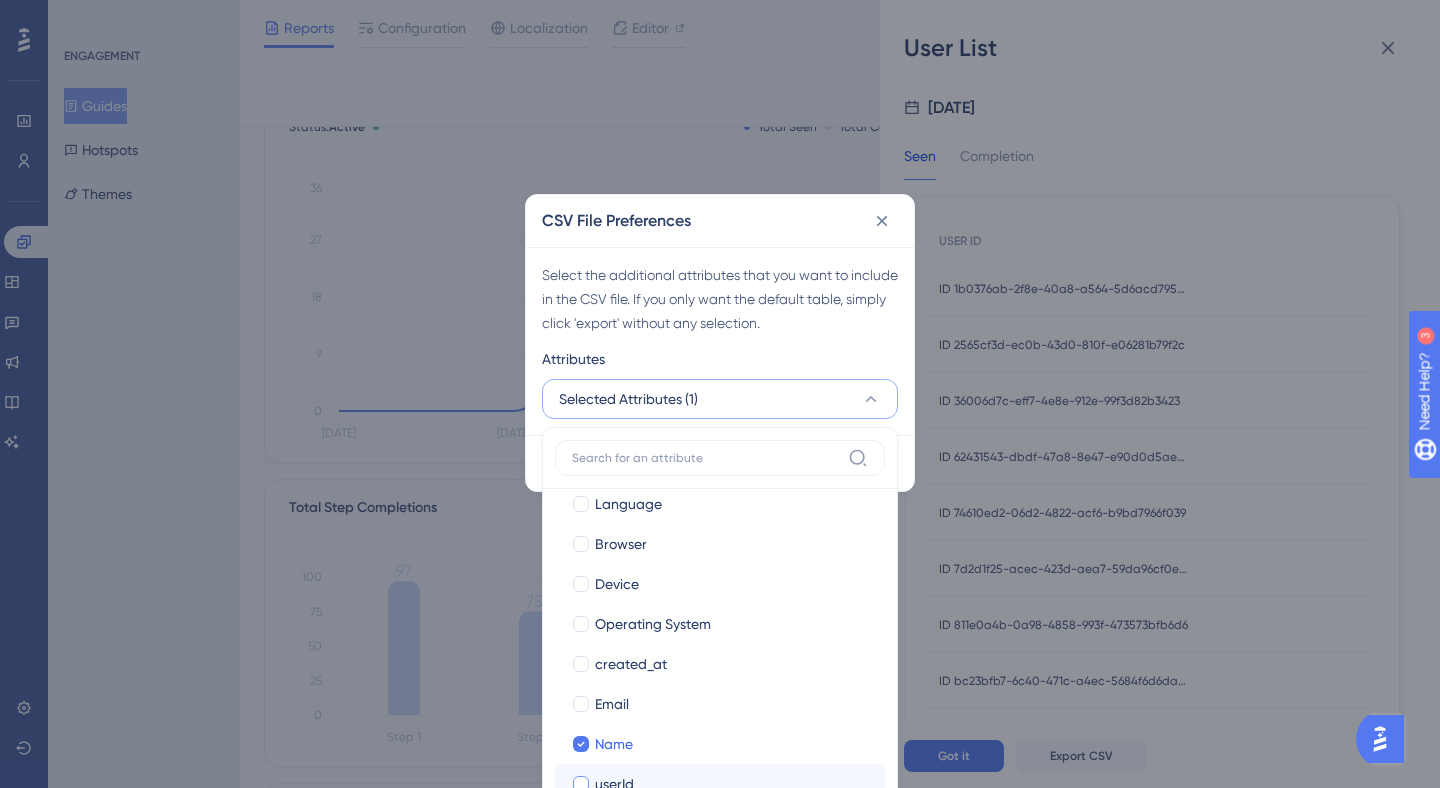 click on "userId" at bounding box center (732, 784) 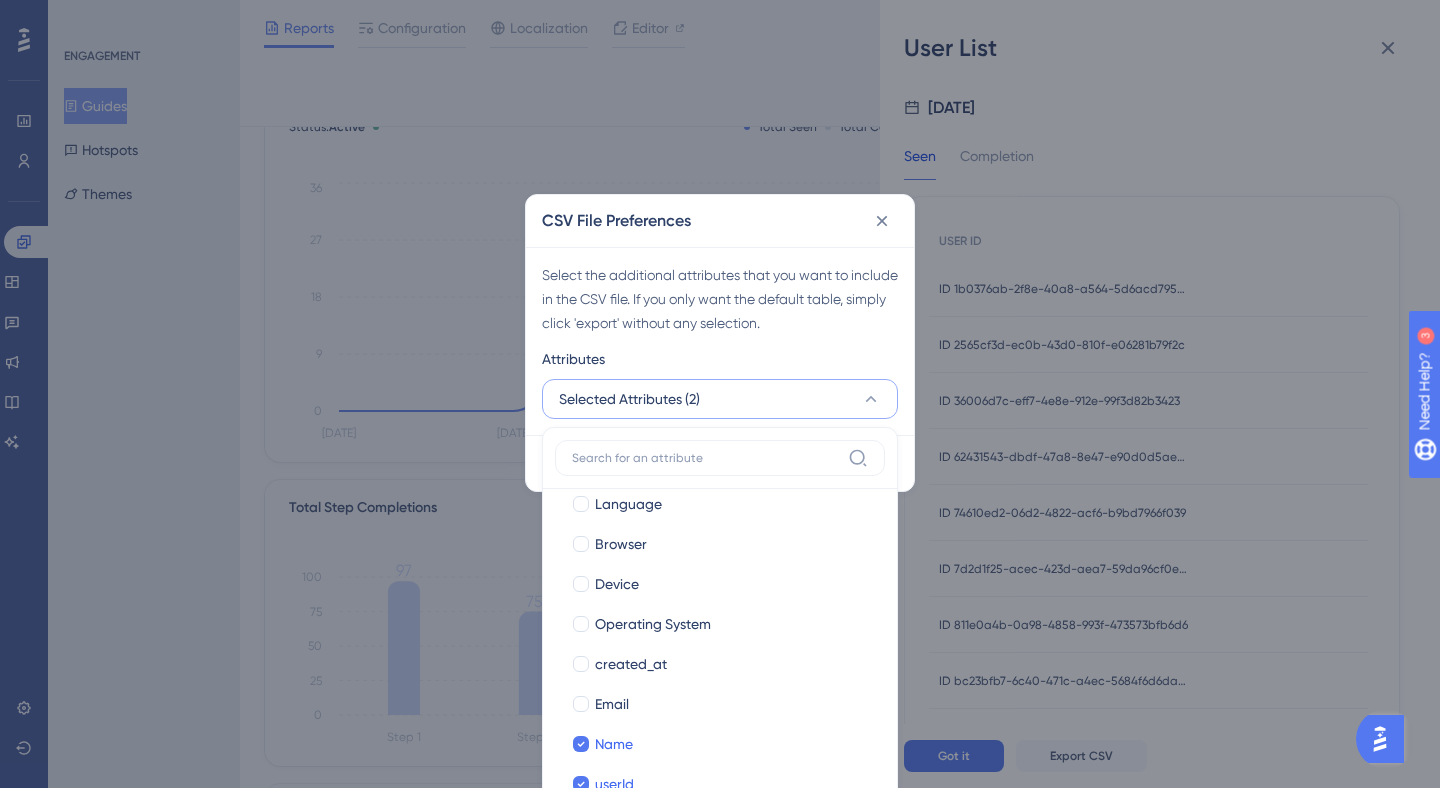 click on "Select the additional attributes that you want to include in the CSV file.
If you only want the default table, simply click 'export' without any selection." at bounding box center (720, 299) 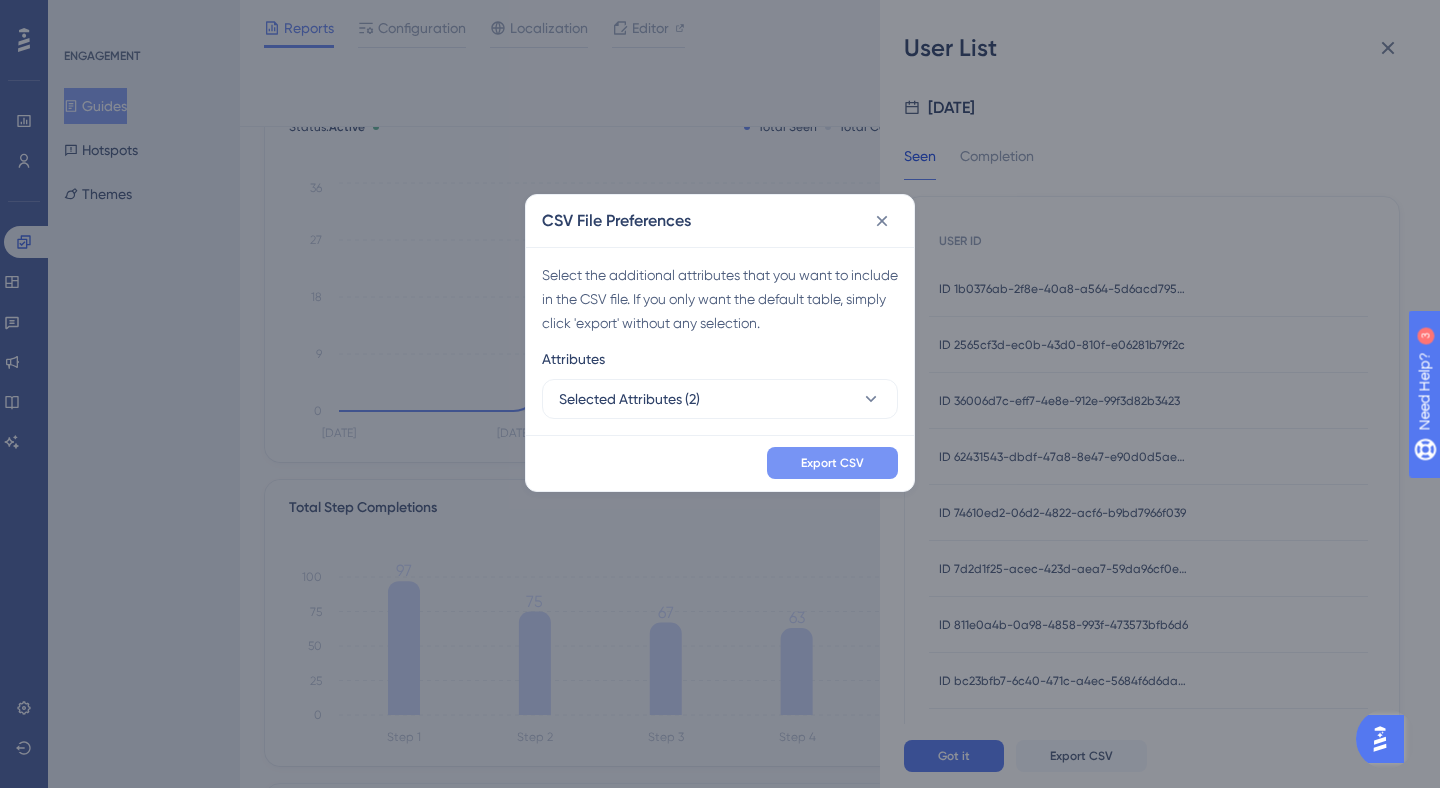 click on "Export CSV" at bounding box center (832, 463) 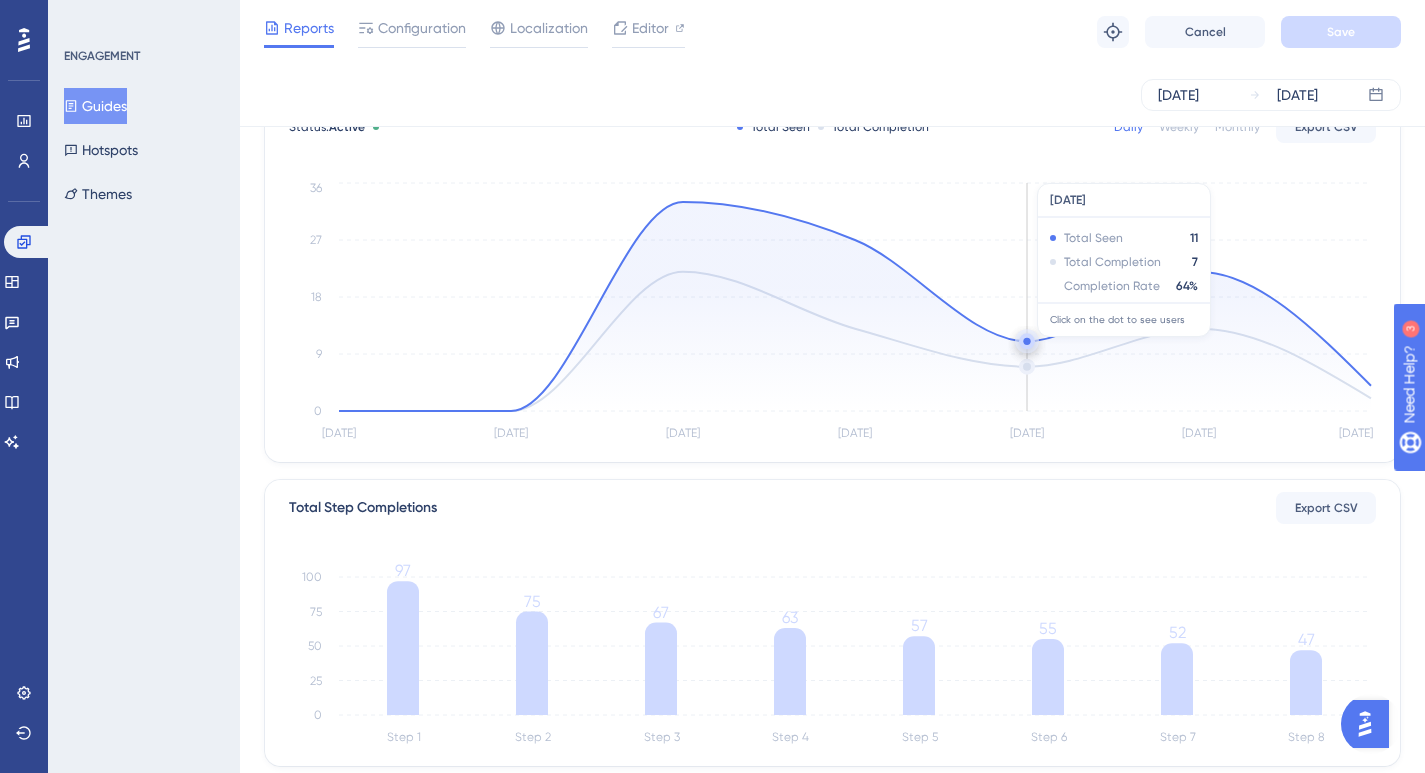 click on "[DATE] [DATE] [DATE] [DATE] [DATE] [DATE] [DATE] 0 9 18 27 36" 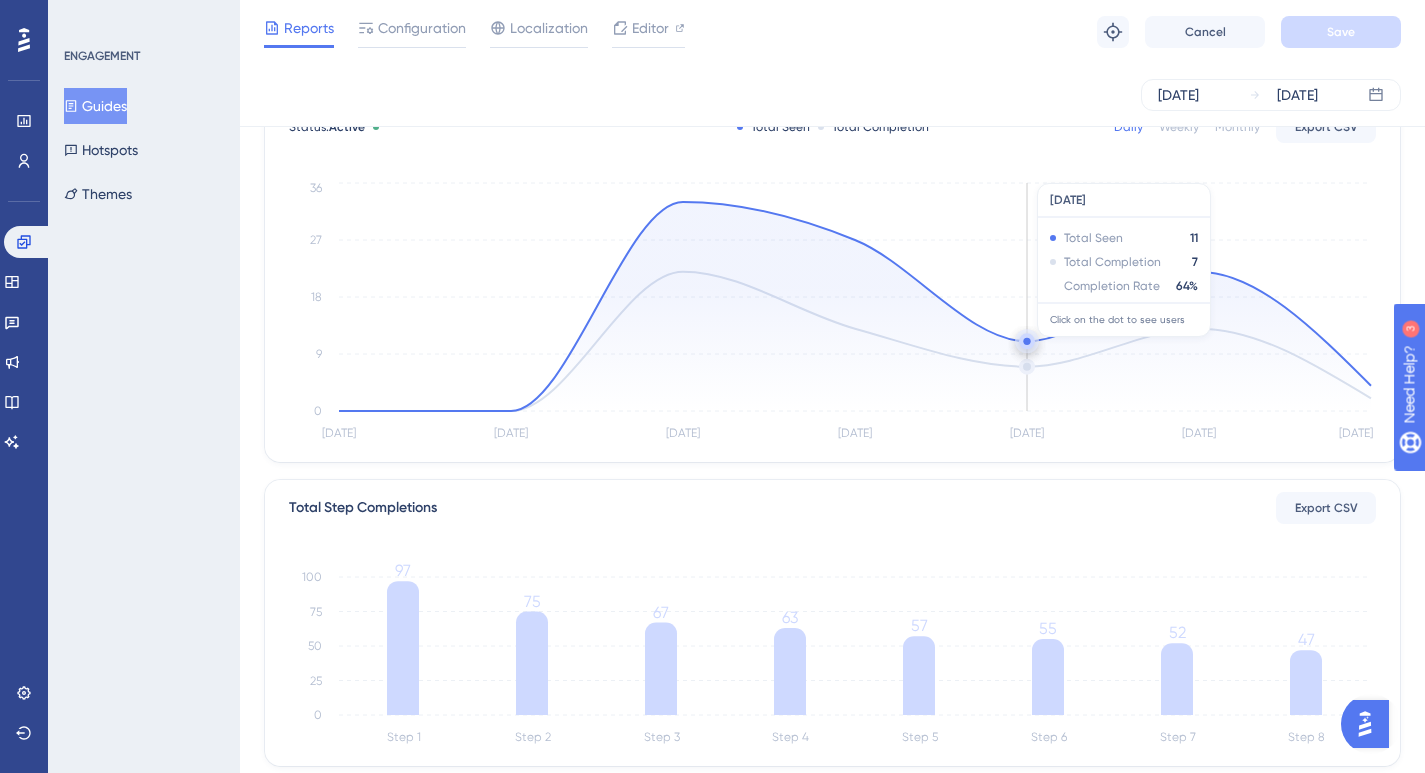 click 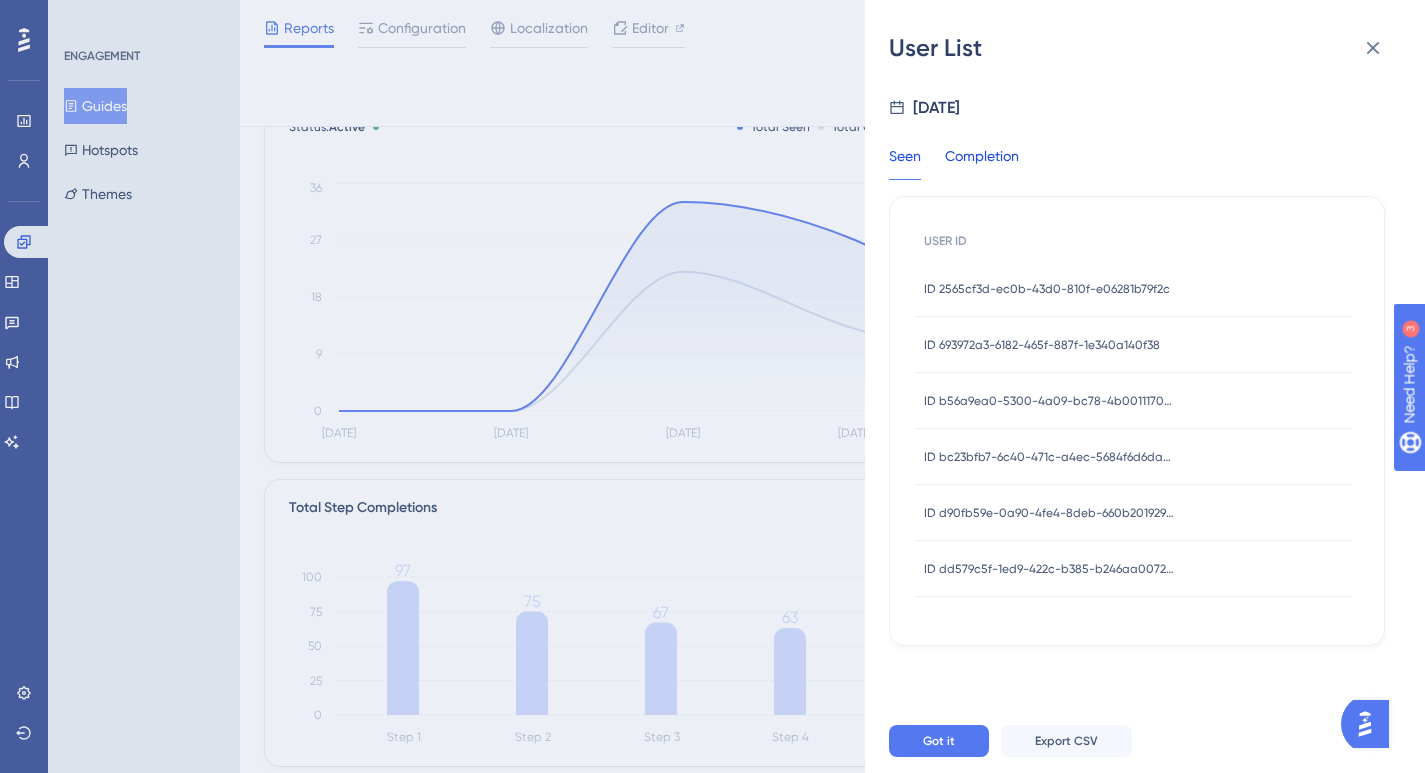 click on "Completion" at bounding box center (982, 162) 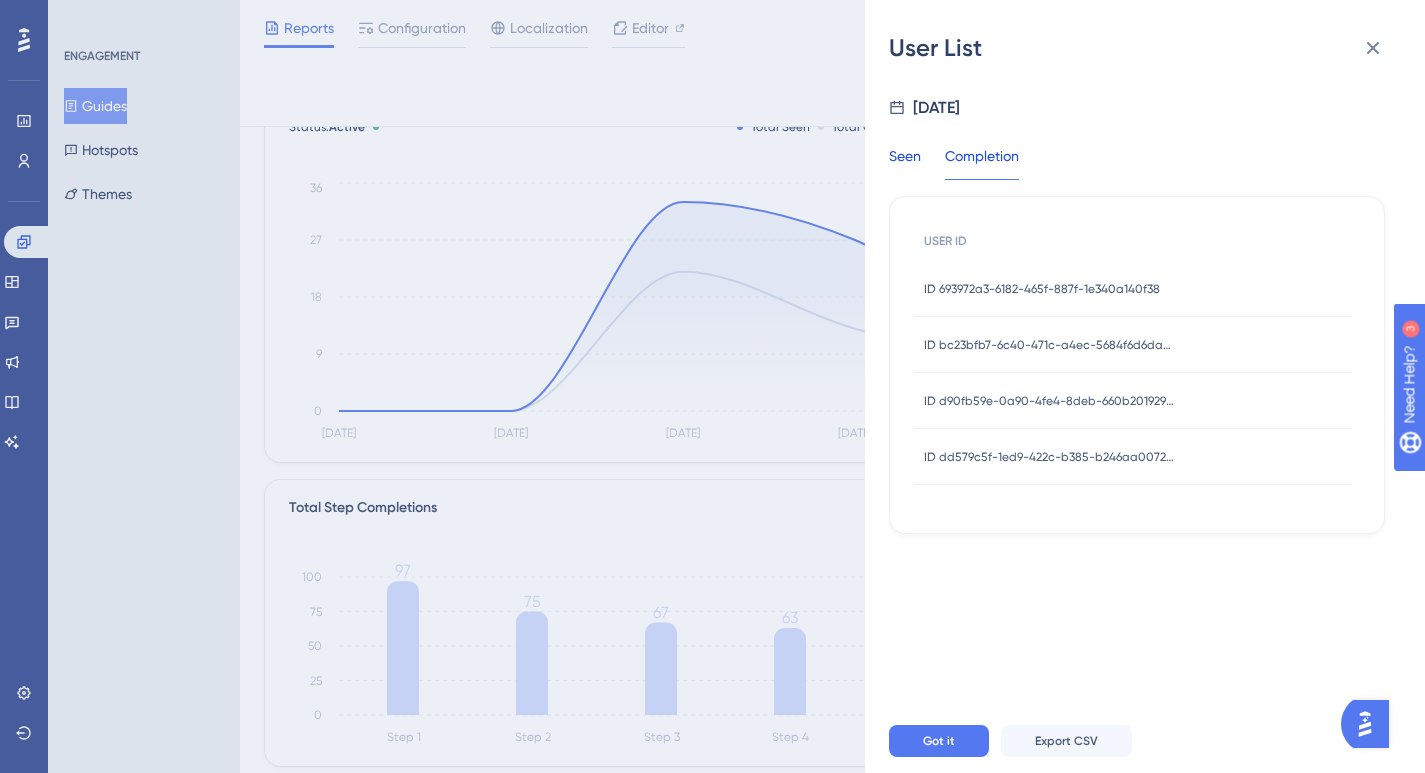 click on "Seen" at bounding box center (905, 162) 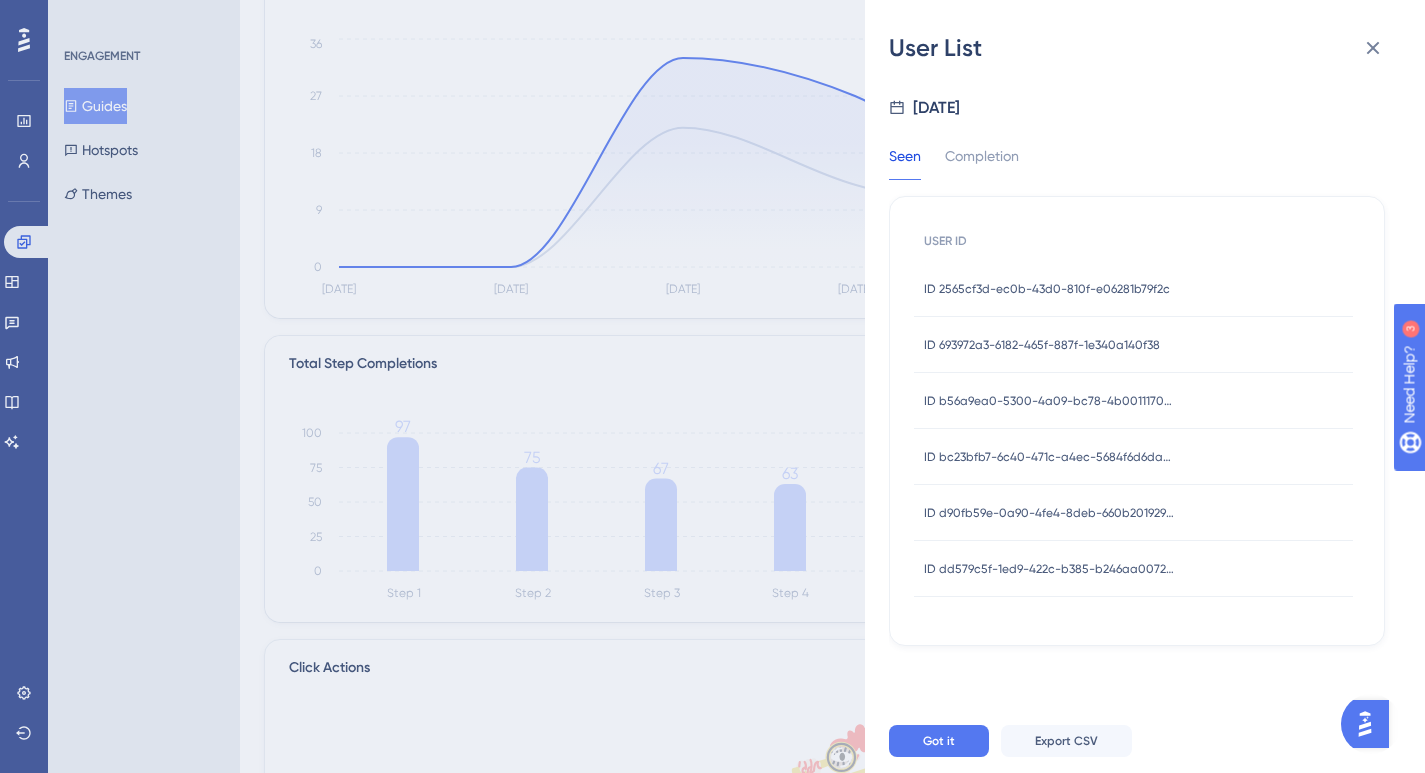 scroll, scrollTop: 0, scrollLeft: 0, axis: both 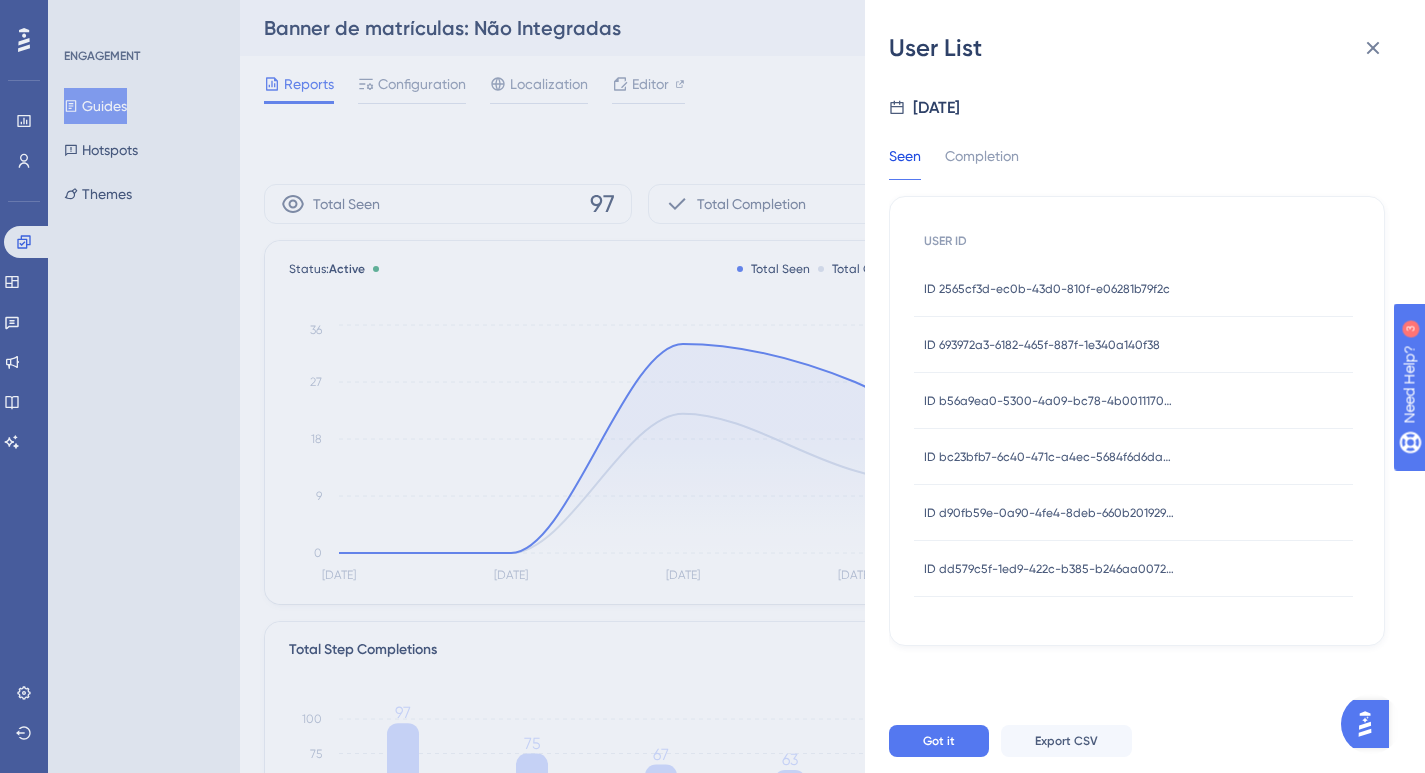 click on "ID 2565cf3d-ec0b-43d0-810f-e06281b79f2c ID 2565cf3d-ec0b-43d0-810f-e06281b79f2c" at bounding box center (1047, 289) 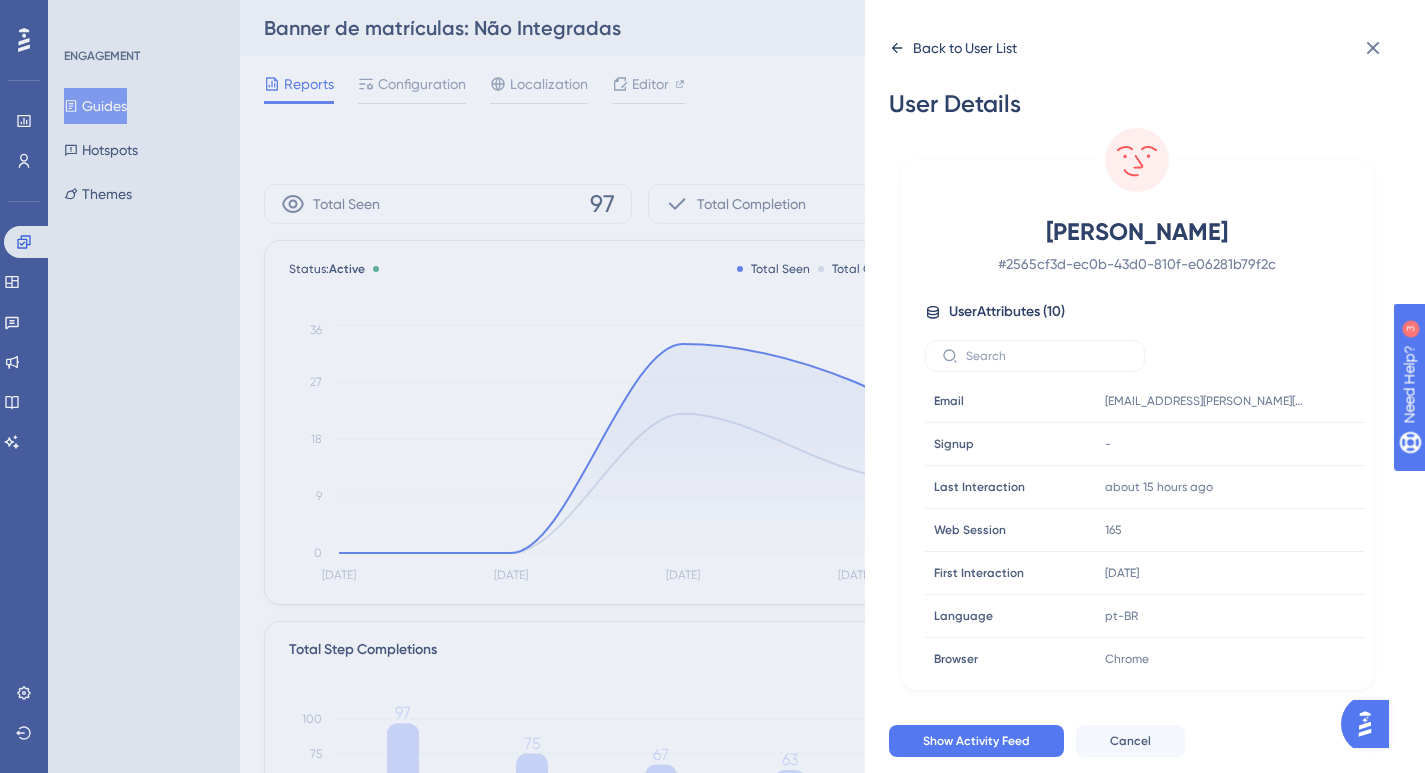 click 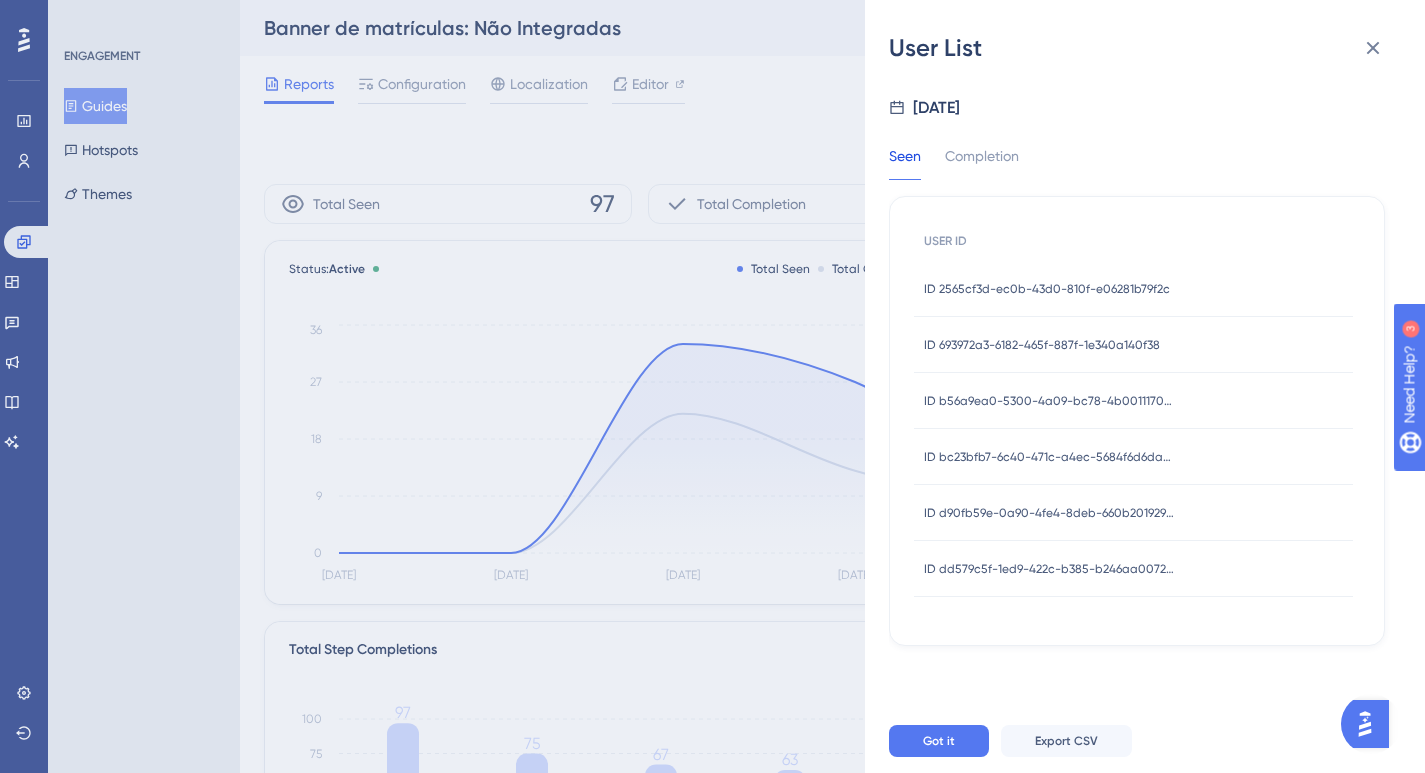click on "ID 693972a3-6182-465f-887f-1e340a140f38" at bounding box center (1042, 345) 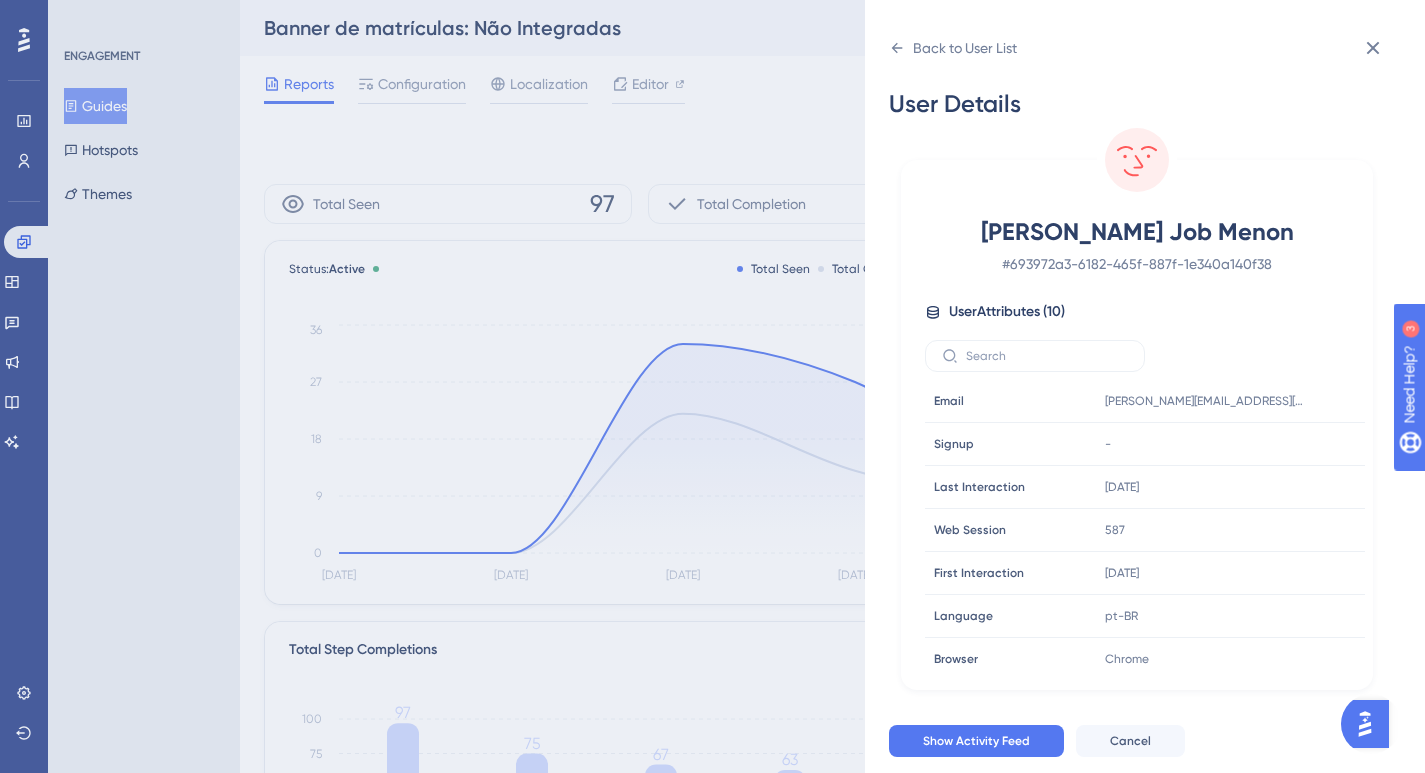 click on "Back to User List User Details [PERSON_NAME] Job Menon #  693972a3-6182-465f-887f-1e340a140f38 User  Attributes ( 10 ) Email Email [PERSON_NAME][EMAIL_ADDRESS][PERSON_NAME][DOMAIN_NAME] Signup Signup - Last Interaction Last Interaction [DATE] [DATE] 21:06 Web Session Web Session 587 First Interaction First Interaction [DATE] [DATE] 15:43 Language Language pt-BR Browser Browser Chrome Device Device computer Operating System Operating System Mac OS userId userId 693972a3-6182-465f-887f-1e340a140f38 Show Activity Feed Cancel" at bounding box center (1145, 386) 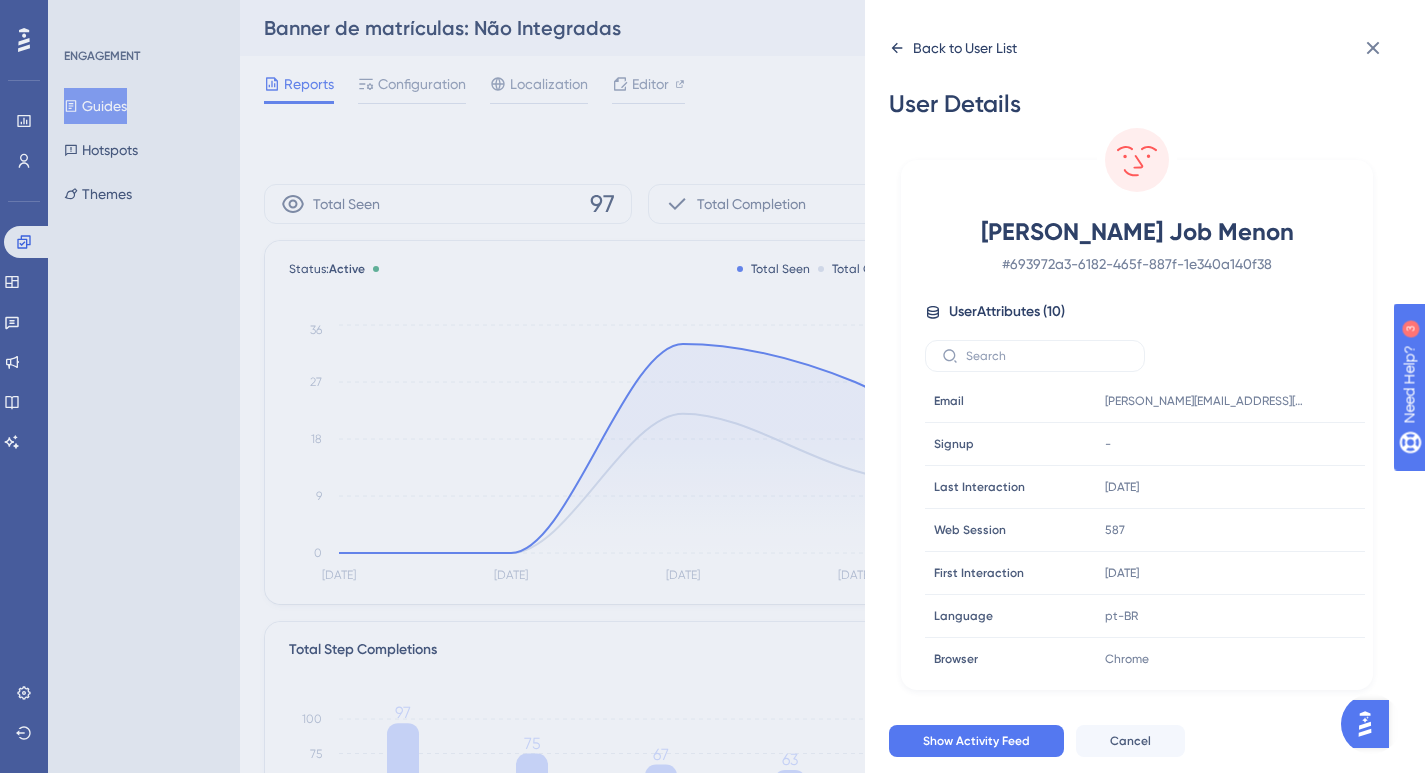 click on "Back to User List" at bounding box center (965, 48) 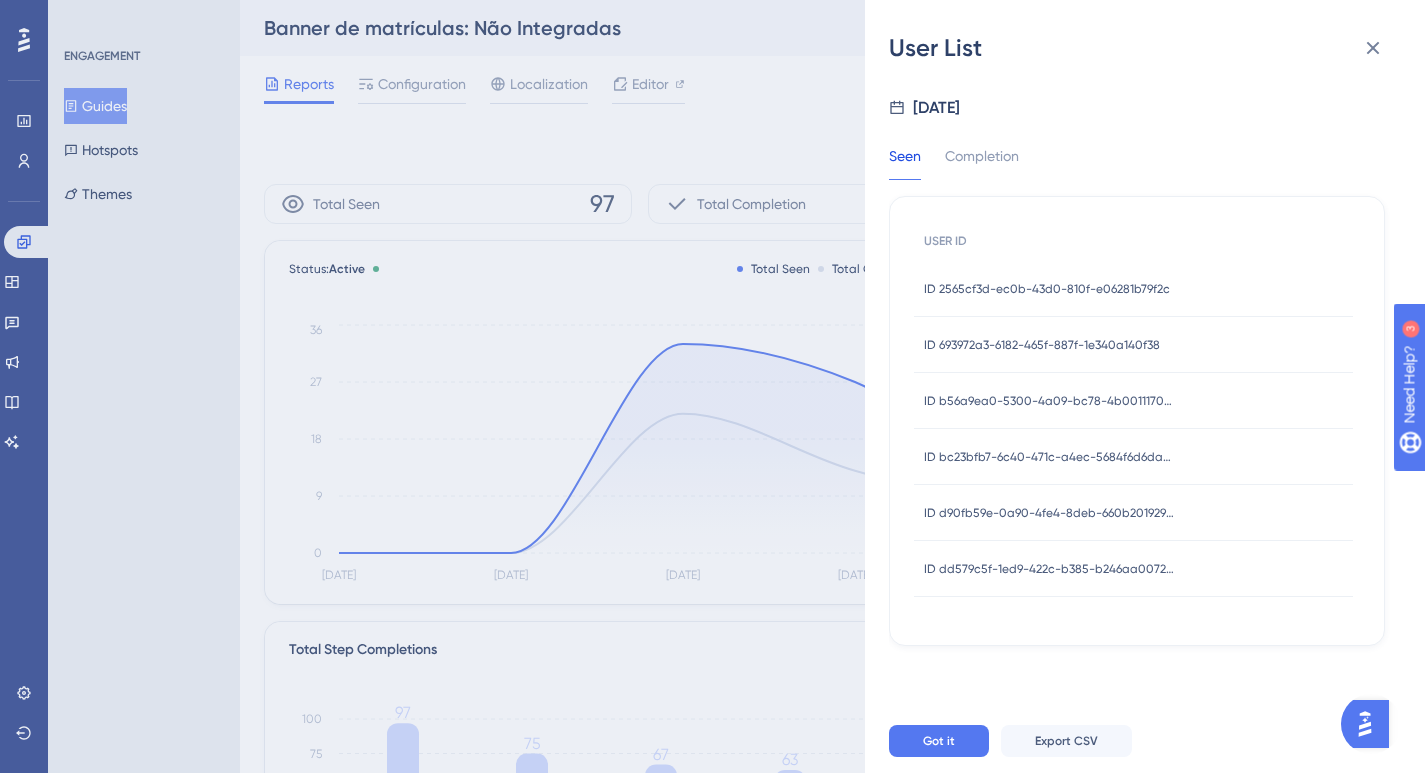 click on "ID b56a9ea0-5300-4a09-bc78-4b00111709b2 ID b56a9ea0-5300-4a09-bc78-4b00111709b2" at bounding box center (1049, 401) 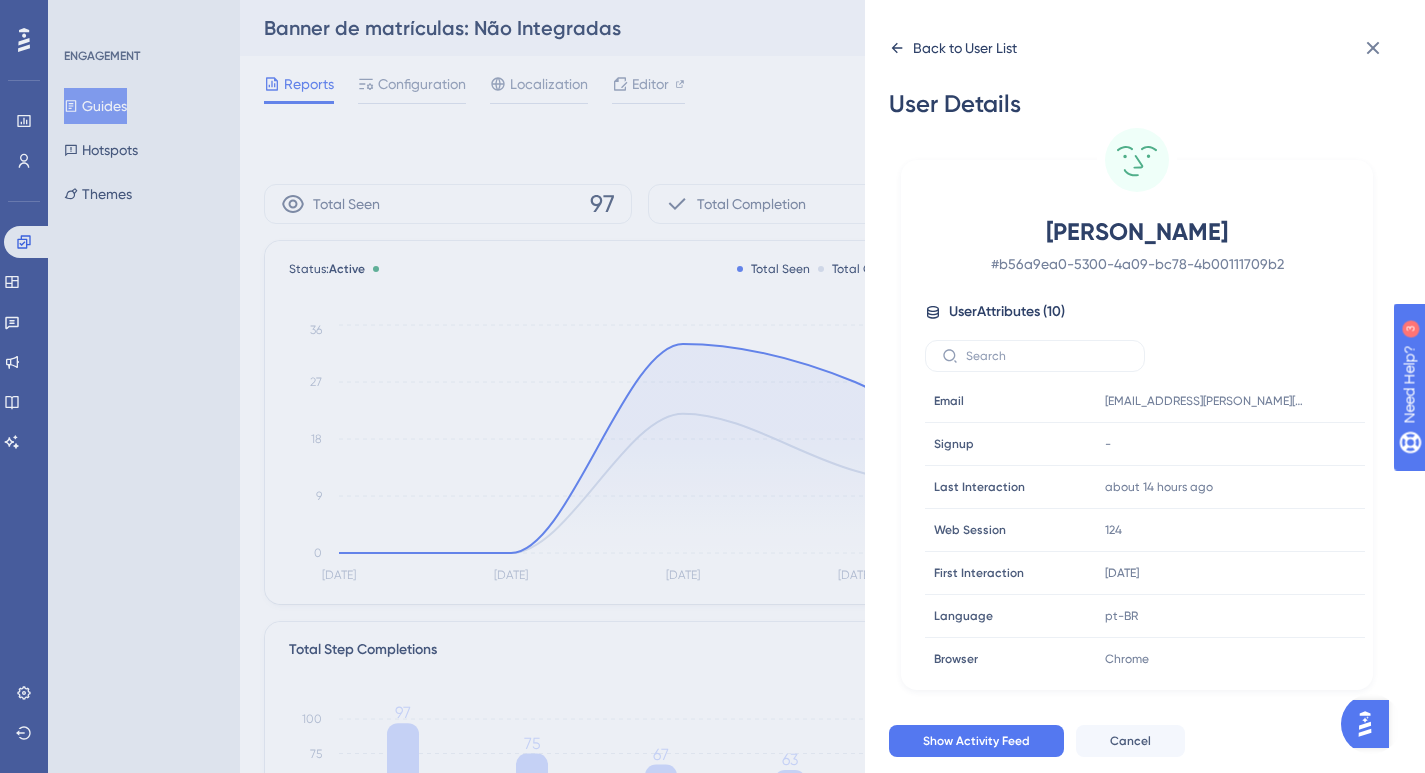 click on "Back to User List" at bounding box center (965, 48) 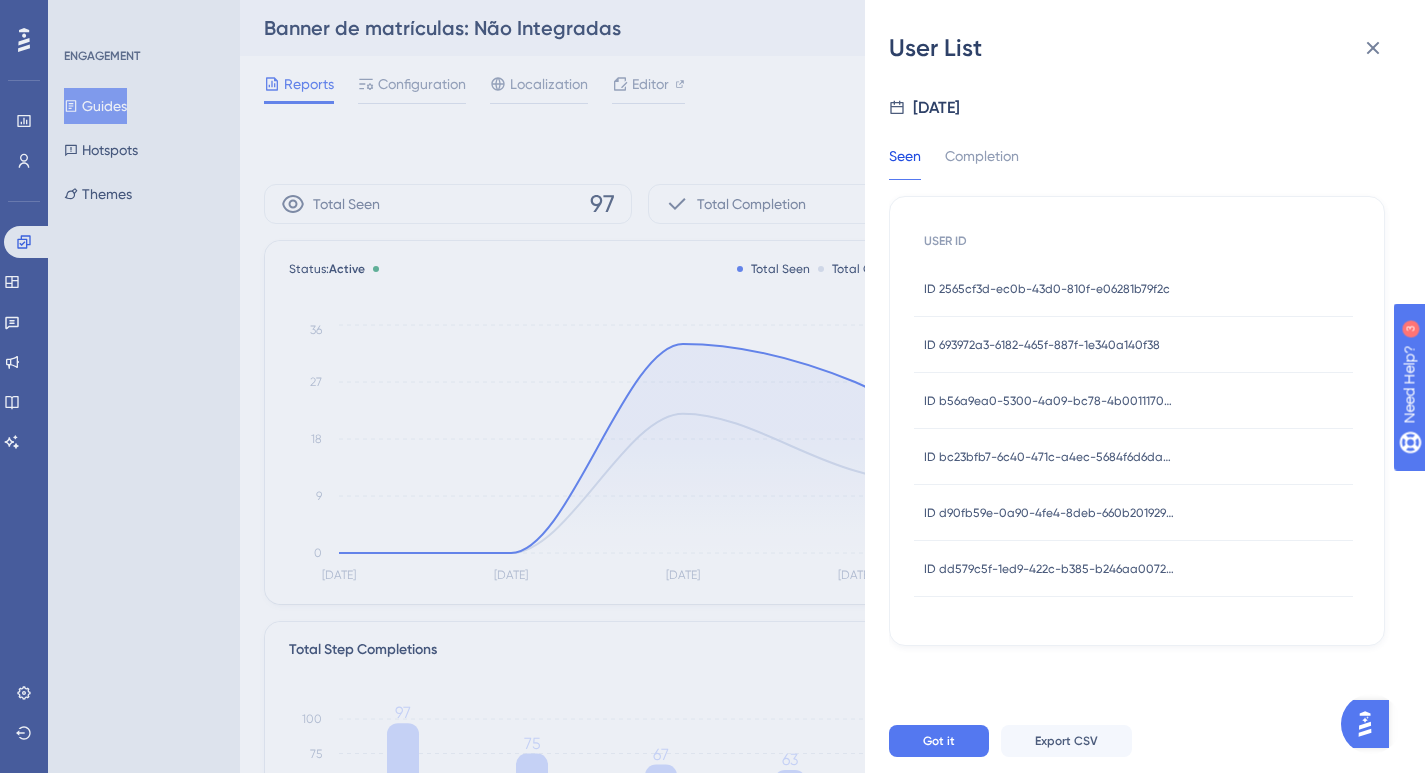 click on "ID bc23bfb7-6c40-471c-a4ec-5684f6d6daa3" at bounding box center [1049, 457] 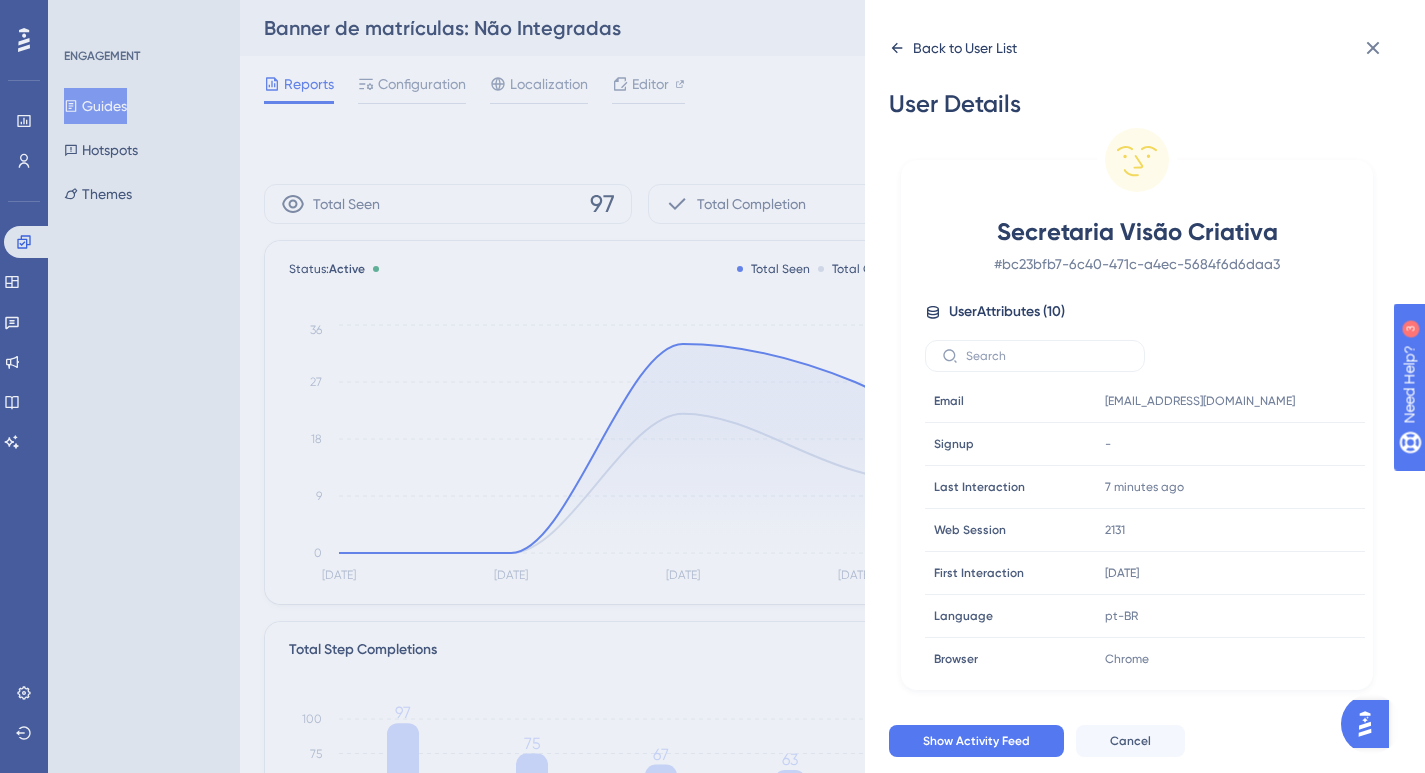 click on "Back to User List" at bounding box center (965, 48) 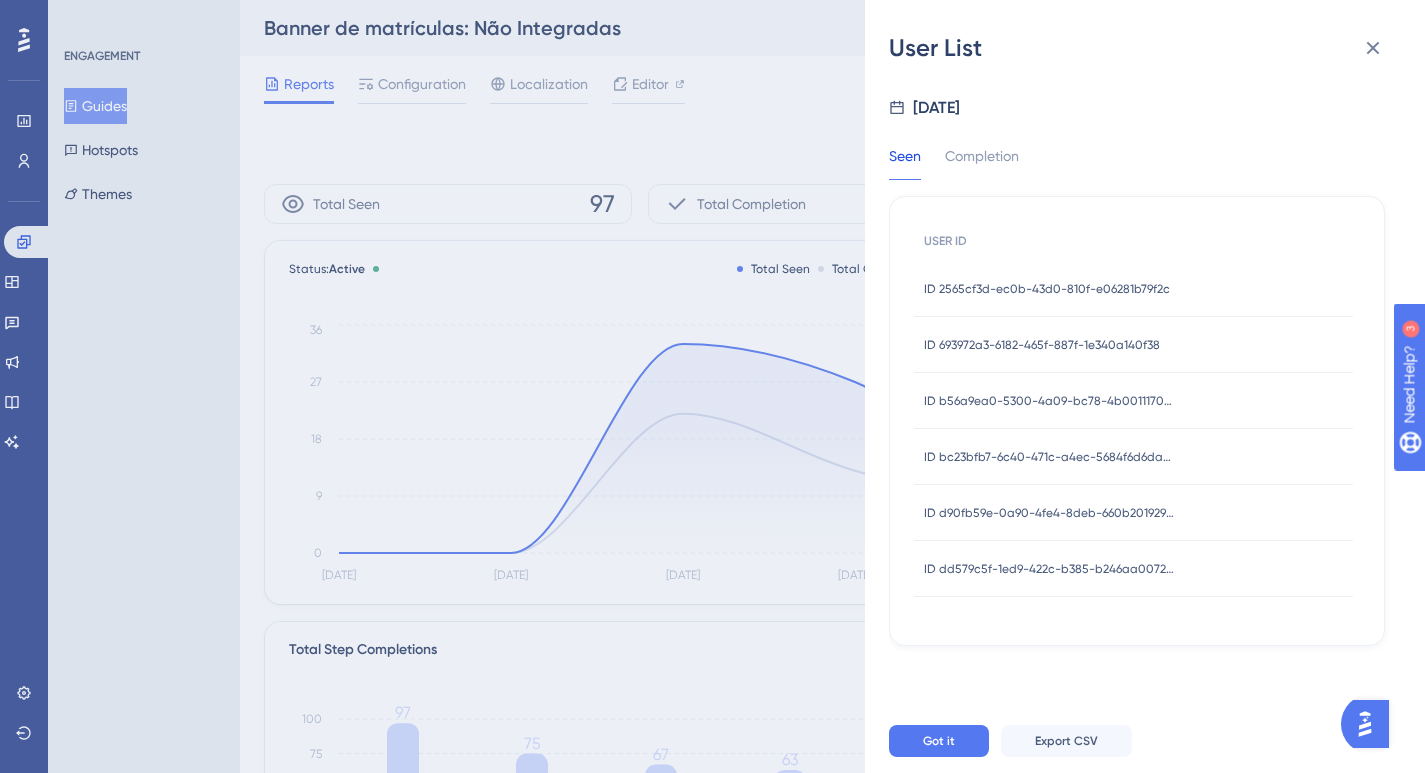 click on "ID d90fb59e-0a90-4fe4-8deb-660b201929fa" at bounding box center [1049, 513] 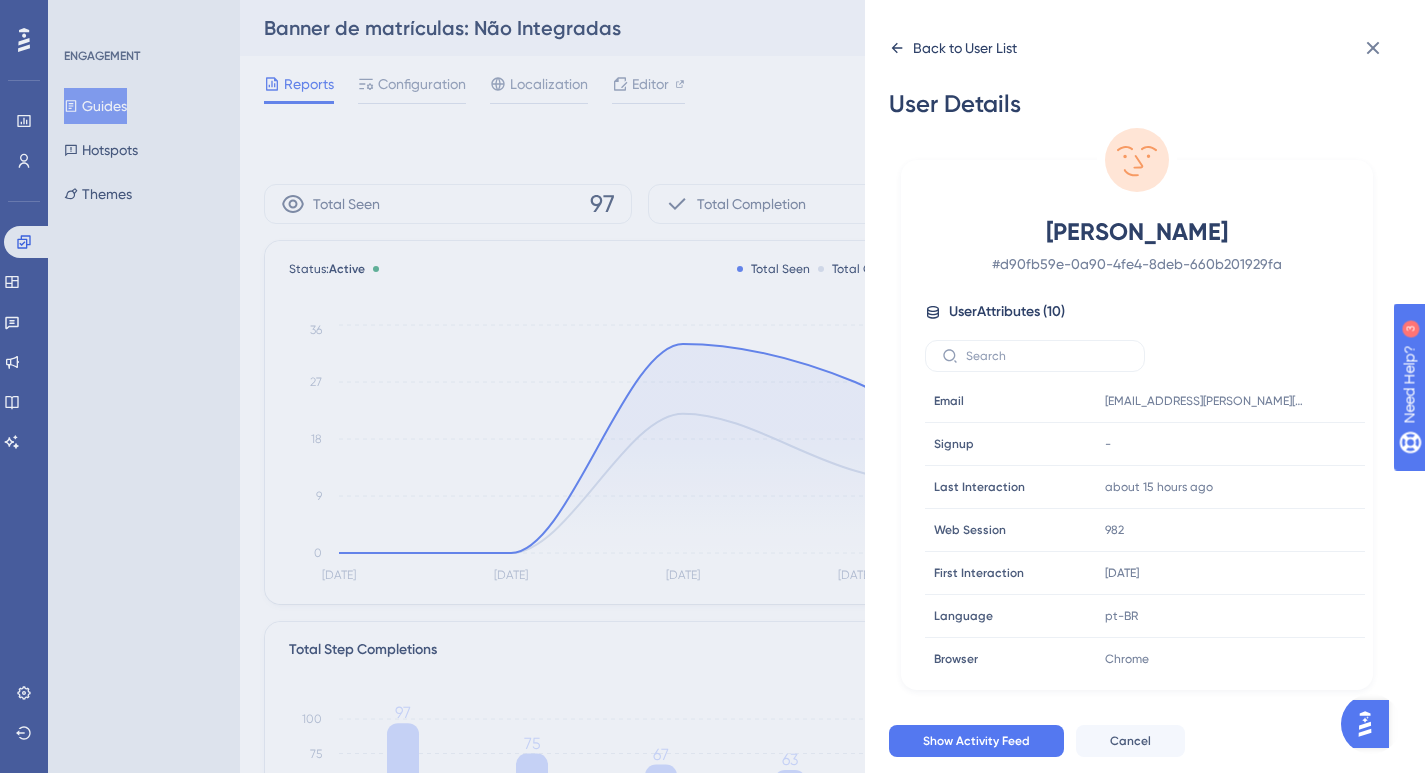 click on "Back to User List" at bounding box center (965, 48) 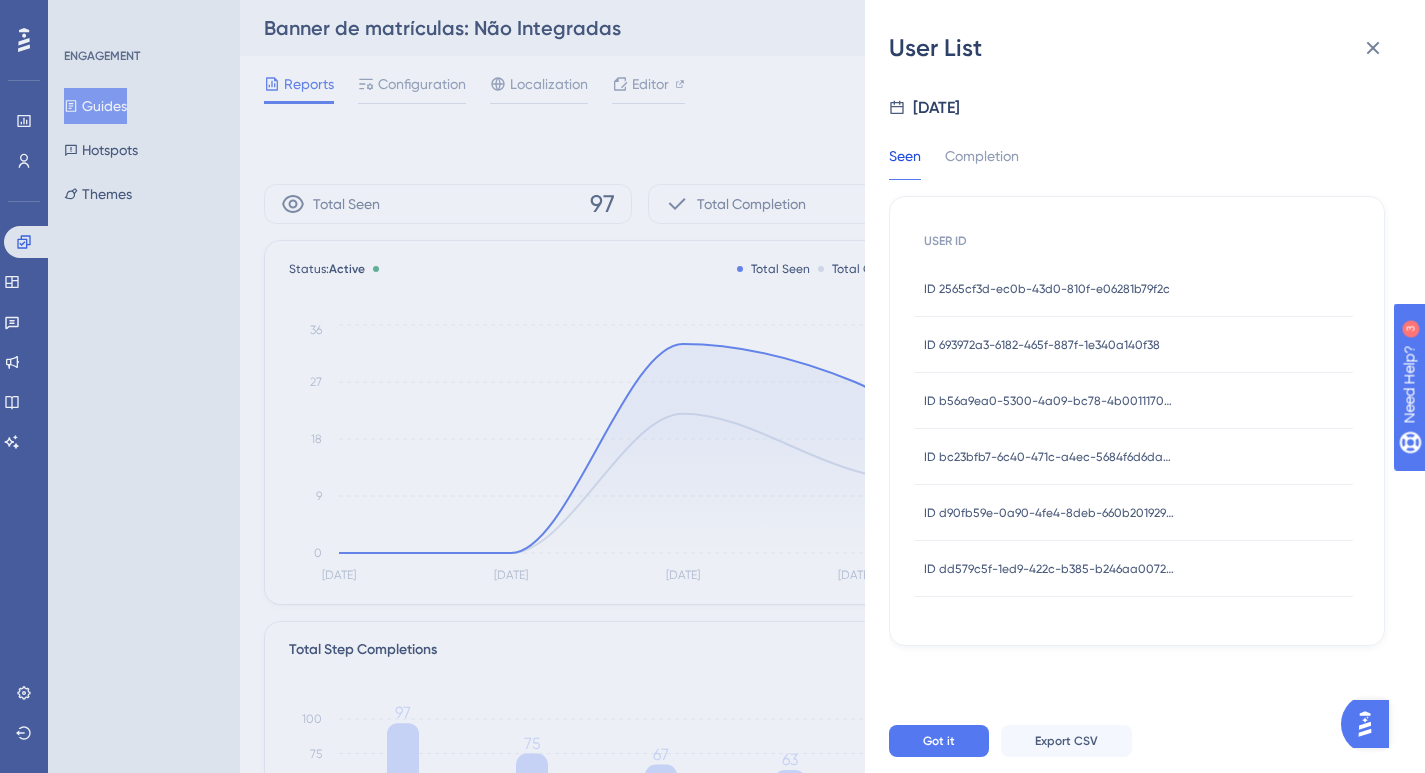 click on "ID dd579c5f-1ed9-422c-b385-b246aa0072c6" at bounding box center (1049, 569) 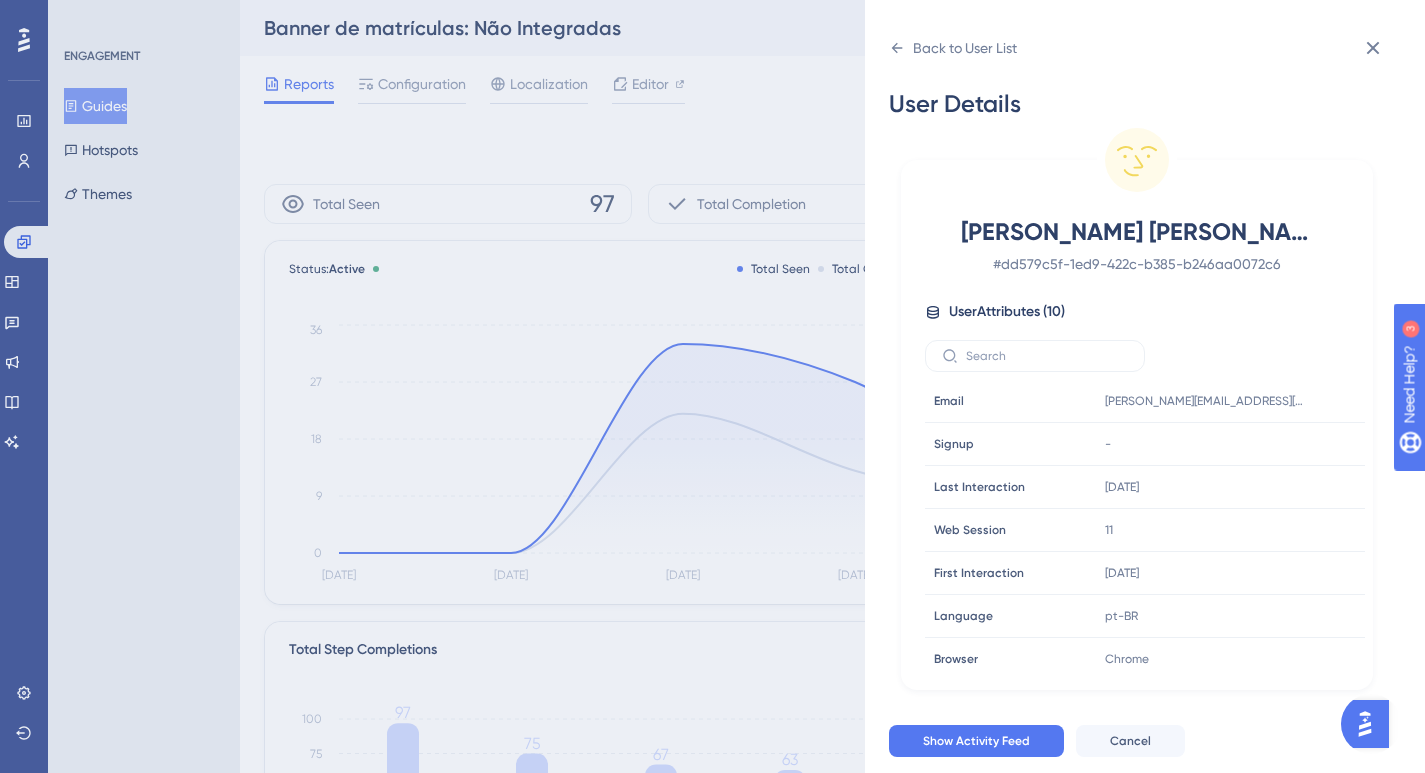 drag, startPoint x: 975, startPoint y: 47, endPoint x: 991, endPoint y: 68, distance: 26.400757 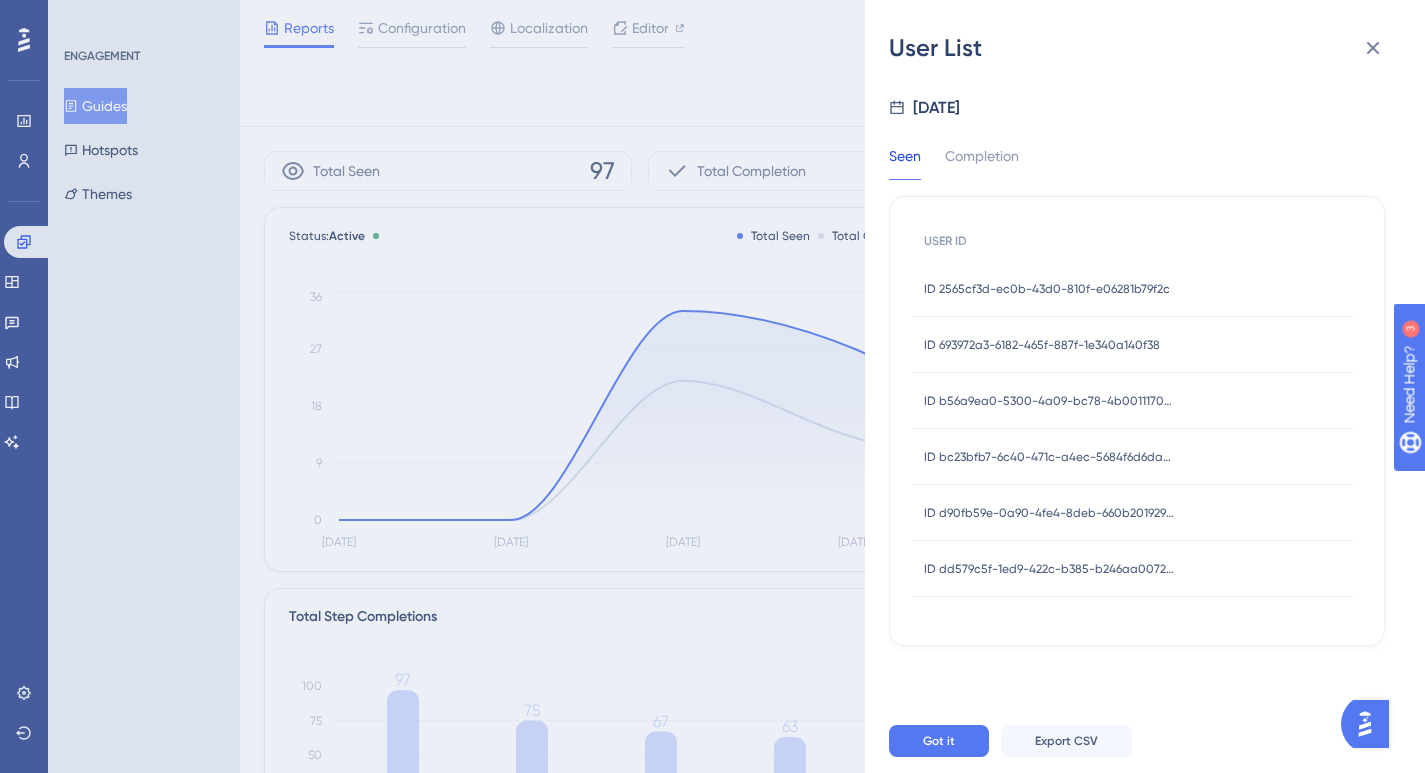 scroll, scrollTop: 0, scrollLeft: 0, axis: both 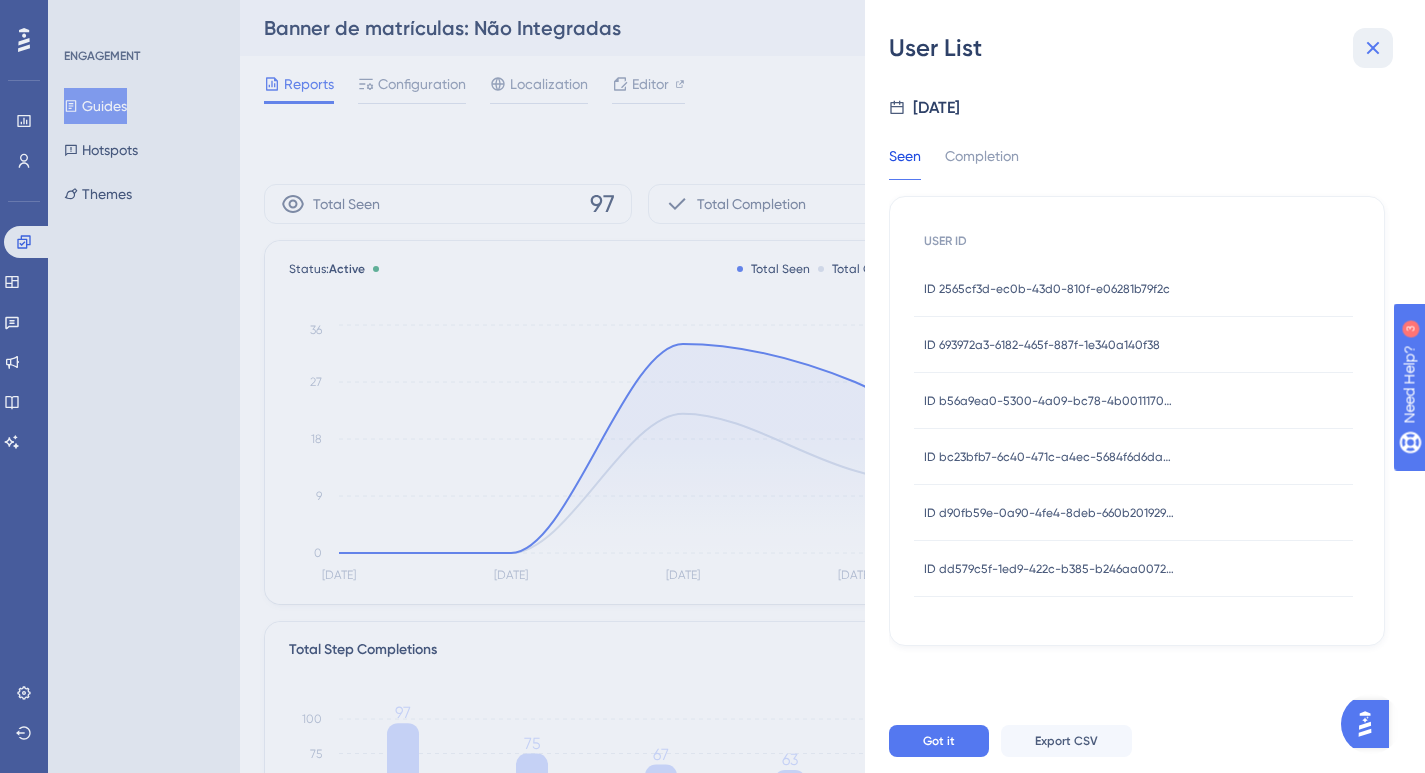 click 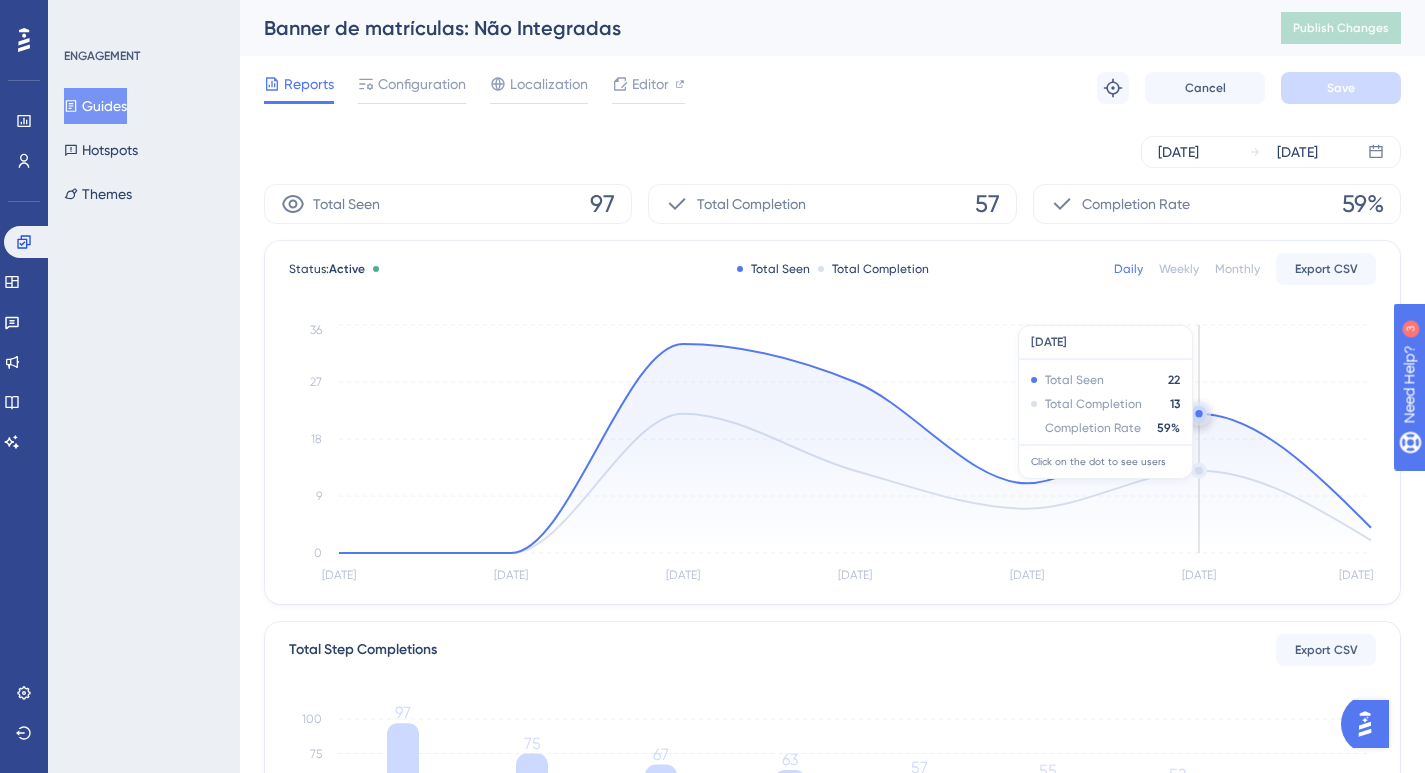 click 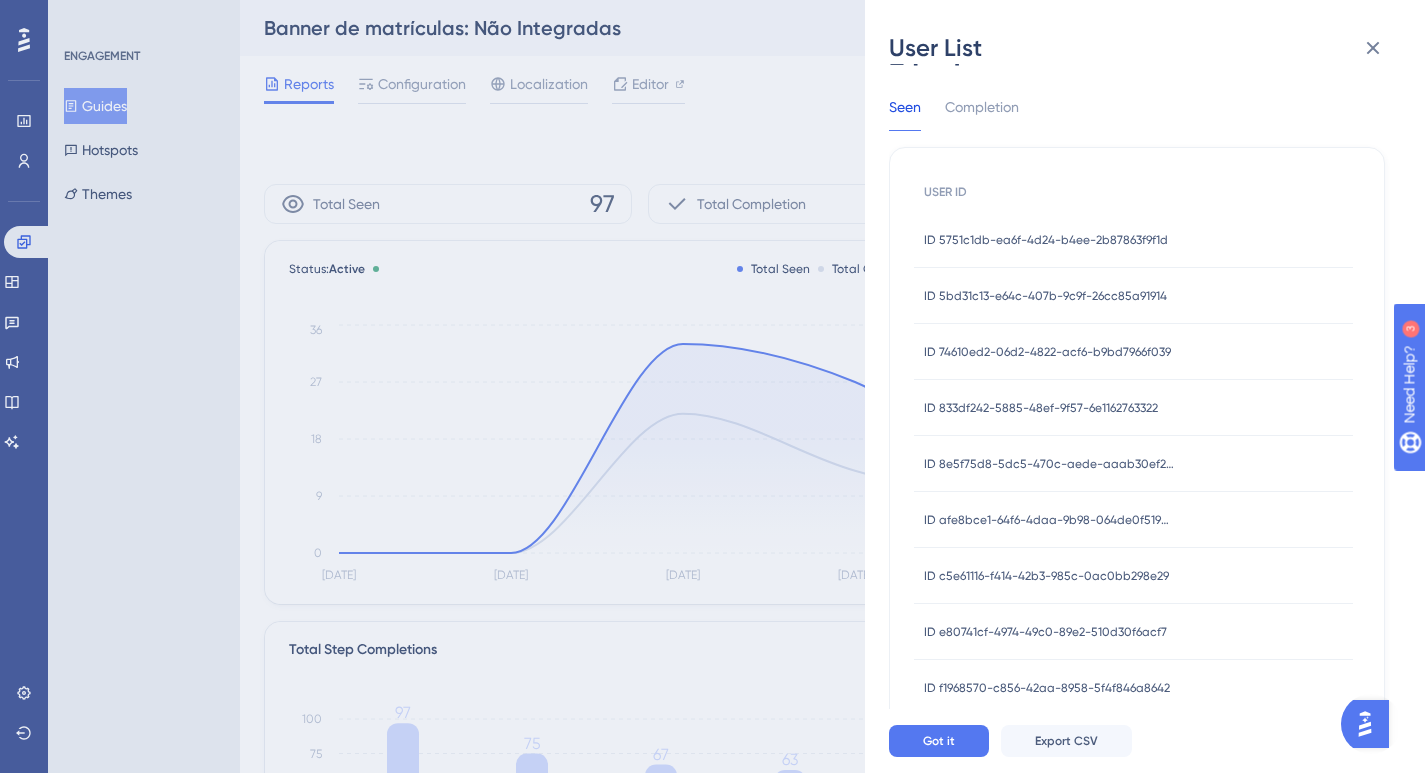 scroll, scrollTop: 90, scrollLeft: 0, axis: vertical 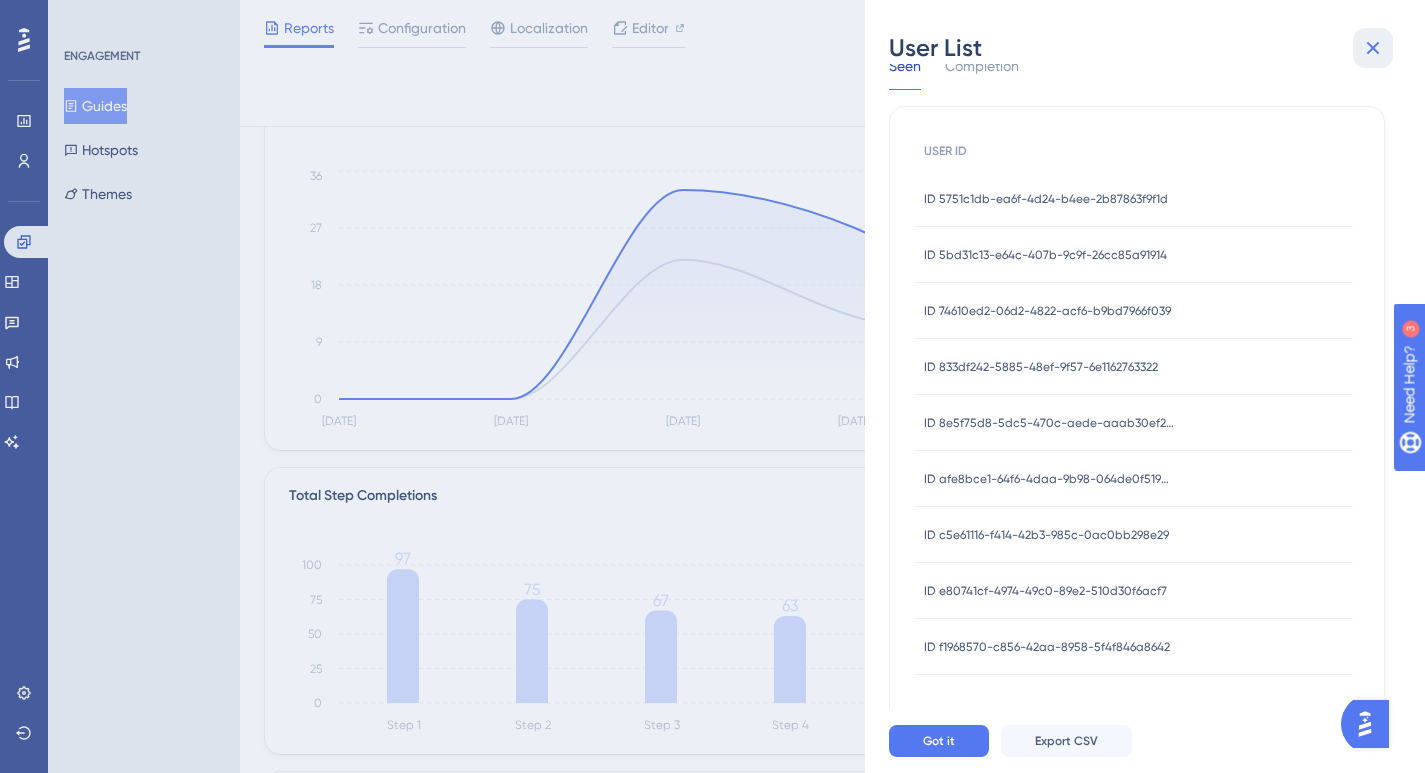 click 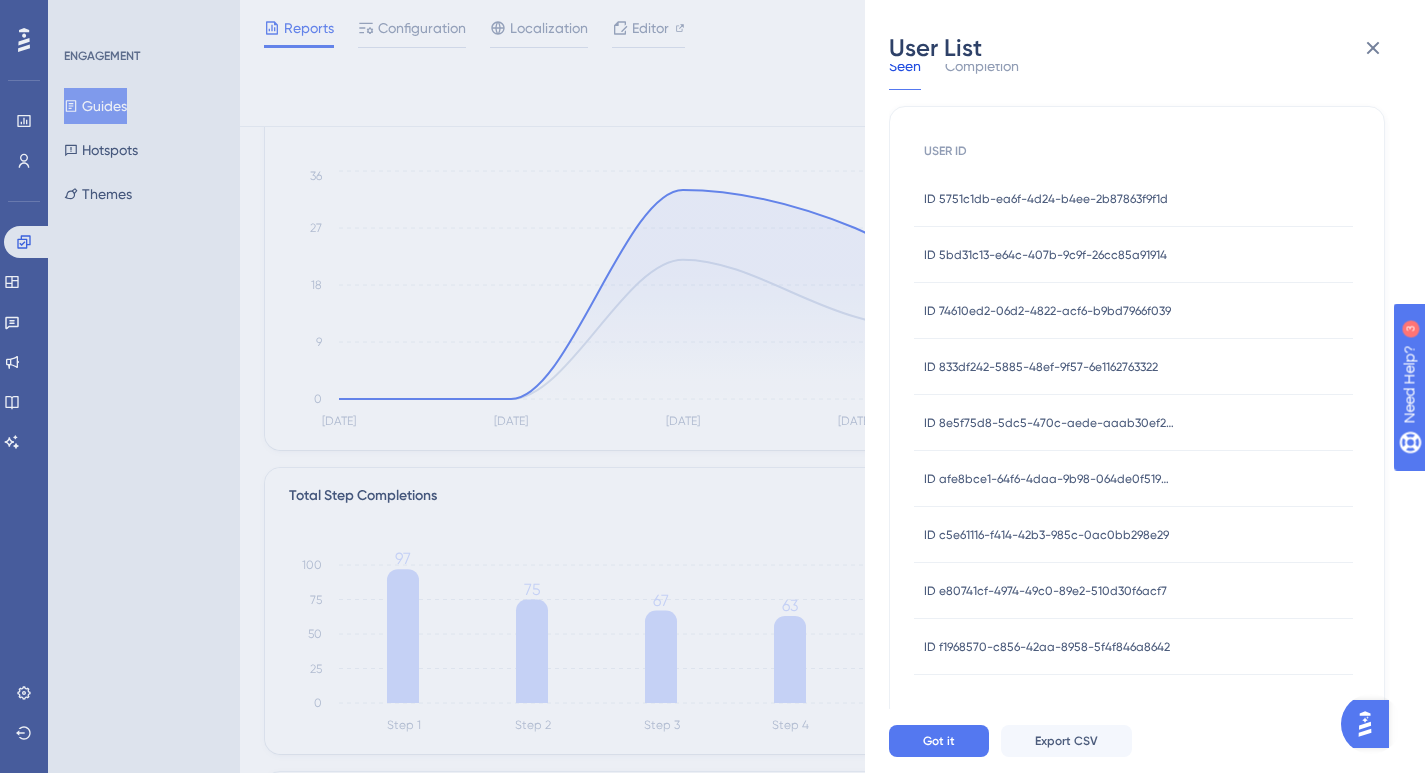 scroll, scrollTop: 0, scrollLeft: 0, axis: both 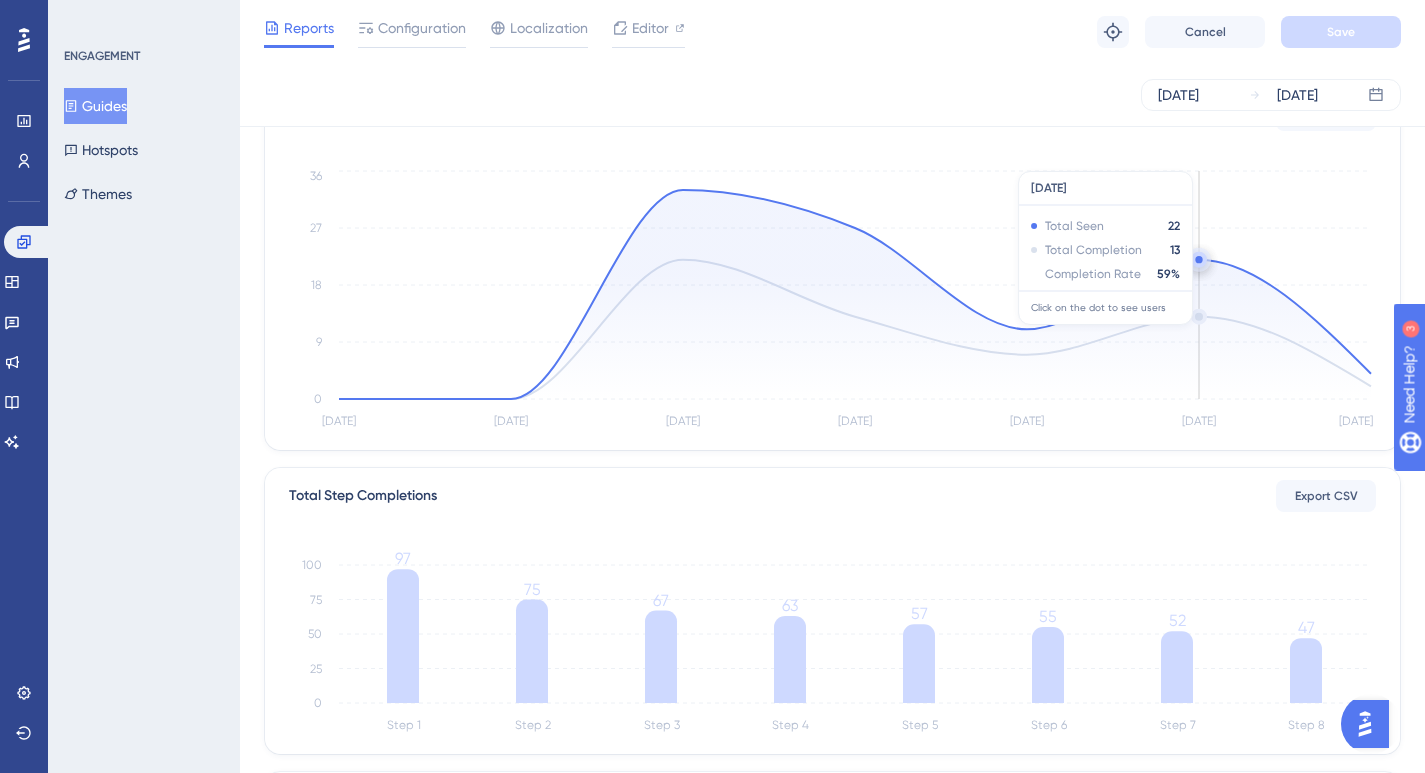click 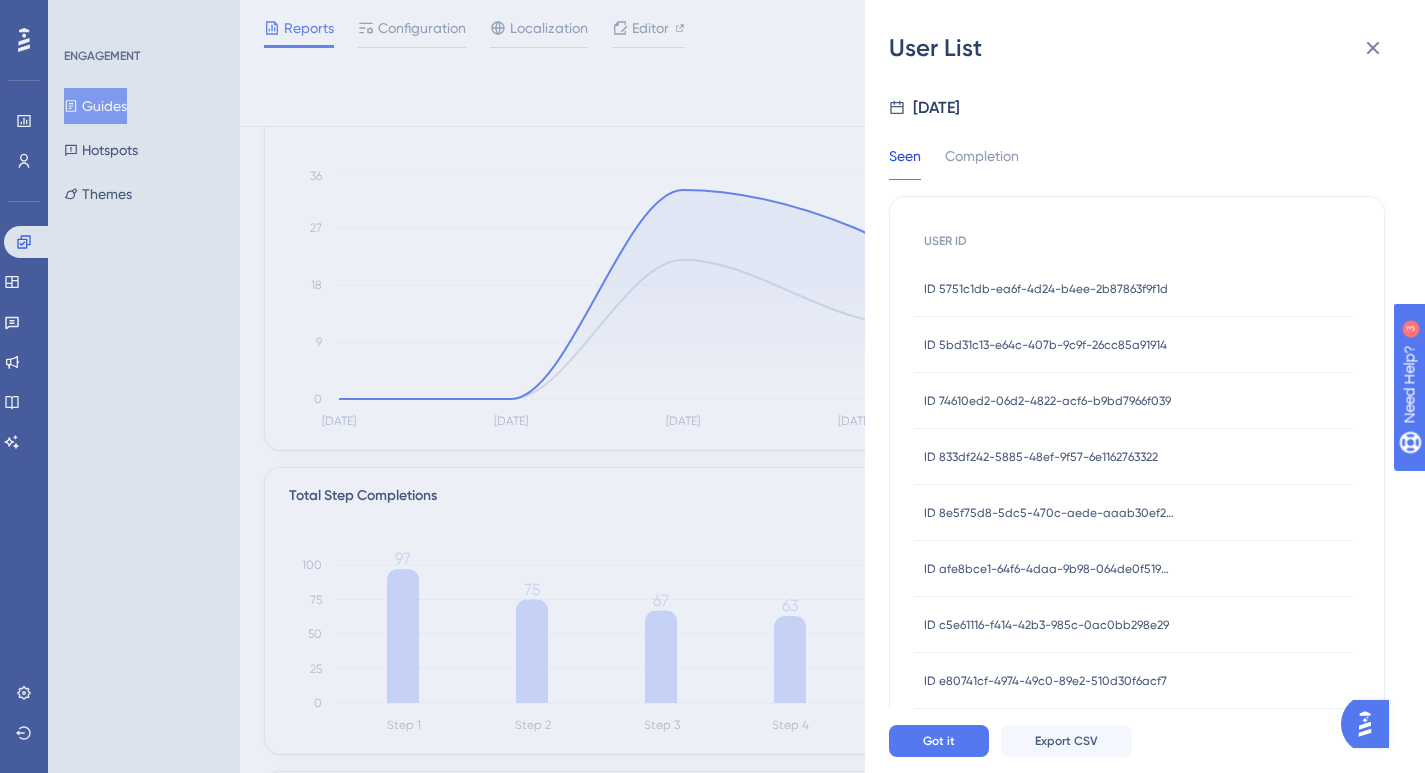 click on "ID 5751c1db-ea6f-4d24-b4ee-2b87863f9f1d" at bounding box center (1046, 289) 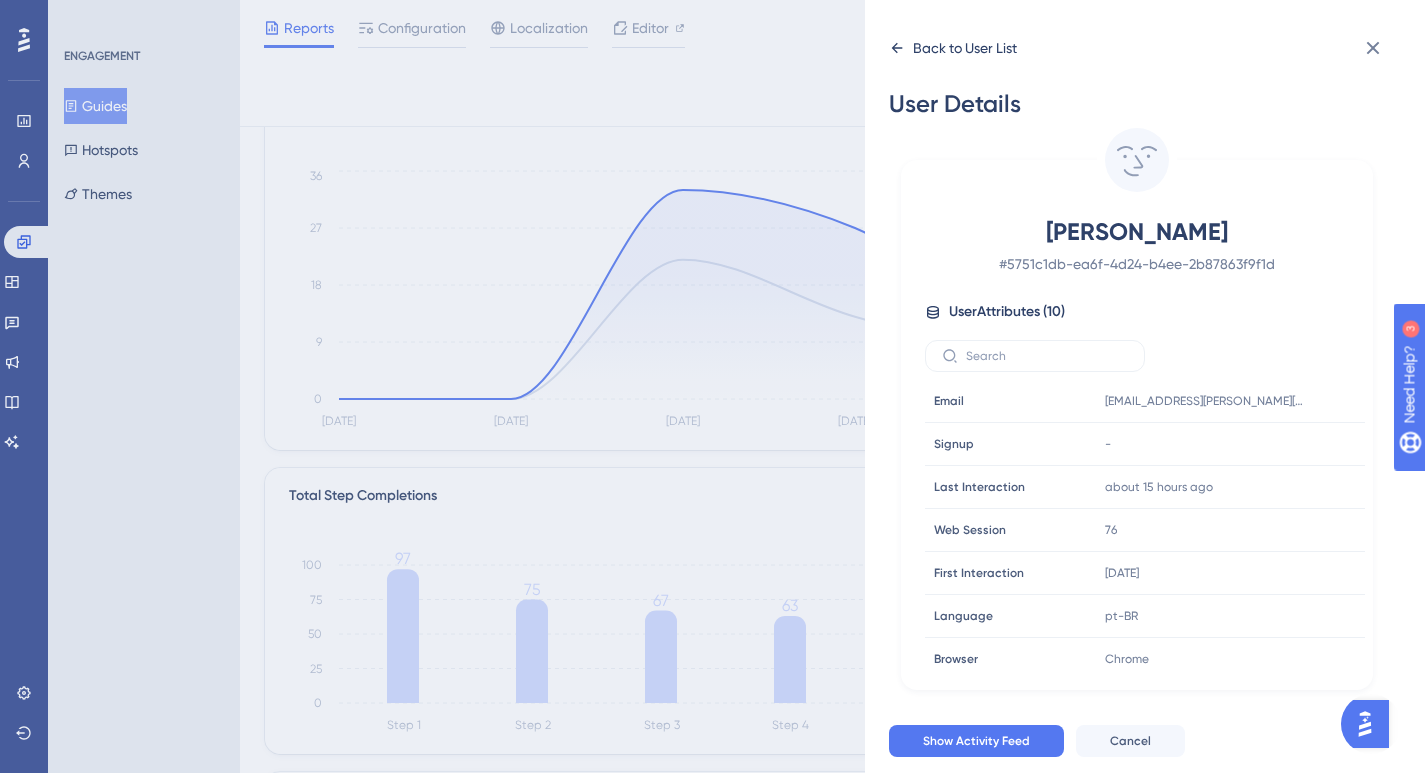click on "Back to User List" at bounding box center [965, 48] 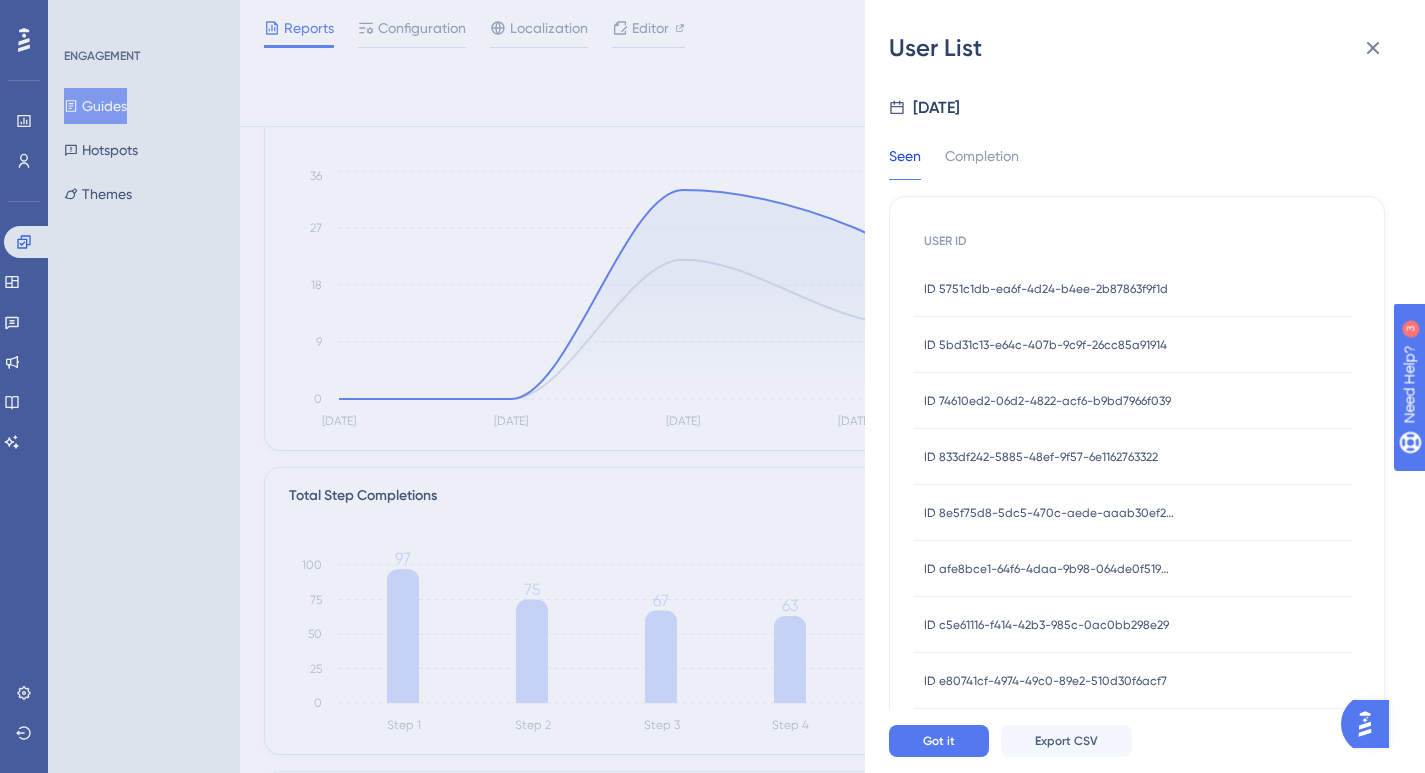 click on "ID 5bd31c13-e64c-407b-9c9f-26cc85a91914" at bounding box center [1045, 345] 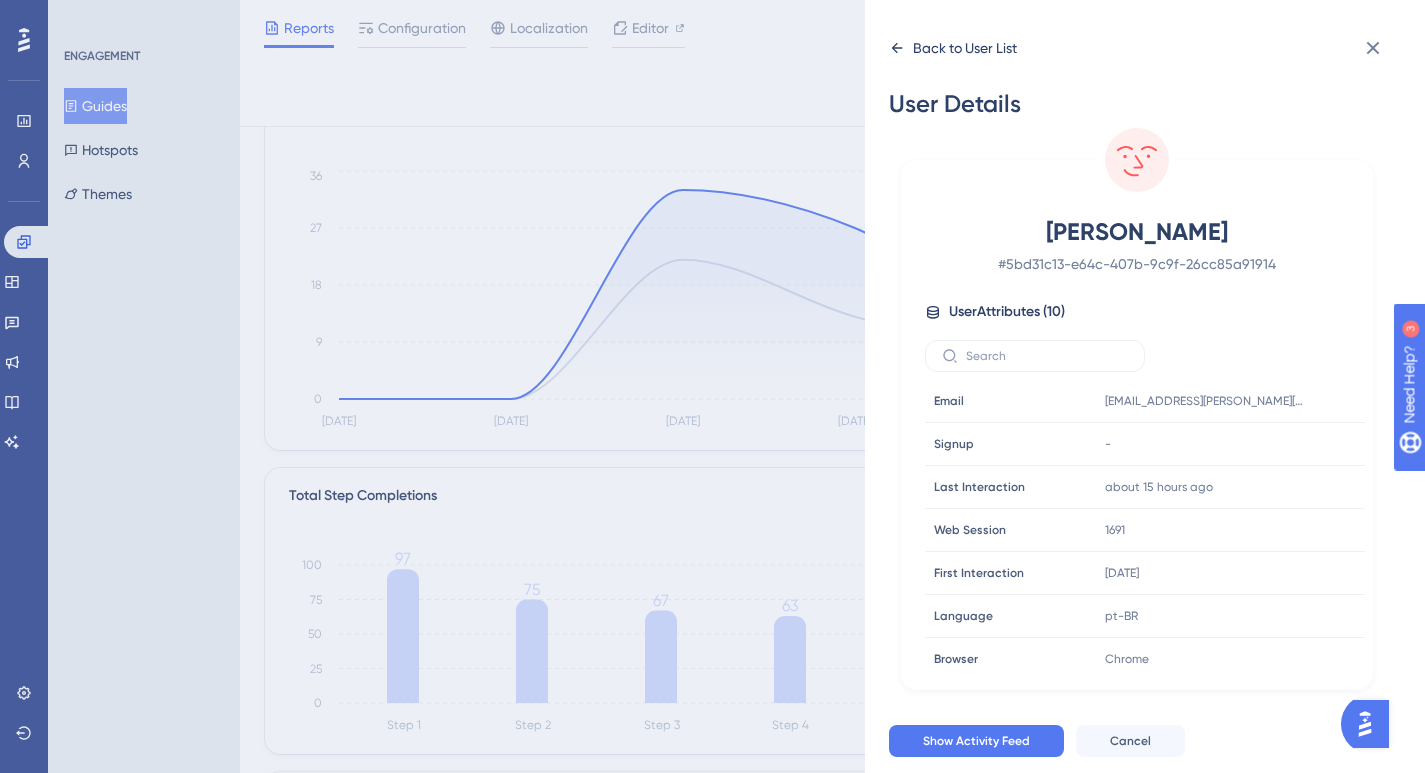click on "Back to User List" at bounding box center [965, 48] 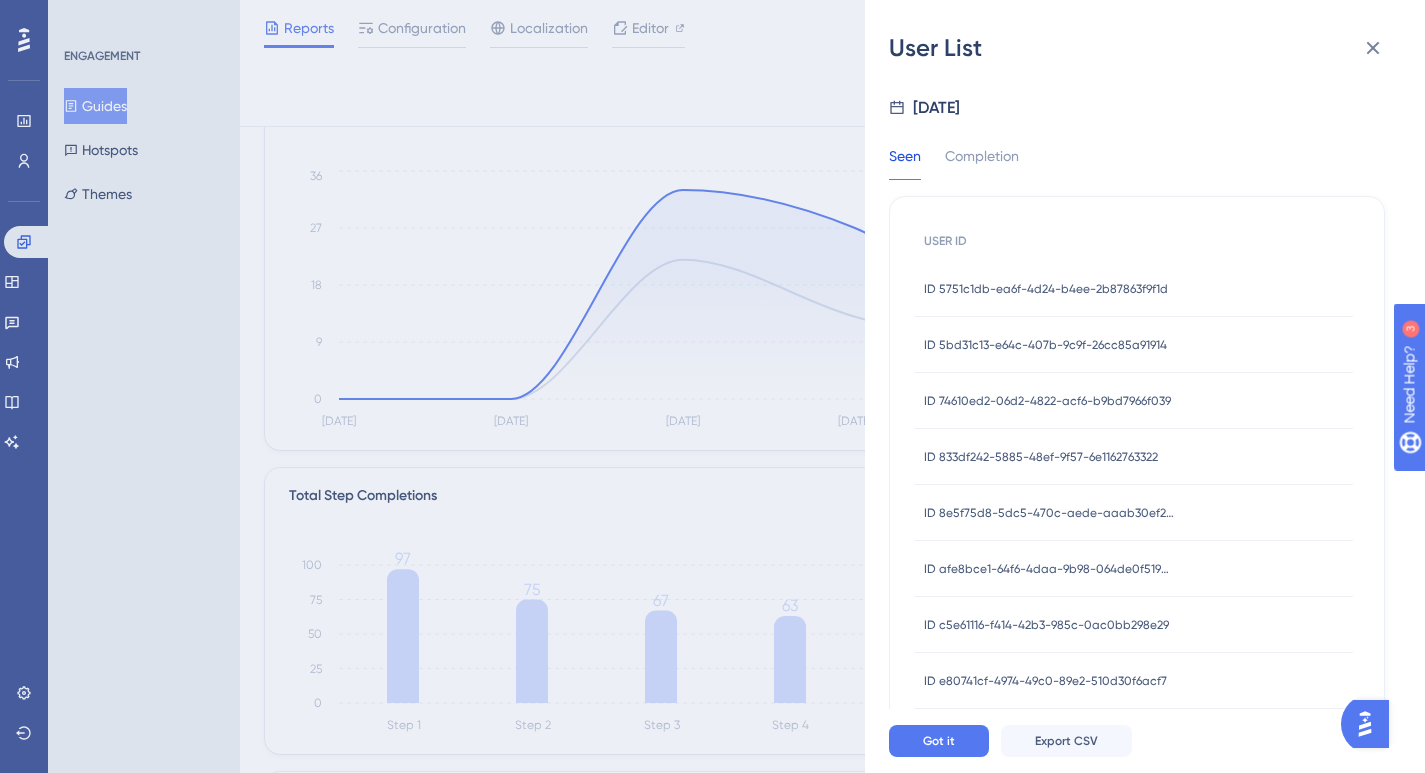 click on "ID 74610ed2-06d2-4822-acf6-b9bd7966f039" at bounding box center (1047, 401) 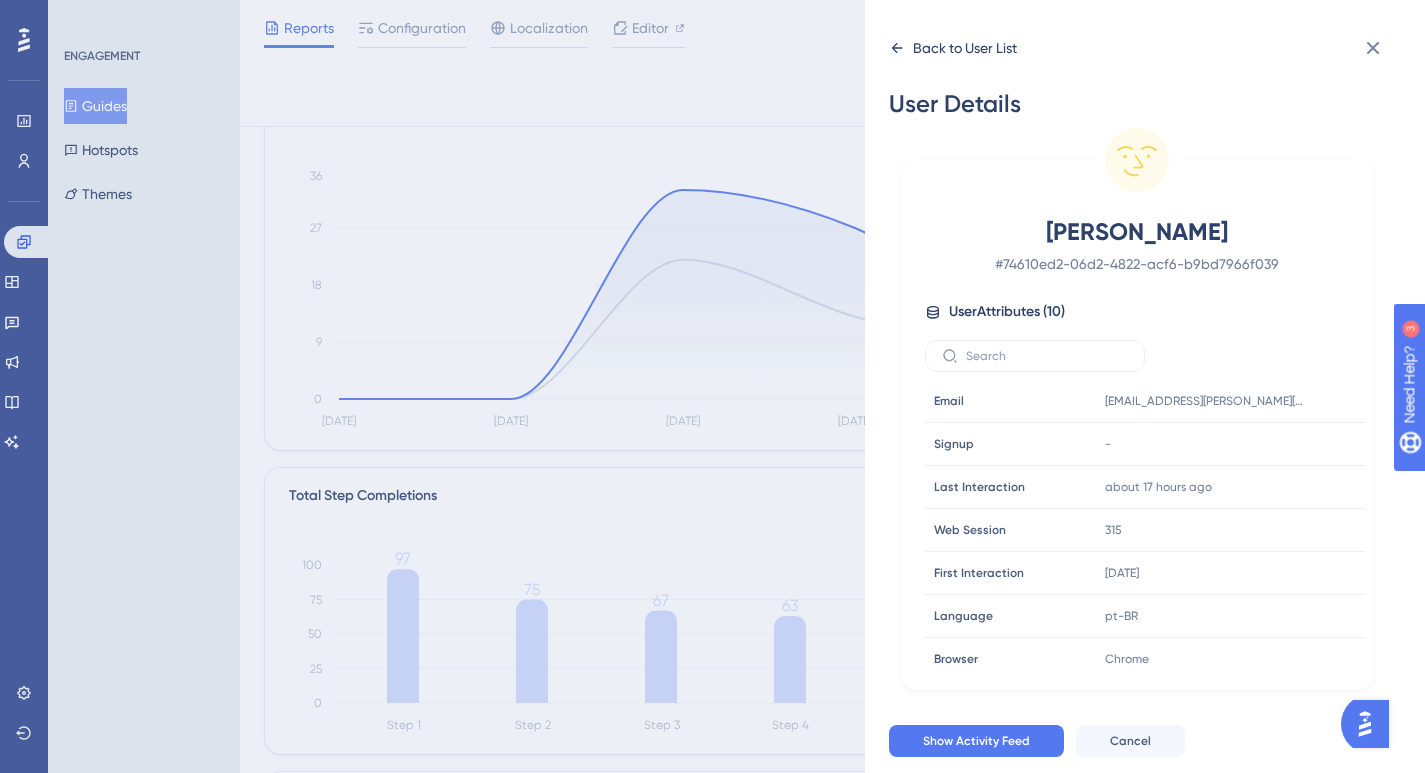 click on "Back to User List" at bounding box center (965, 48) 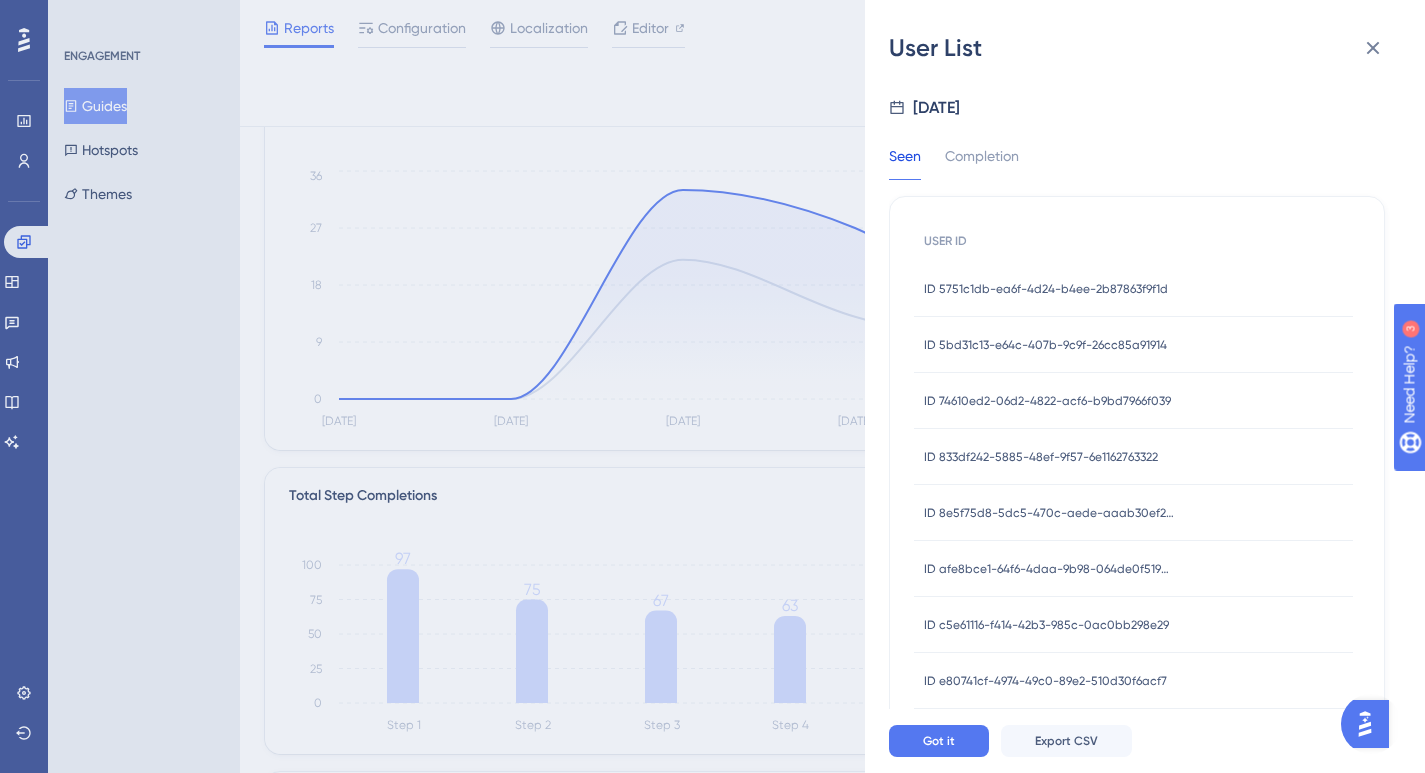 click on "ID 833df242-5885-48ef-9f57-6e1162763322" at bounding box center (1041, 457) 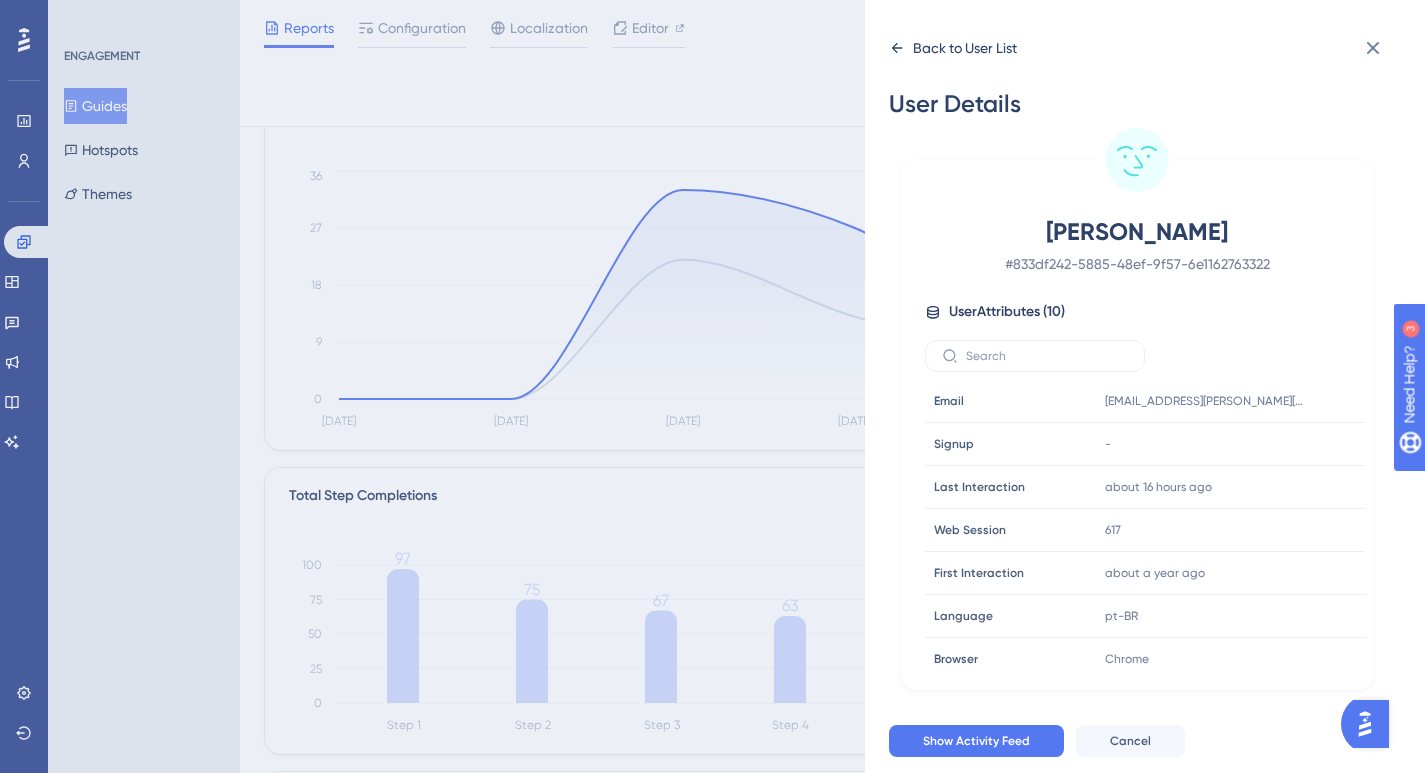 click on "Back to User List" at bounding box center [965, 48] 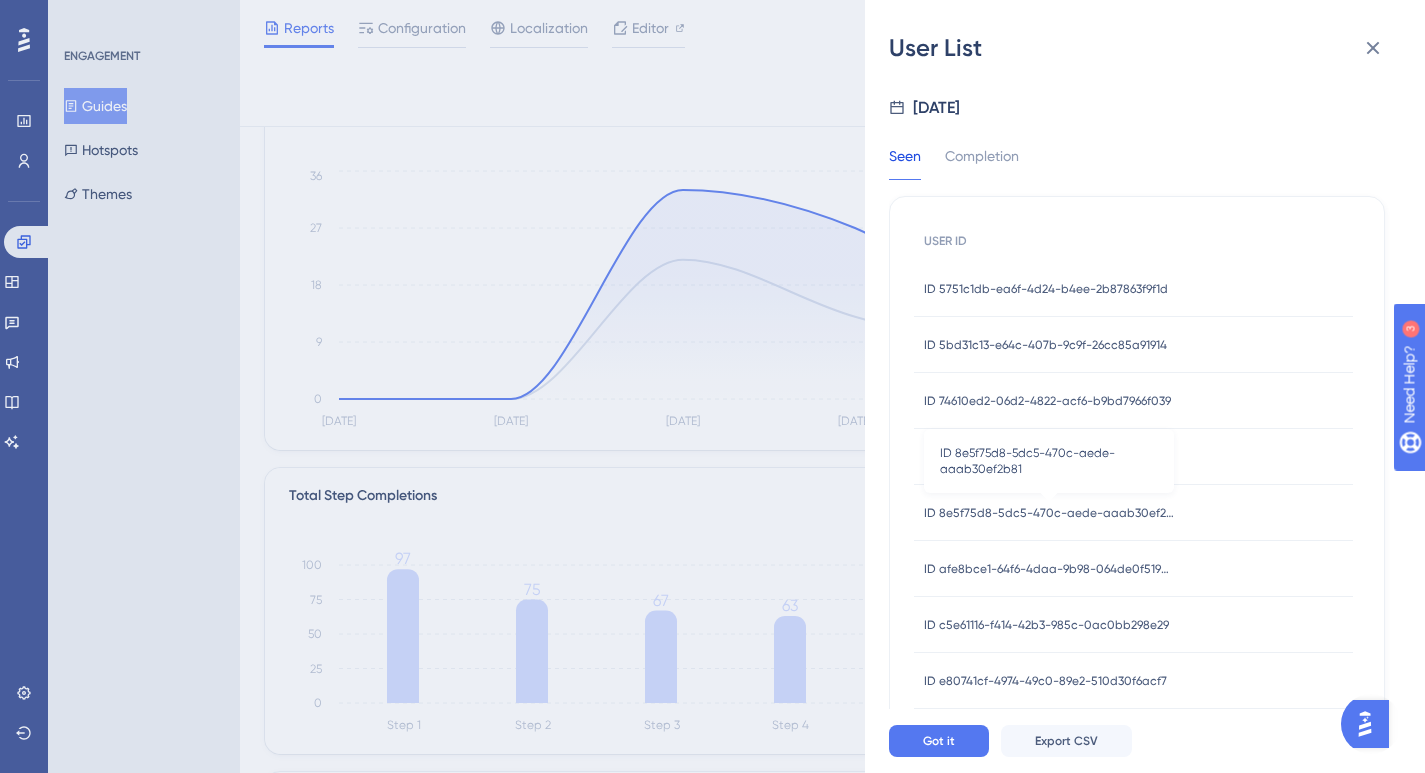 click on "ID 8e5f75d8-5dc5-470c-aede-aaab30ef2b81 ID 8e5f75d8-5dc5-470c-aede-aaab30ef2b81" at bounding box center (1049, 513) 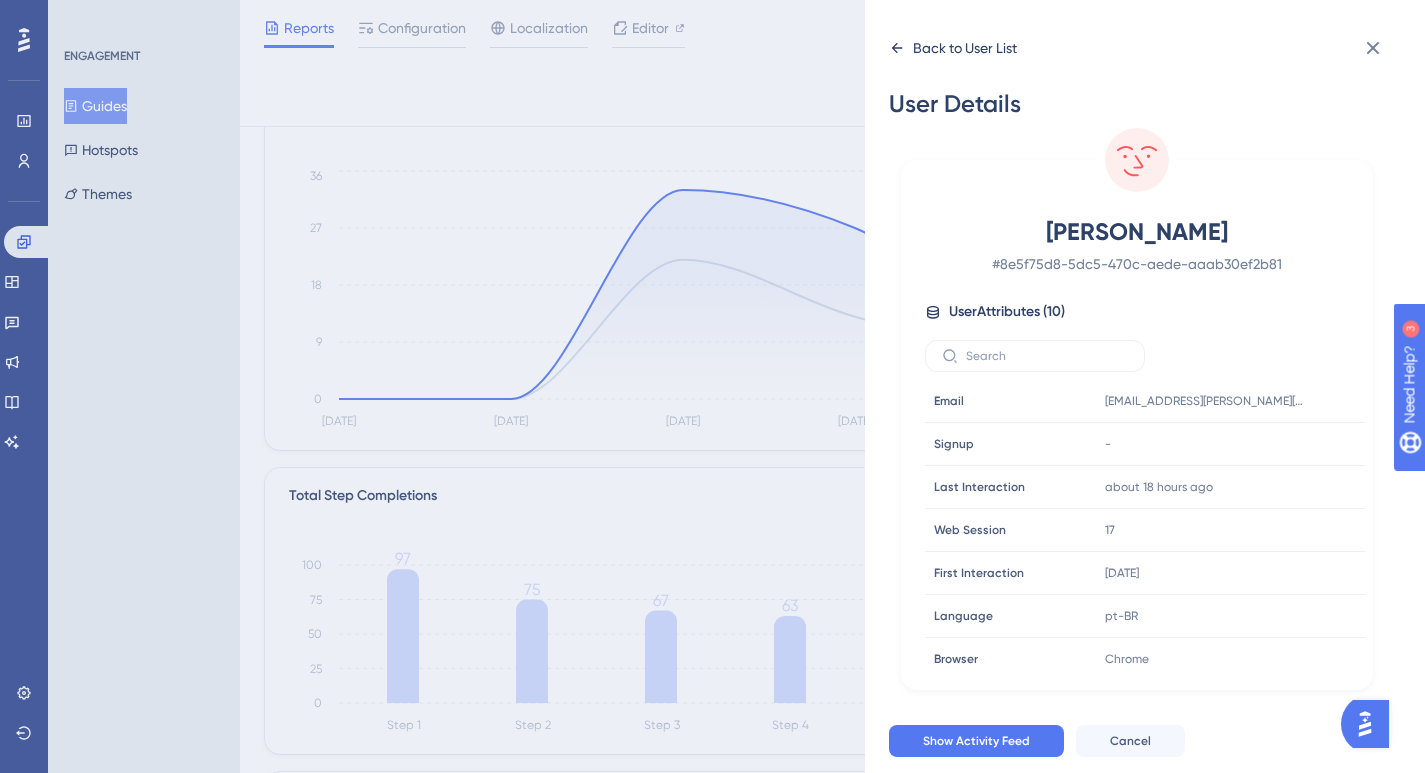 click on "Back to User List" at bounding box center [965, 48] 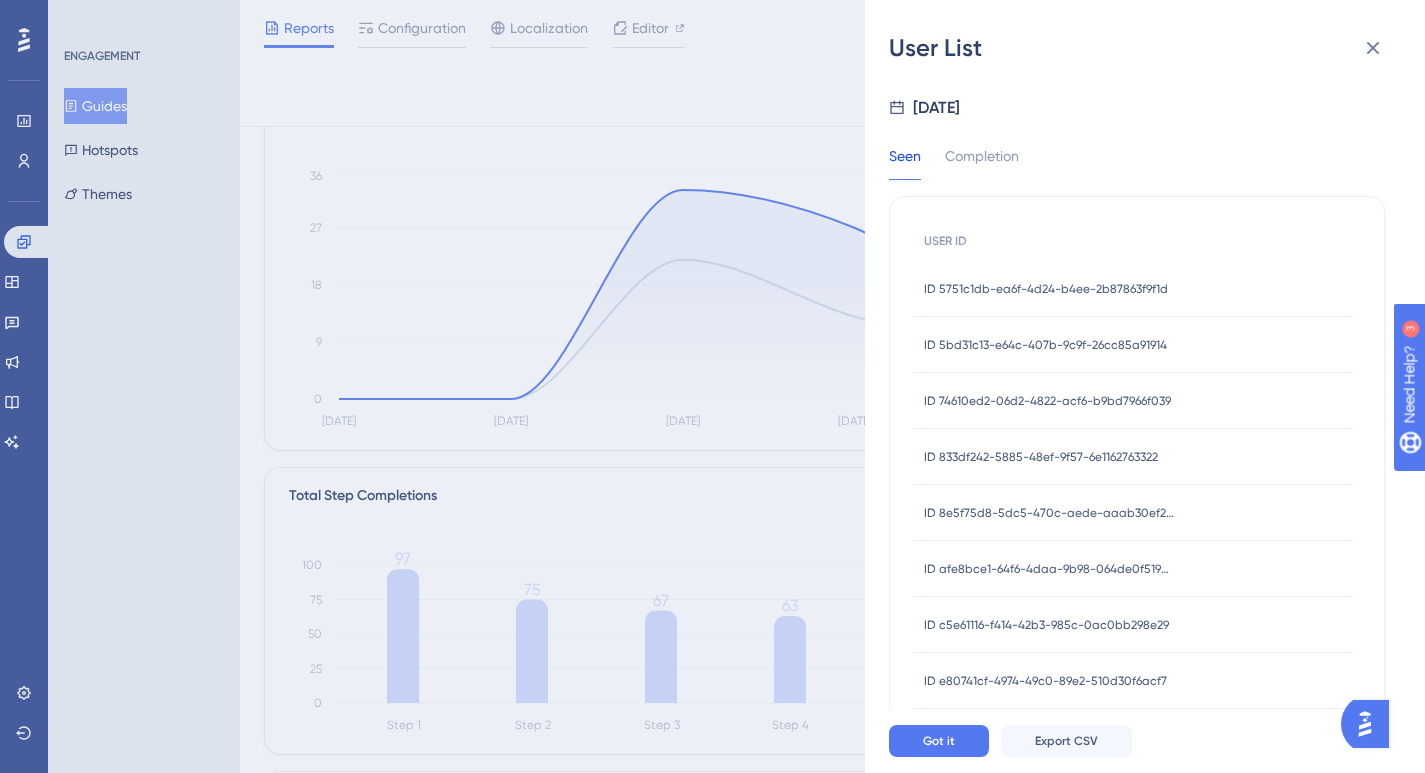 click on "ID afe8bce1-64f6-4daa-9b98-064de0f519a5" at bounding box center (1049, 569) 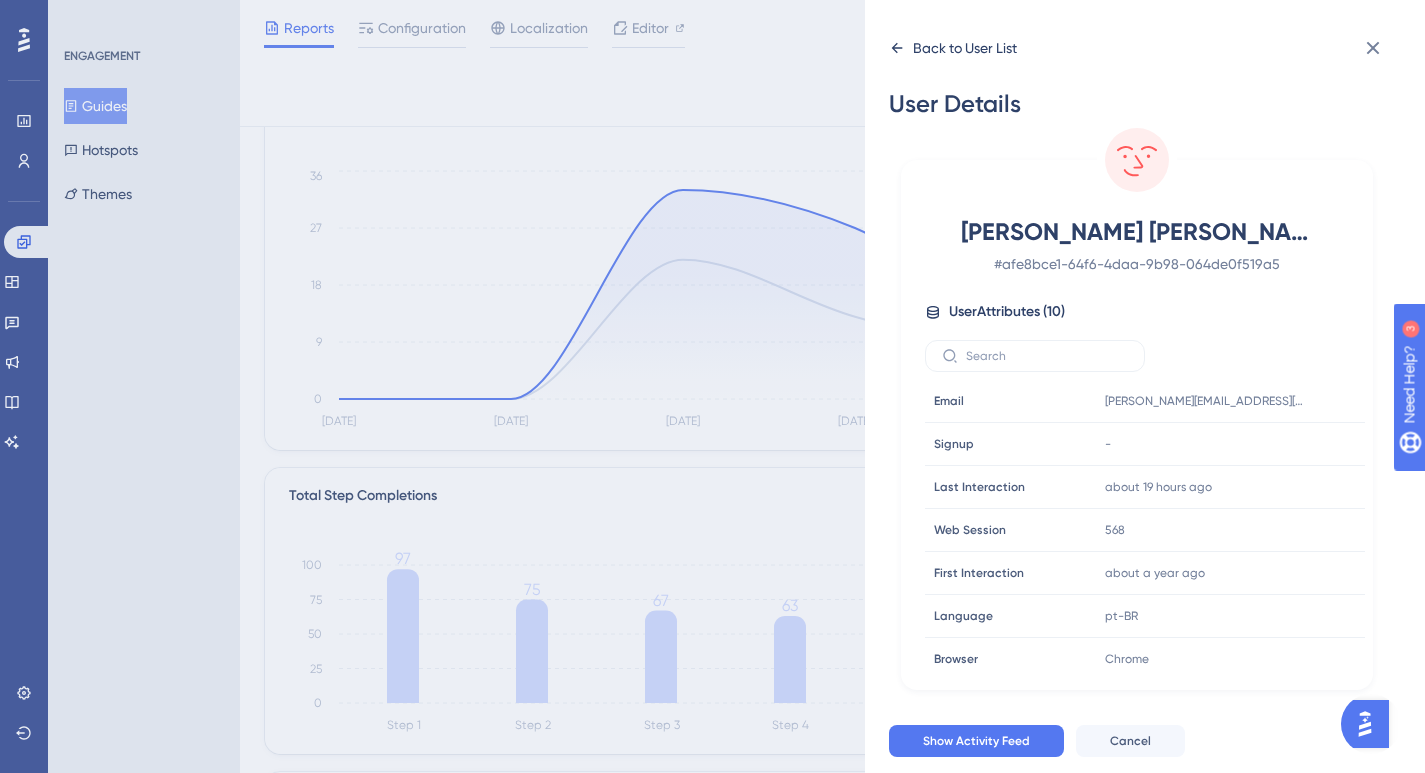 click on "Back to User List" at bounding box center [965, 48] 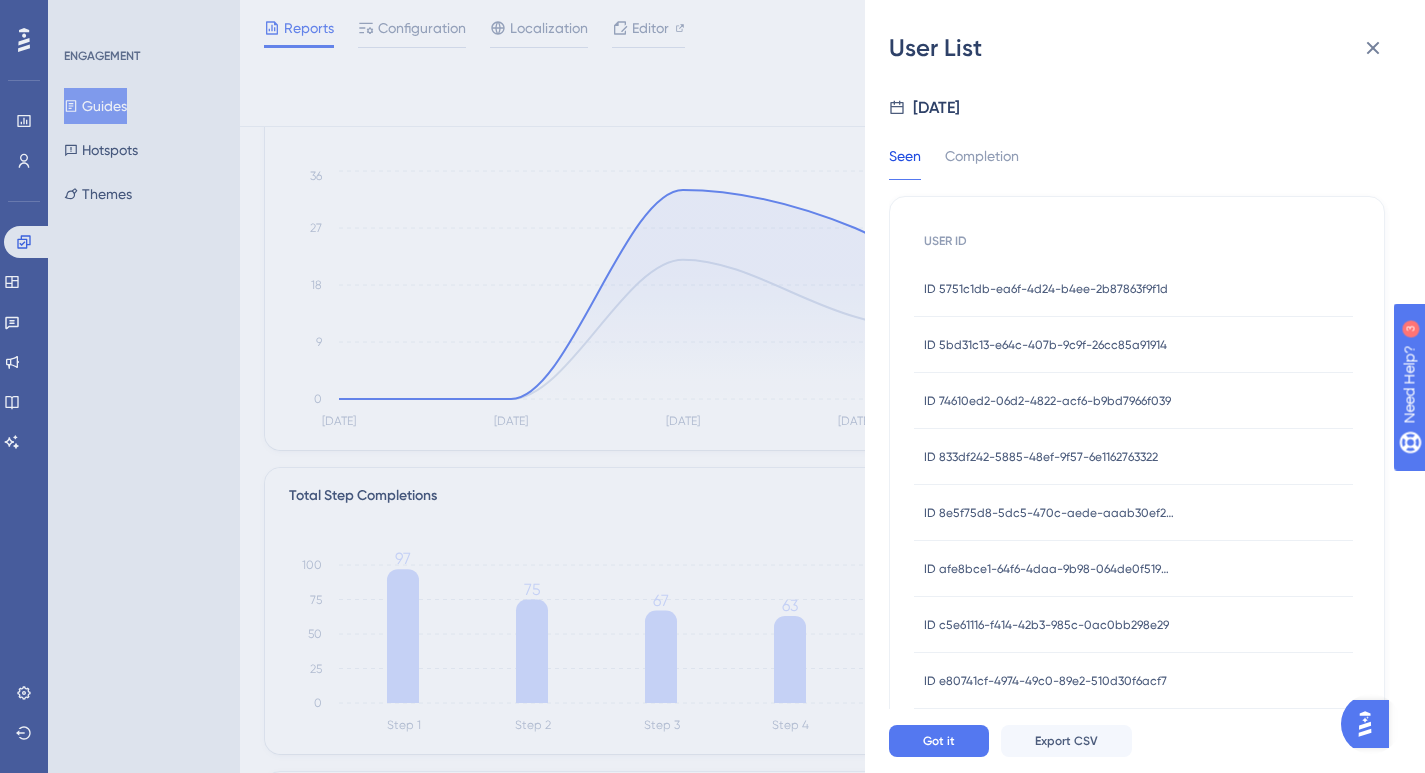 click on "ID afe8bce1-64f6-4daa-9b98-064de0f519a5" at bounding box center [1049, 569] 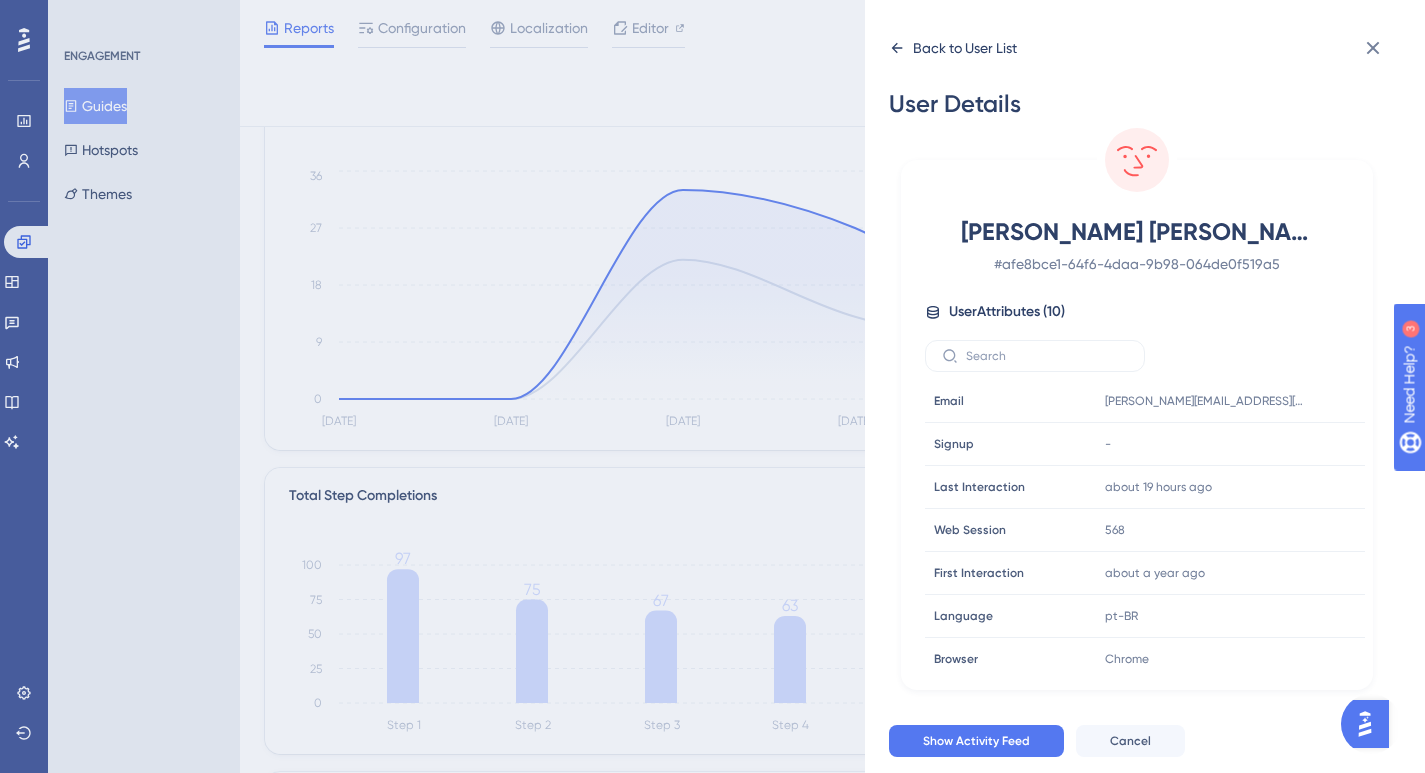 click on "Back to User List" at bounding box center (965, 48) 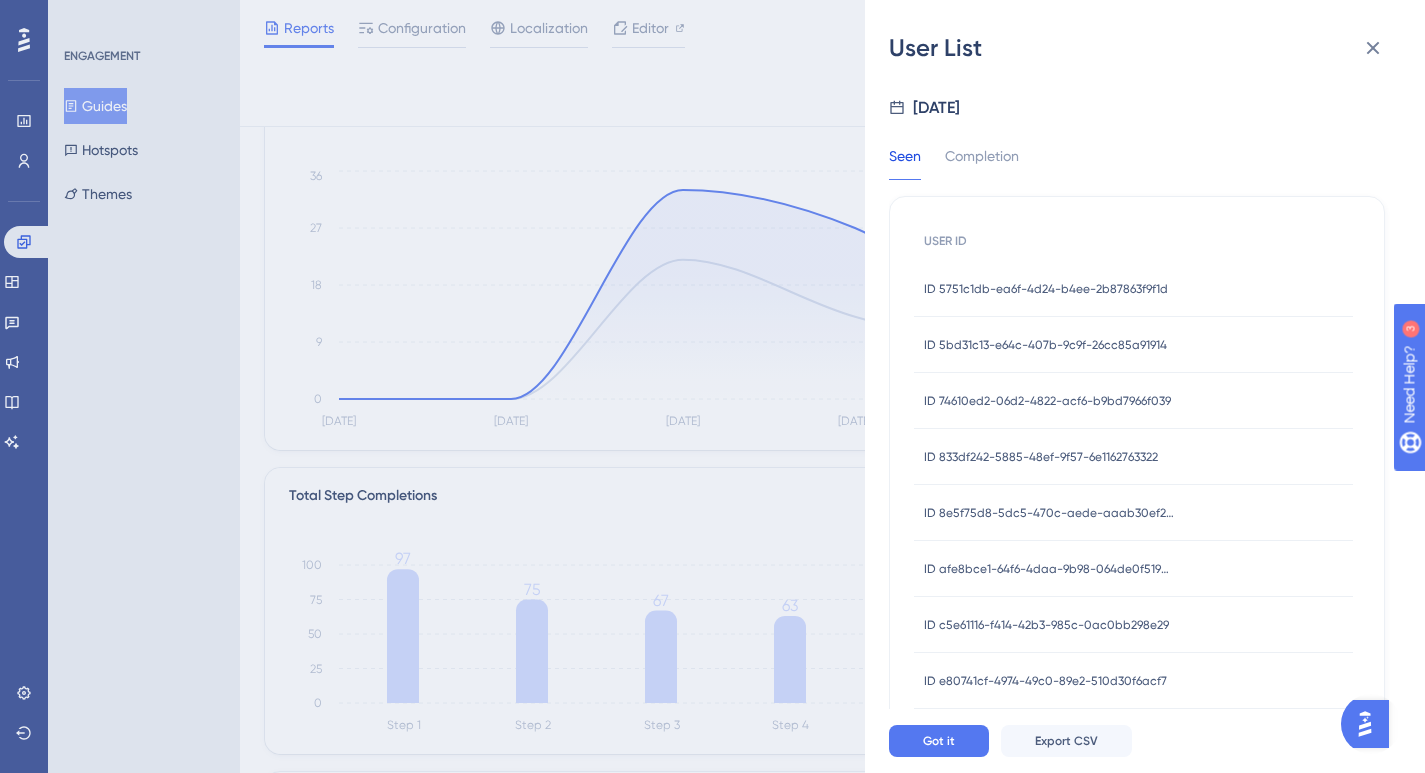 click on "ID c5e61116-f414-42b3-985c-0ac0bb298e29 ID c5e61116-f414-42b3-985c-0ac0bb298e29" at bounding box center (1046, 625) 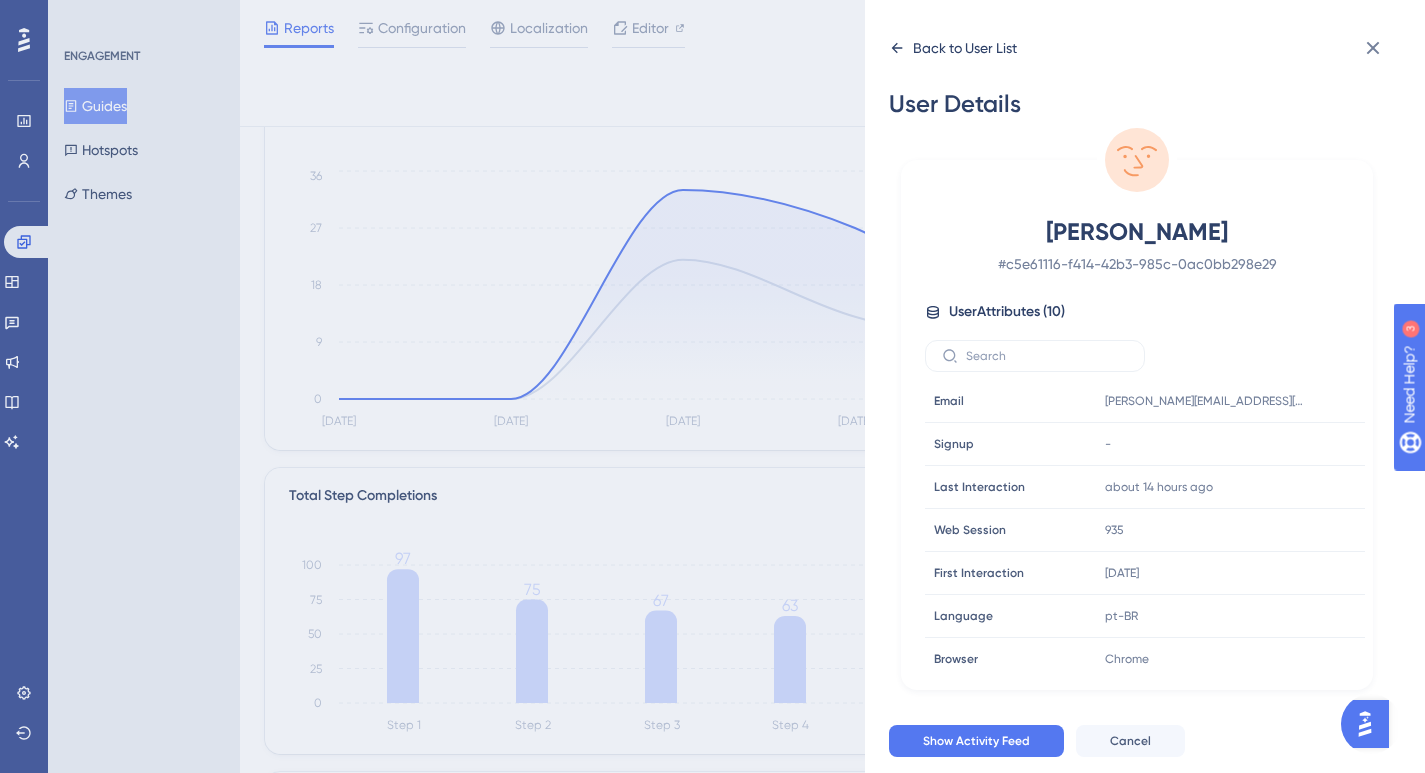click on "Back to User List" at bounding box center (965, 48) 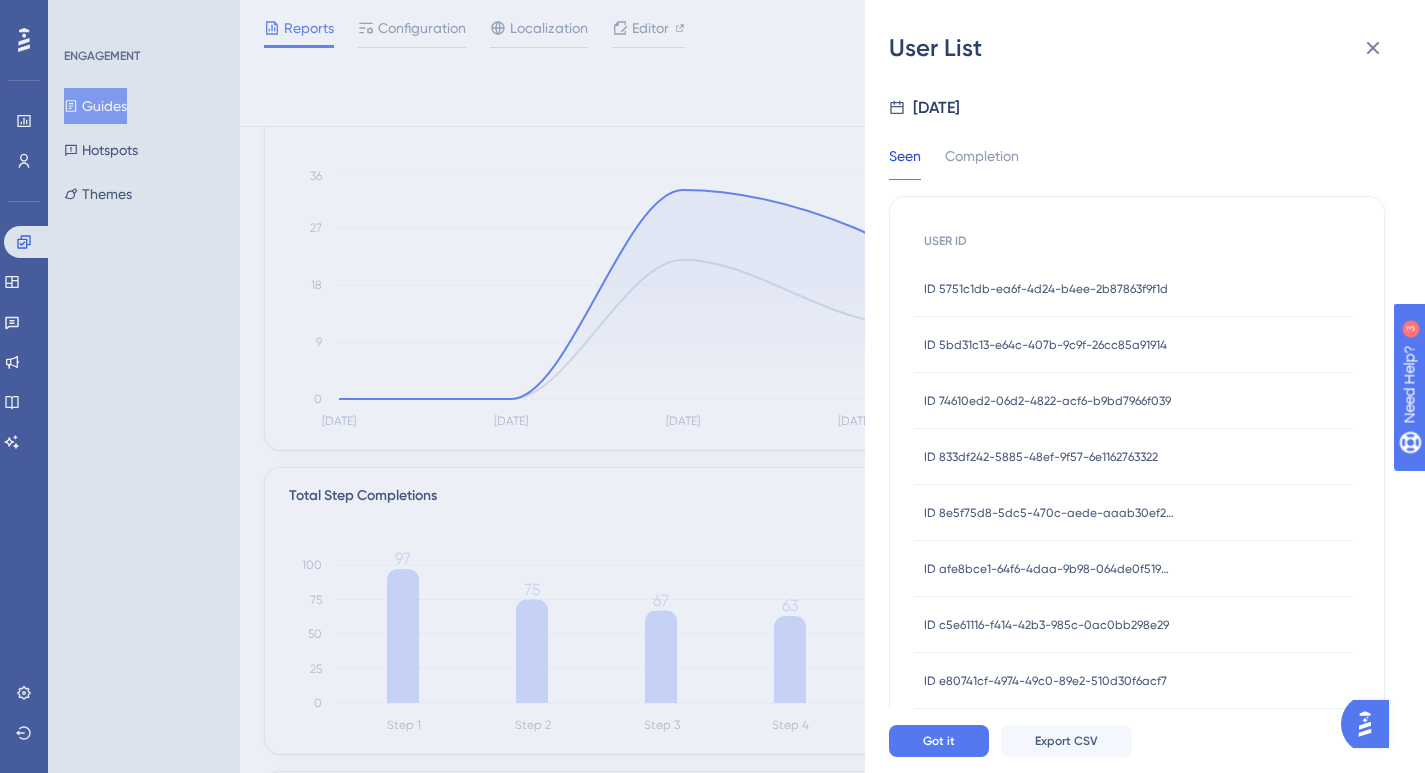 click on "ID e80741cf-4974-49c0-89e2-510d30f6acf7" at bounding box center [1045, 681] 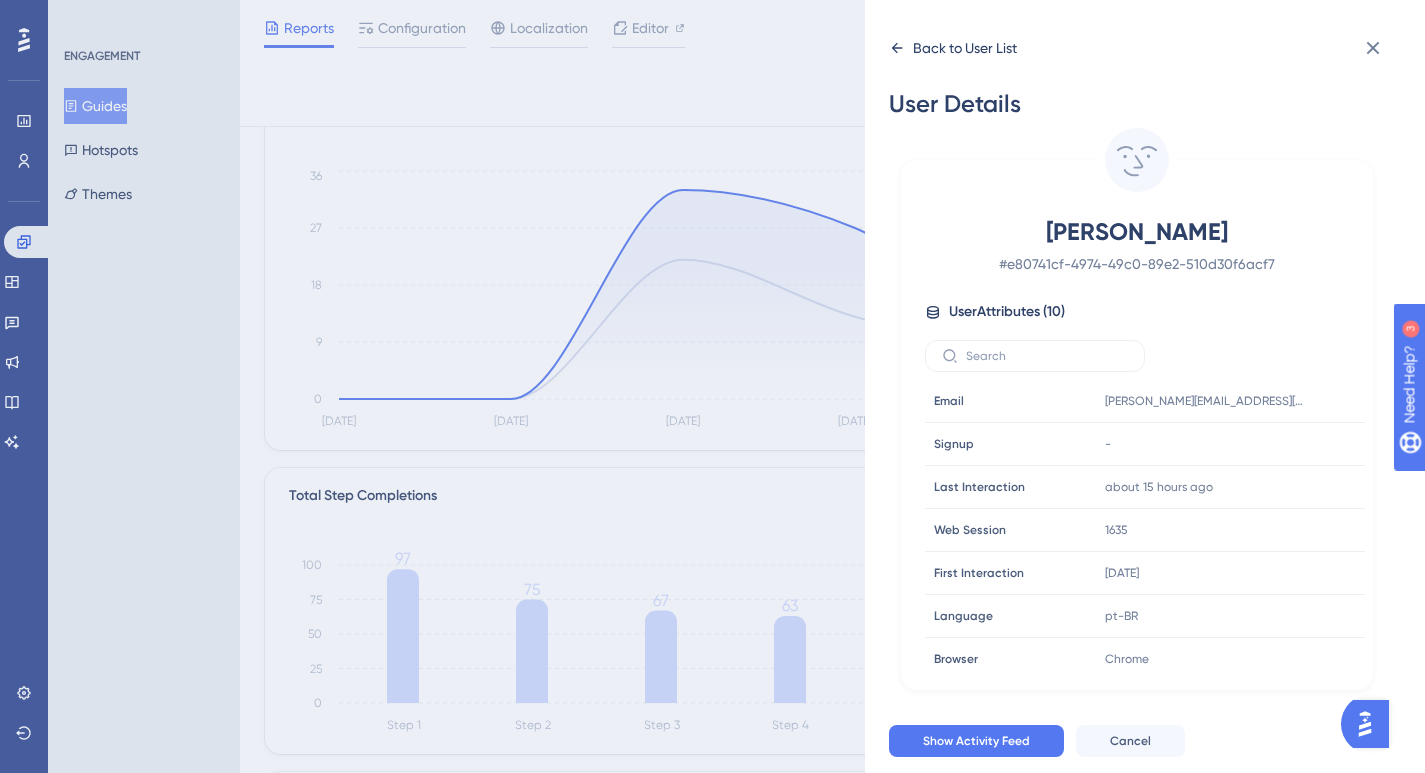 click on "Back to User List" at bounding box center [965, 48] 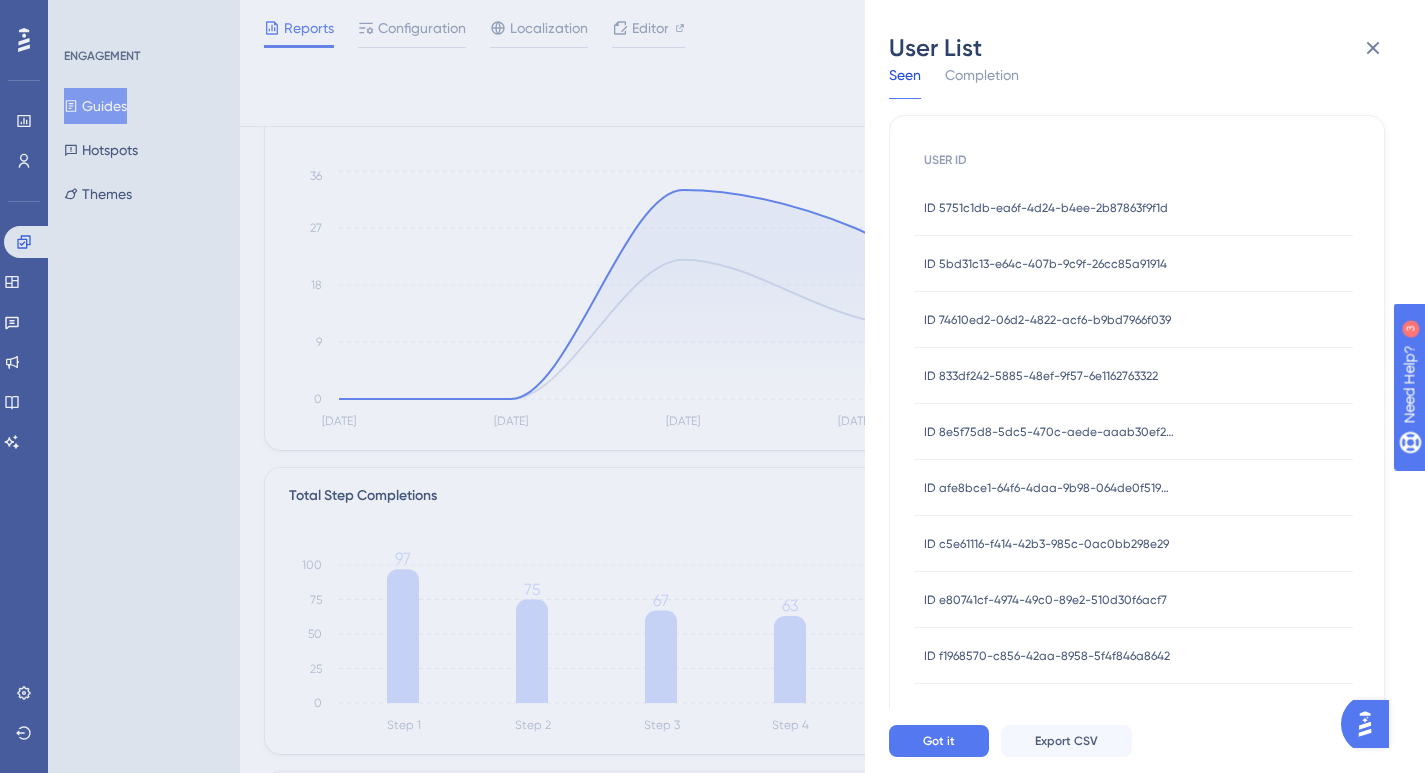 scroll, scrollTop: 90, scrollLeft: 0, axis: vertical 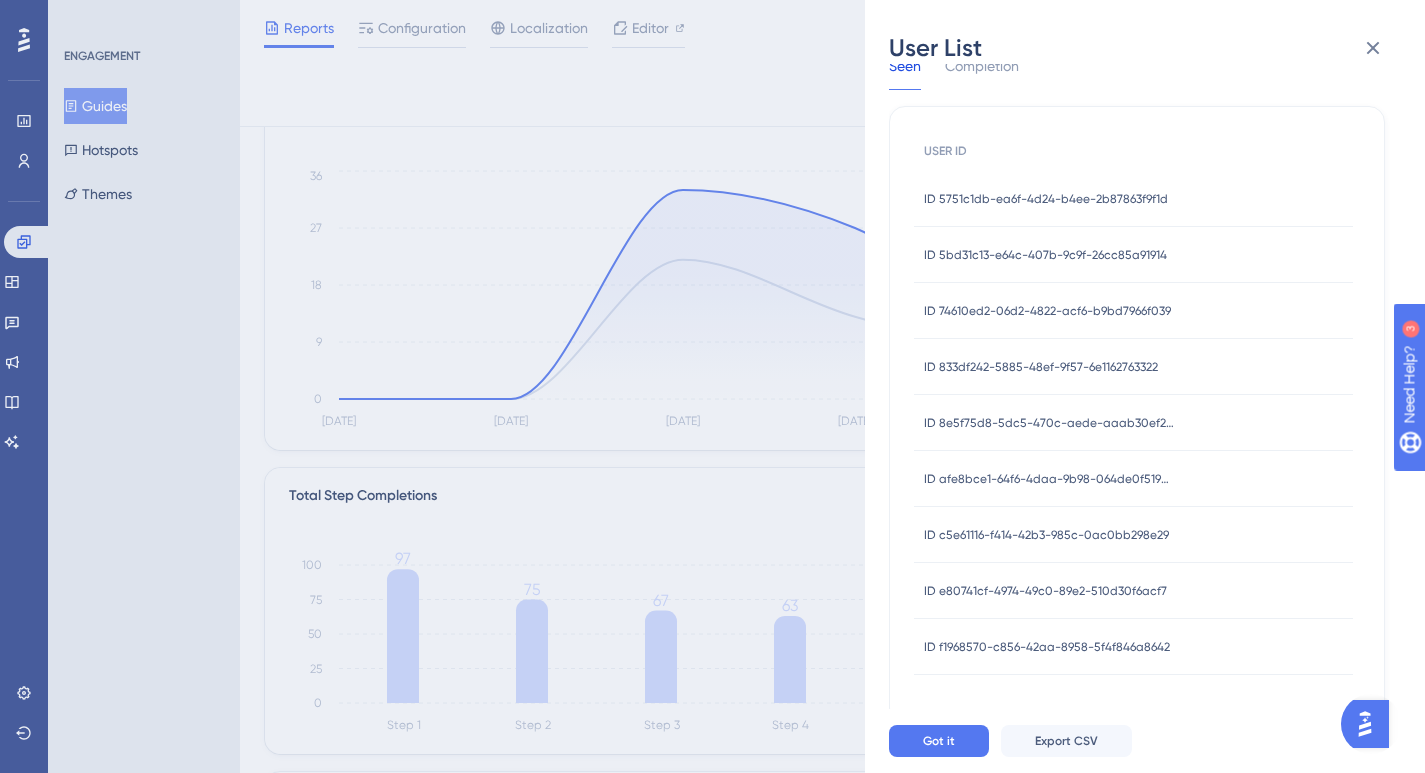 click on "ID f1968570-c856-42aa-8958-5f4f846a8642" at bounding box center [1047, 647] 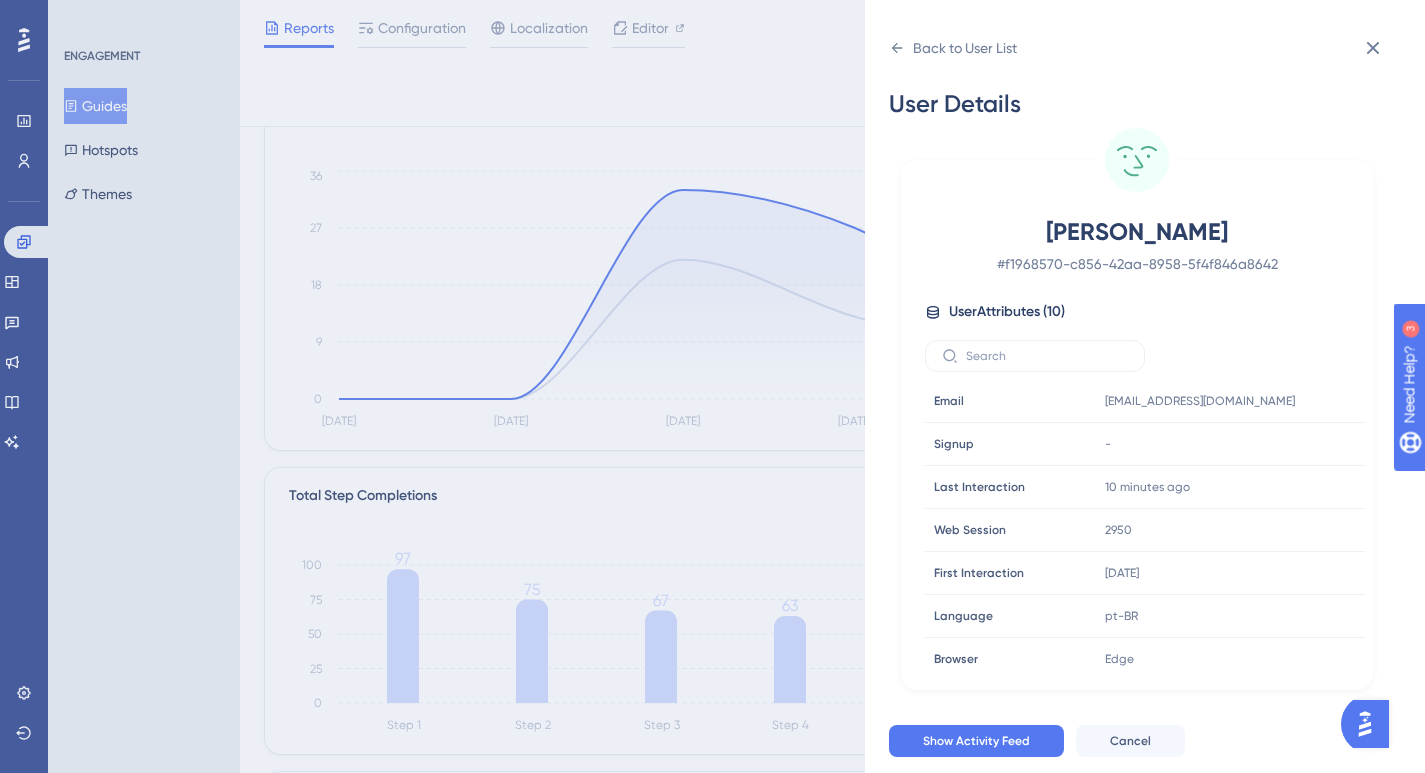 drag, startPoint x: 1052, startPoint y: 233, endPoint x: 1222, endPoint y: 232, distance: 170.00294 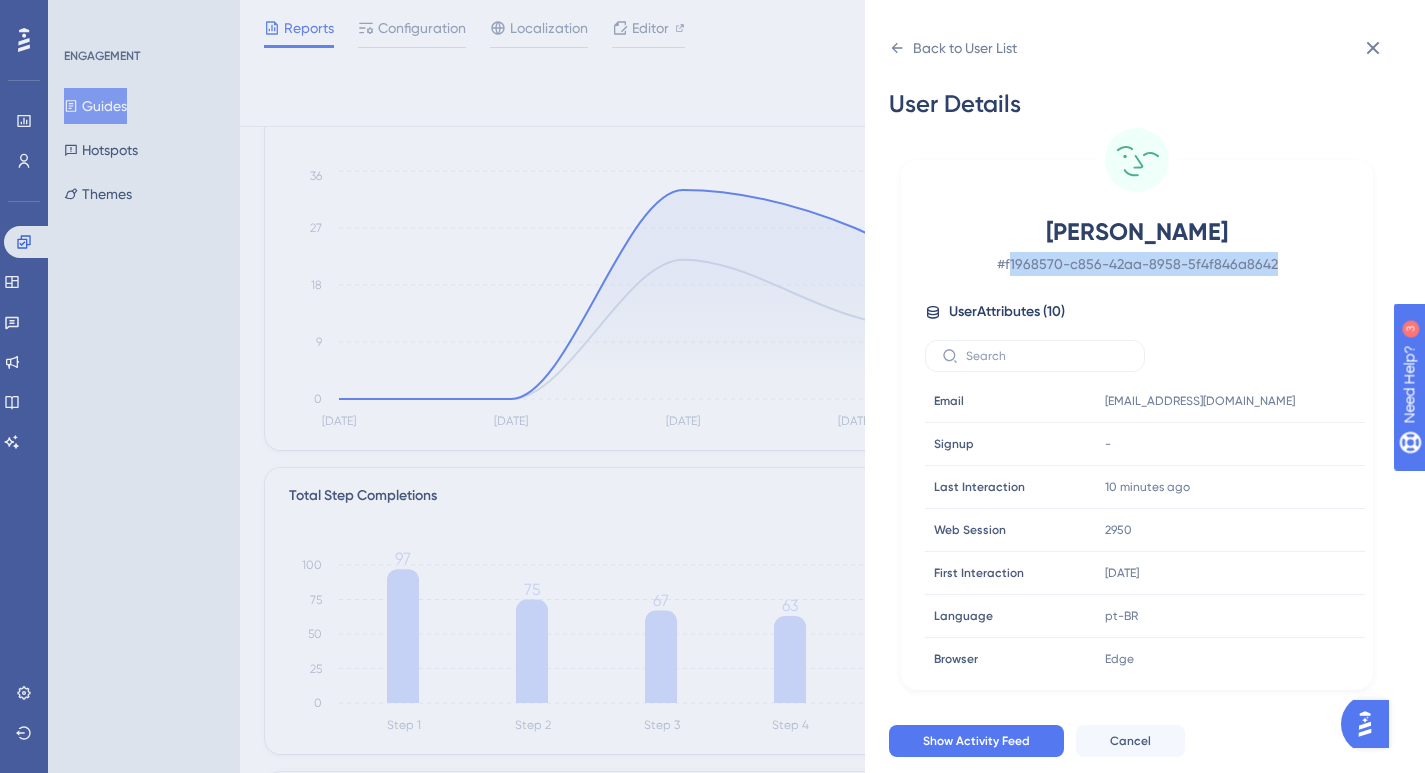 drag, startPoint x: 1273, startPoint y: 264, endPoint x: 1008, endPoint y: 259, distance: 265.04718 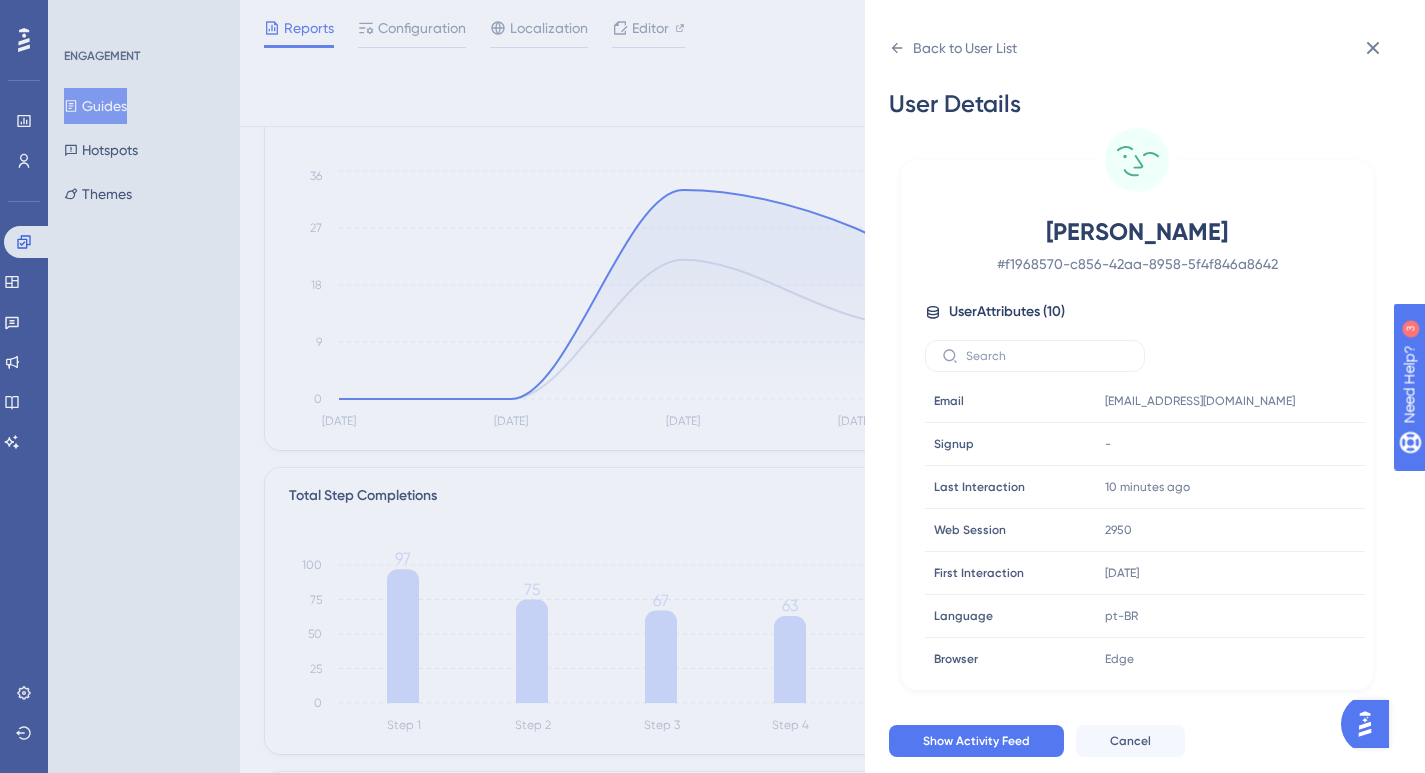 click on "#  f1968570-c856-42aa-8958-5f4f846a8642" at bounding box center [1137, 264] 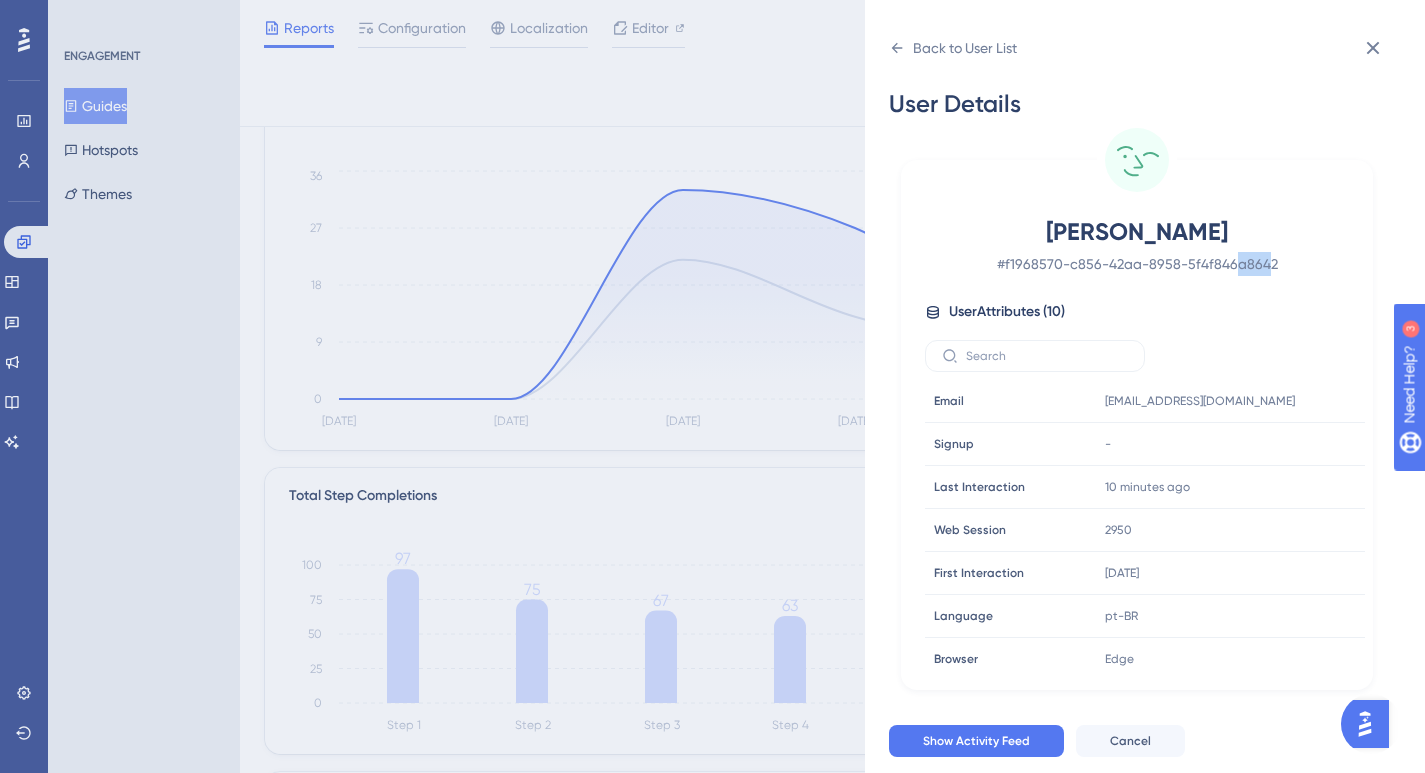 drag, startPoint x: 1253, startPoint y: 267, endPoint x: 1278, endPoint y: 262, distance: 25.495098 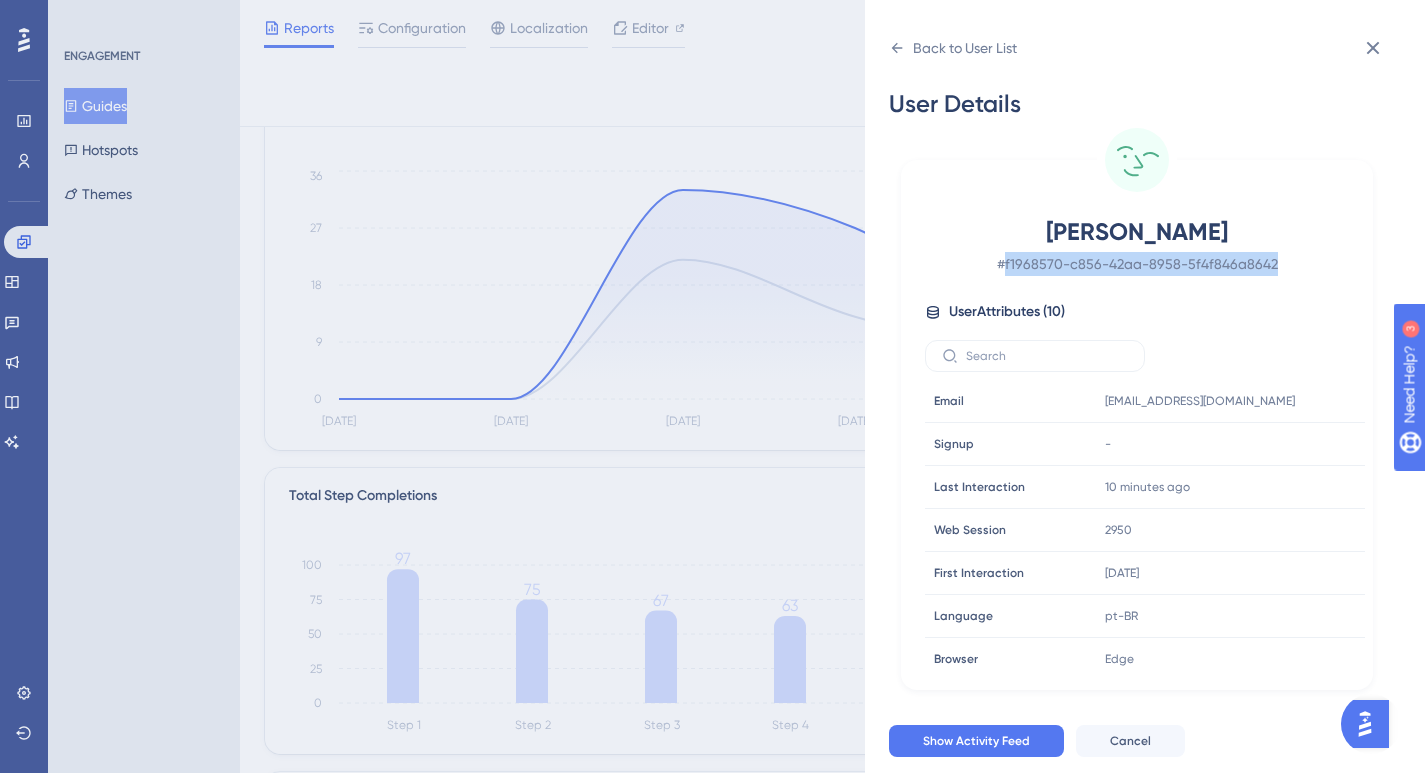 drag, startPoint x: 1224, startPoint y: 269, endPoint x: 1000, endPoint y: 264, distance: 224.0558 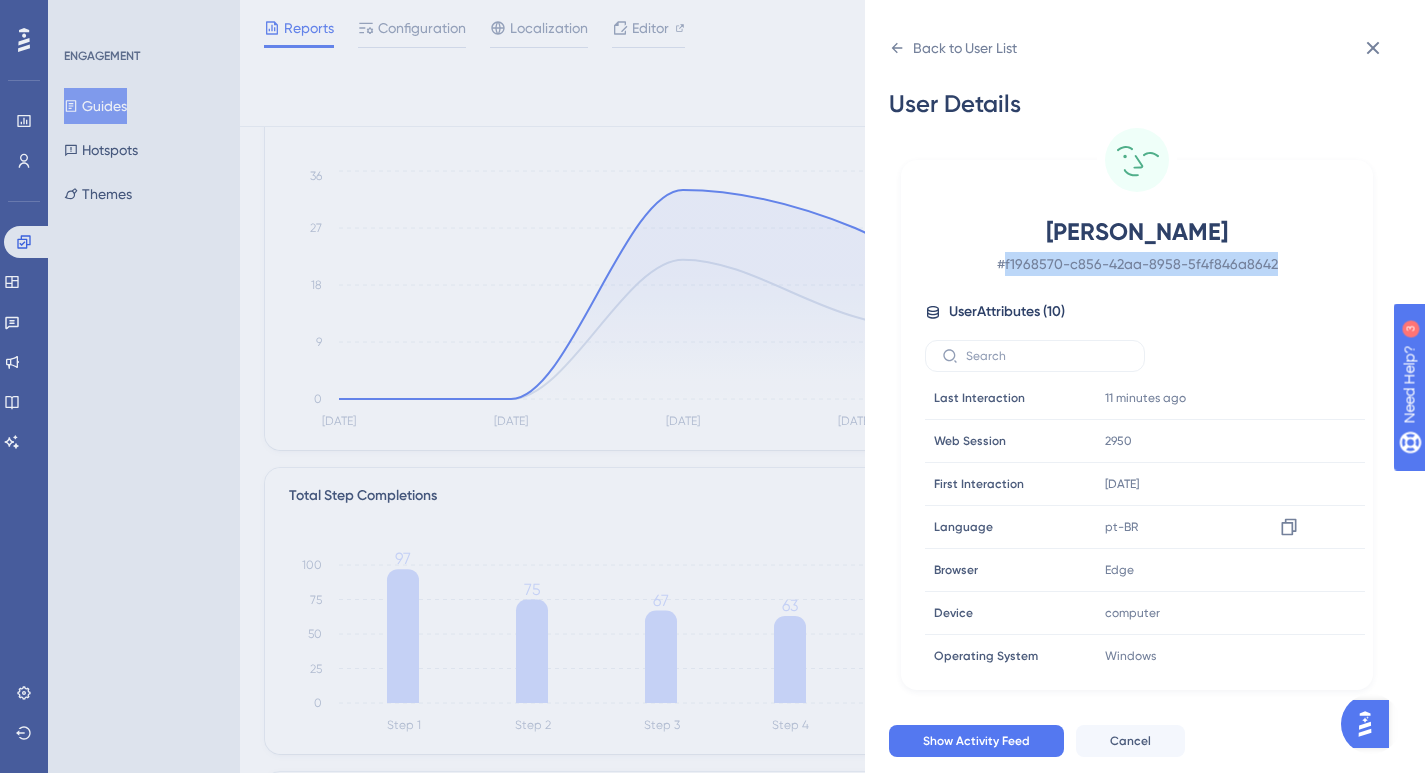 scroll, scrollTop: 136, scrollLeft: 0, axis: vertical 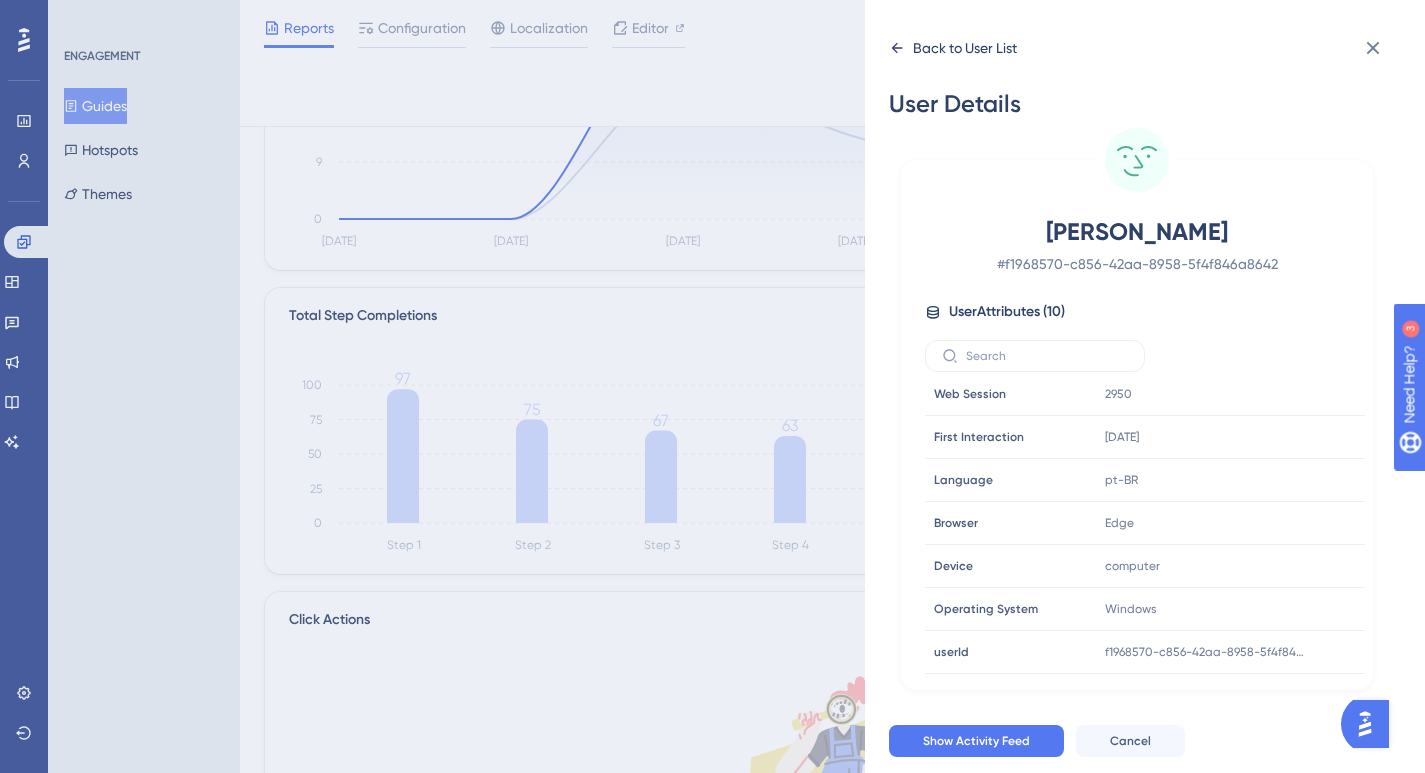click on "Back to User List" at bounding box center (965, 48) 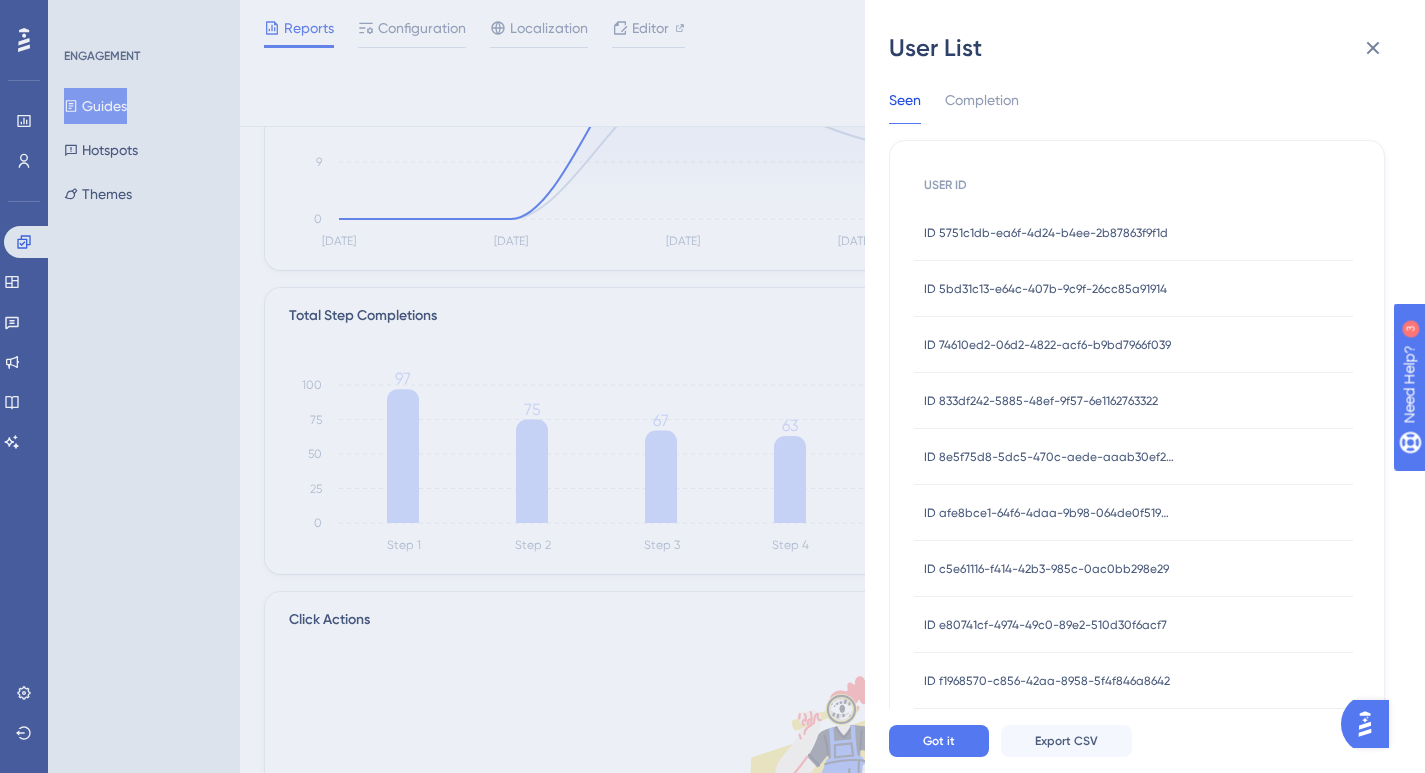scroll, scrollTop: 52, scrollLeft: 0, axis: vertical 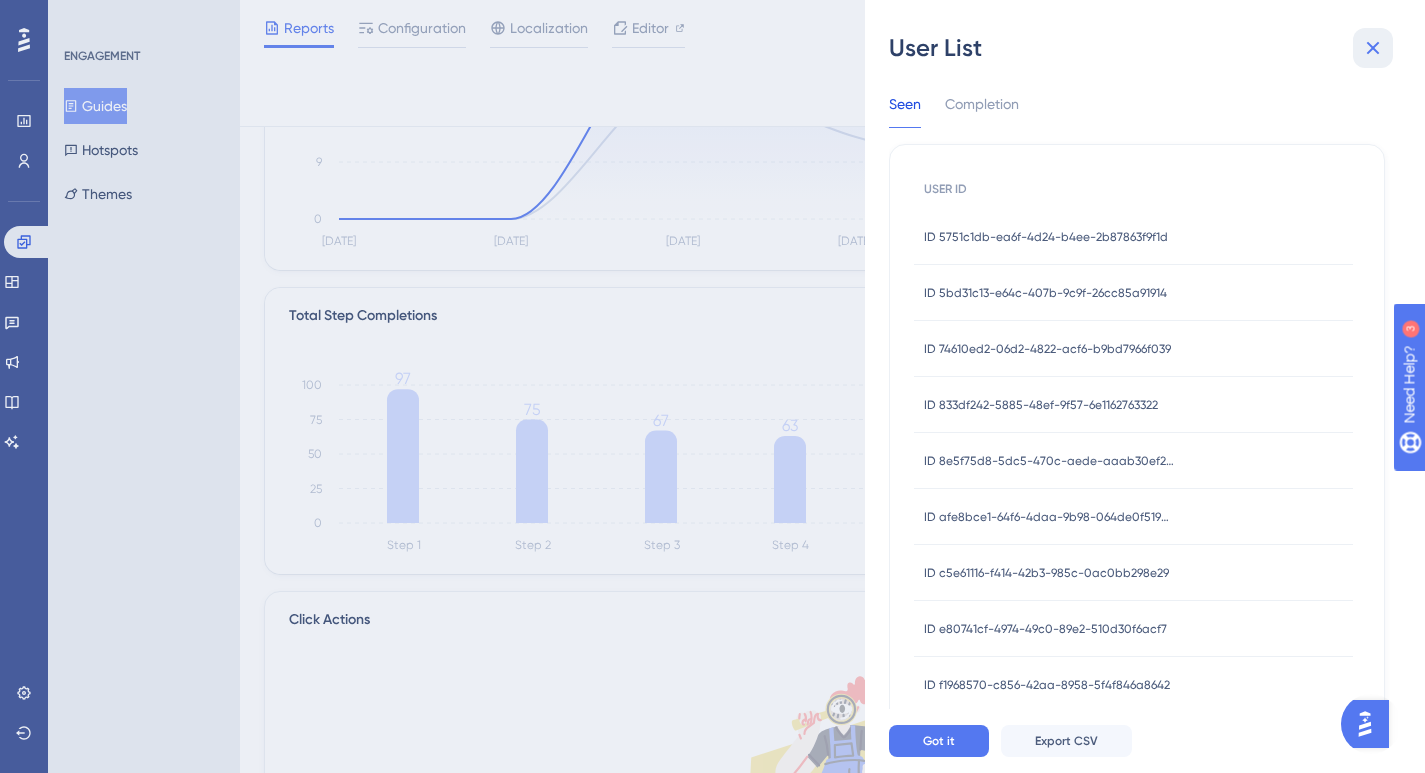 click 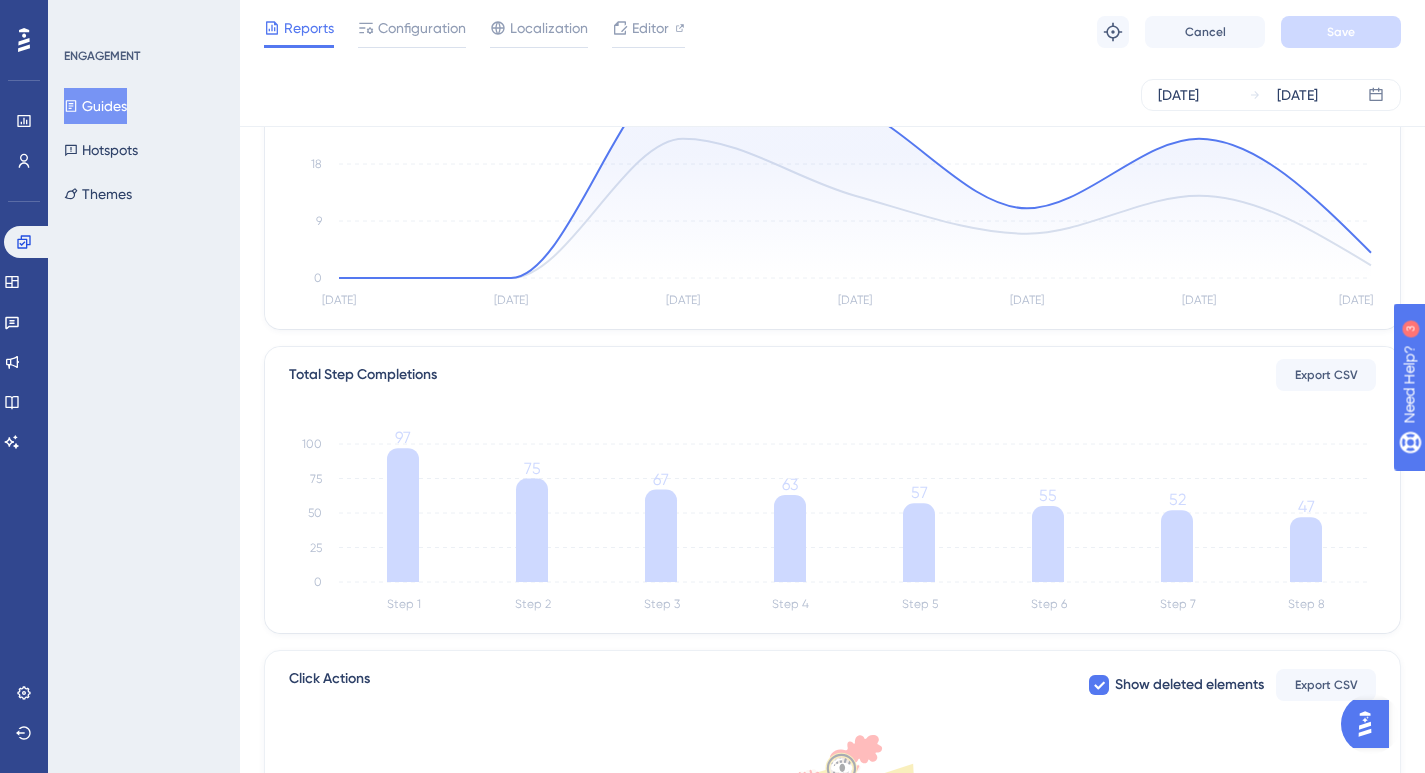 scroll, scrollTop: 0, scrollLeft: 0, axis: both 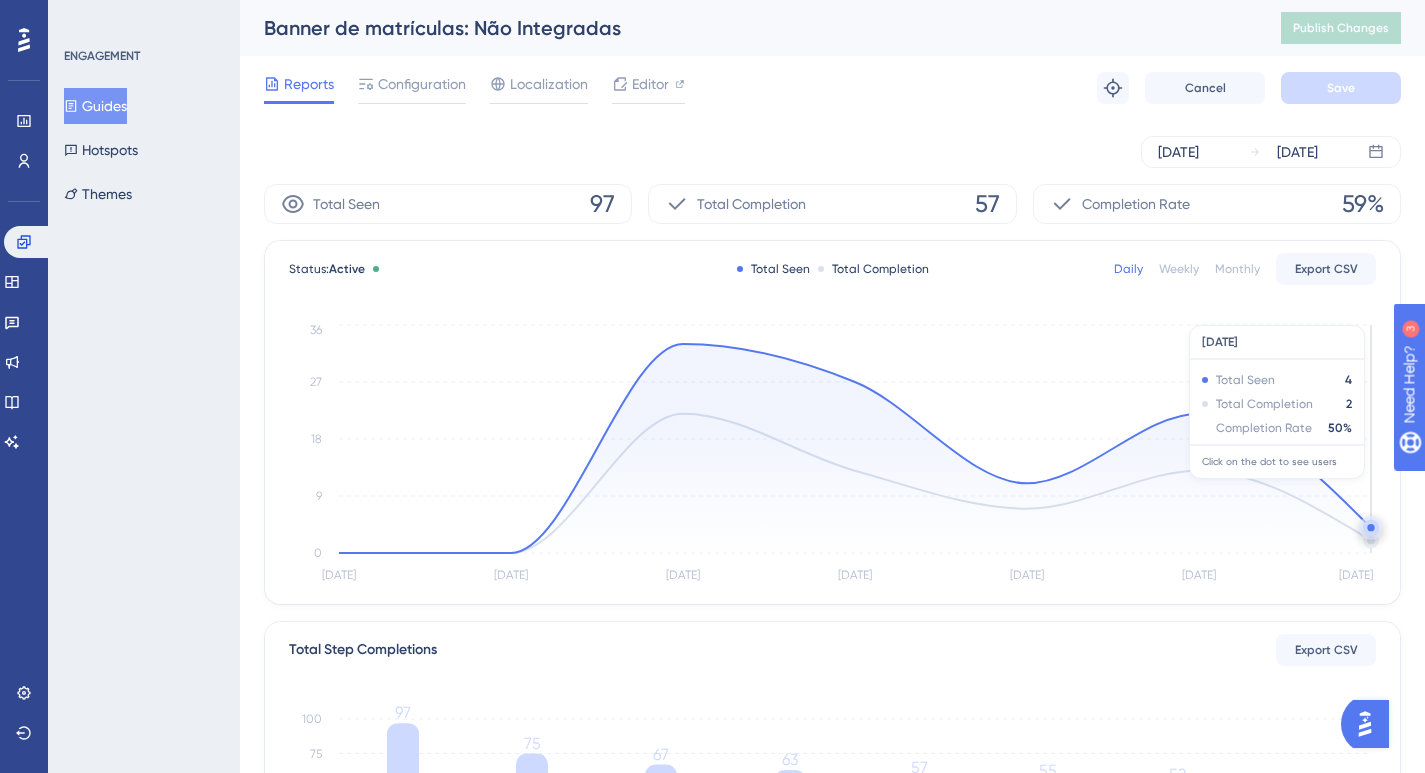 click on "[DATE] [DATE] [DATE] [DATE] [DATE] [DATE] [DATE] 0 9 18 27 36" 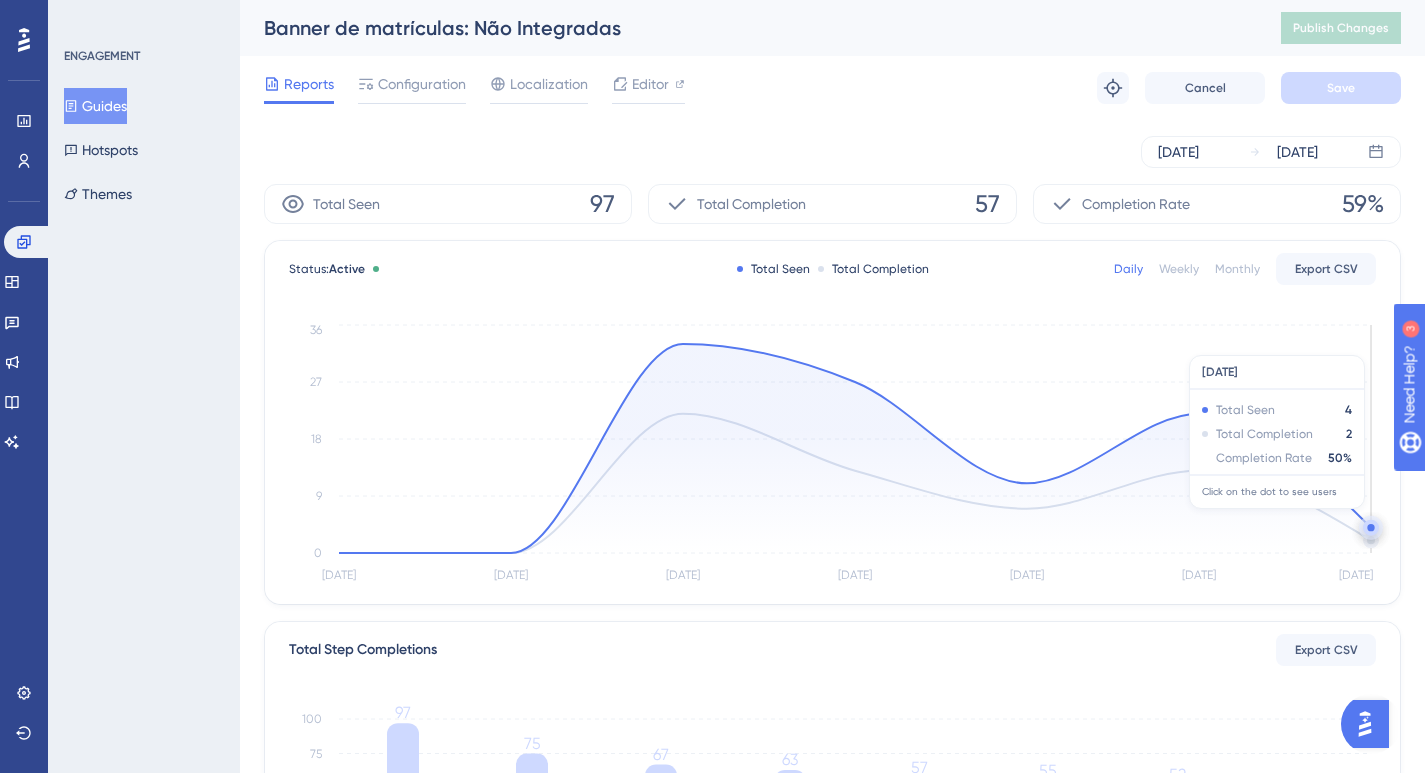 click 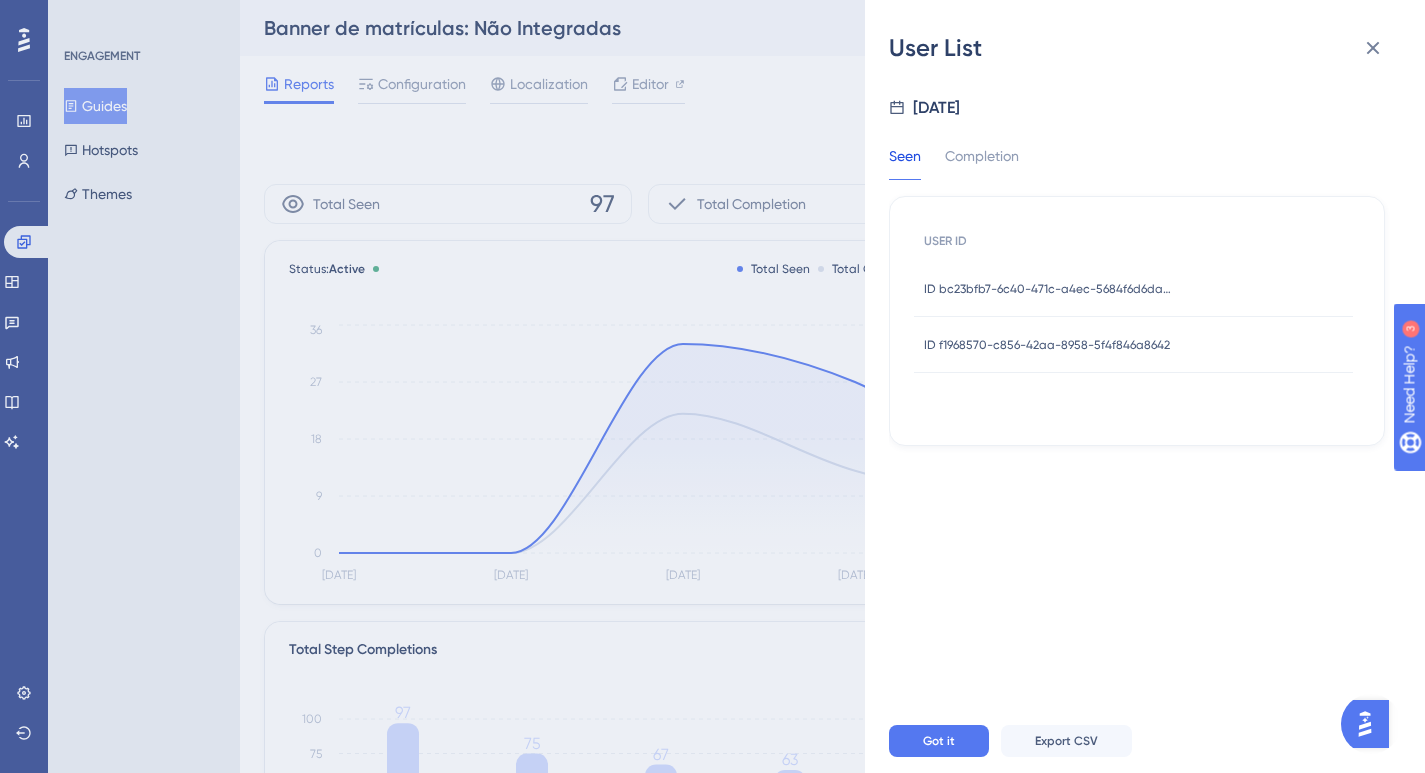 click on "ID bc23bfb7-6c40-471c-a4ec-5684f6d6daa3" at bounding box center (1049, 289) 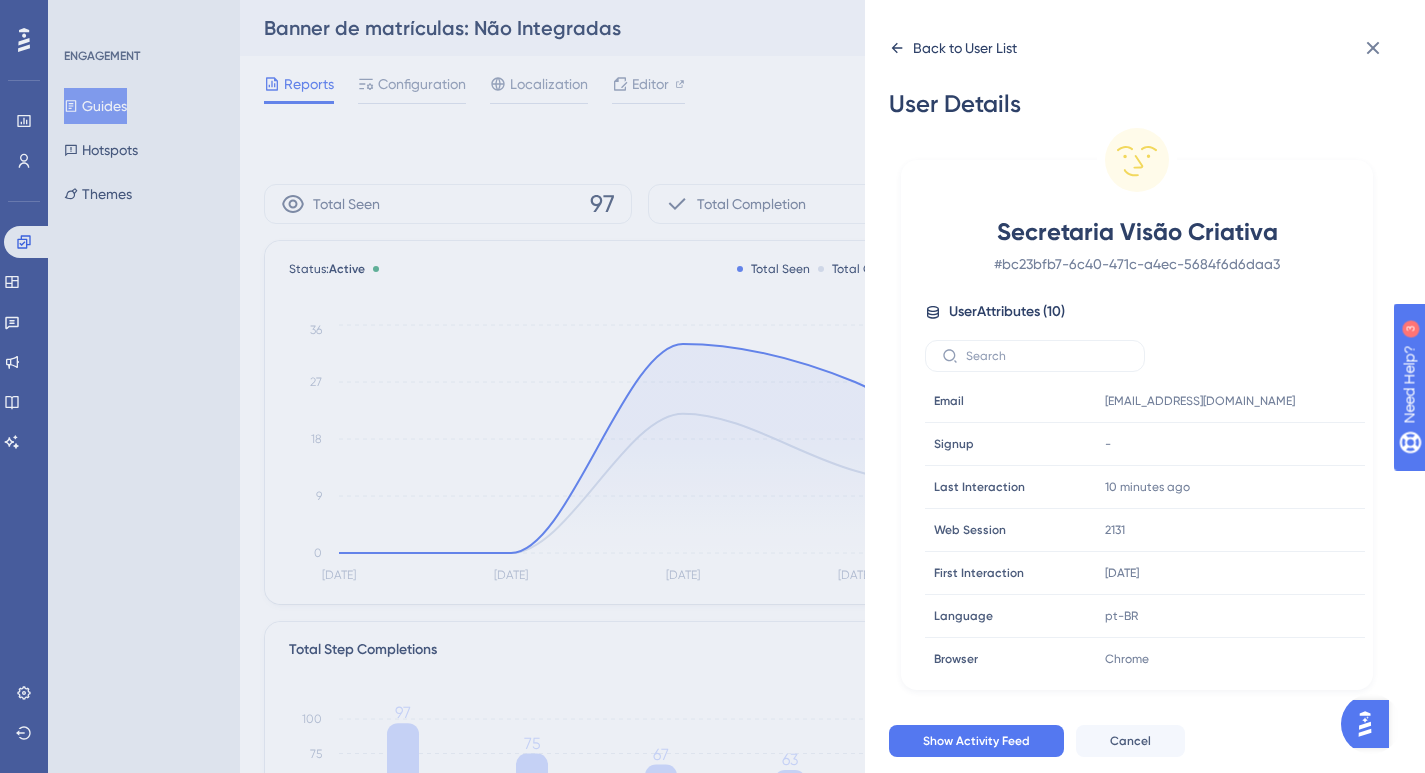 click on "Back to User List" at bounding box center (965, 48) 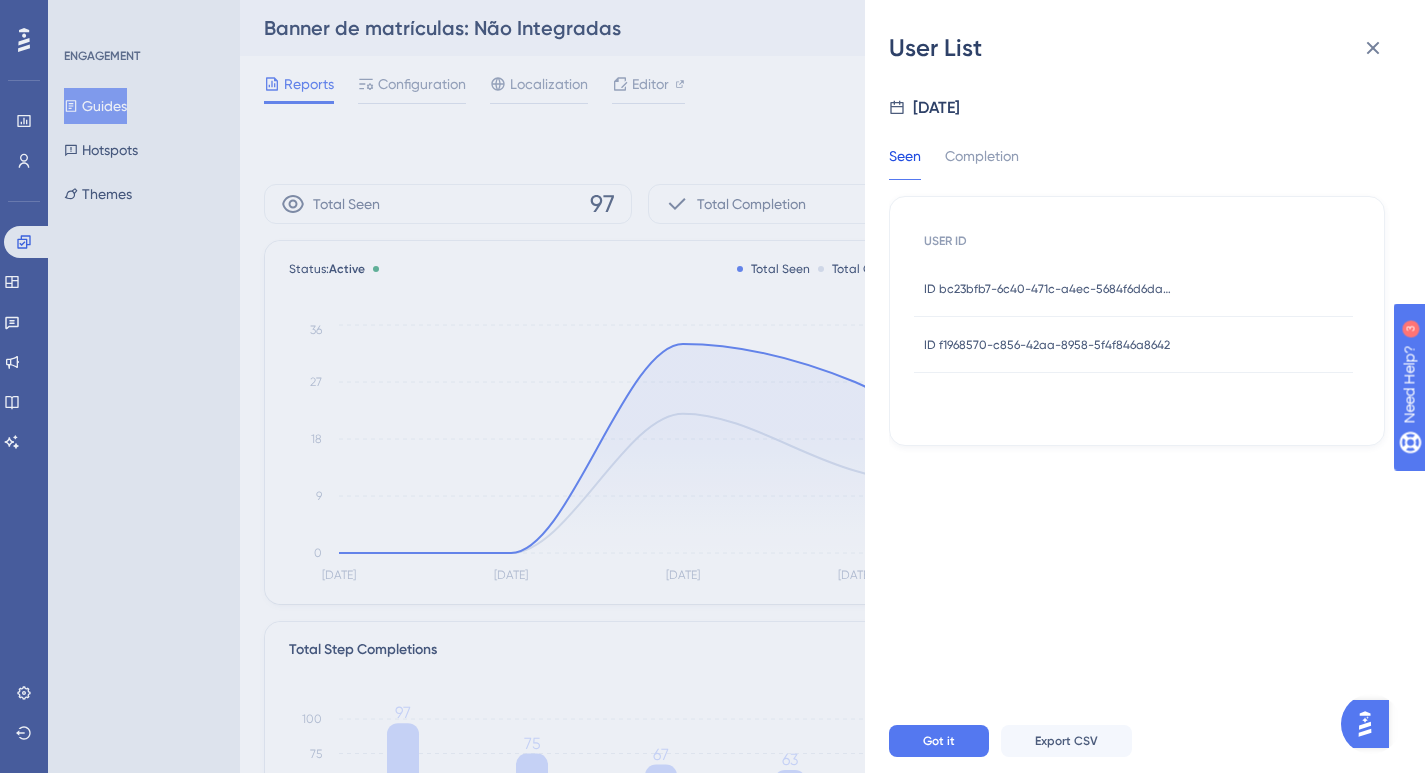 click on "ID f1968570-c856-42aa-8958-5f4f846a8642" at bounding box center [1047, 345] 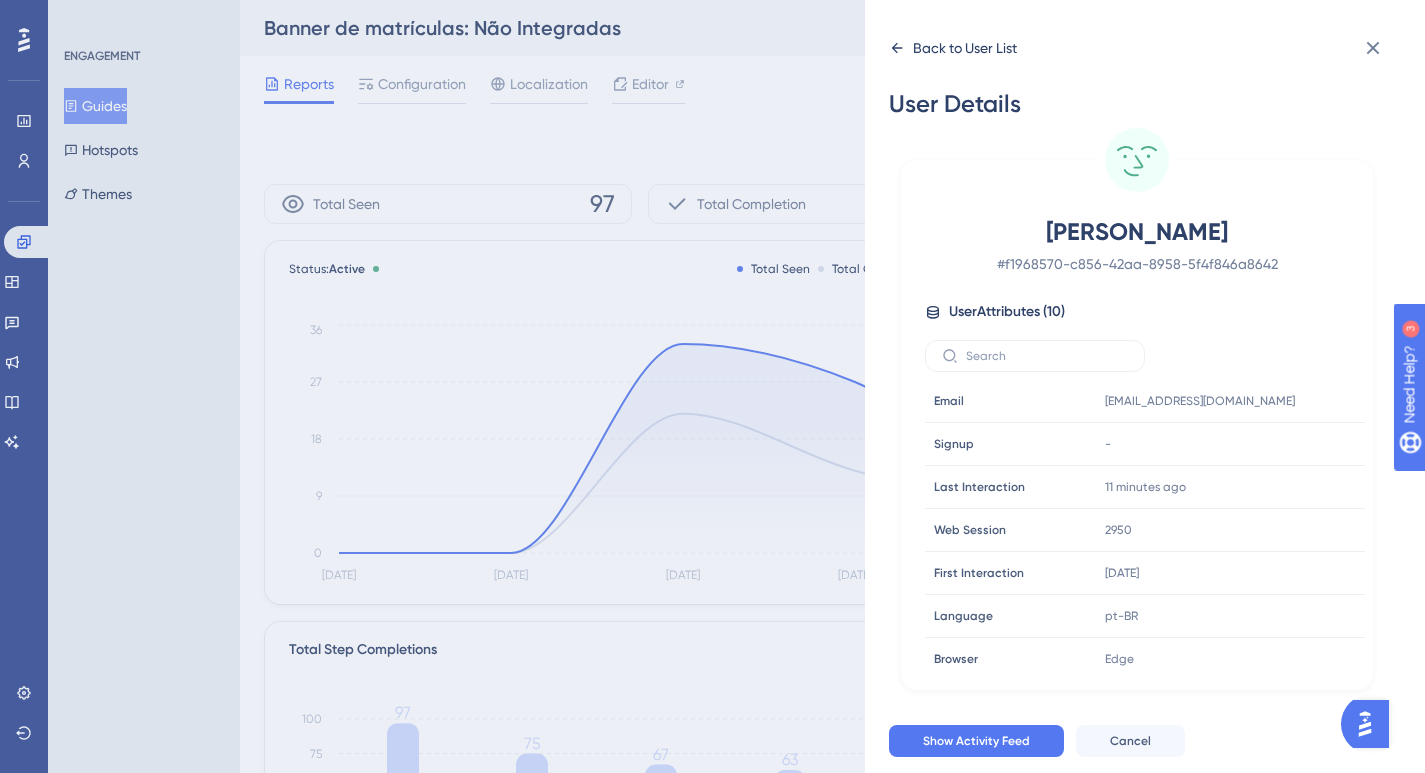 click on "Back to User List" at bounding box center (965, 48) 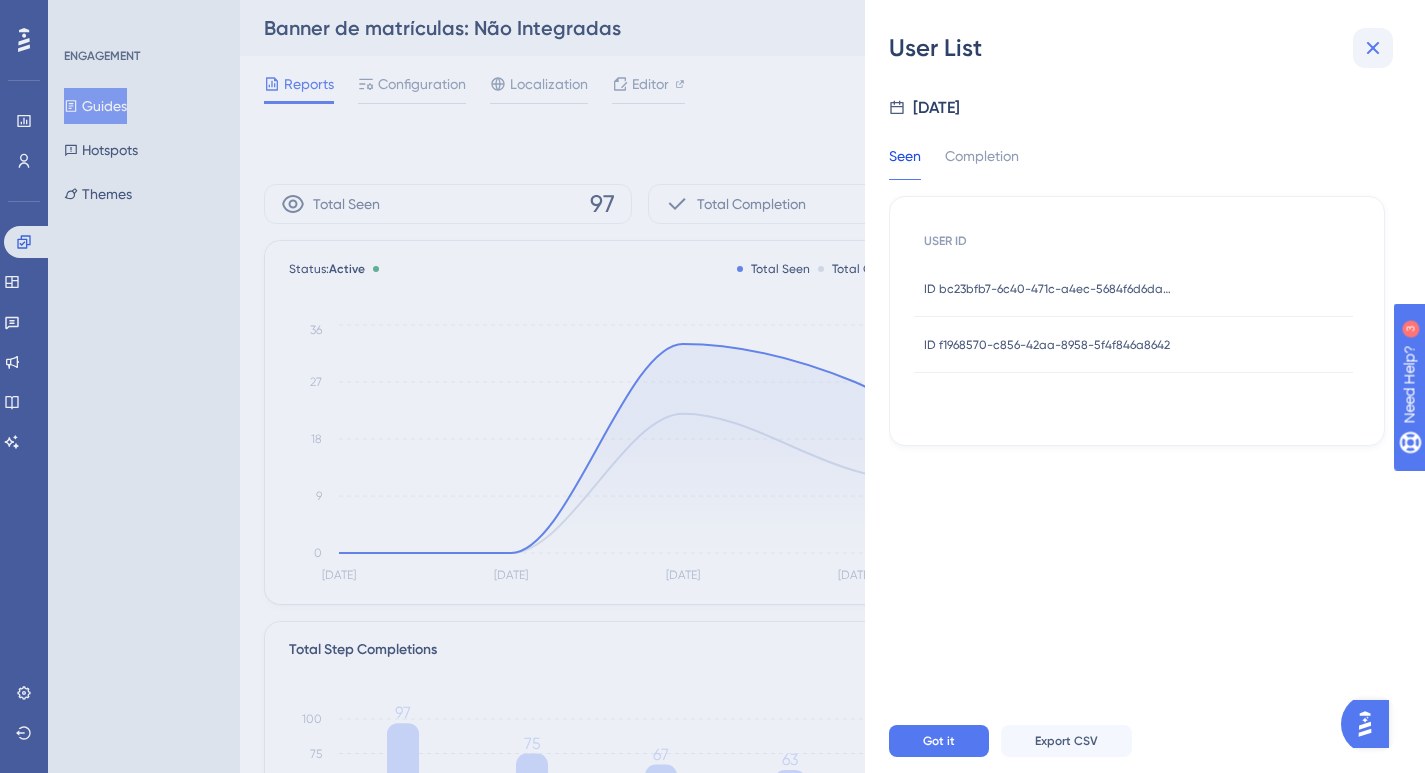 click 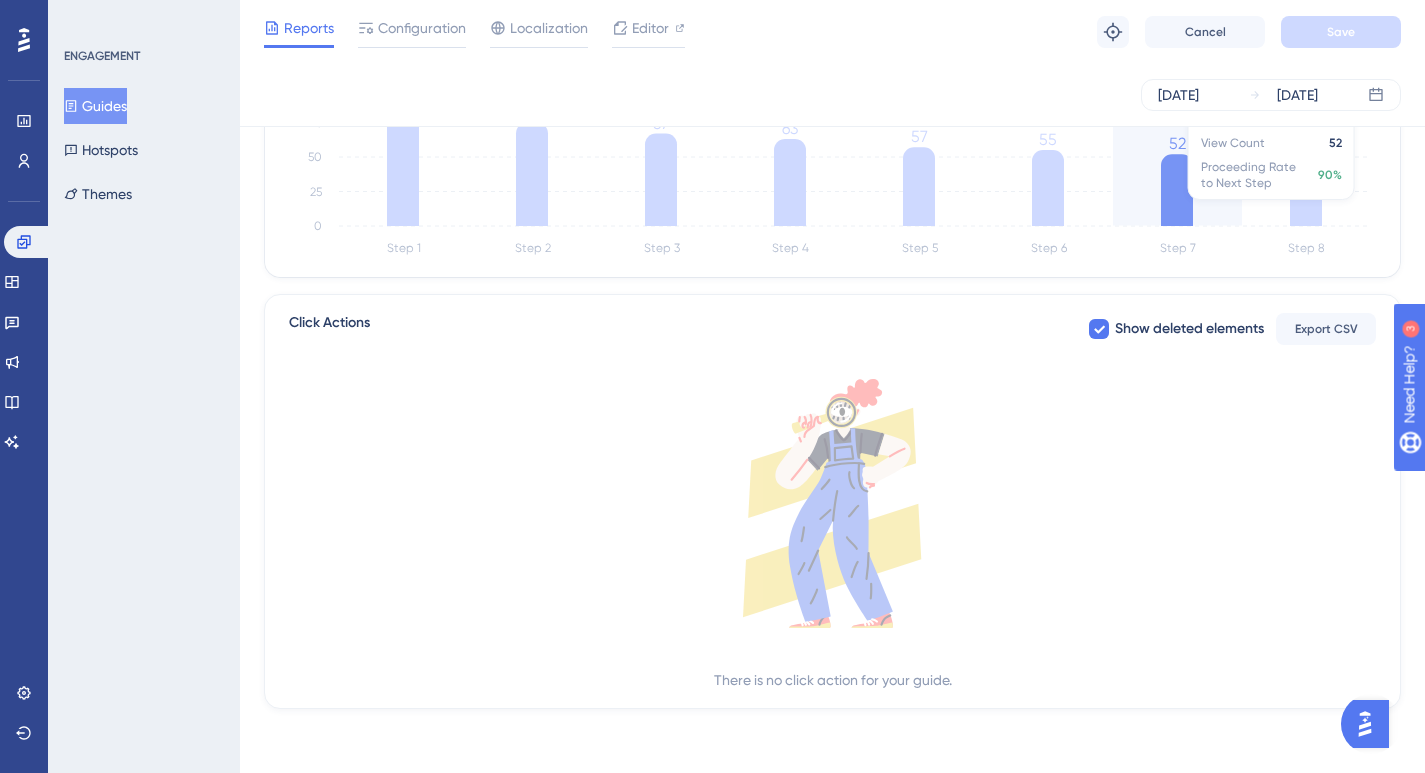 scroll, scrollTop: 0, scrollLeft: 0, axis: both 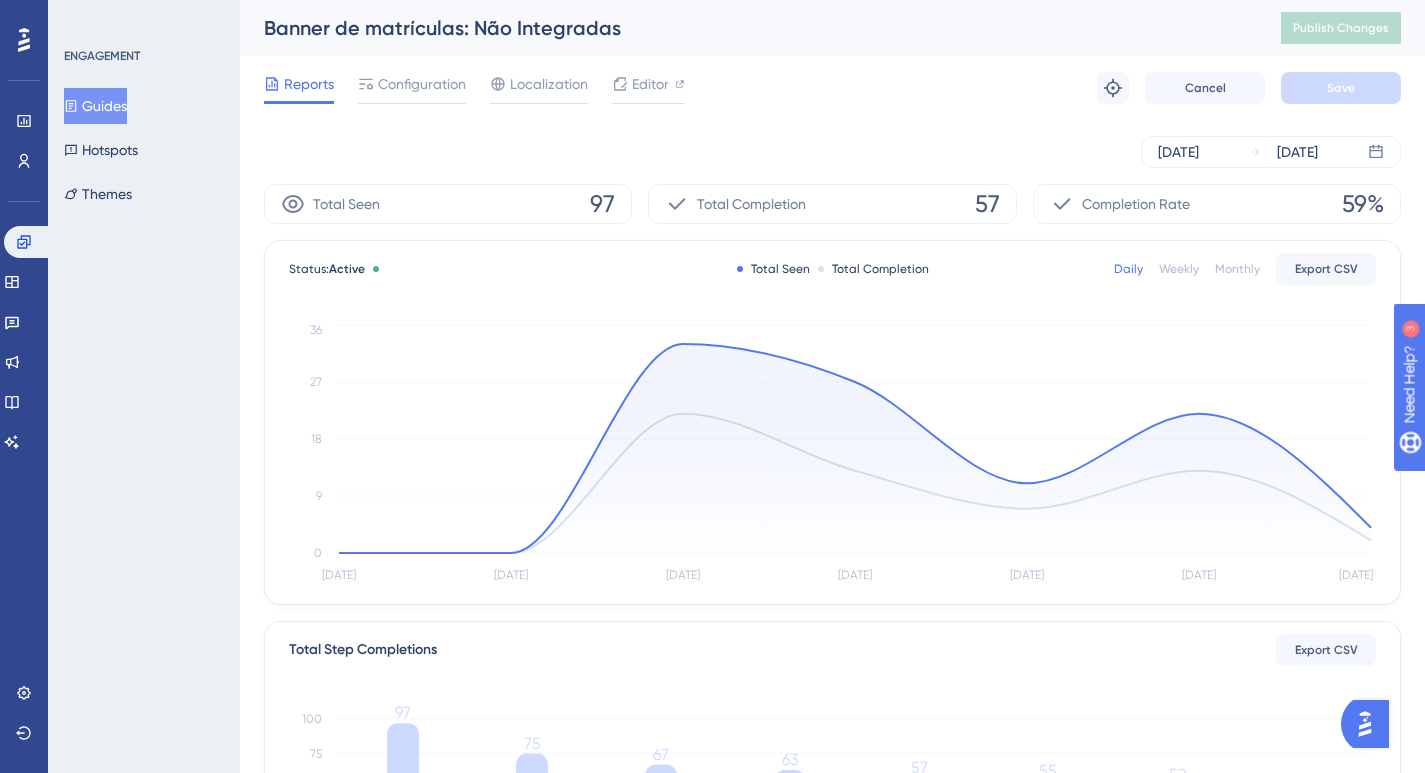 click on "Guides" at bounding box center (95, 106) 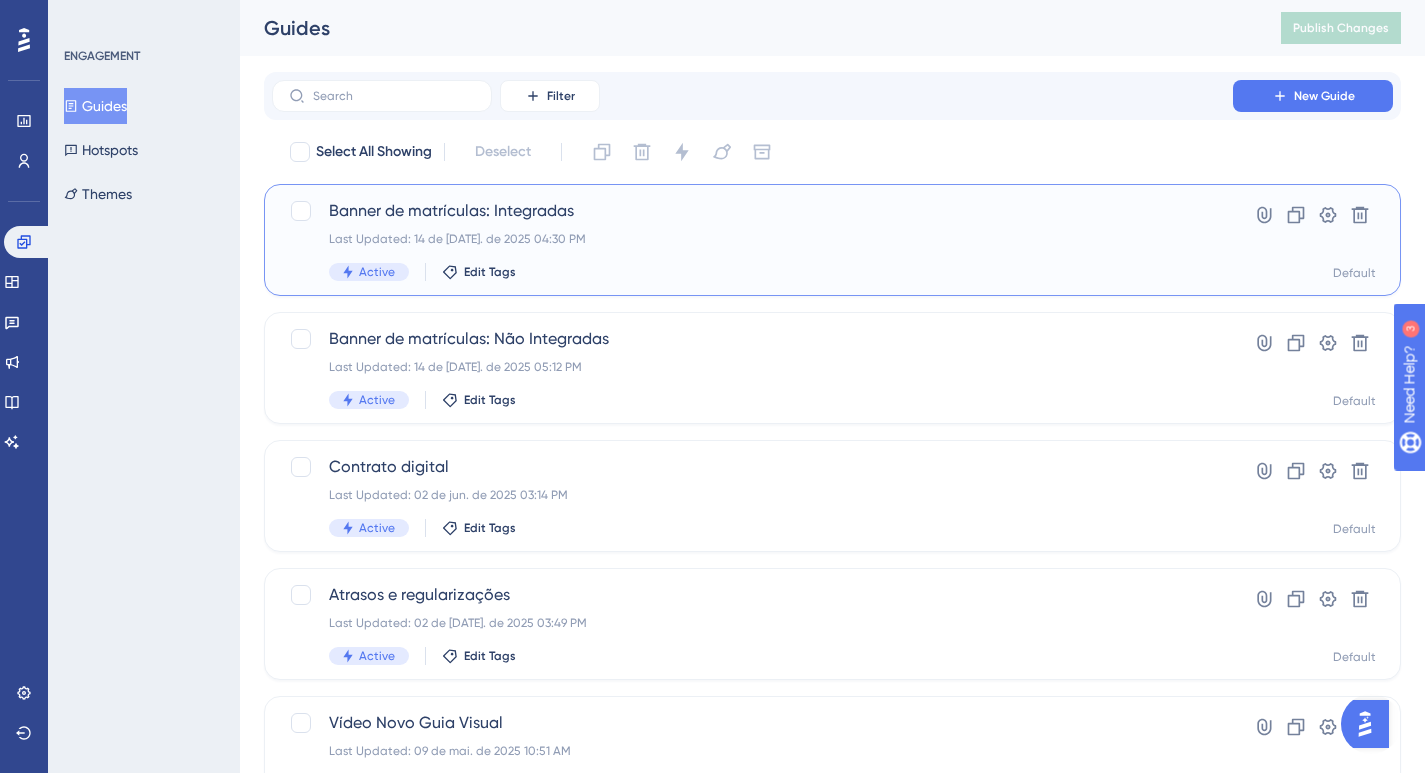 click on "Banner de matrículas: Integradas" at bounding box center (752, 211) 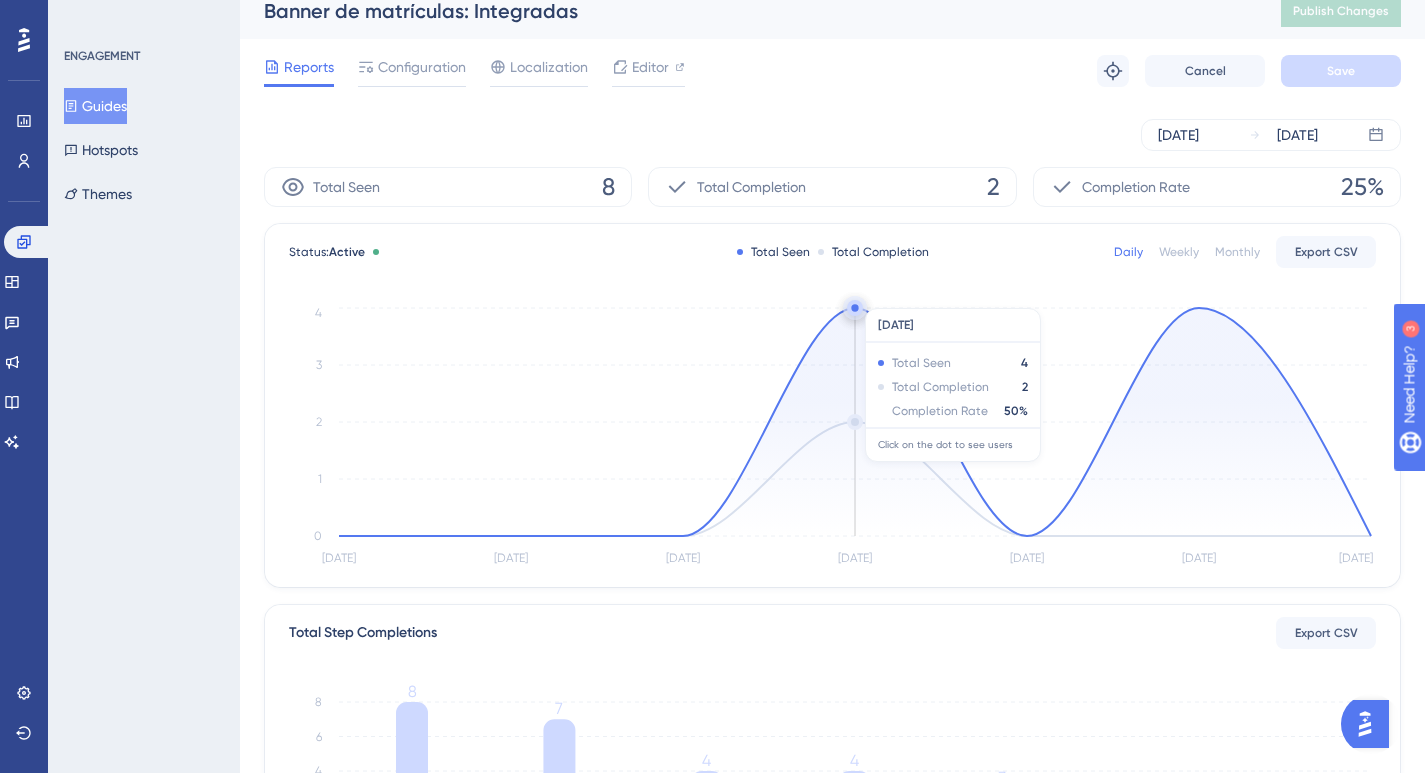 scroll, scrollTop: 15, scrollLeft: 0, axis: vertical 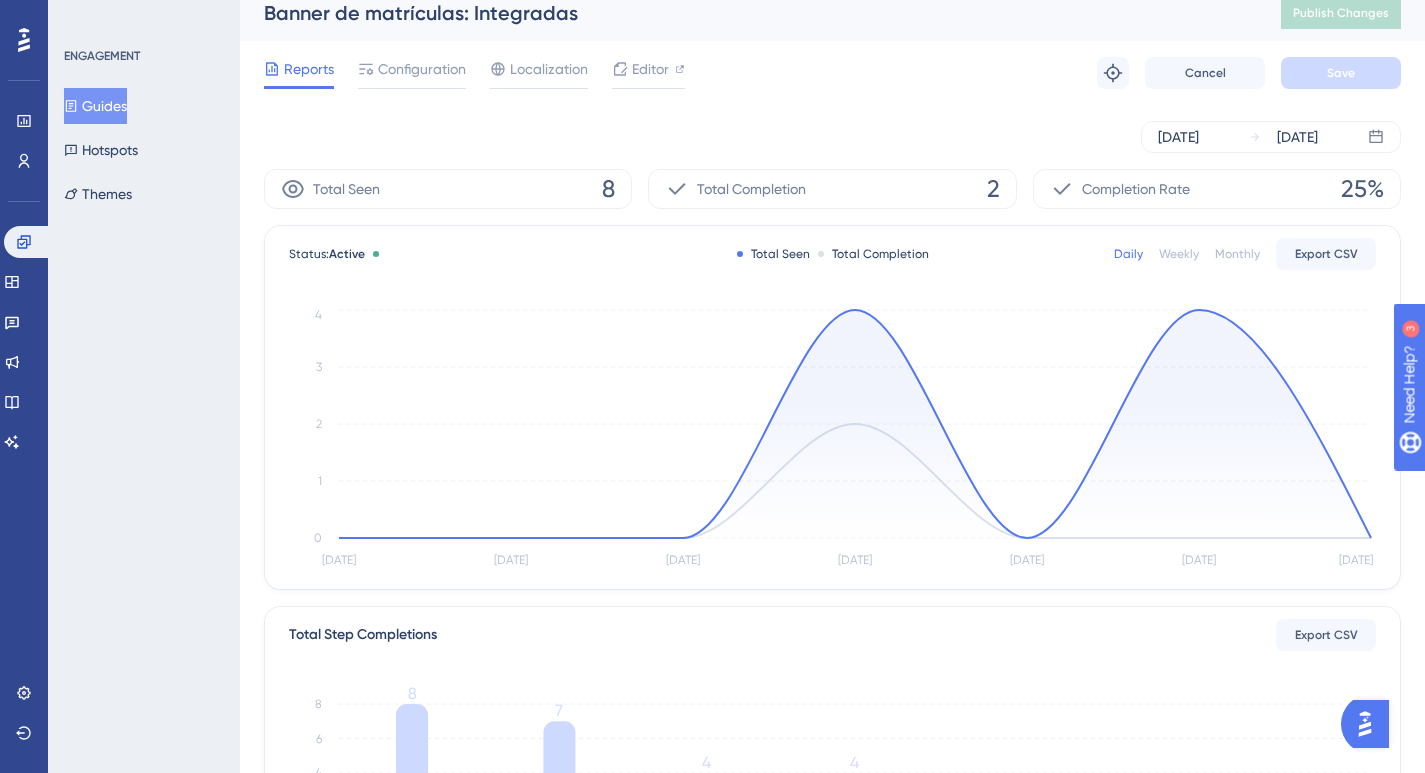 click on "8" at bounding box center (608, 189) 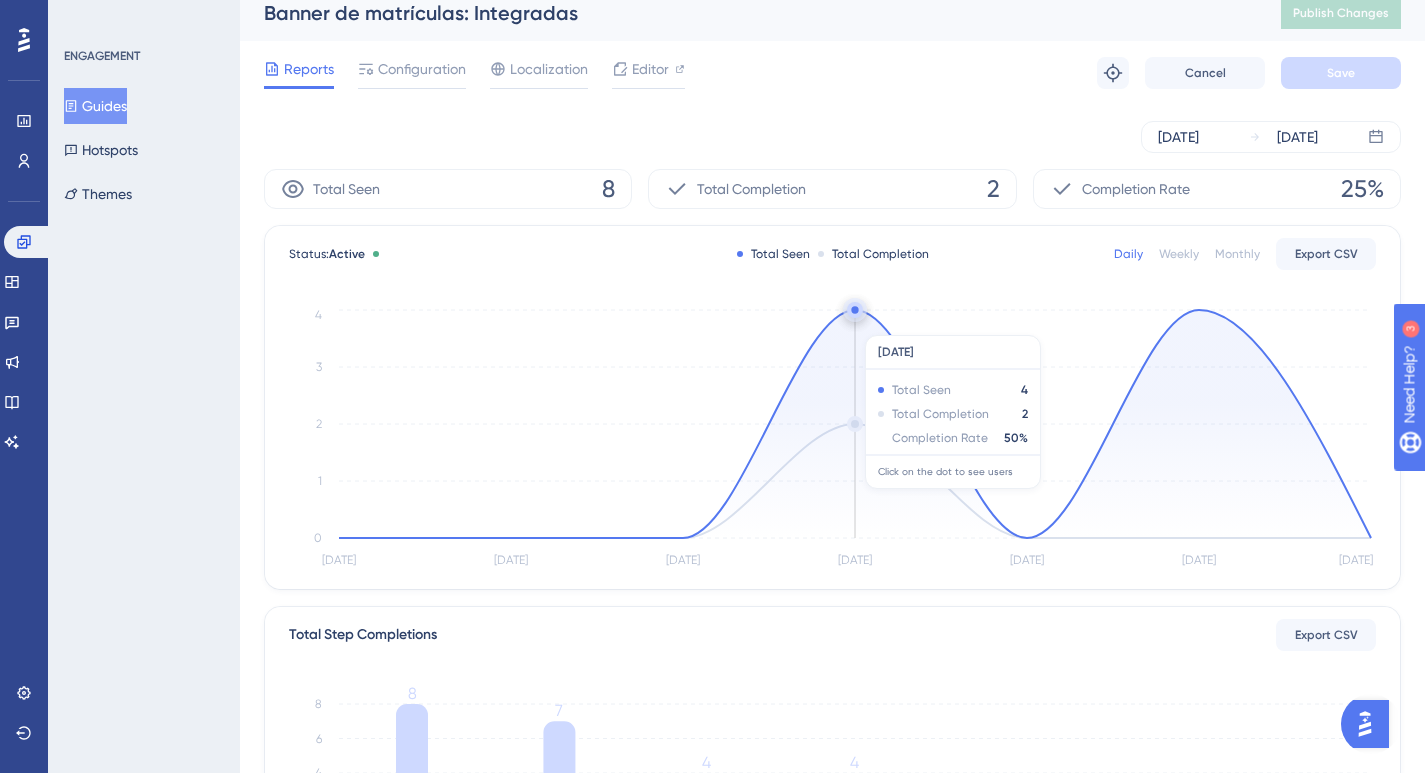 click 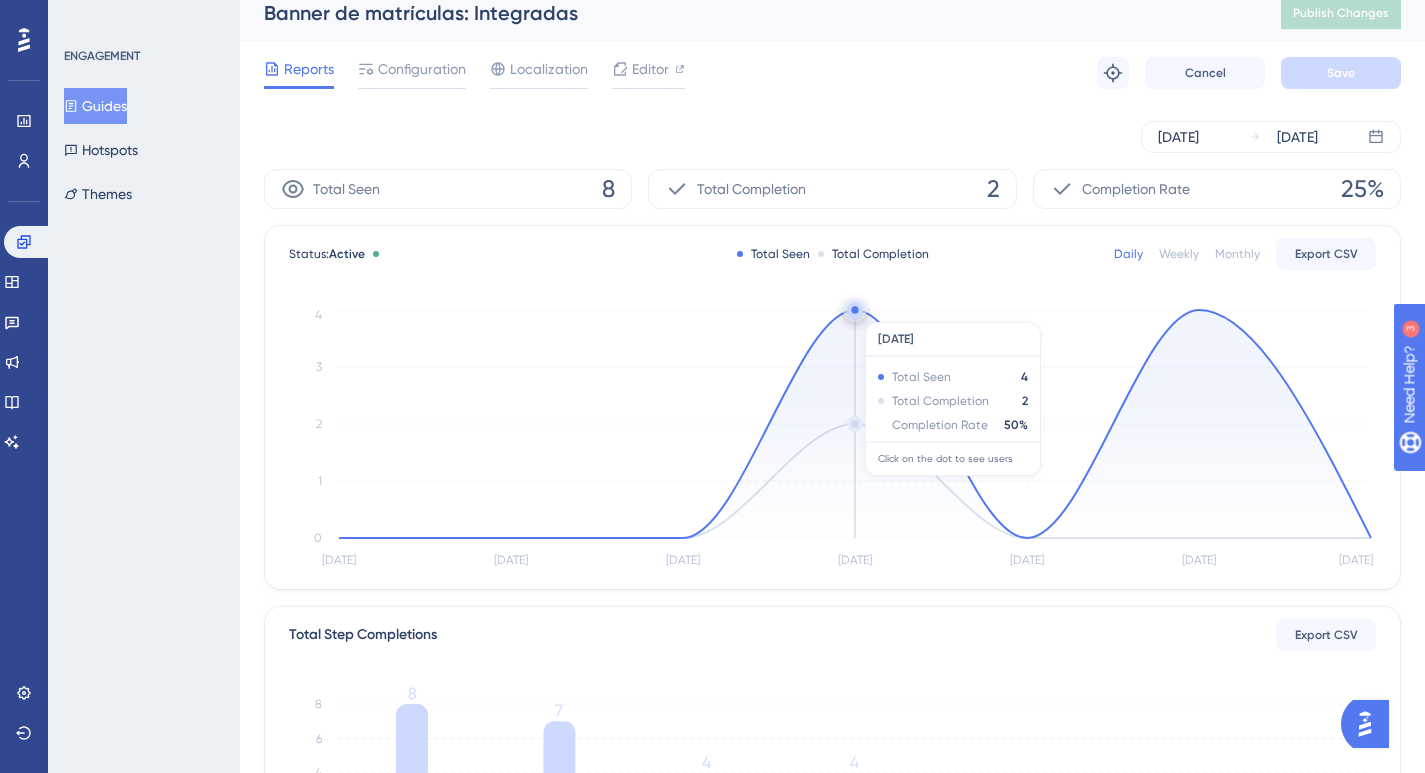 click 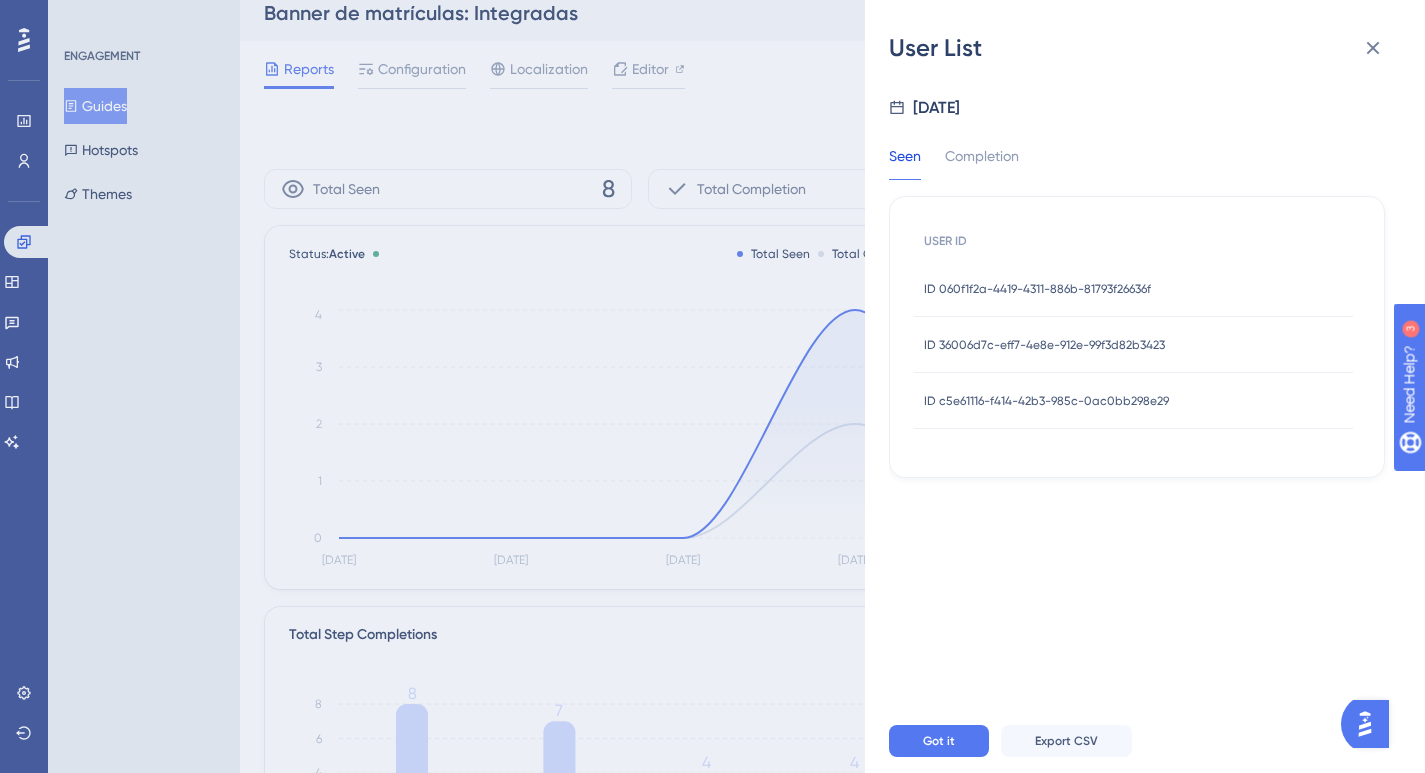 click on "ID 060f1f2a-4419-4311-886b-81793f26636f ID 060f1f2a-4419-4311-886b-81793f26636f" at bounding box center [1037, 289] 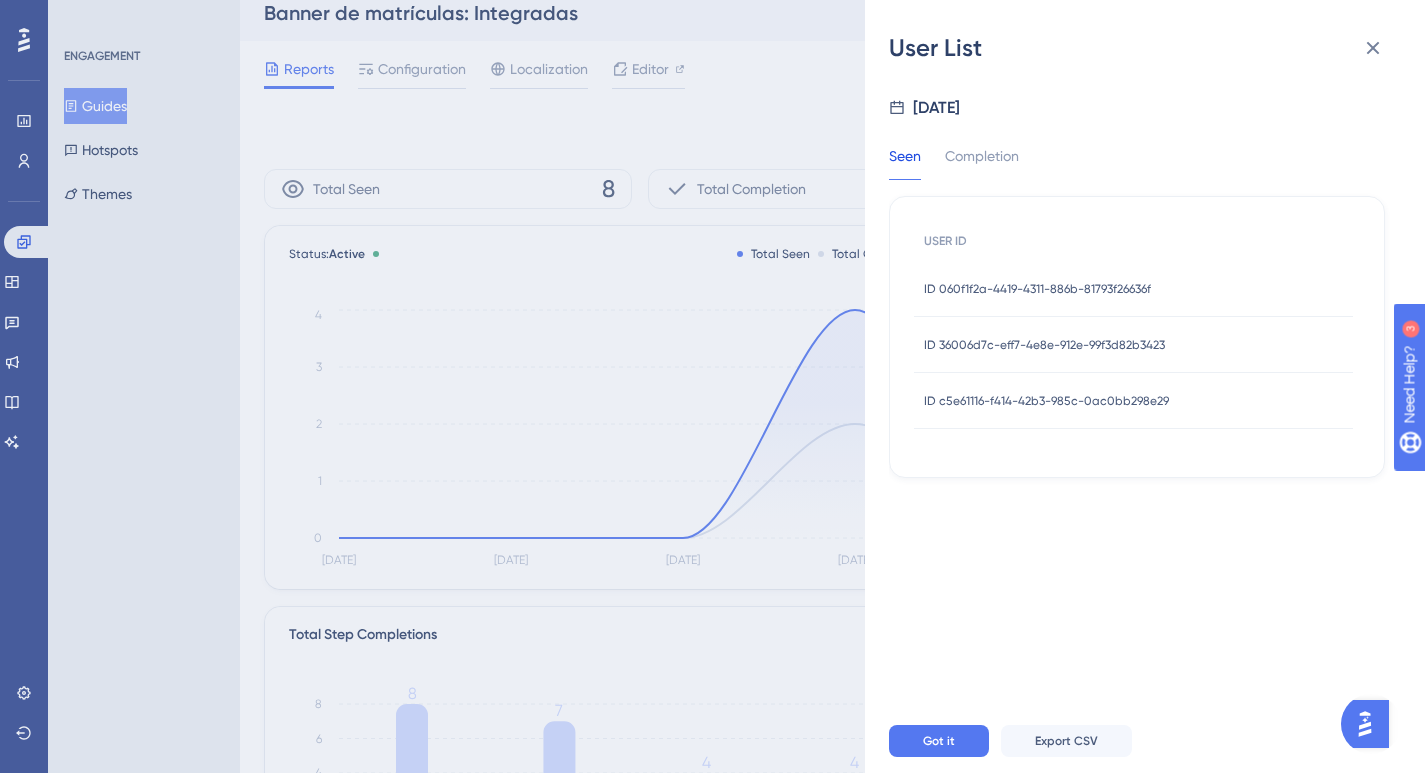 click on "ID 060f1f2a-4419-4311-886b-81793f26636f ID 060f1f2a-4419-4311-886b-81793f26636f" at bounding box center (1037, 289) 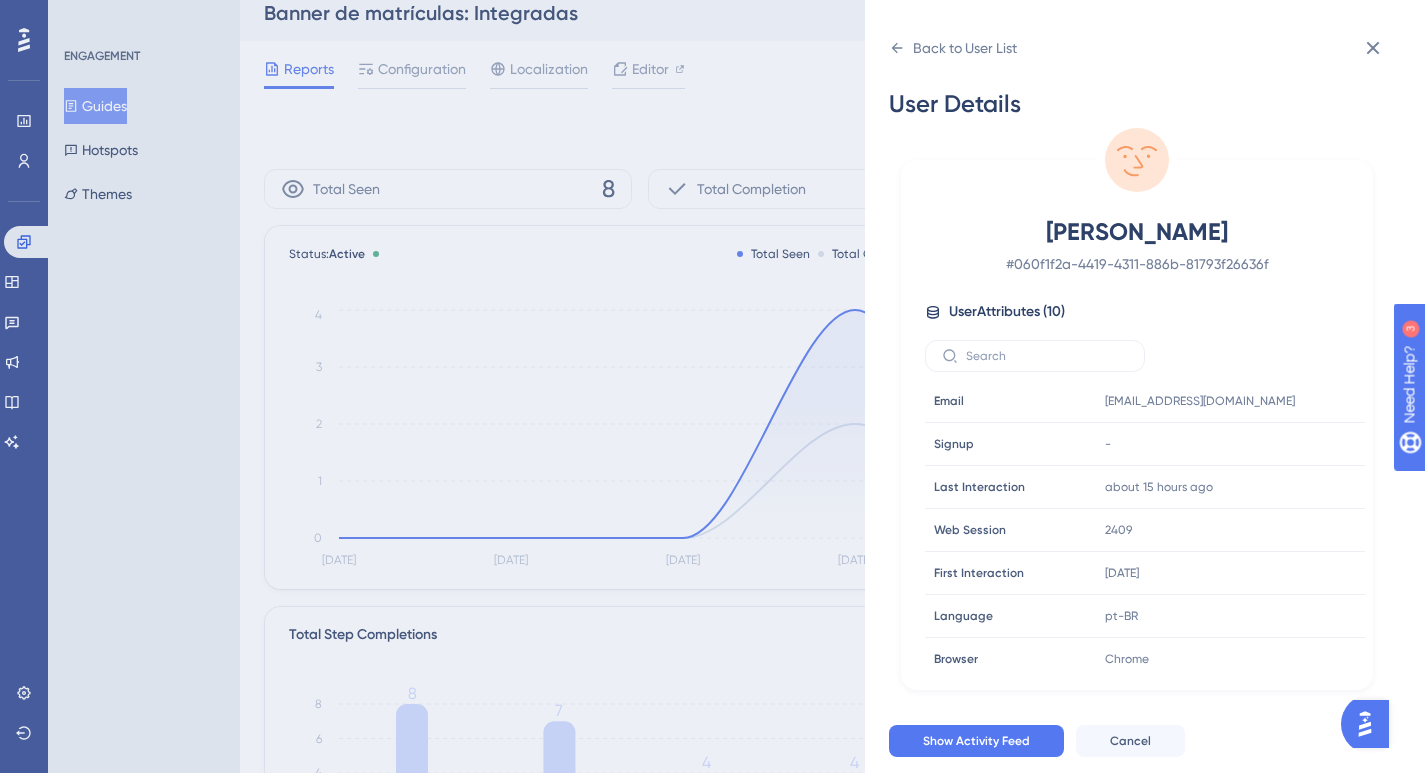 drag, startPoint x: 1037, startPoint y: 224, endPoint x: 1234, endPoint y: 232, distance: 197.16237 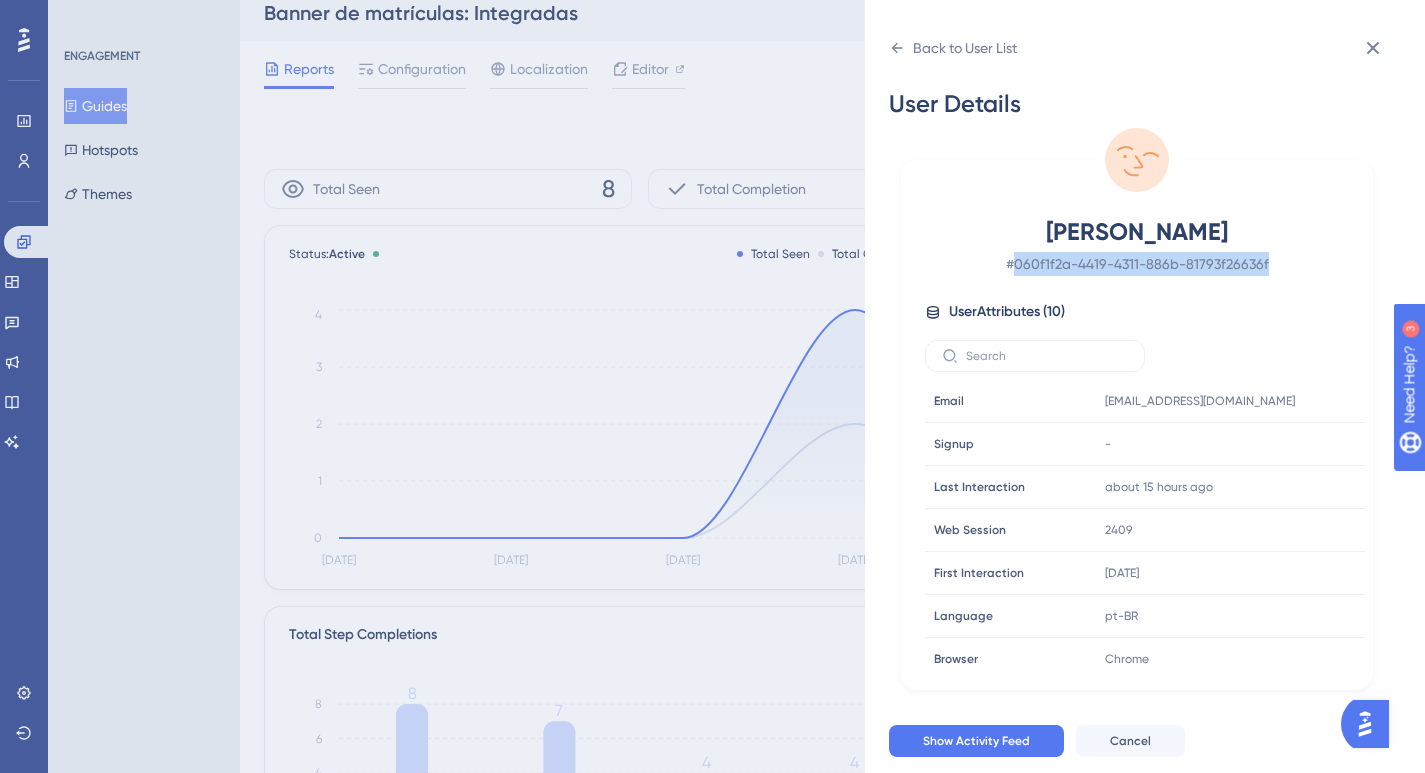 drag, startPoint x: 1264, startPoint y: 262, endPoint x: 1013, endPoint y: 272, distance: 251.19913 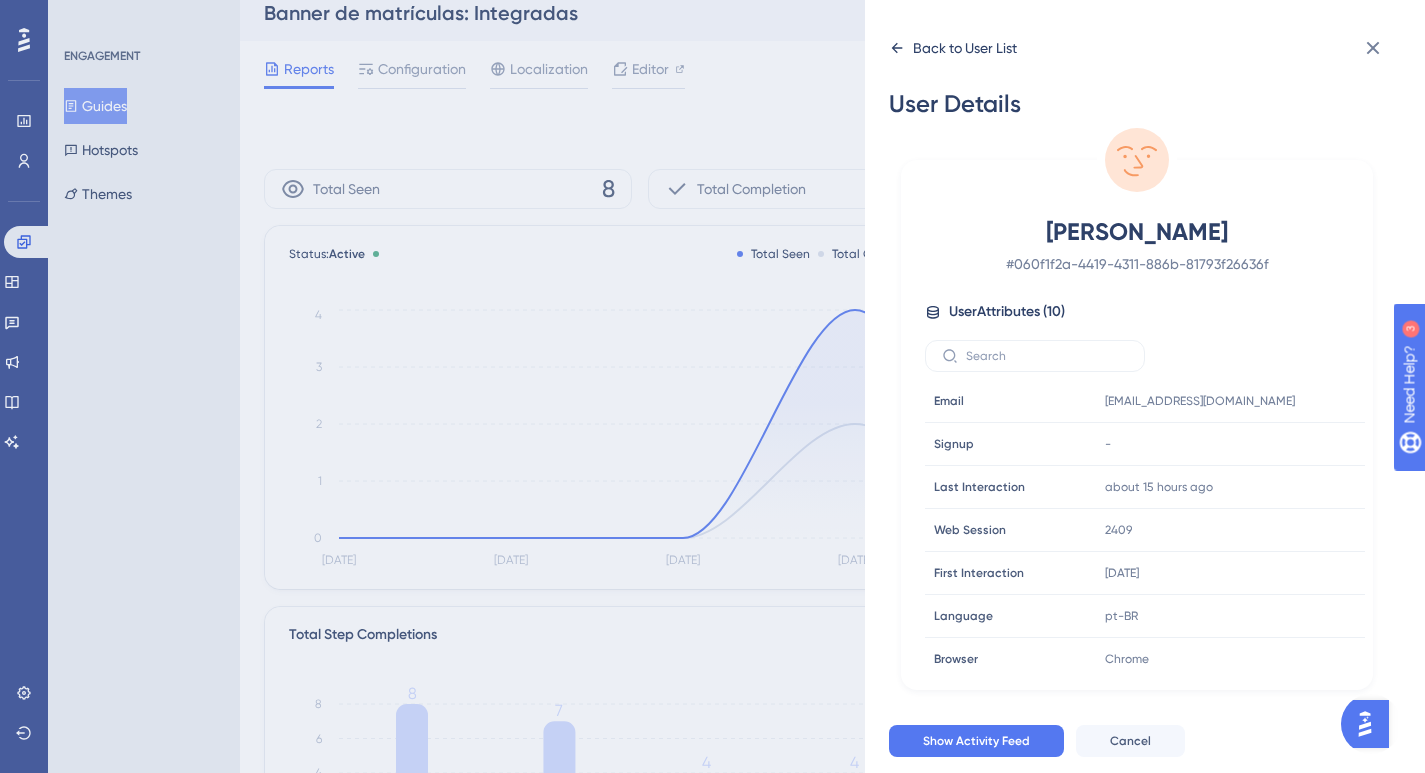 click on "Back to User List" at bounding box center (965, 48) 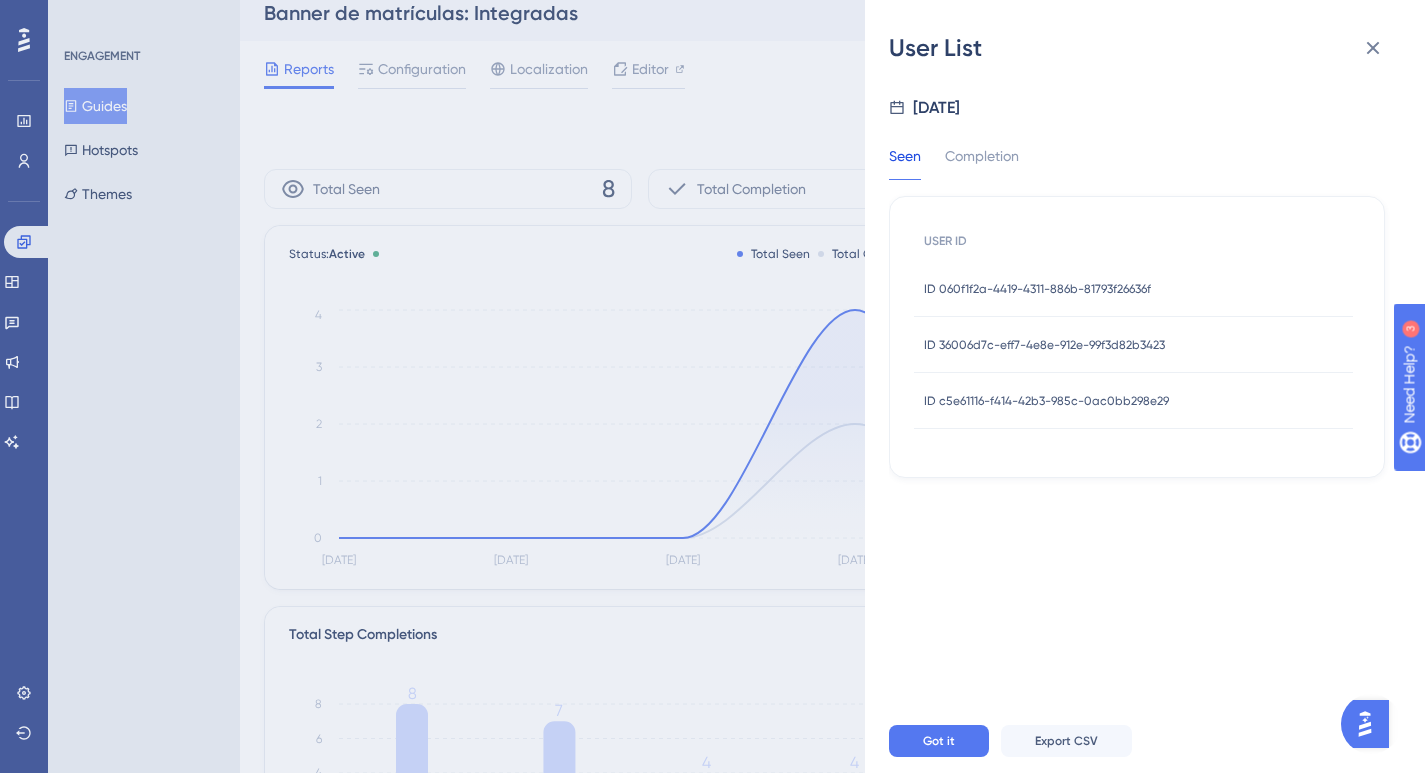 click on "ID 36006d7c-eff7-4e8e-912e-99f3d82b3423" at bounding box center [1044, 345] 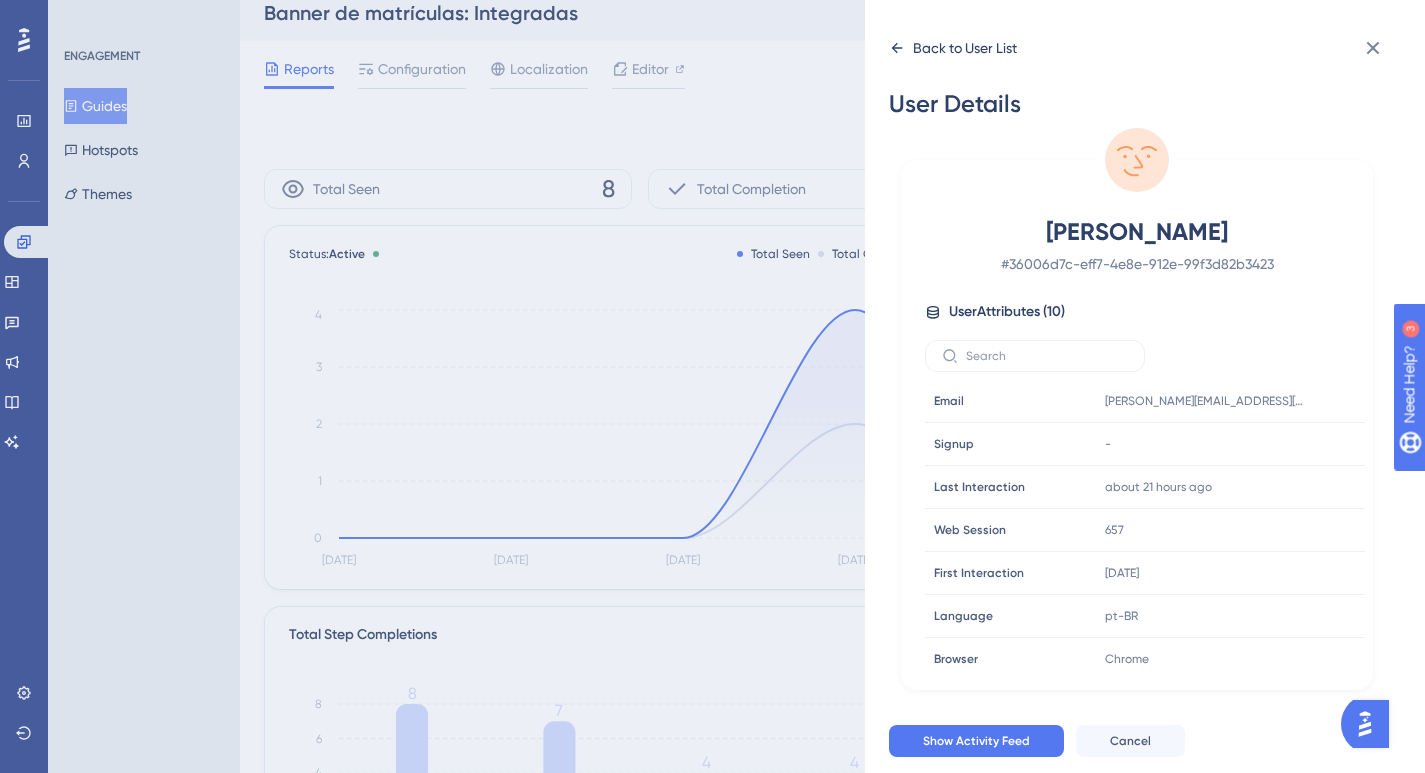 click on "Back to User List" at bounding box center (965, 48) 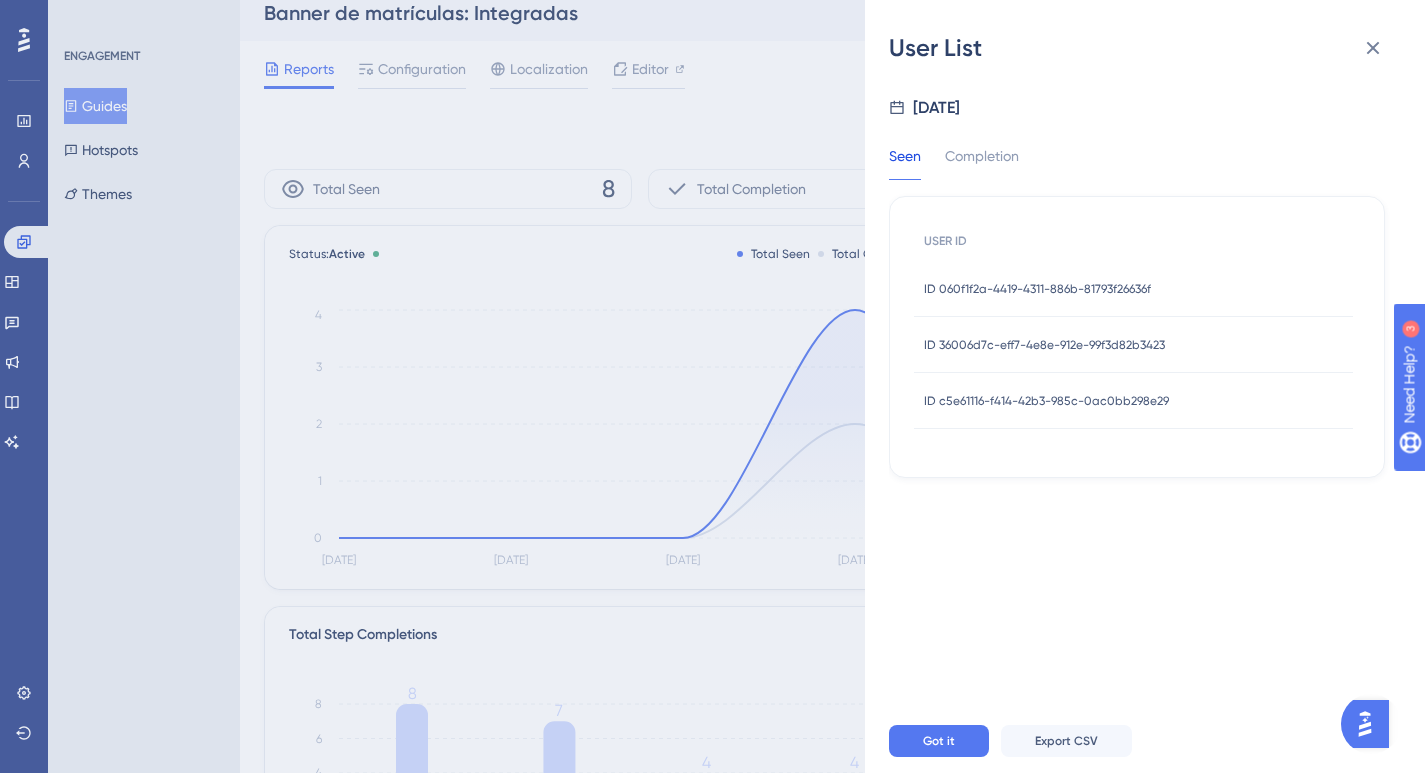 click on "ID c5e61116-f414-42b3-985c-0ac0bb298e29 ID c5e61116-f414-42b3-985c-0ac0bb298e29" at bounding box center [1046, 401] 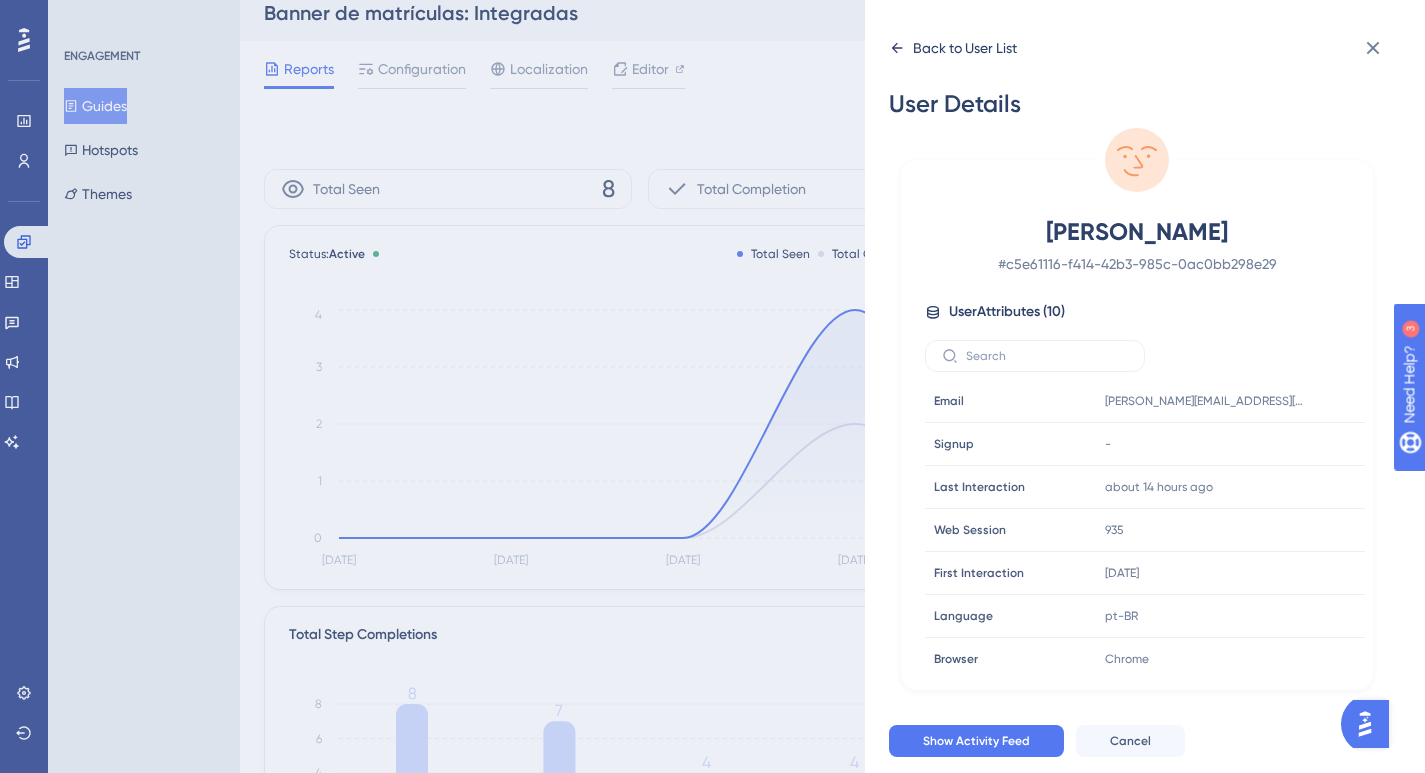 click on "Back to User List" at bounding box center [965, 48] 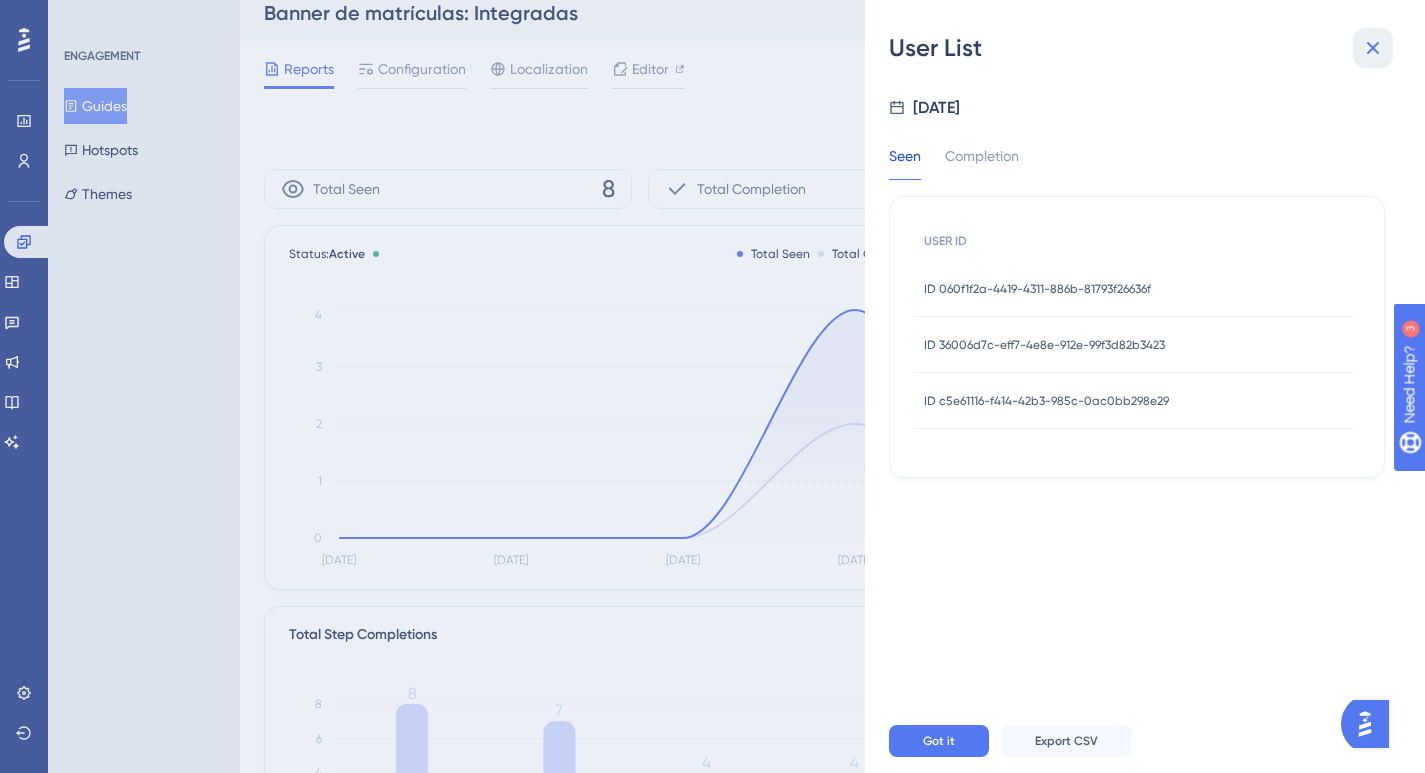 click 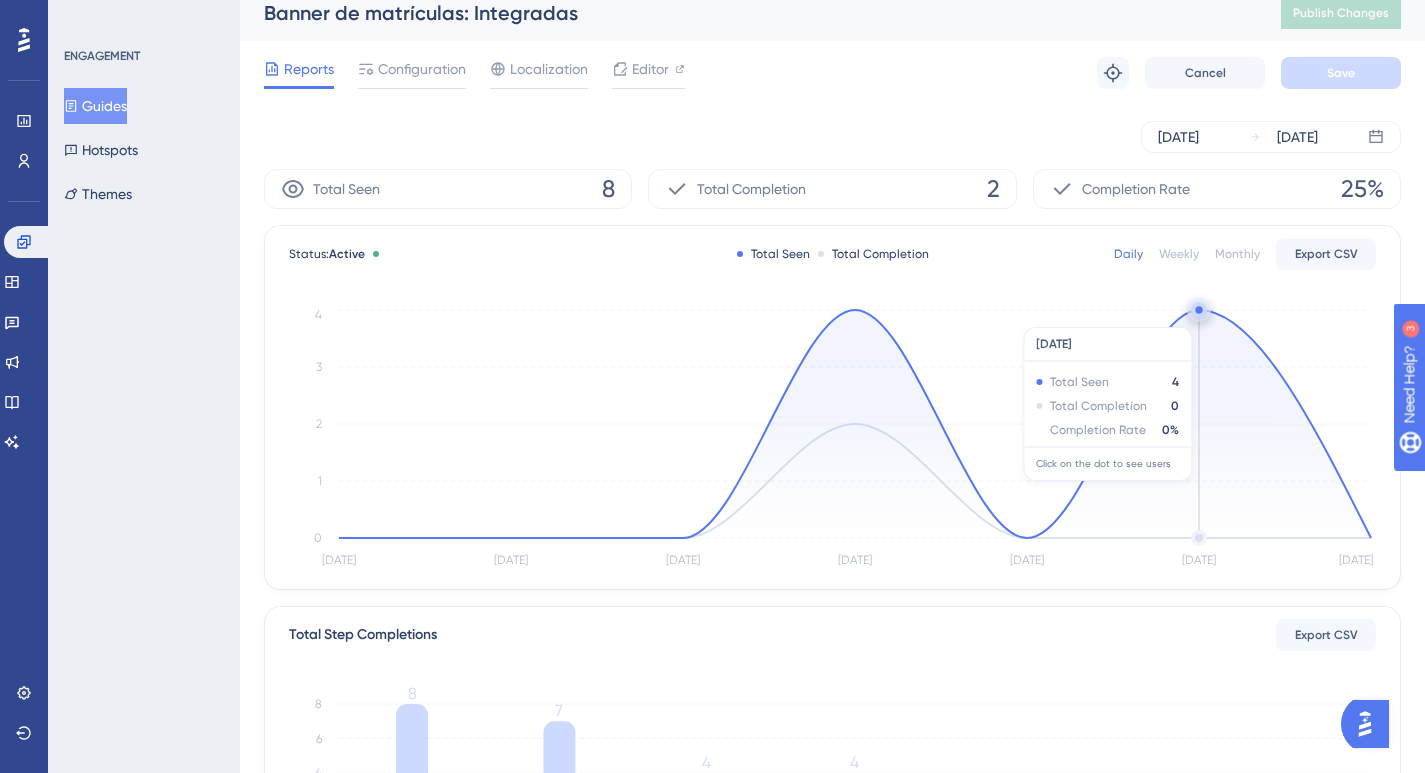 click 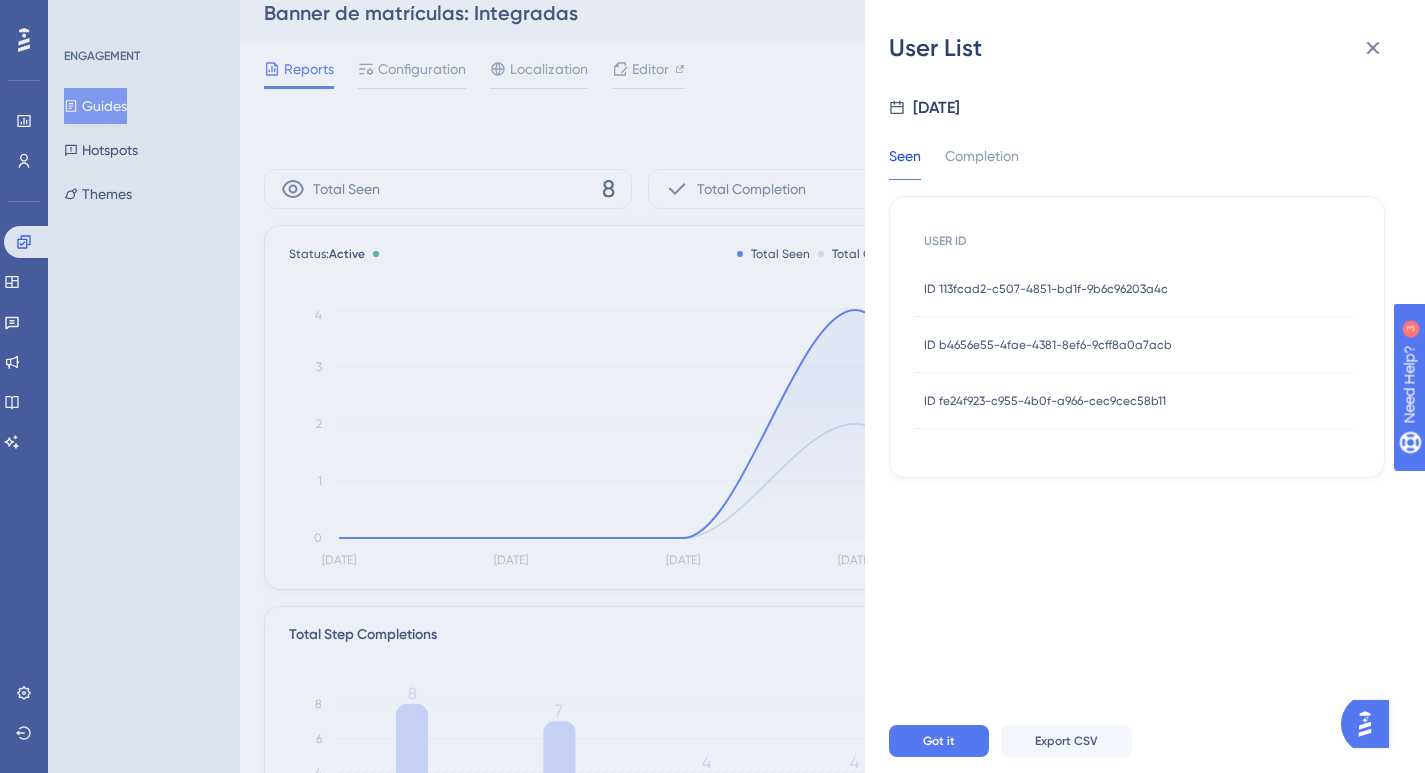 click on "ID 113fcad2-c507-4851-bd1f-9b6c96203a4c" at bounding box center [1046, 289] 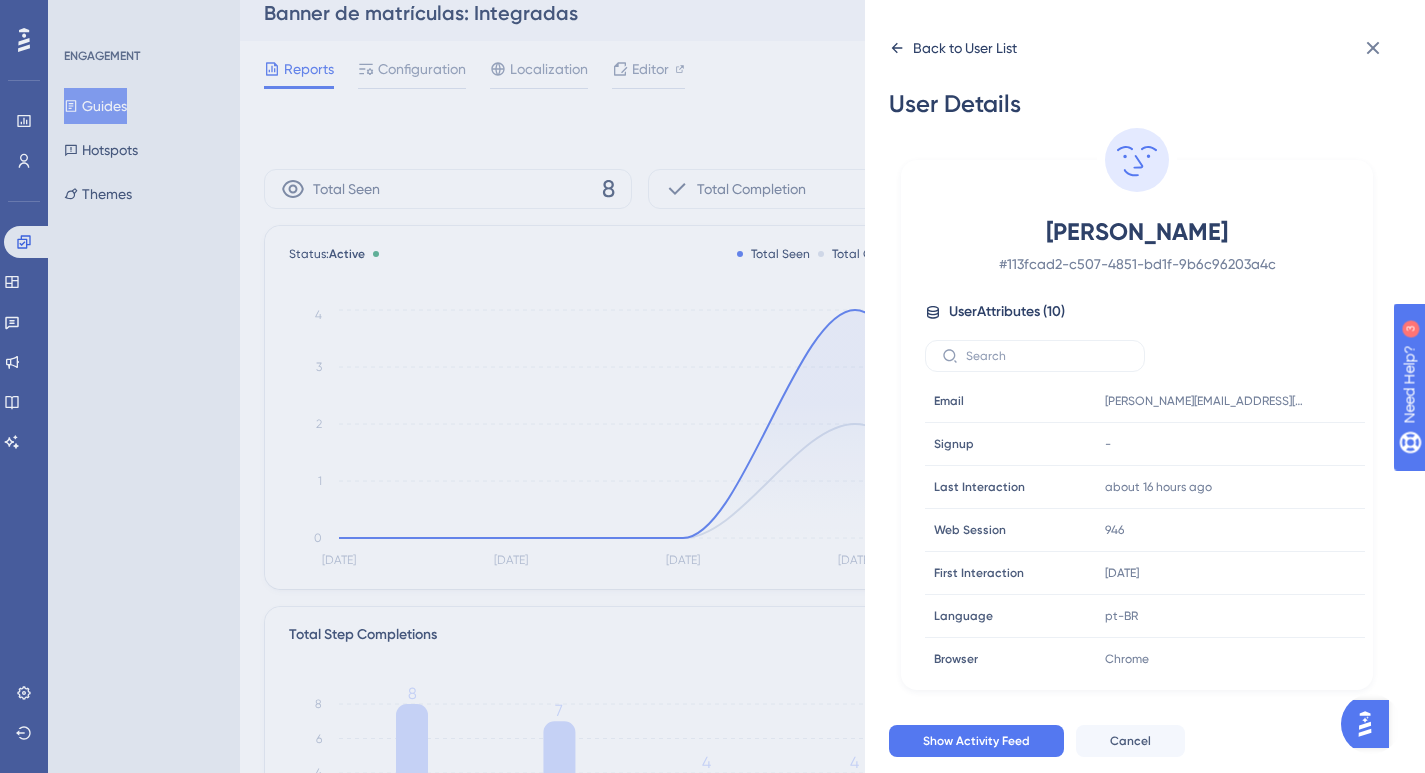 click on "Back to User List" at bounding box center [965, 48] 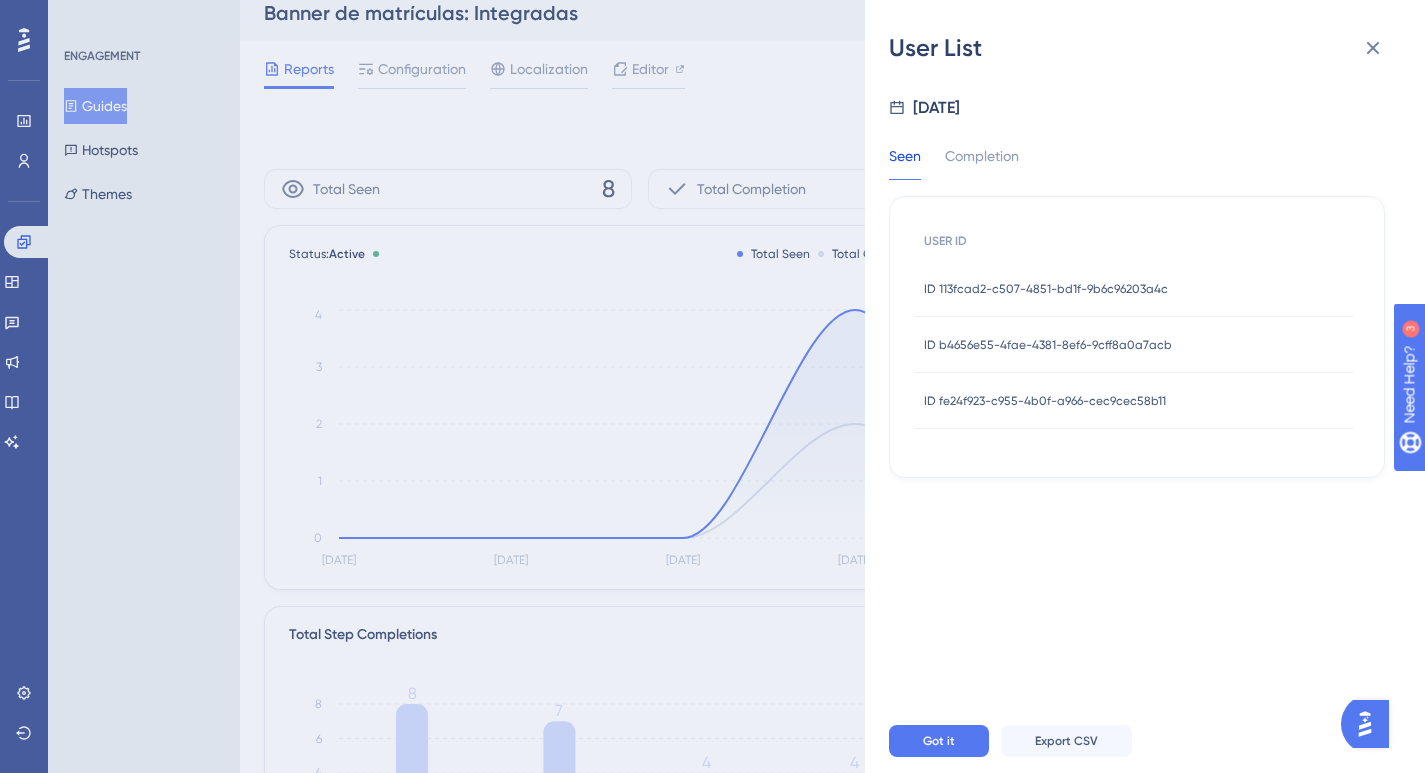 click on "ID b4656e55-4fae-4381-8ef6-9cff8a0a7acb ID b4656e55-4fae-4381-8ef6-9cff8a0a7acb" at bounding box center (1048, 345) 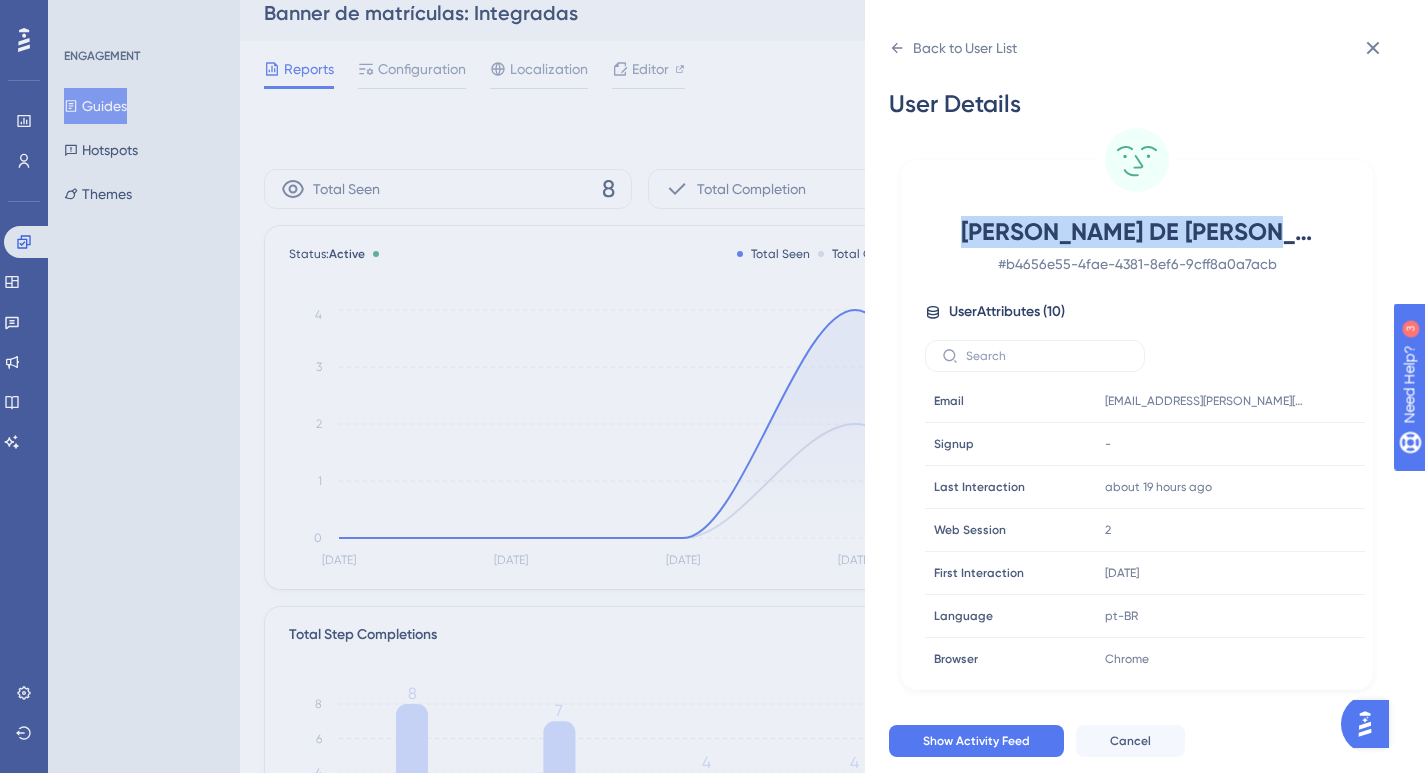 drag, startPoint x: 961, startPoint y: 232, endPoint x: 1279, endPoint y: 224, distance: 318.10062 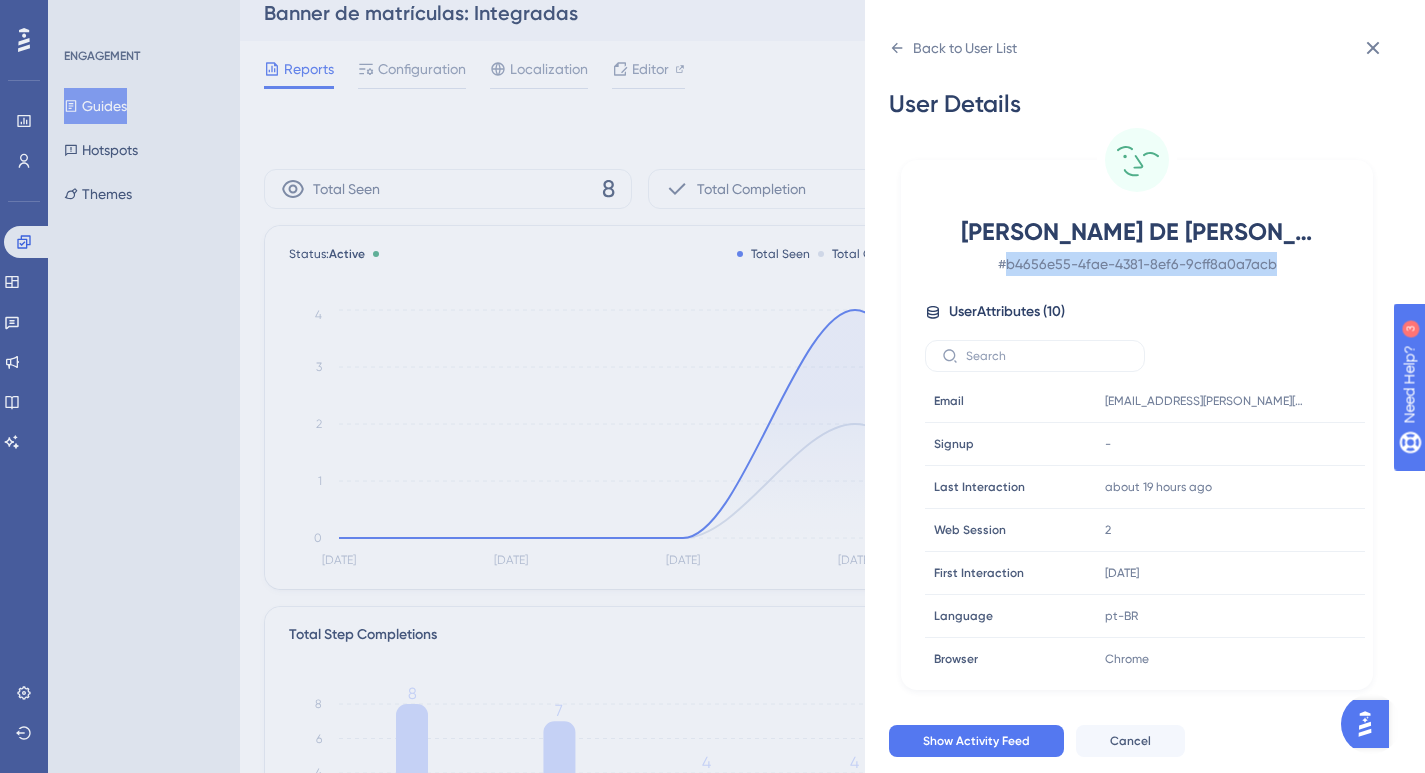 drag, startPoint x: 1271, startPoint y: 263, endPoint x: 999, endPoint y: 263, distance: 272 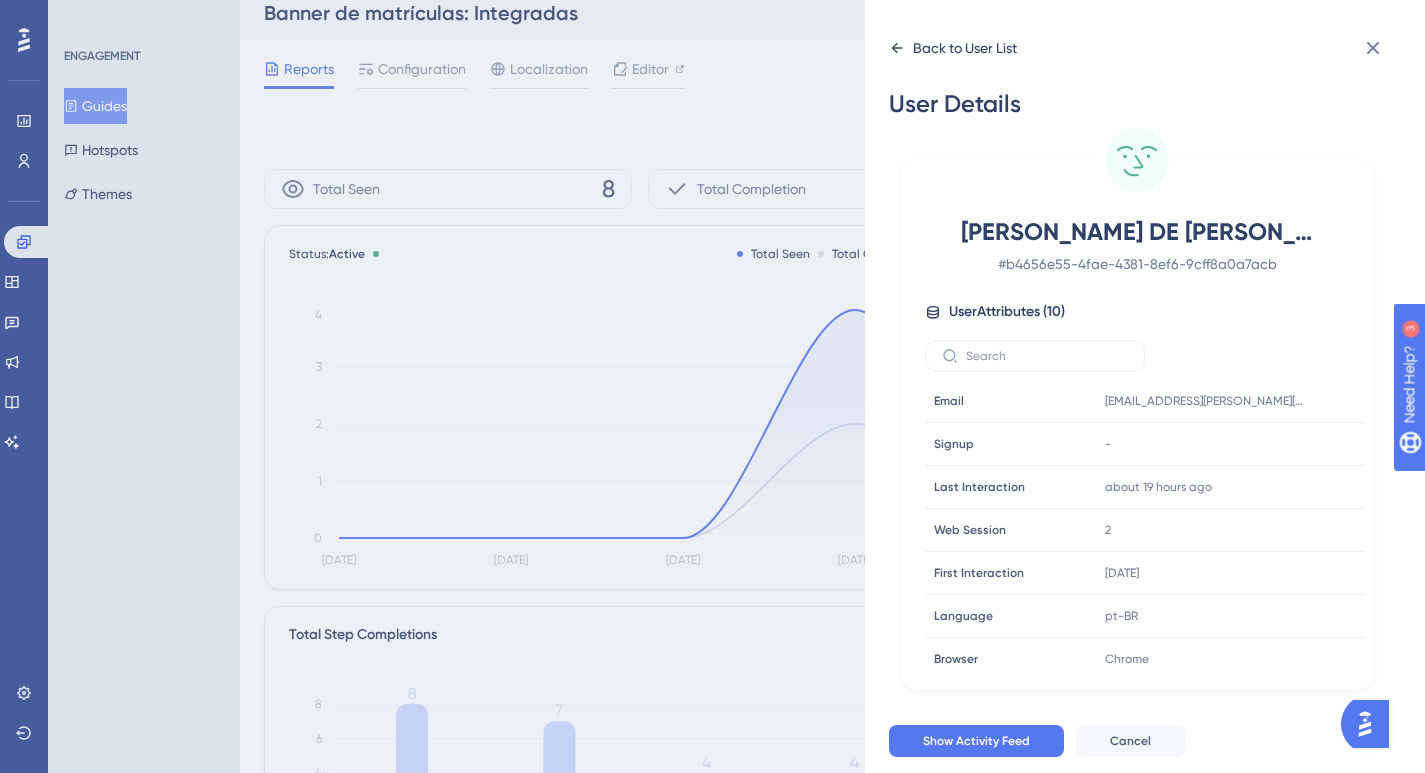 click on "Back to User List" at bounding box center (965, 48) 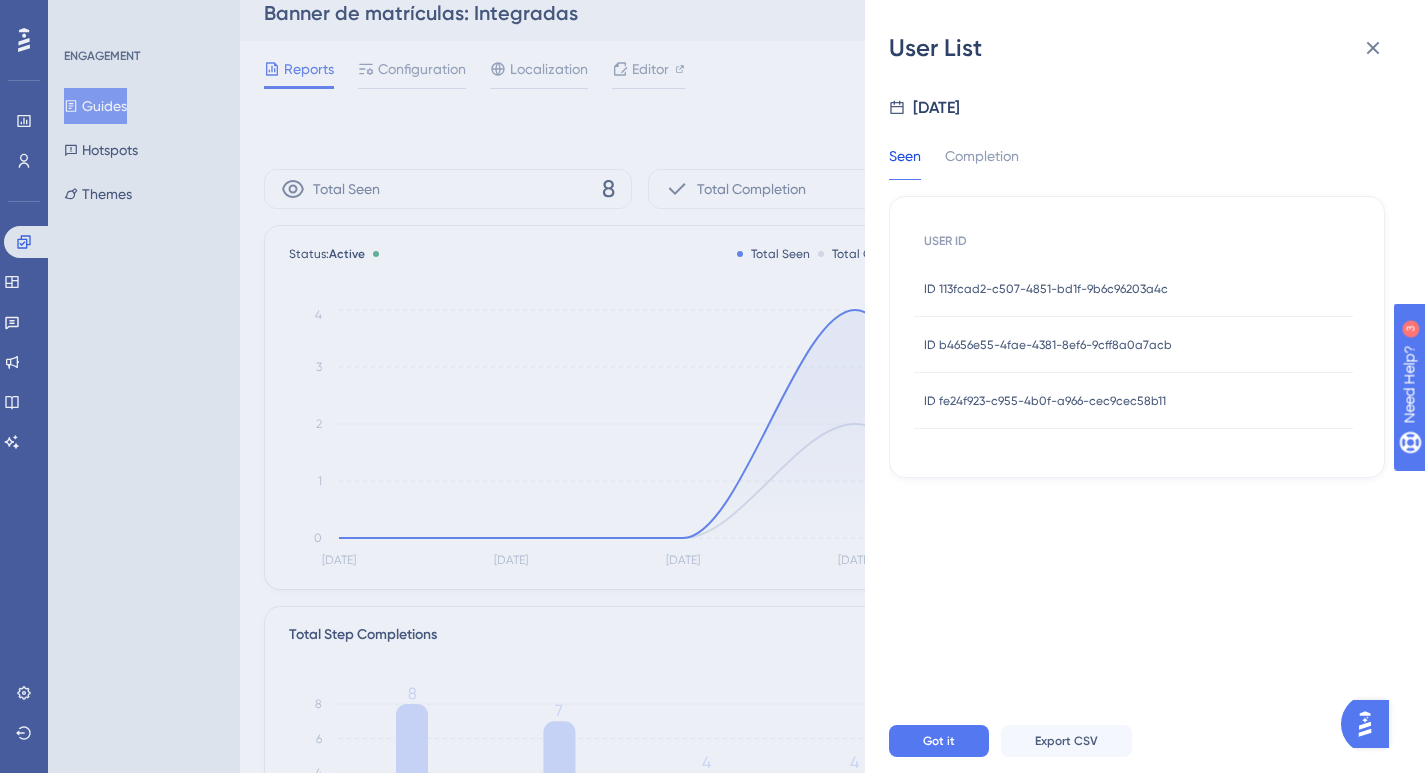 click on "ID 113fcad2-c507-4851-bd1f-9b6c96203a4c" at bounding box center [1046, 289] 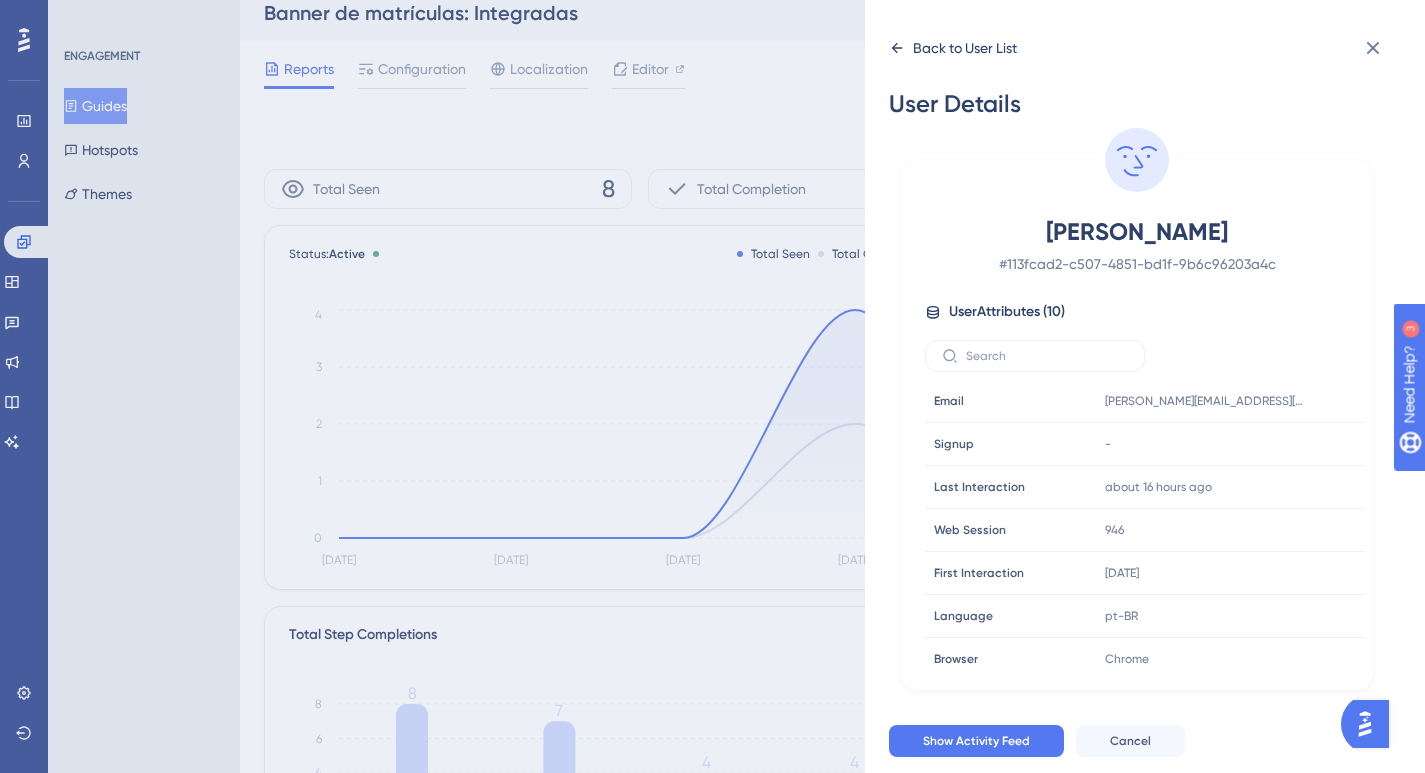 click on "Back to User List" at bounding box center [965, 48] 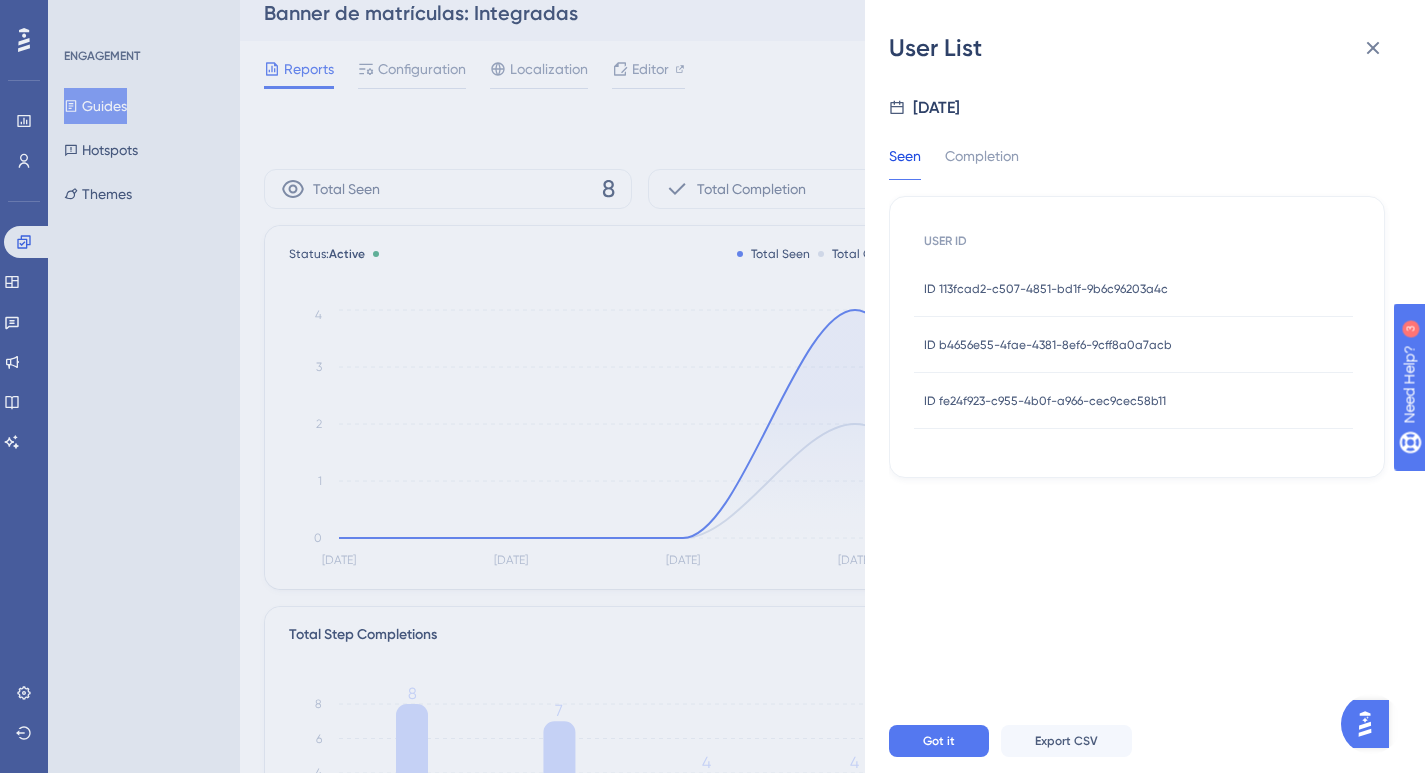 click on "ID fe24f923-c955-4b0f-a966-cec9cec58b11" at bounding box center (1045, 401) 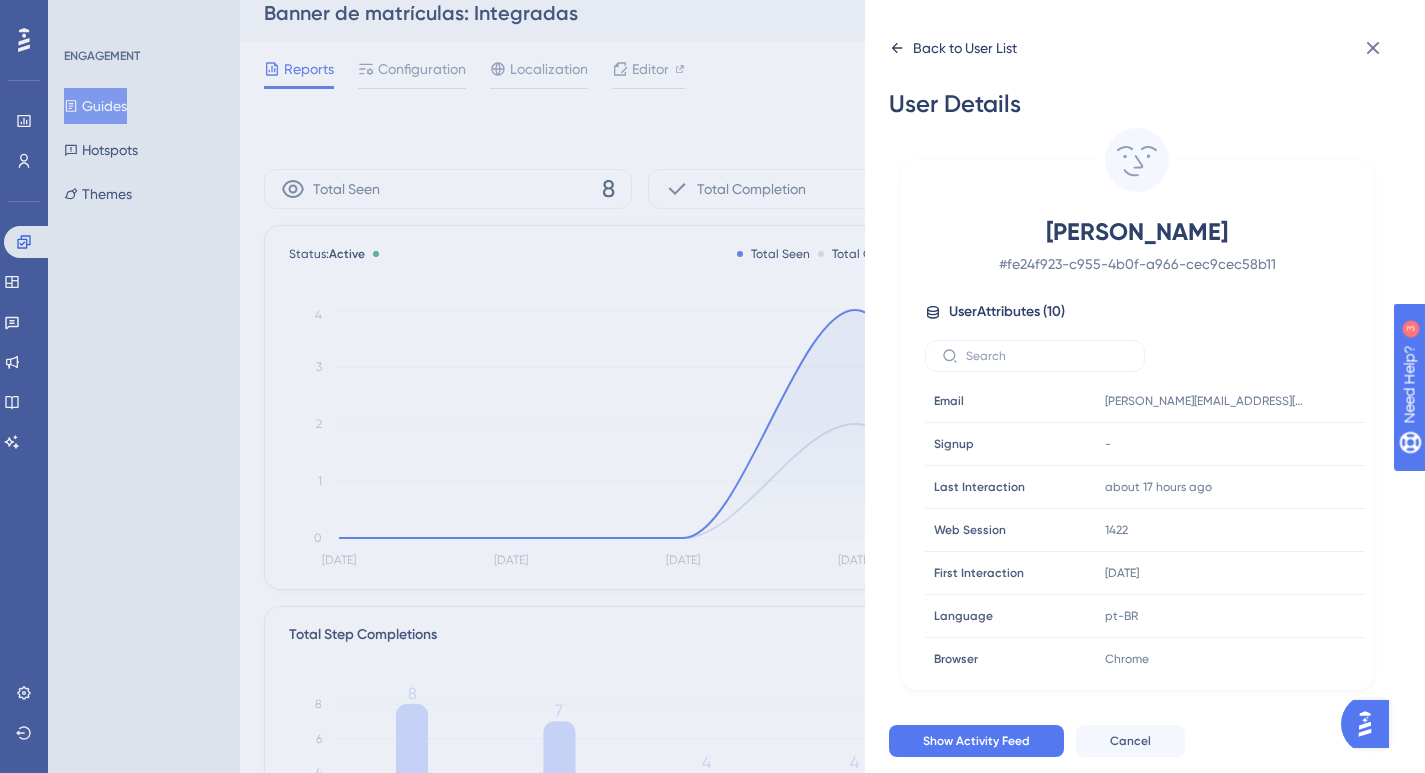 click on "Back to User List" at bounding box center [965, 48] 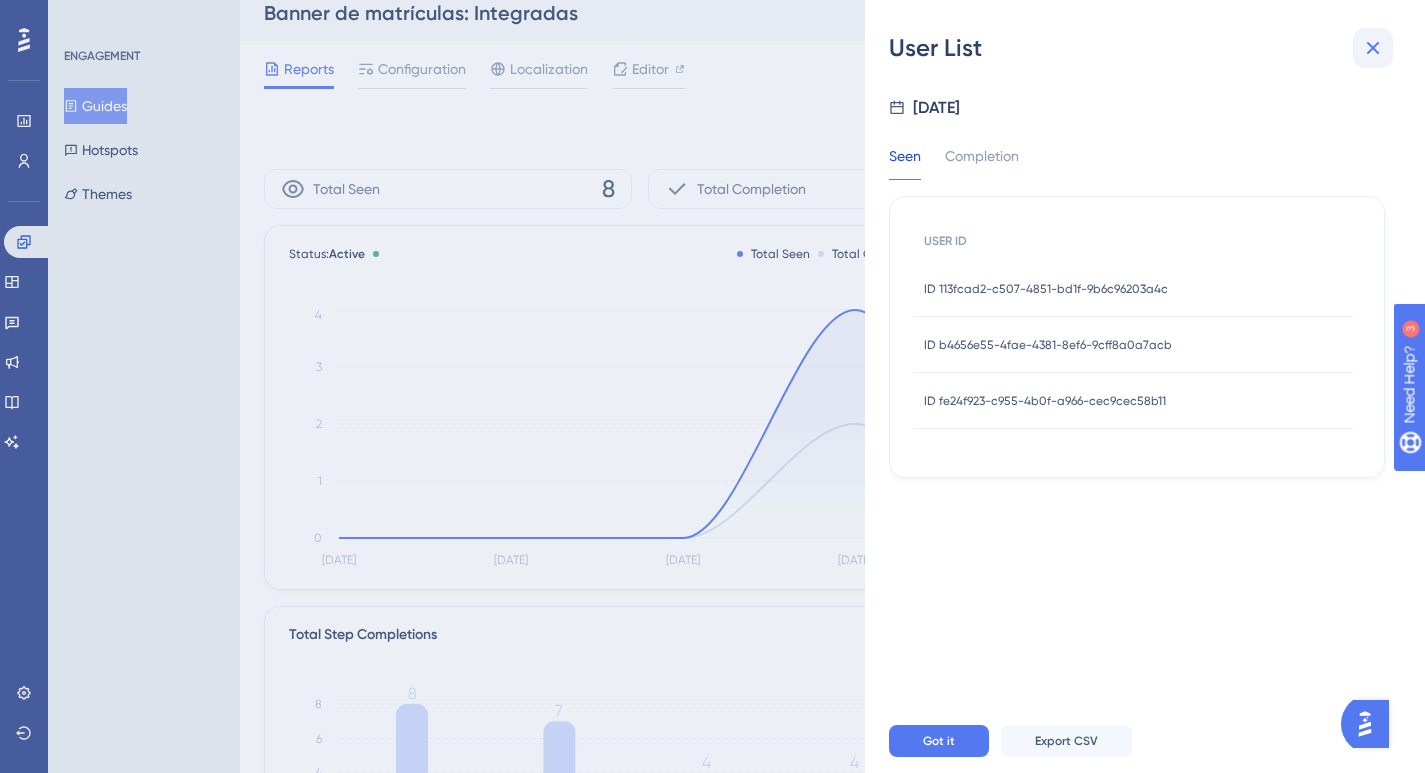 click 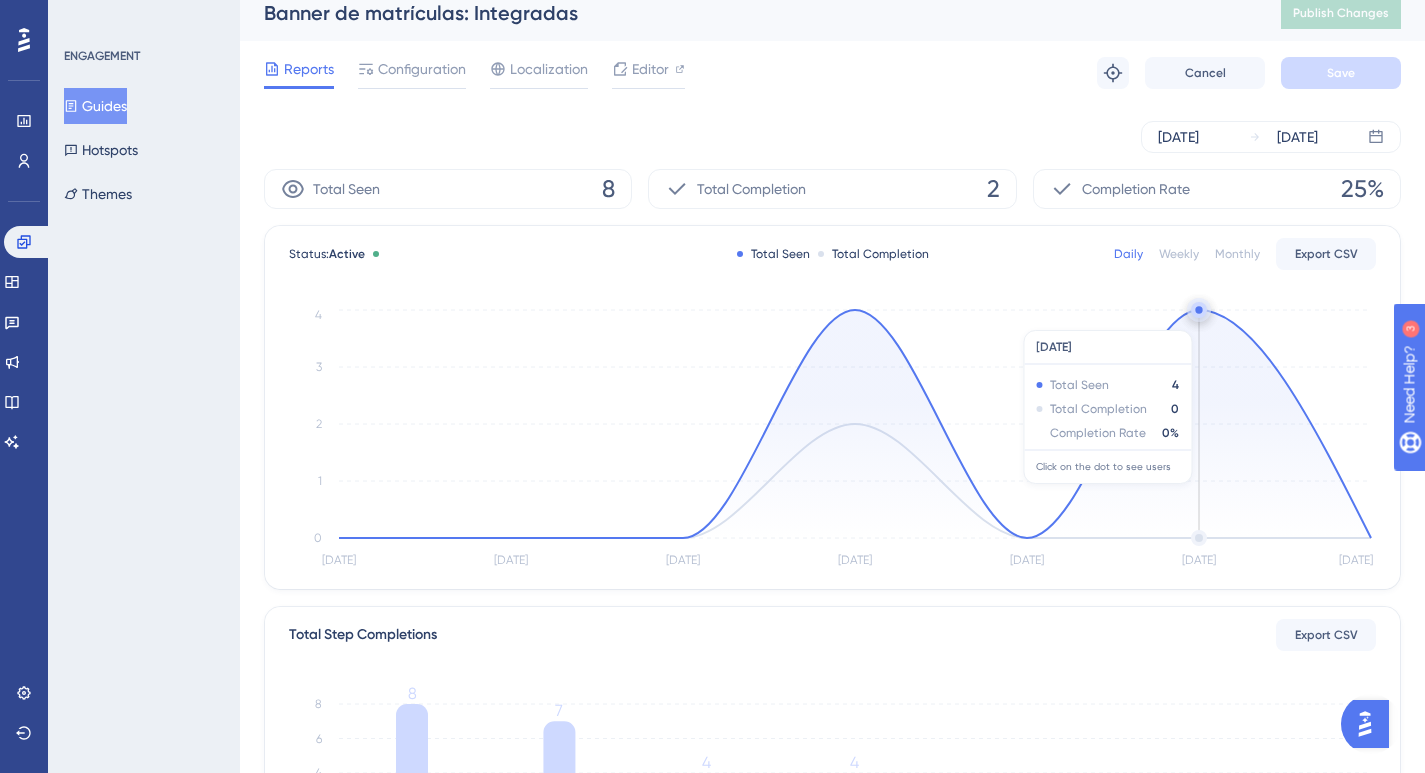 click 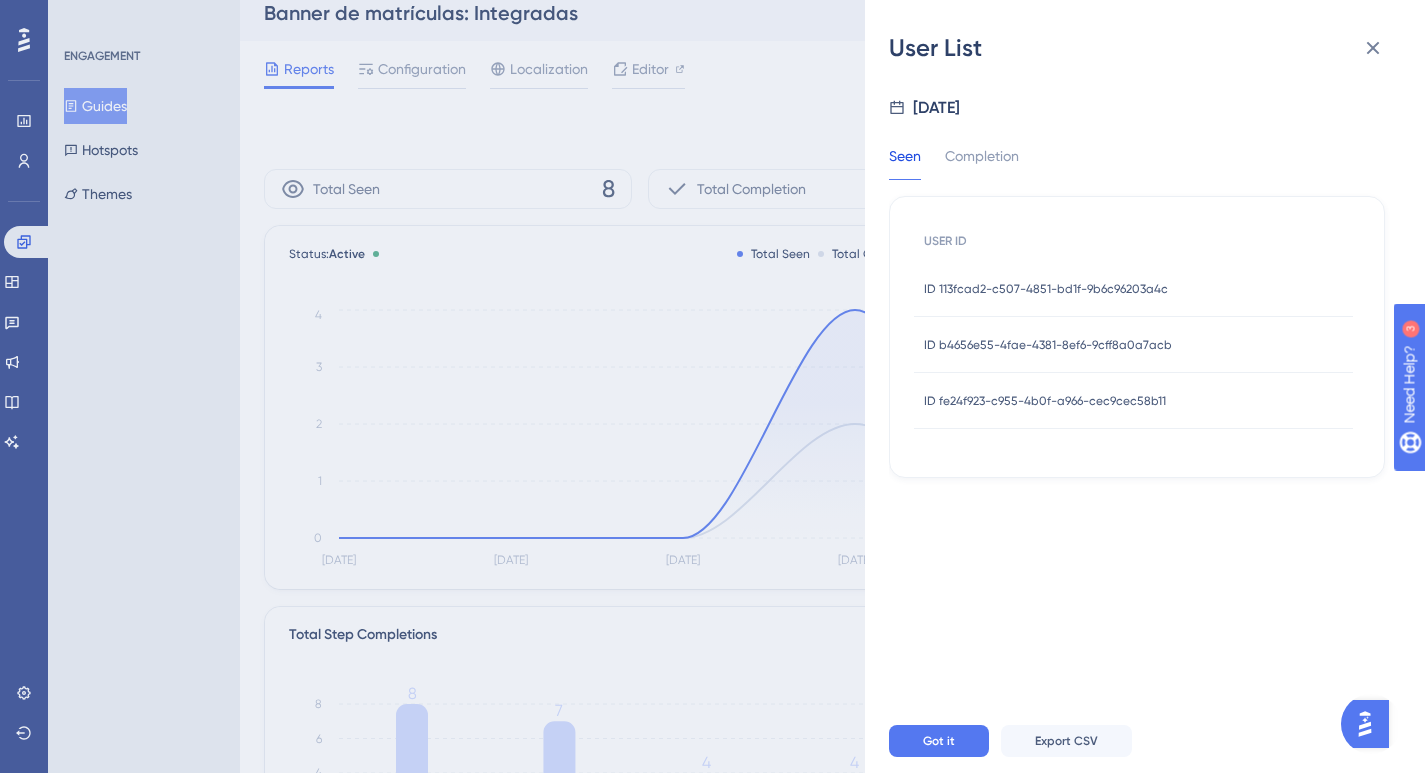 click on "ID b4656e55-4fae-4381-8ef6-9cff8a0a7acb ID b4656e55-4fae-4381-8ef6-9cff8a0a7acb" at bounding box center (1048, 345) 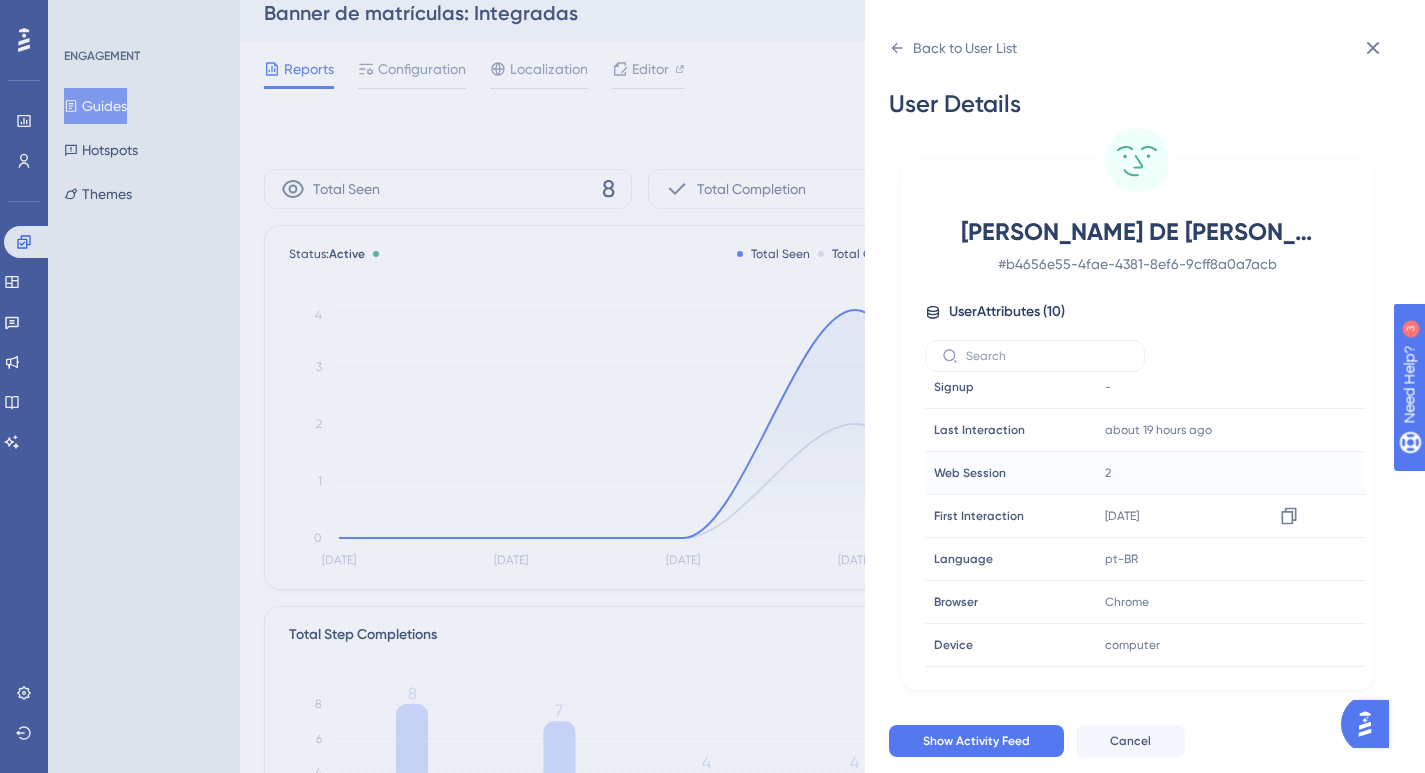 scroll, scrollTop: 0, scrollLeft: 0, axis: both 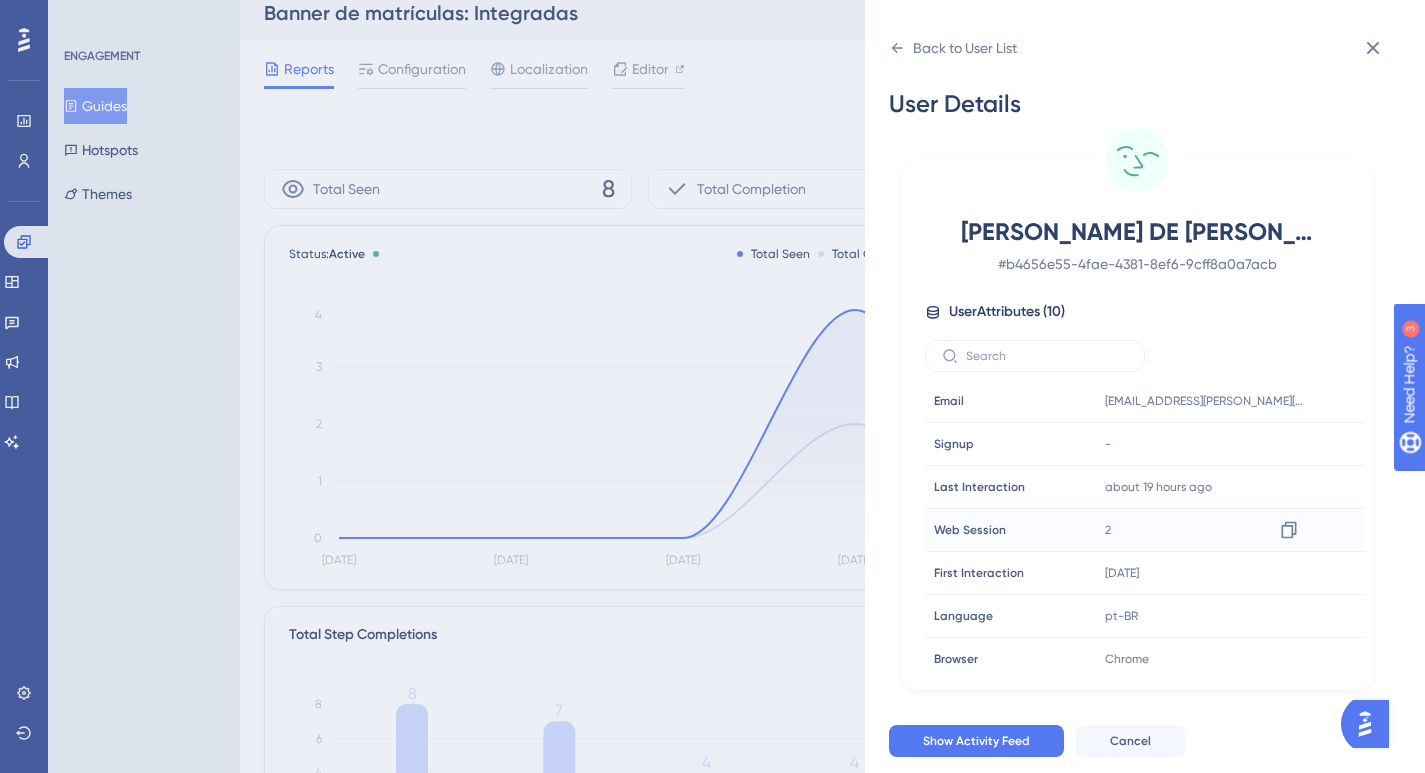 click on "2" at bounding box center (1108, 530) 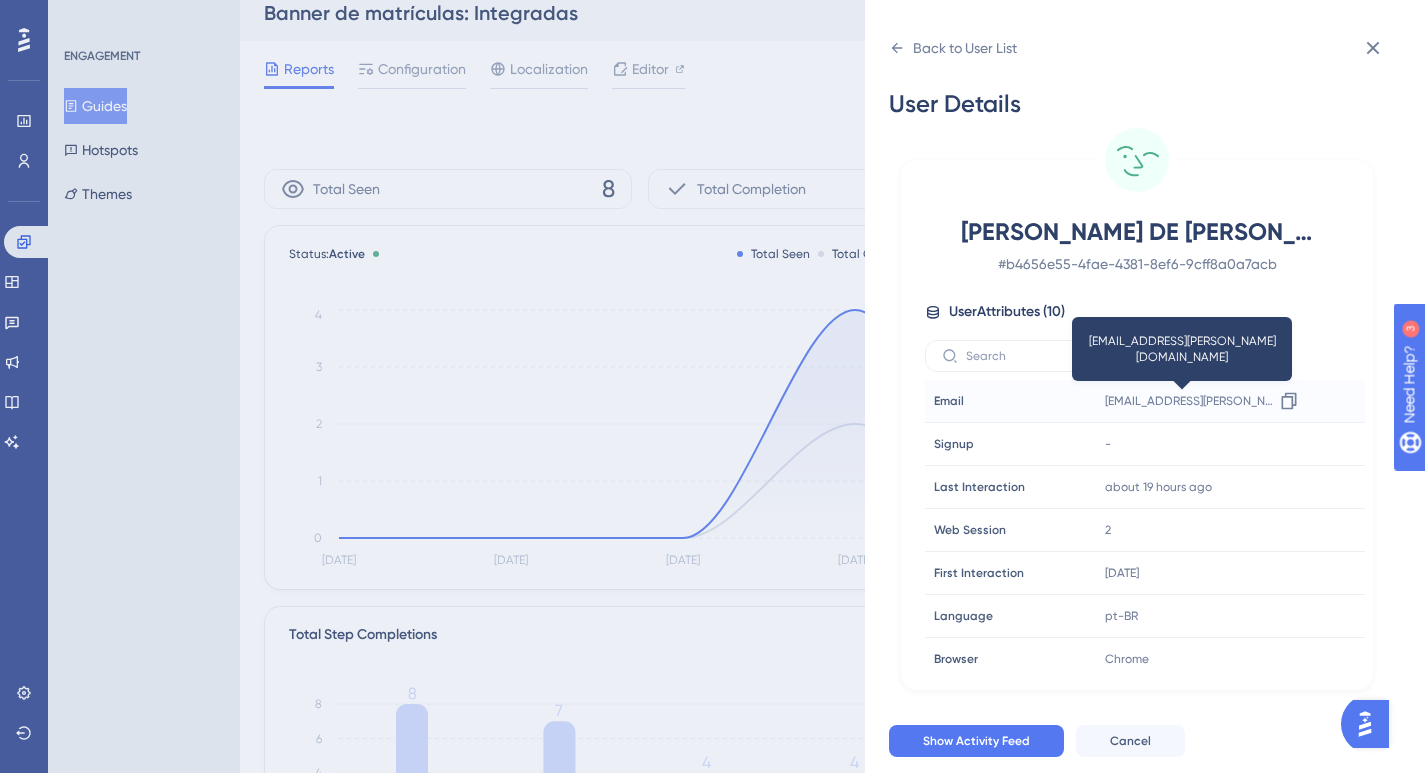 click on "[EMAIL_ADDRESS][PERSON_NAME][DOMAIN_NAME]" at bounding box center (1189, 401) 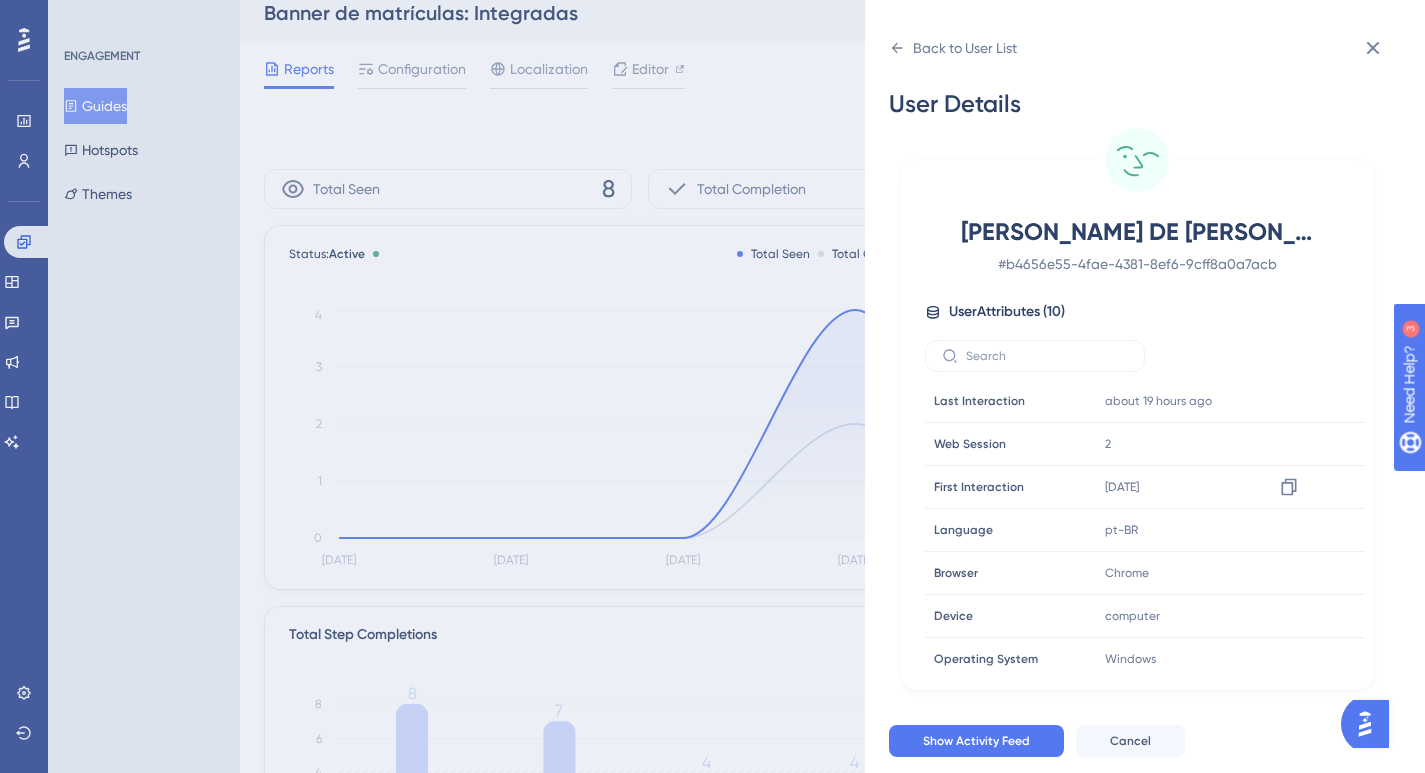 scroll, scrollTop: 136, scrollLeft: 0, axis: vertical 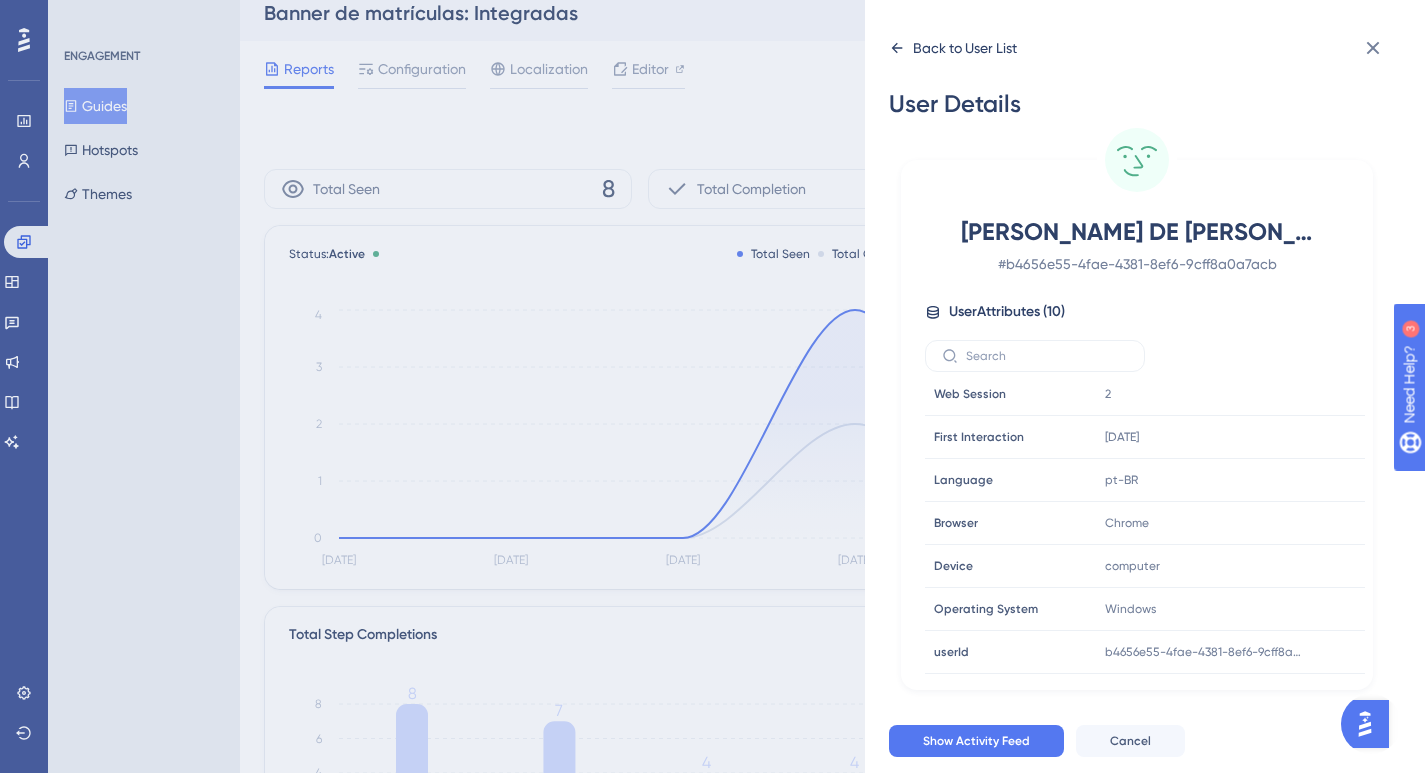 click on "Back to User List" at bounding box center [965, 48] 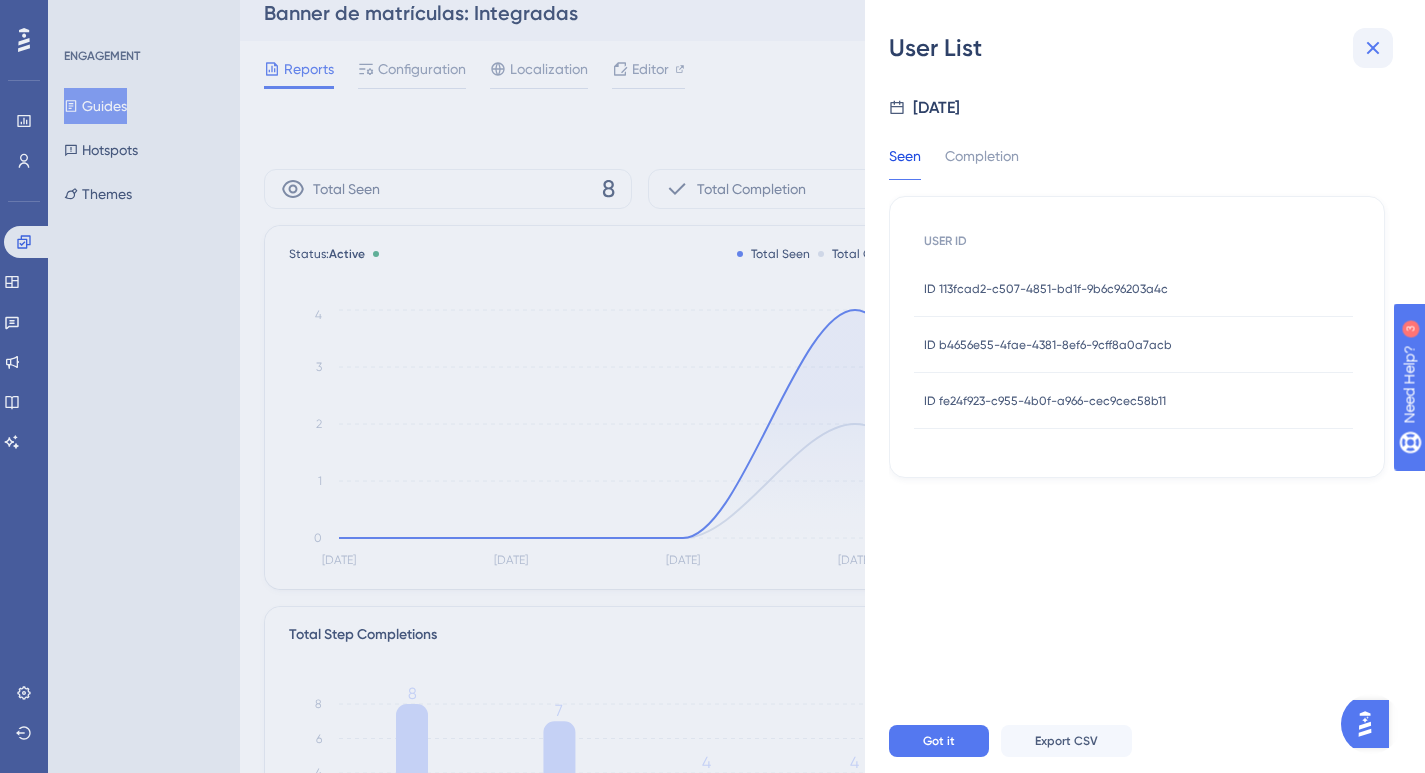 click 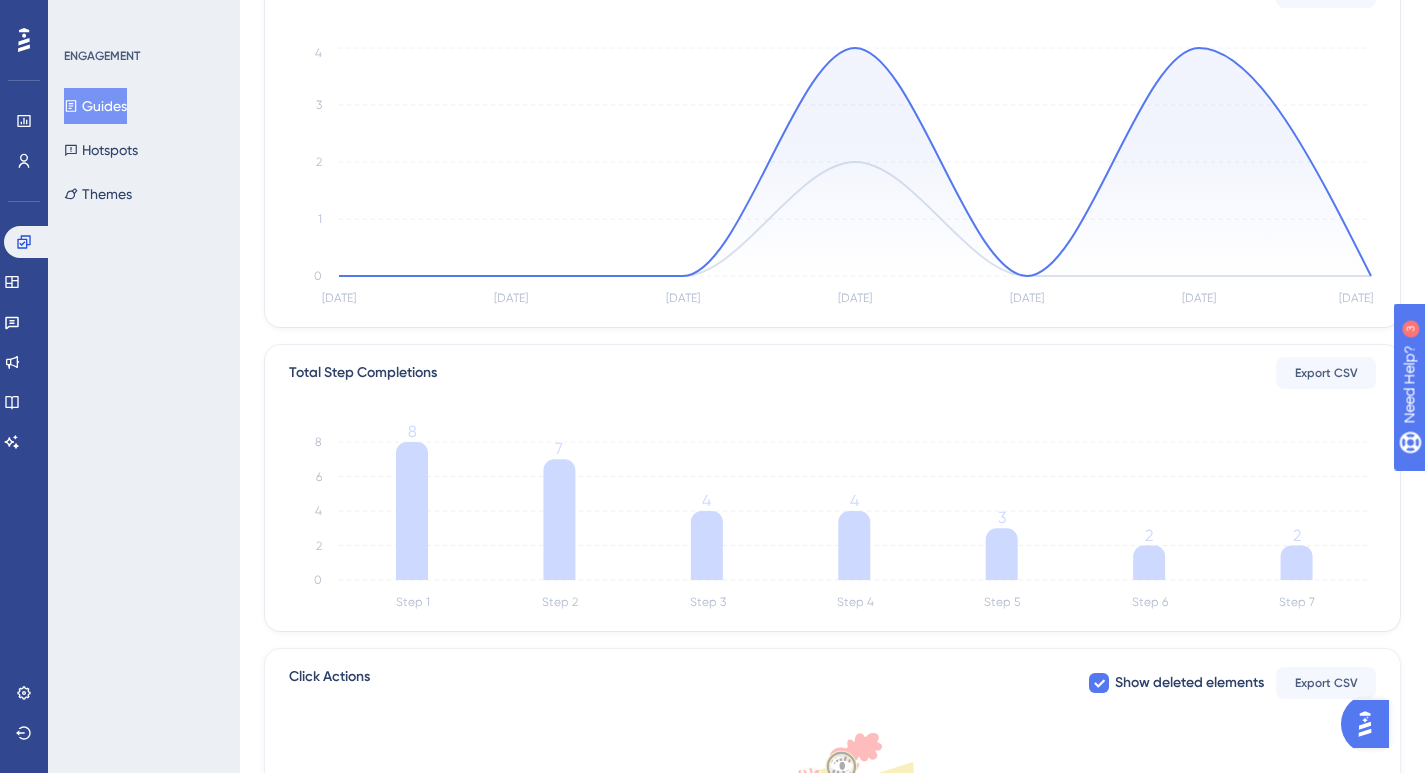 scroll, scrollTop: 623, scrollLeft: 0, axis: vertical 